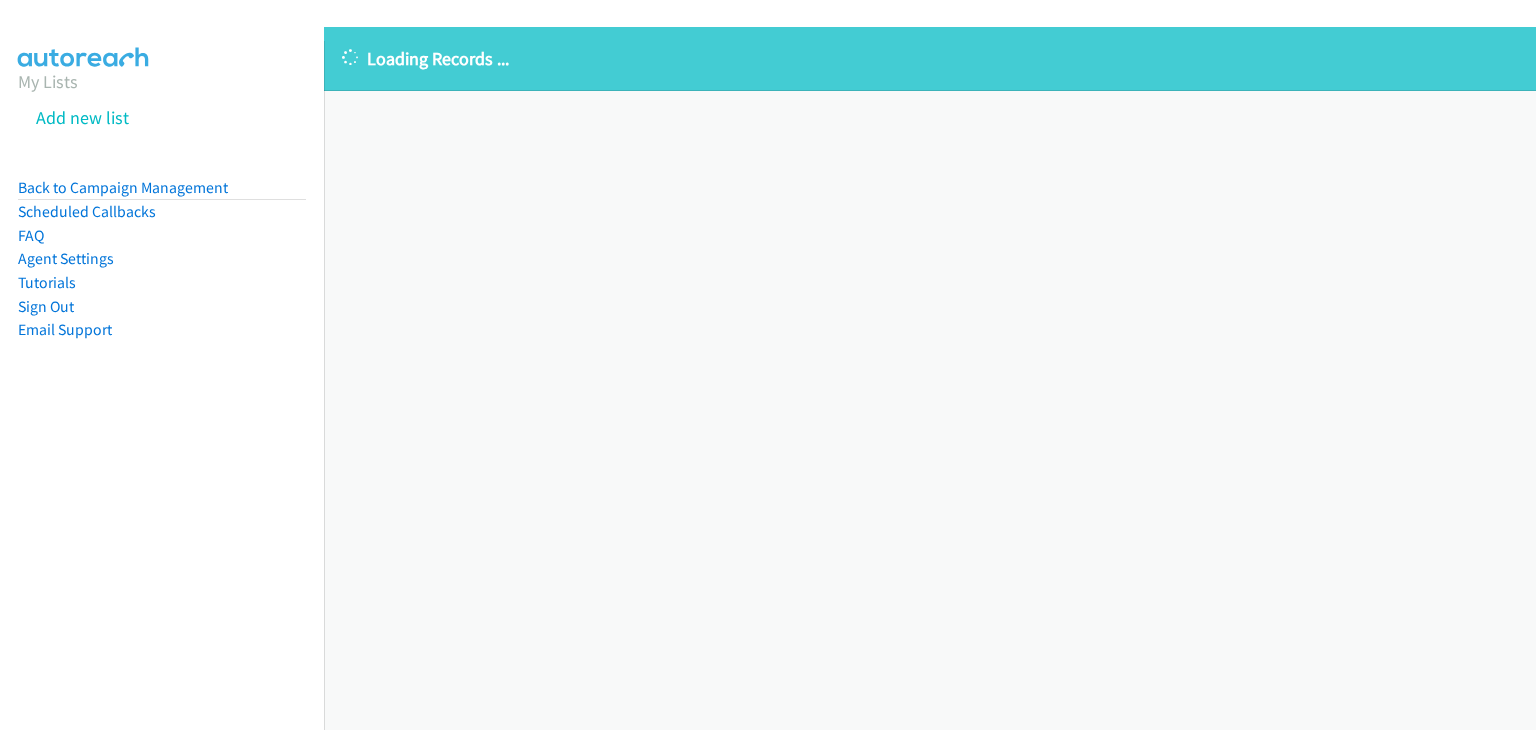 scroll, scrollTop: 0, scrollLeft: 0, axis: both 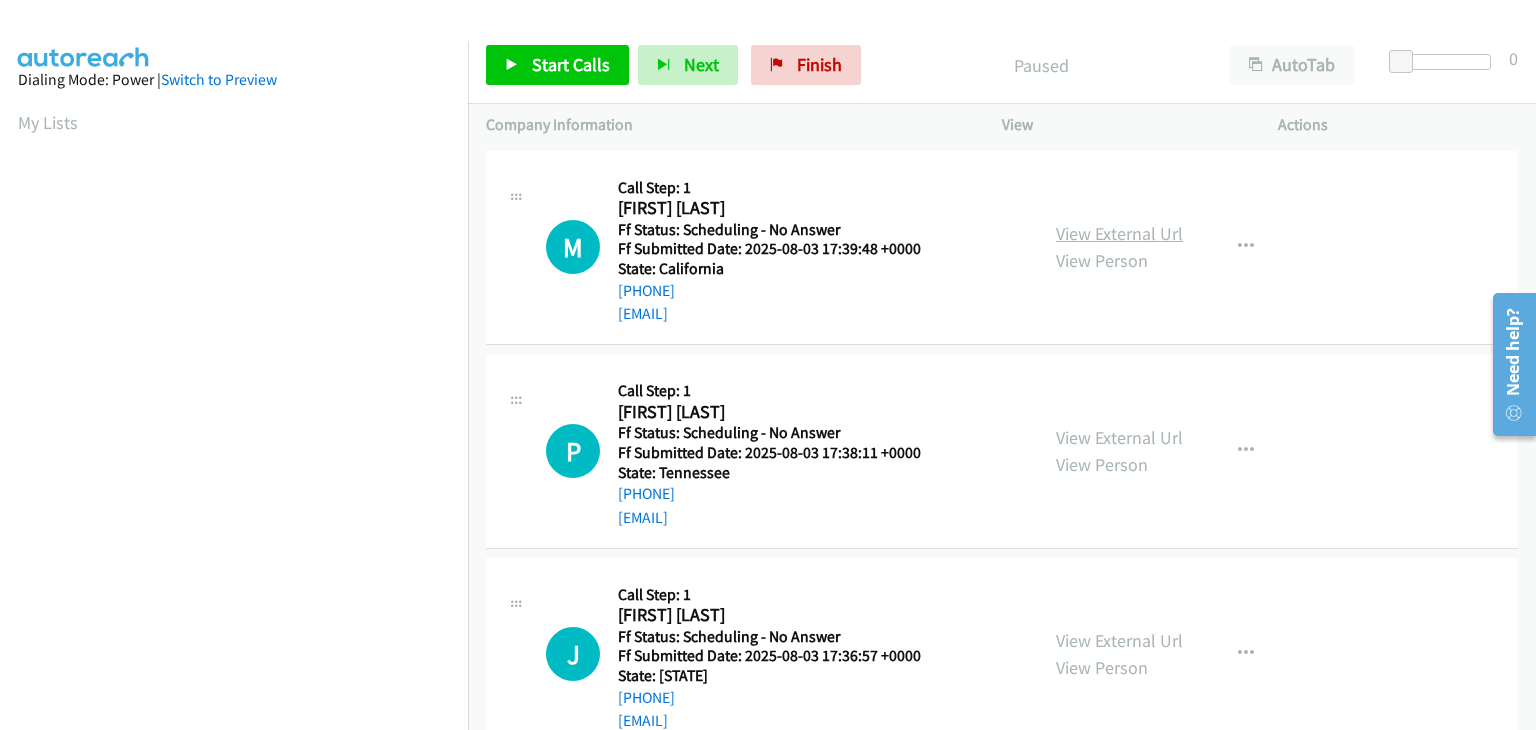 click on "View External Url" at bounding box center (1119, 233) 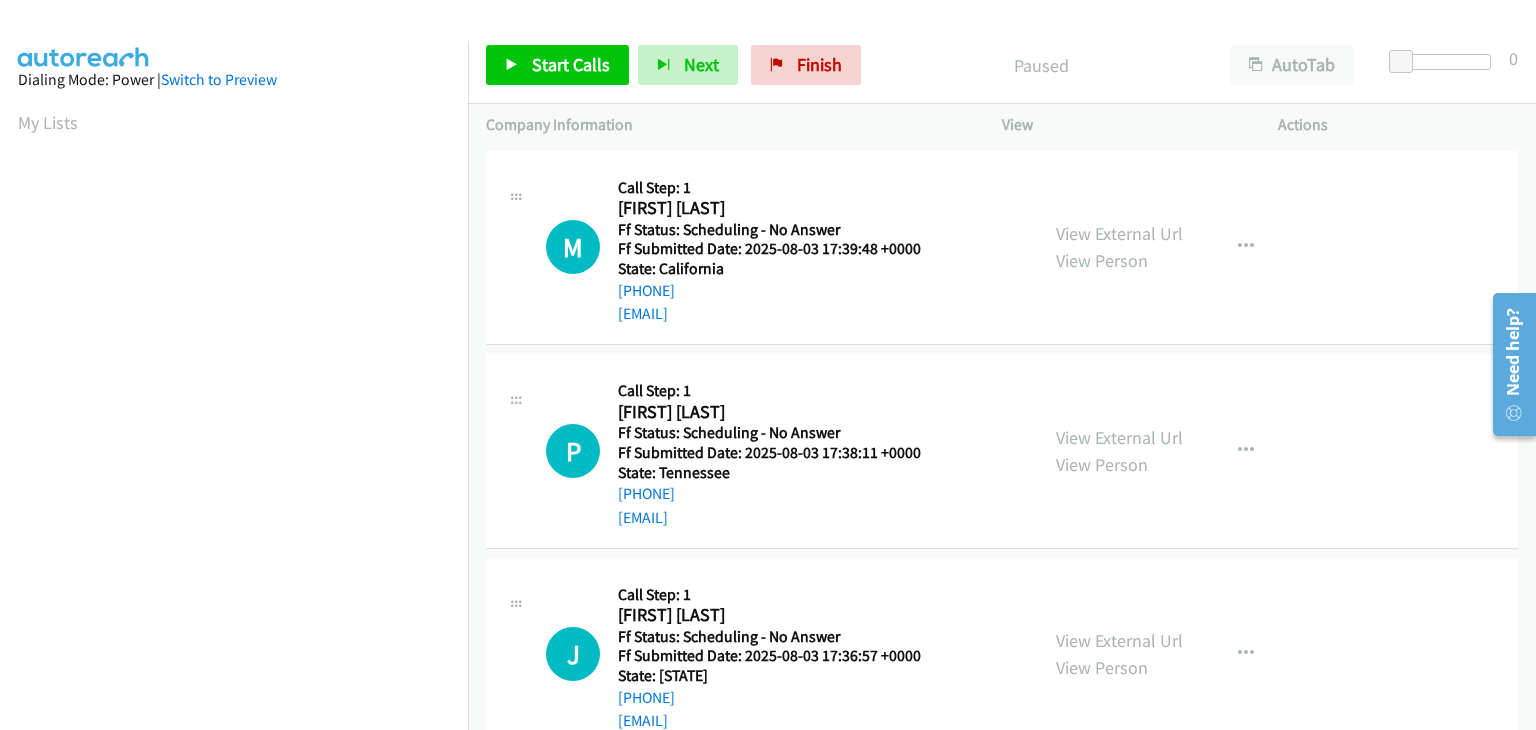 click on "View External Url
View Person" at bounding box center [1119, 451] 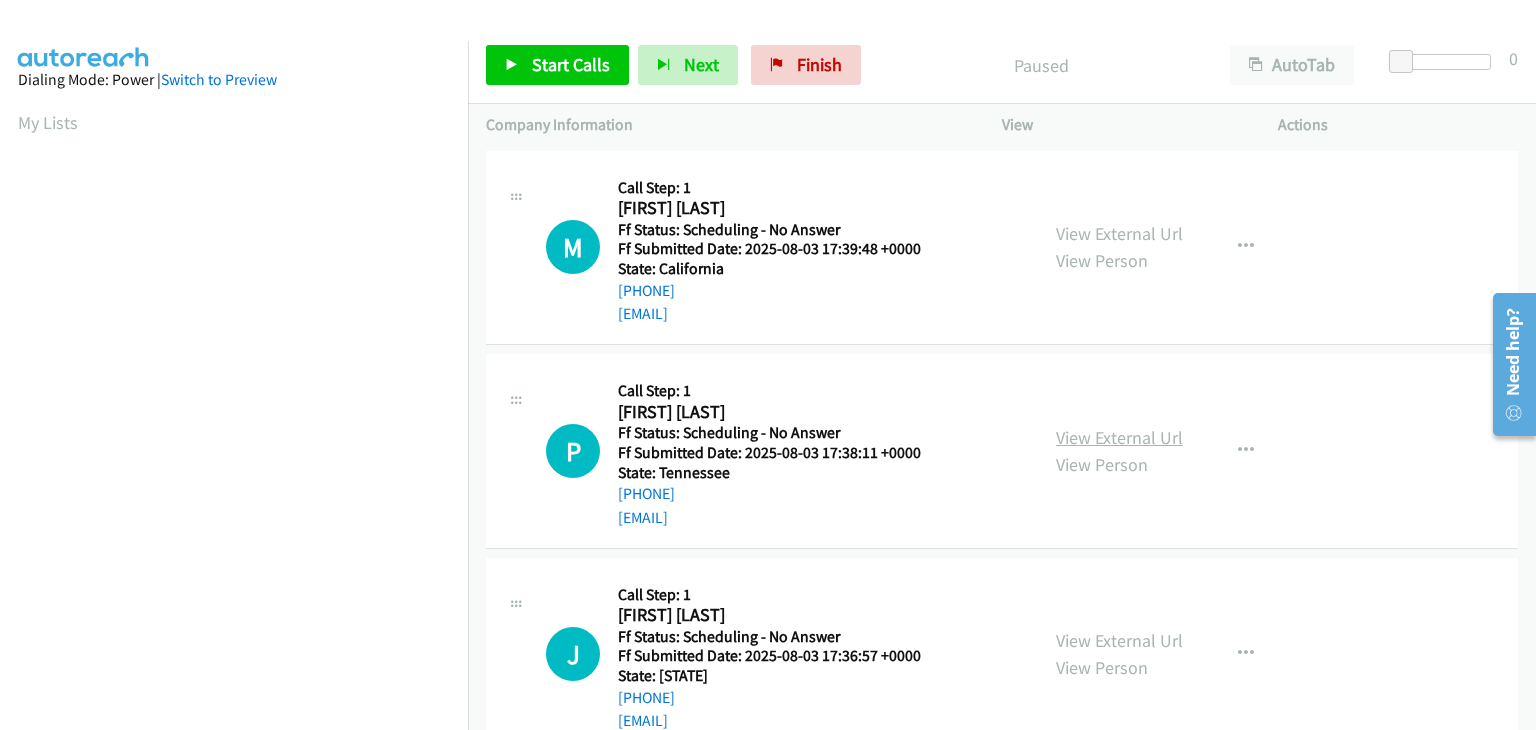click on "View External Url" at bounding box center [1119, 437] 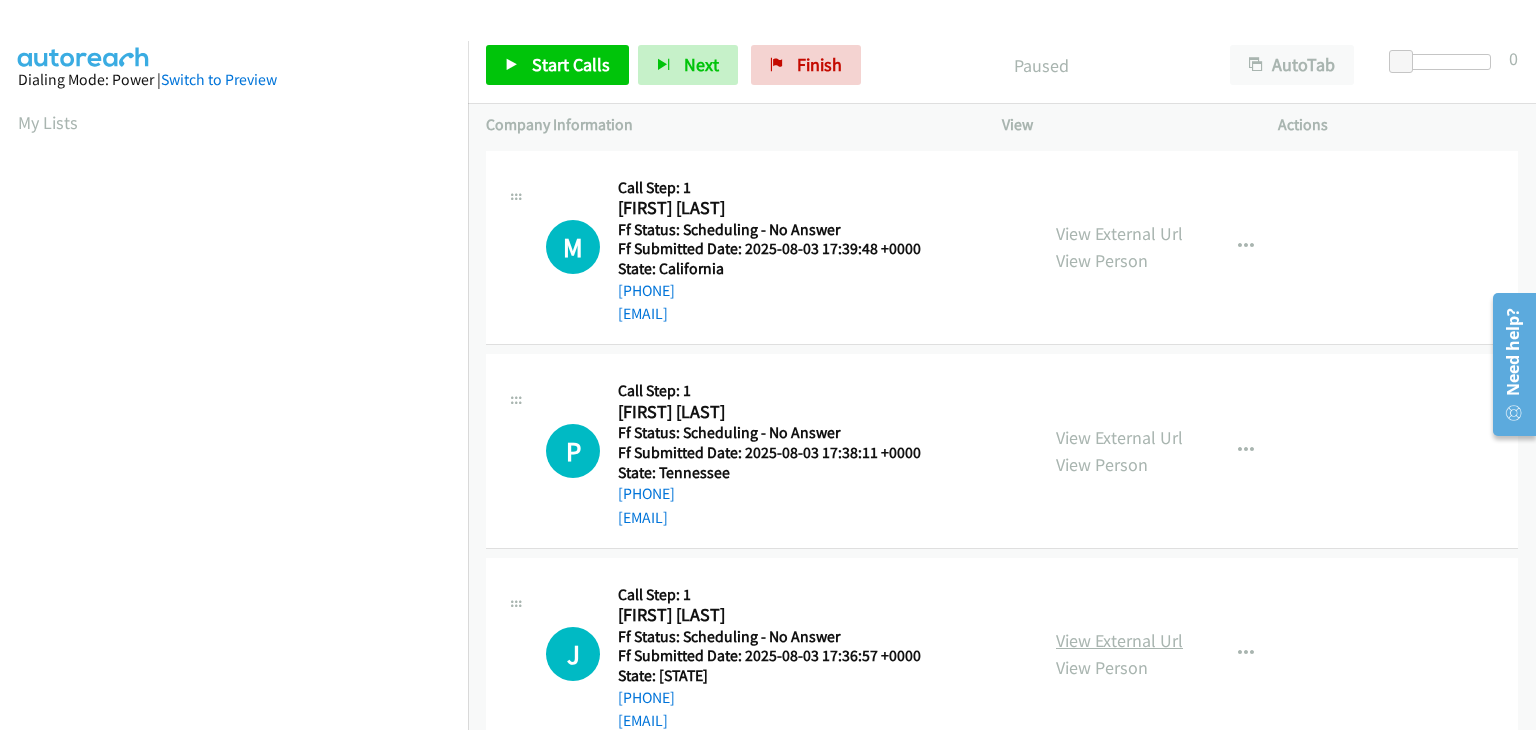 click on "View External Url" at bounding box center [1119, 640] 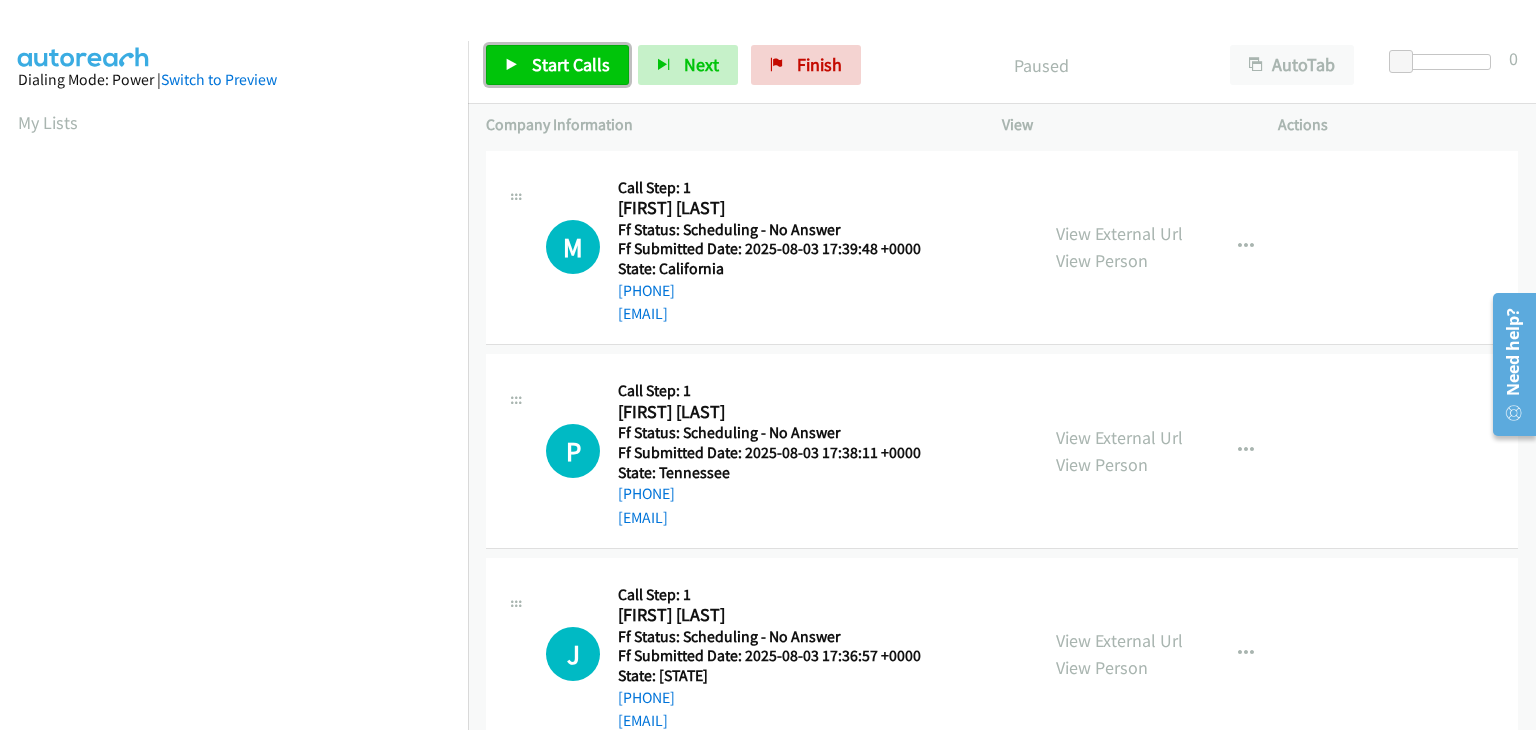 click on "Start Calls" at bounding box center (571, 64) 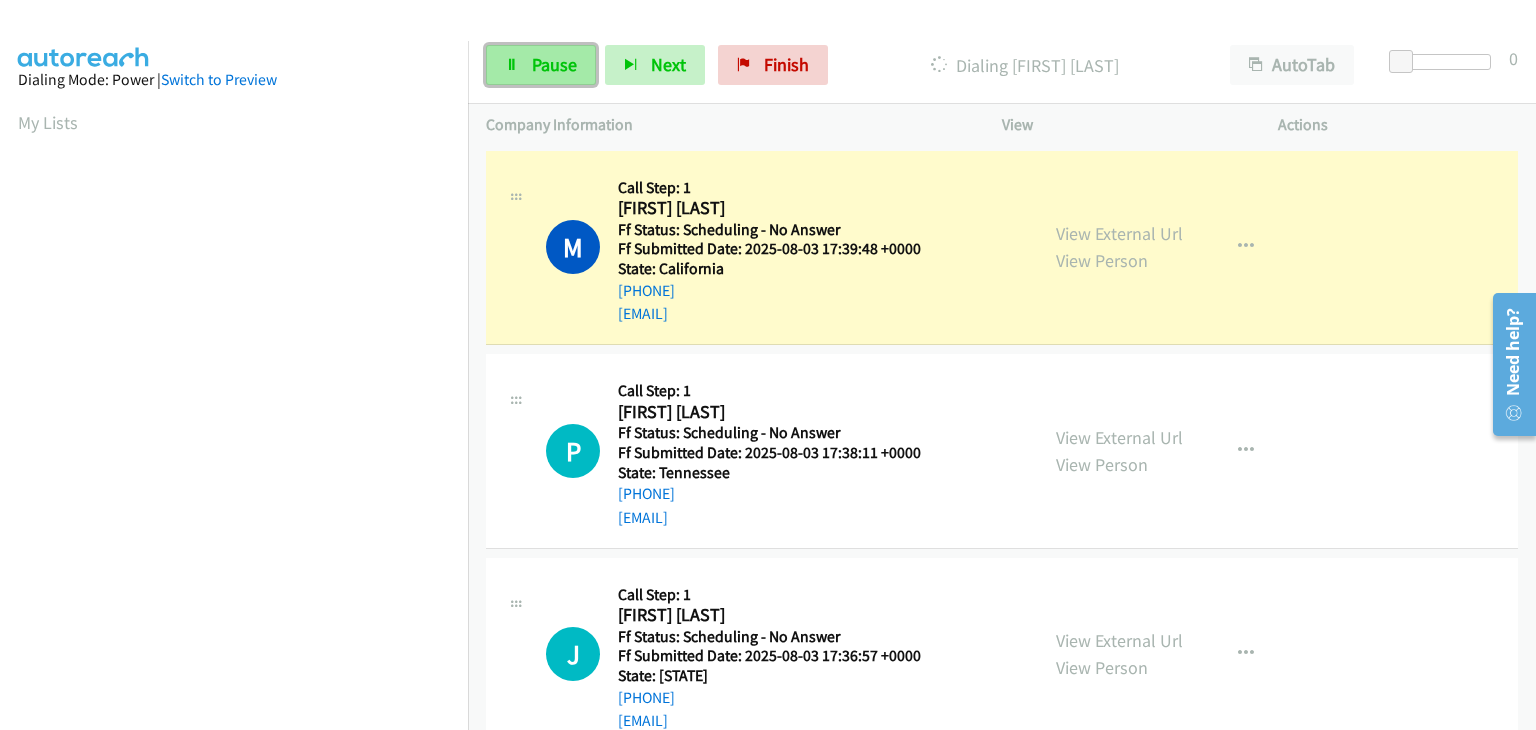 click on "Pause" at bounding box center [554, 64] 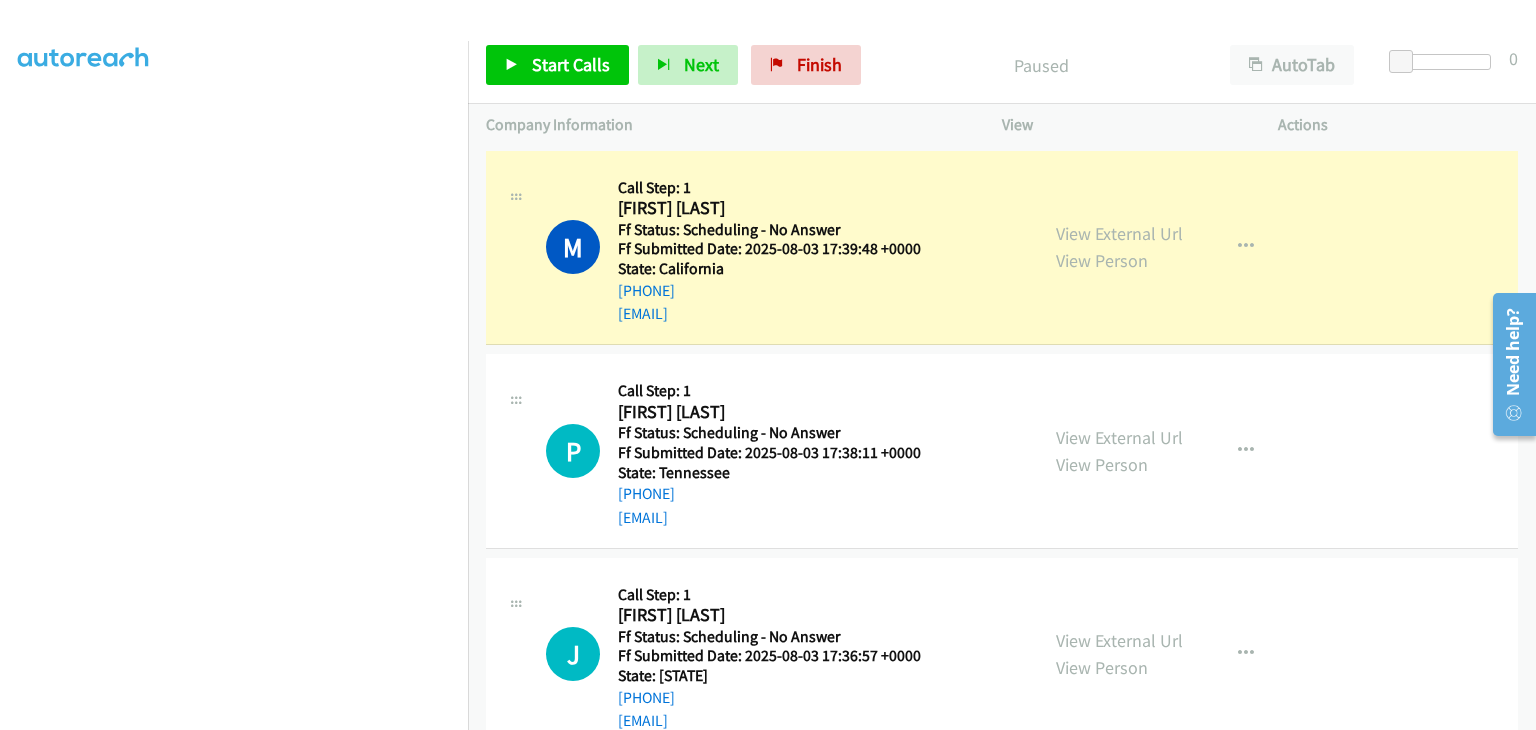 scroll, scrollTop: 392, scrollLeft: 0, axis: vertical 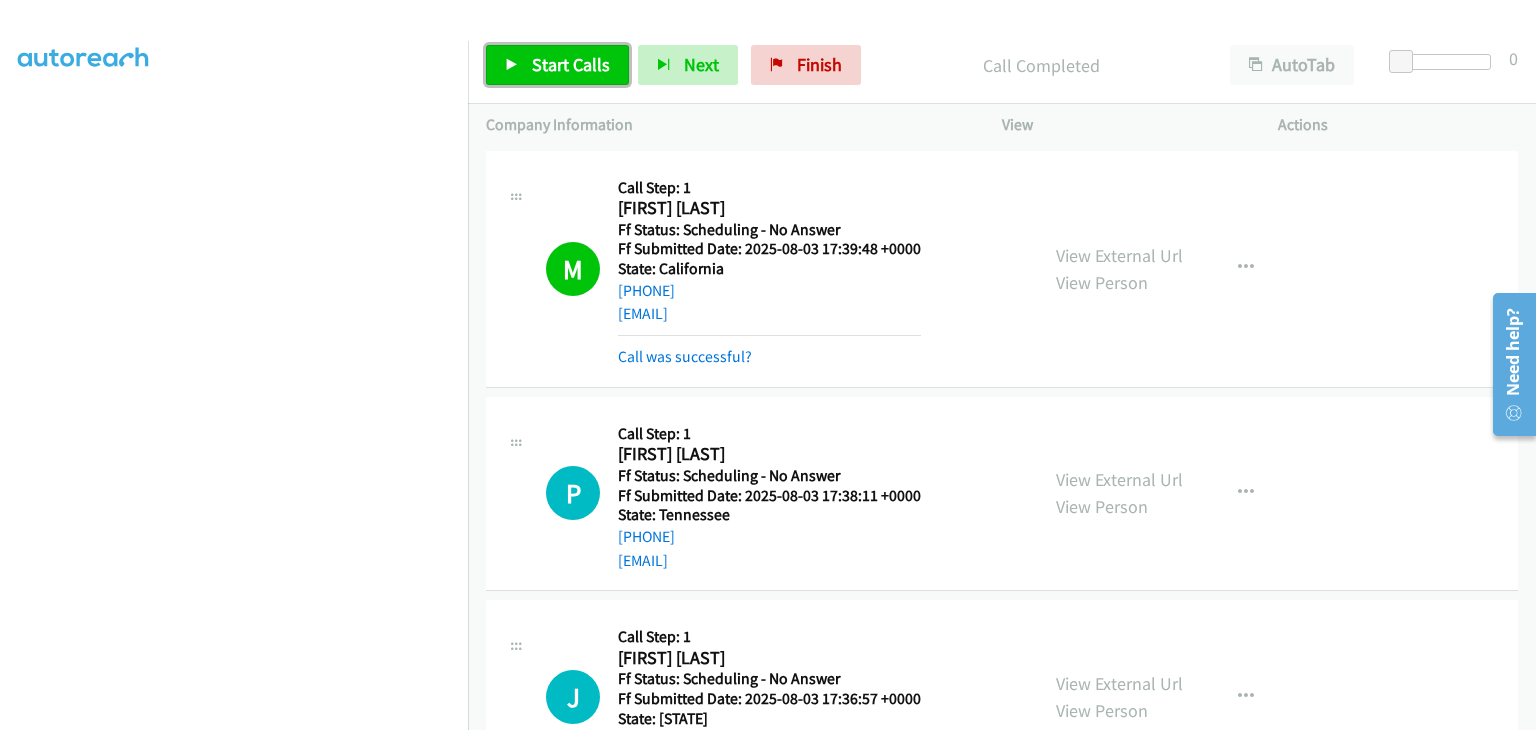 click on "Start Calls" at bounding box center (571, 64) 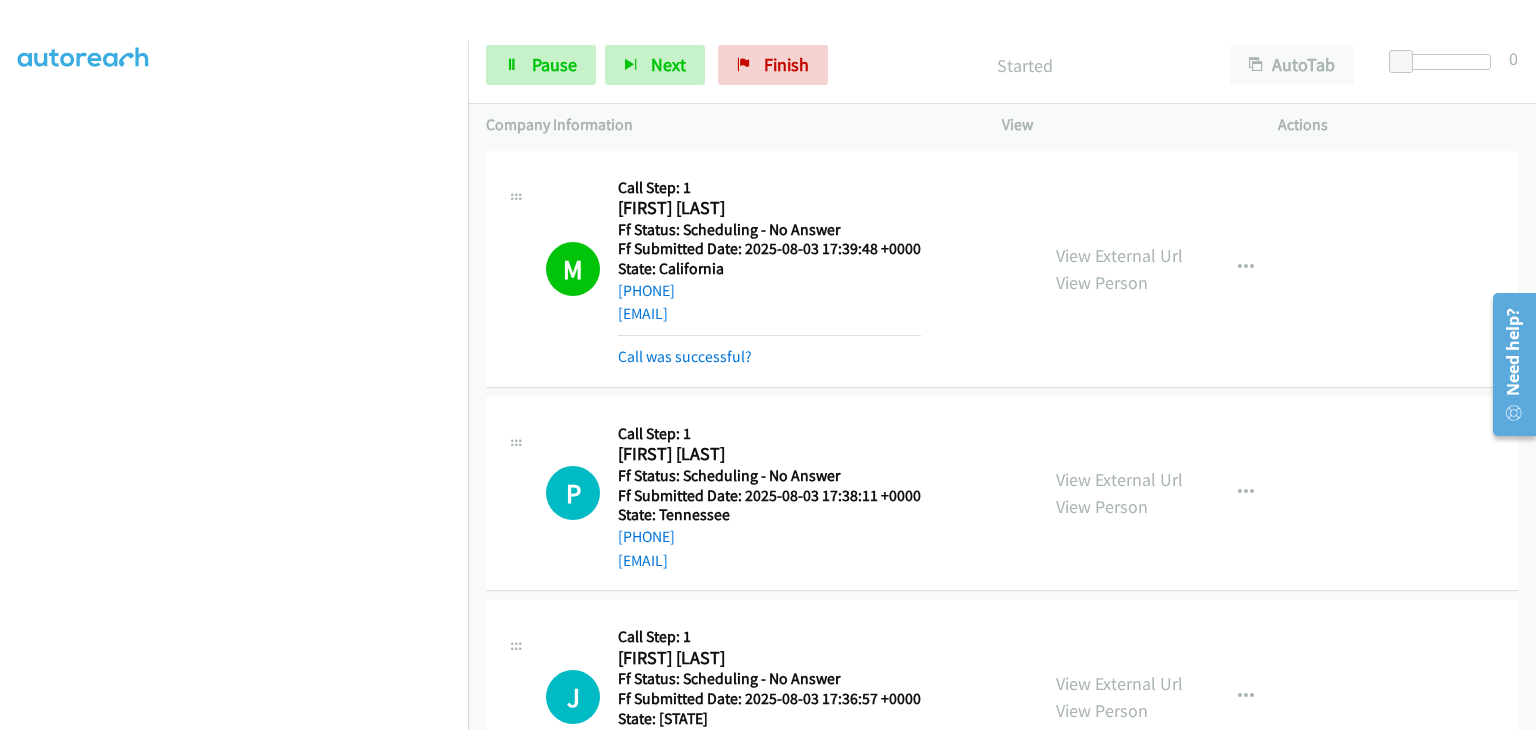 click on "Call was successful?" at bounding box center (769, 357) 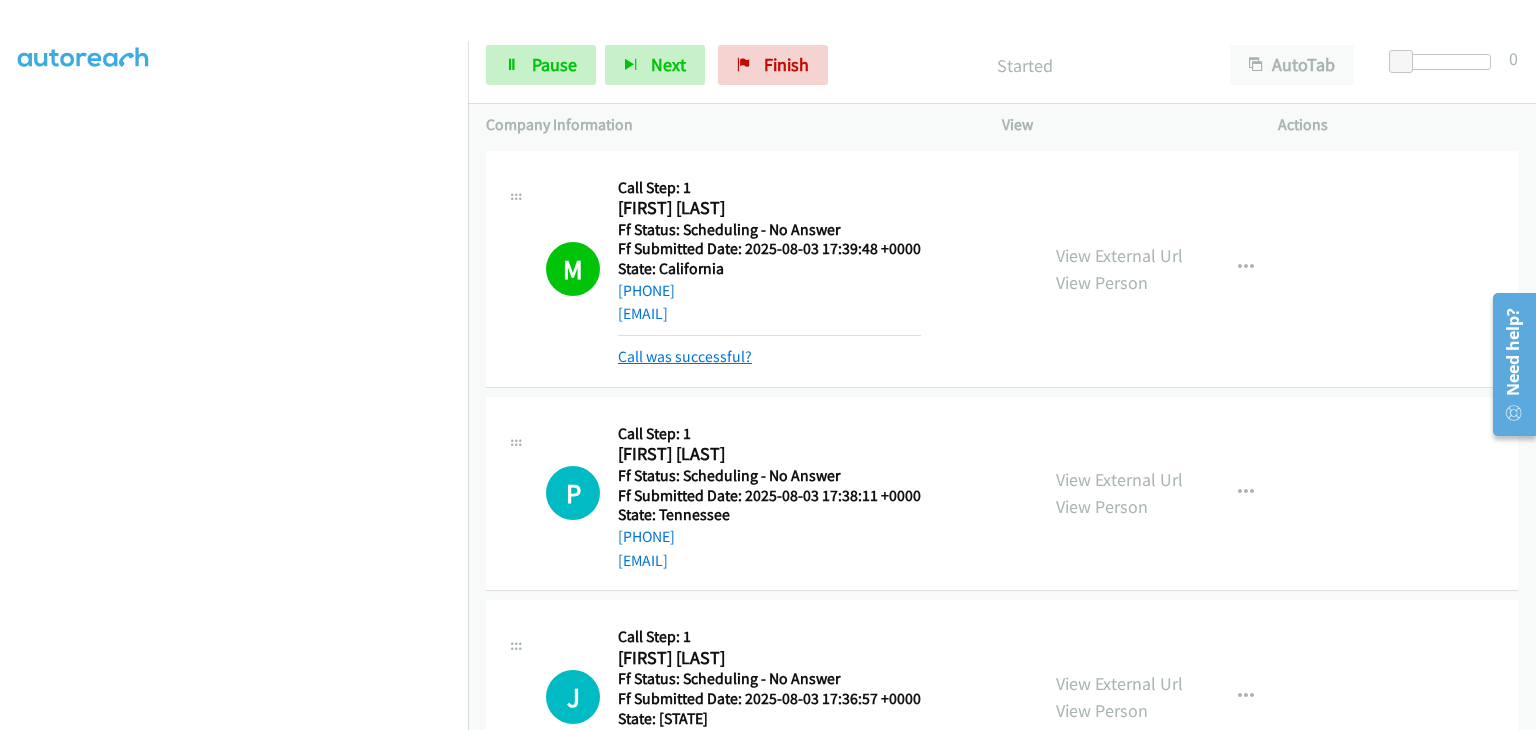 click on "Call was successful?" at bounding box center (685, 356) 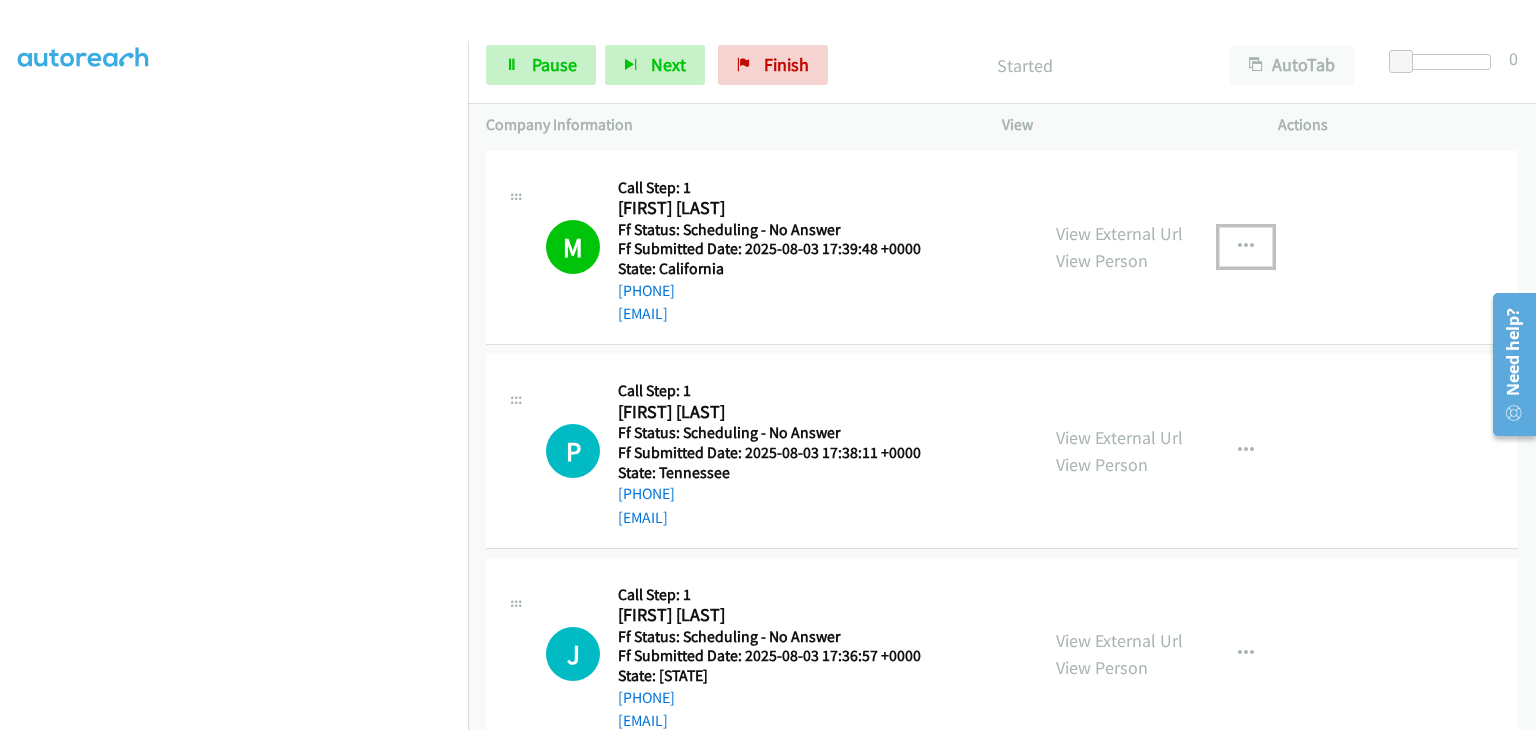 click at bounding box center [1246, 247] 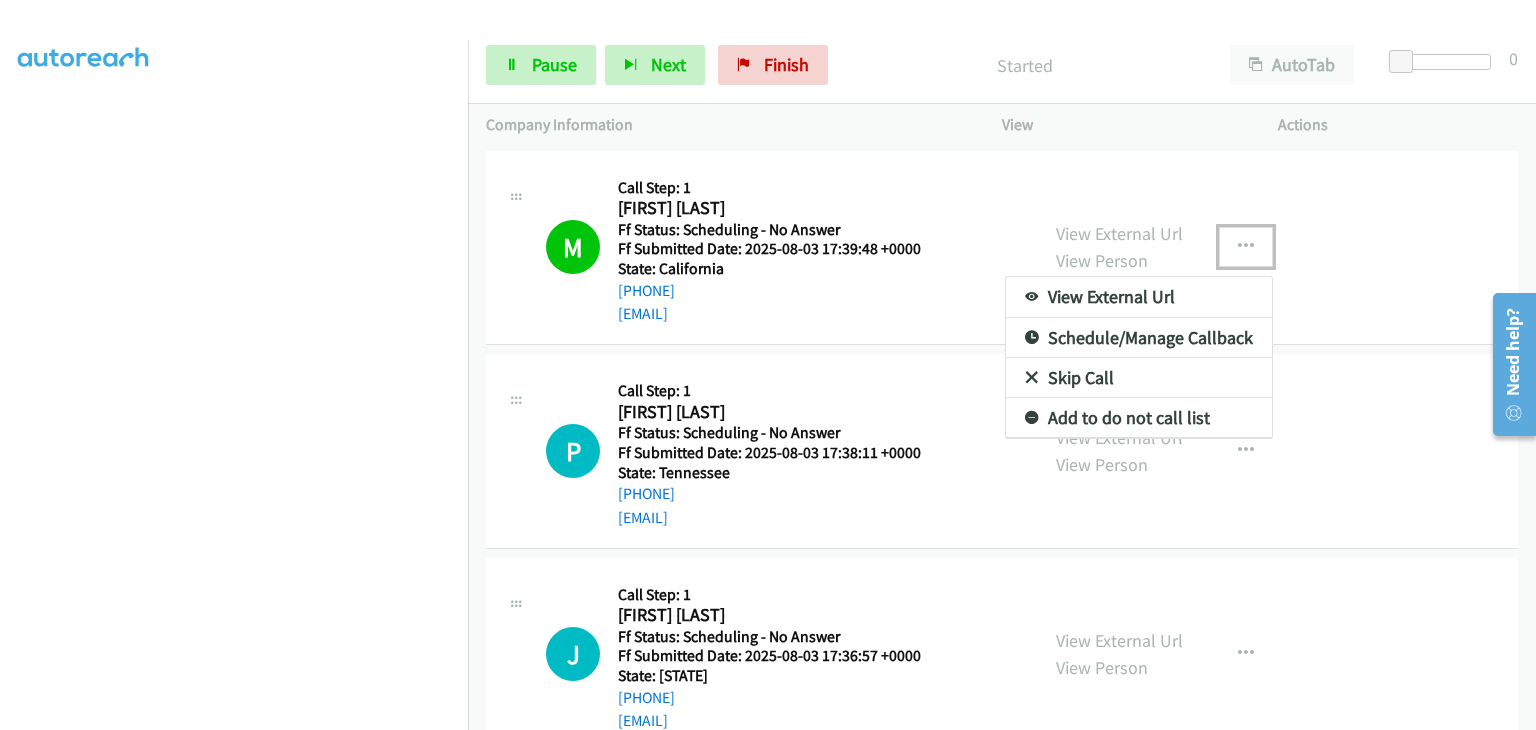 click on "Add to do not call list" at bounding box center [1139, 418] 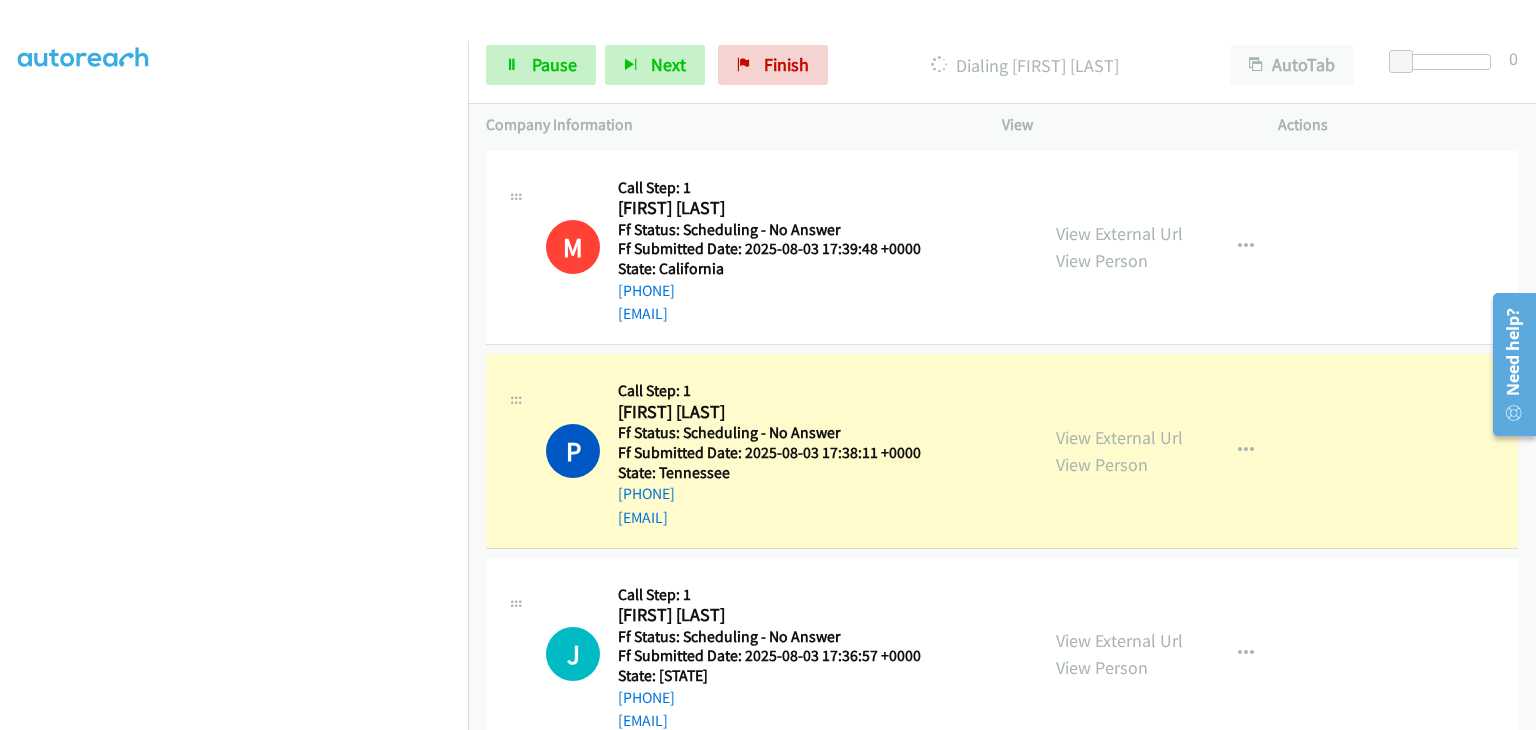scroll, scrollTop: 392, scrollLeft: 0, axis: vertical 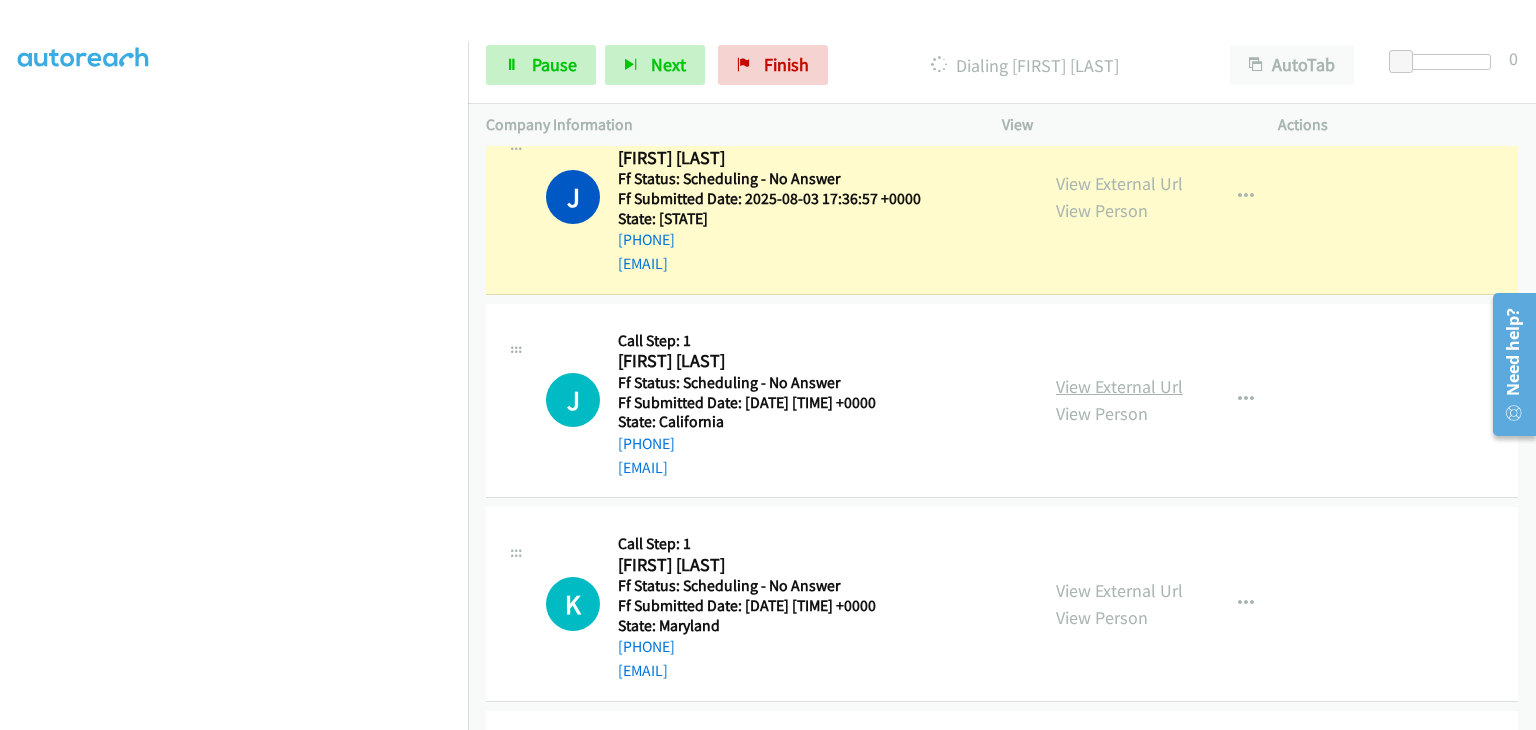 click on "View External Url" at bounding box center (1119, 386) 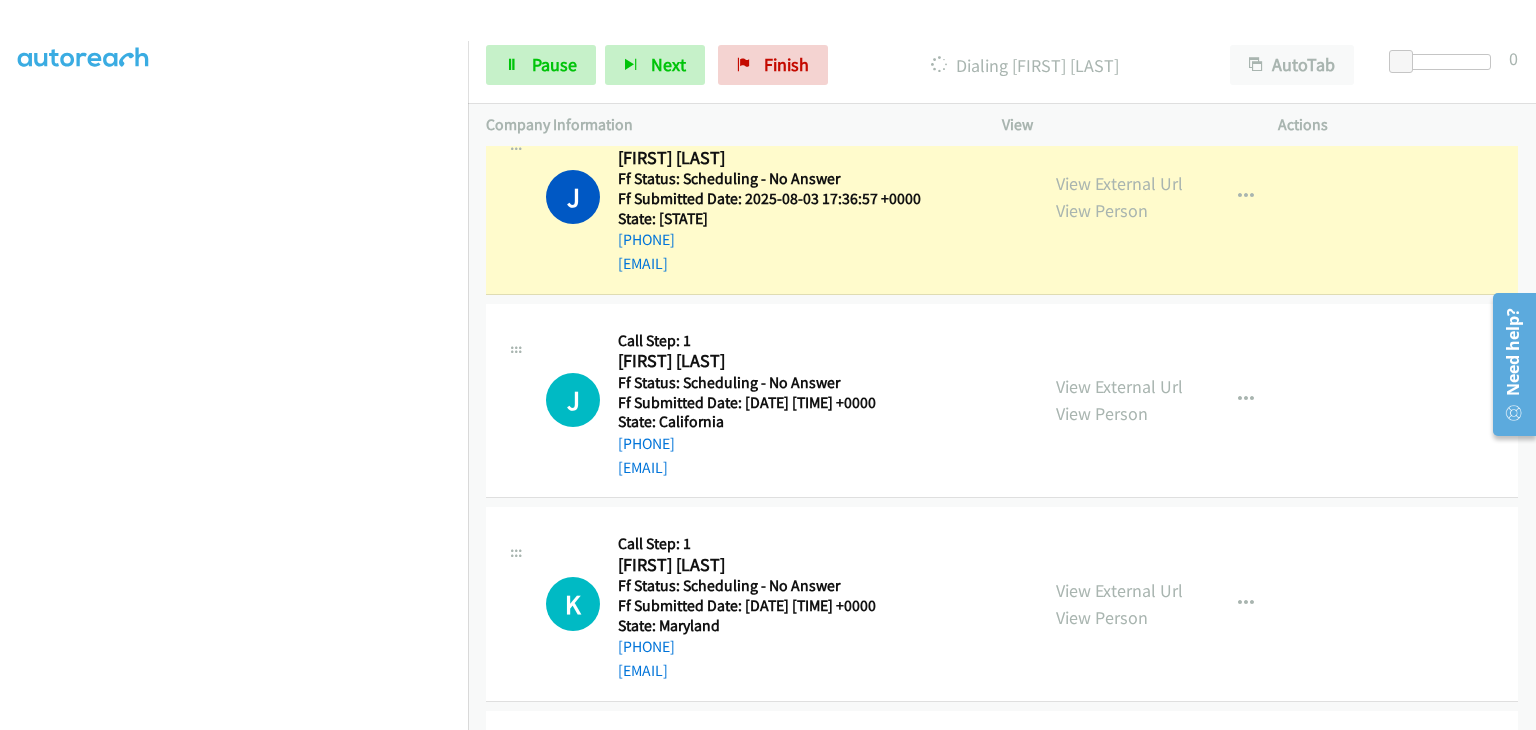 scroll, scrollTop: 392, scrollLeft: 0, axis: vertical 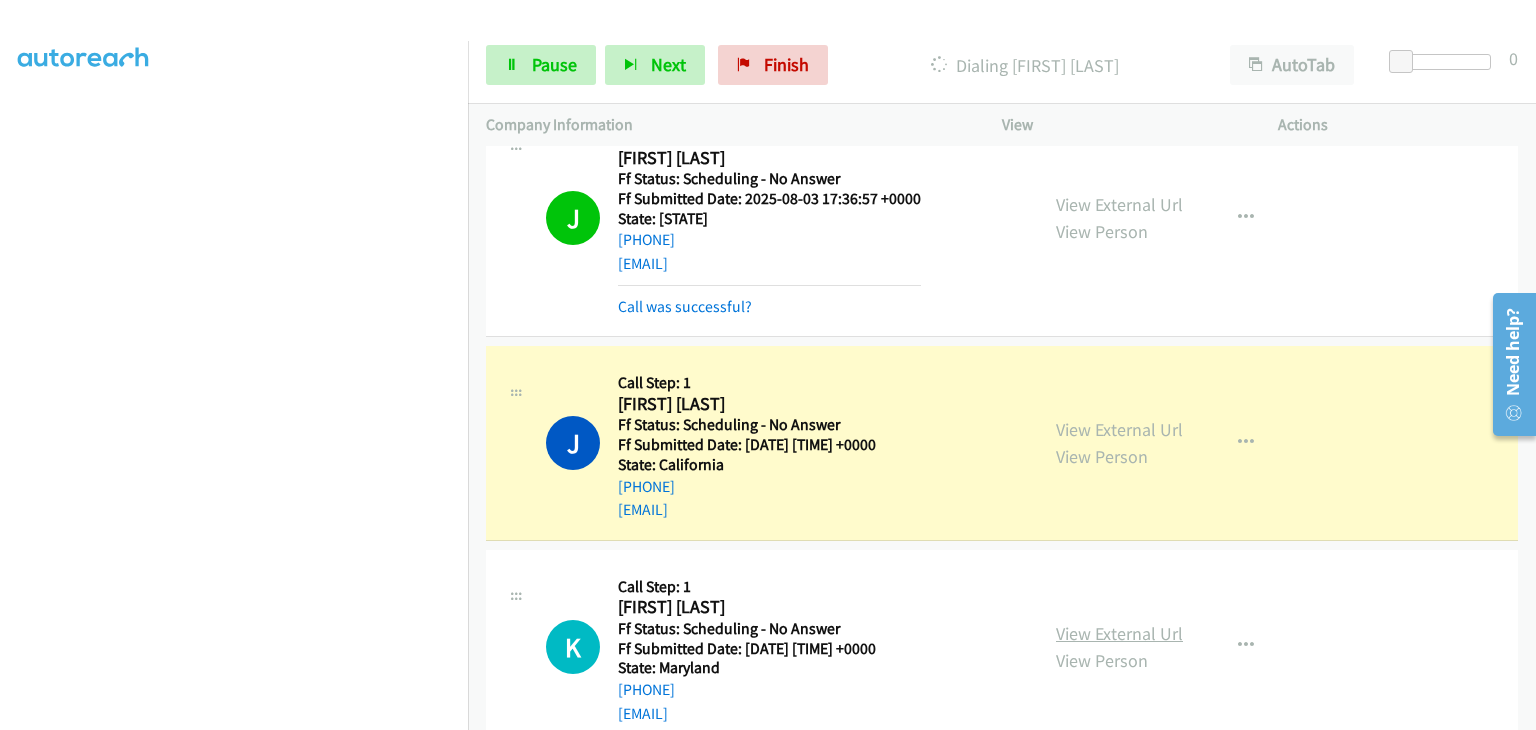 click on "View External Url" at bounding box center [1119, 633] 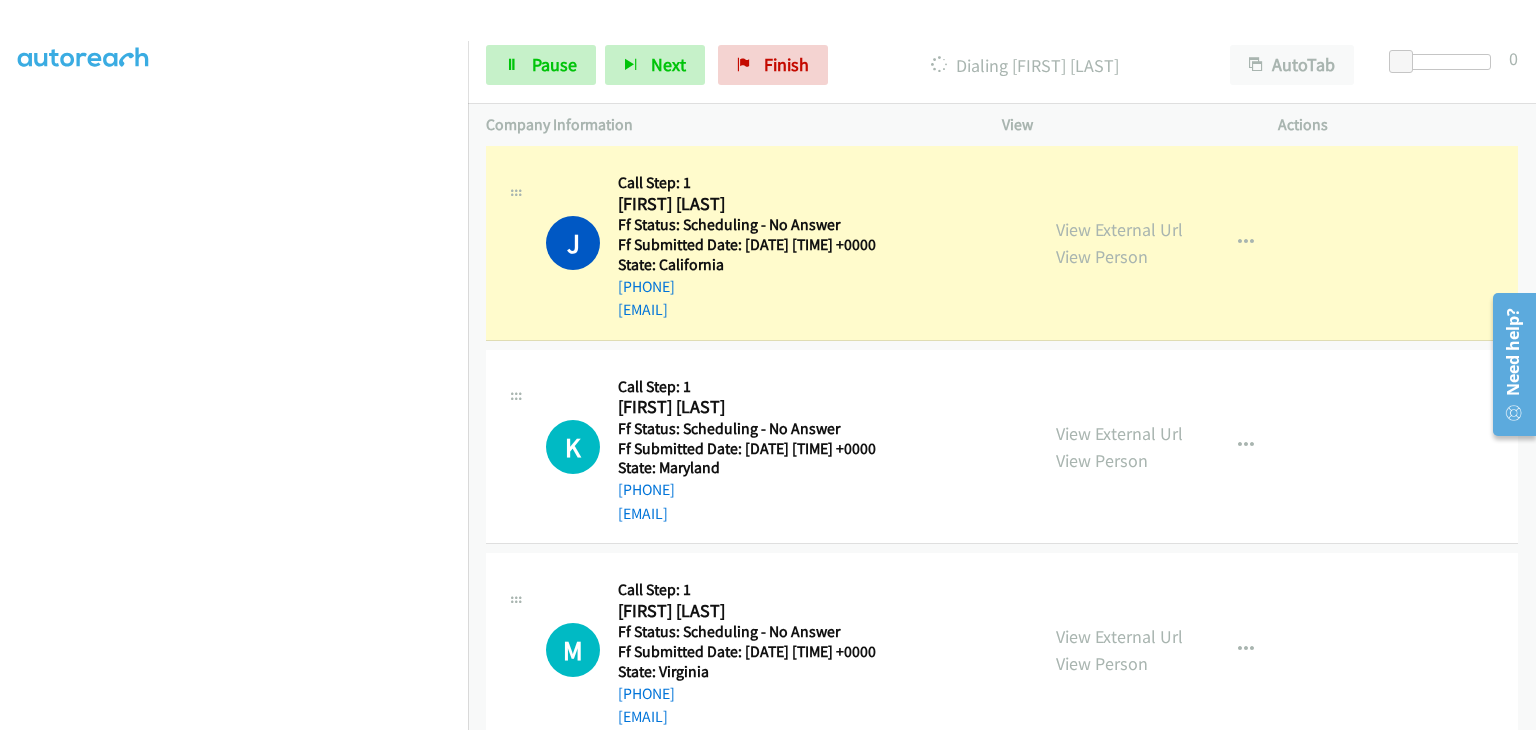 scroll, scrollTop: 800, scrollLeft: 0, axis: vertical 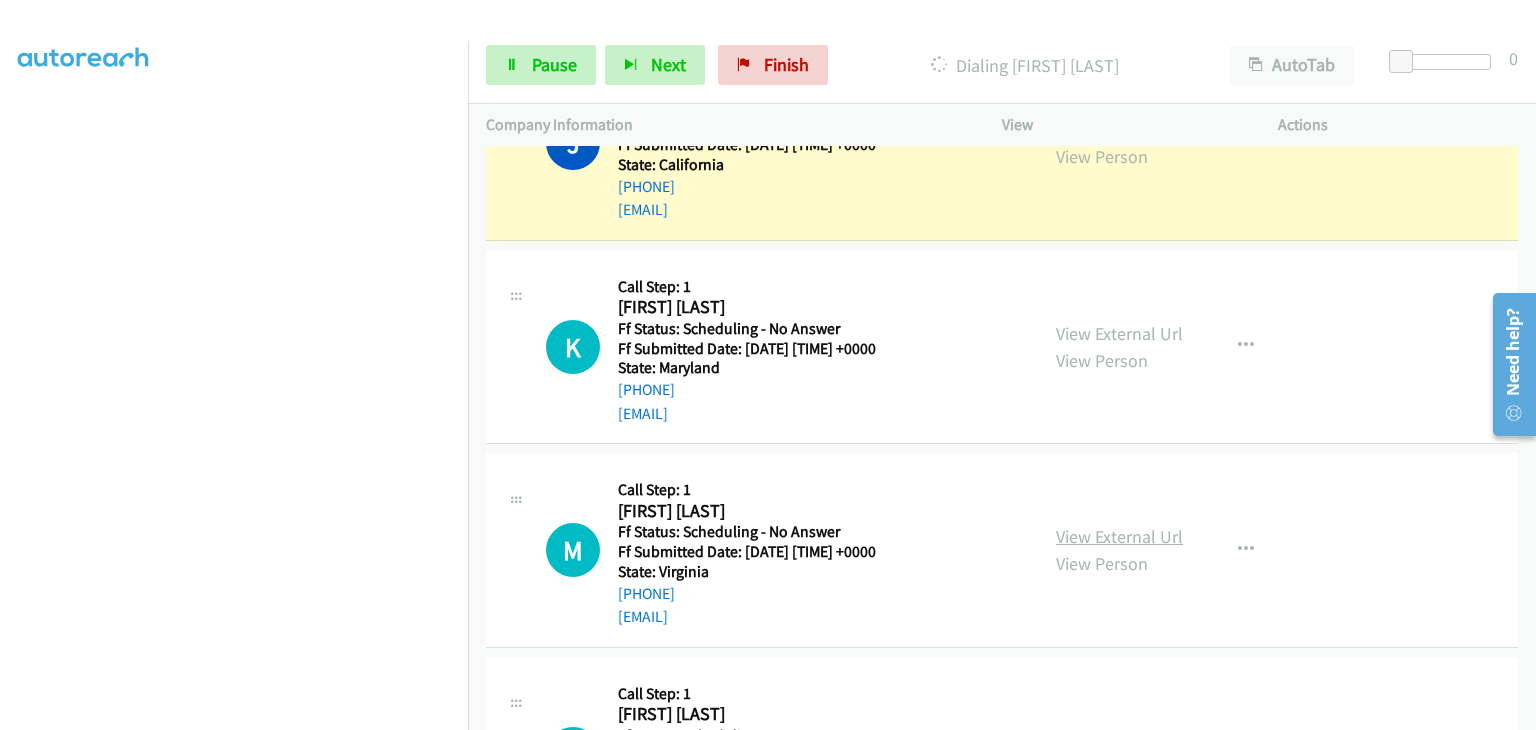 click on "View External Url" at bounding box center (1119, 536) 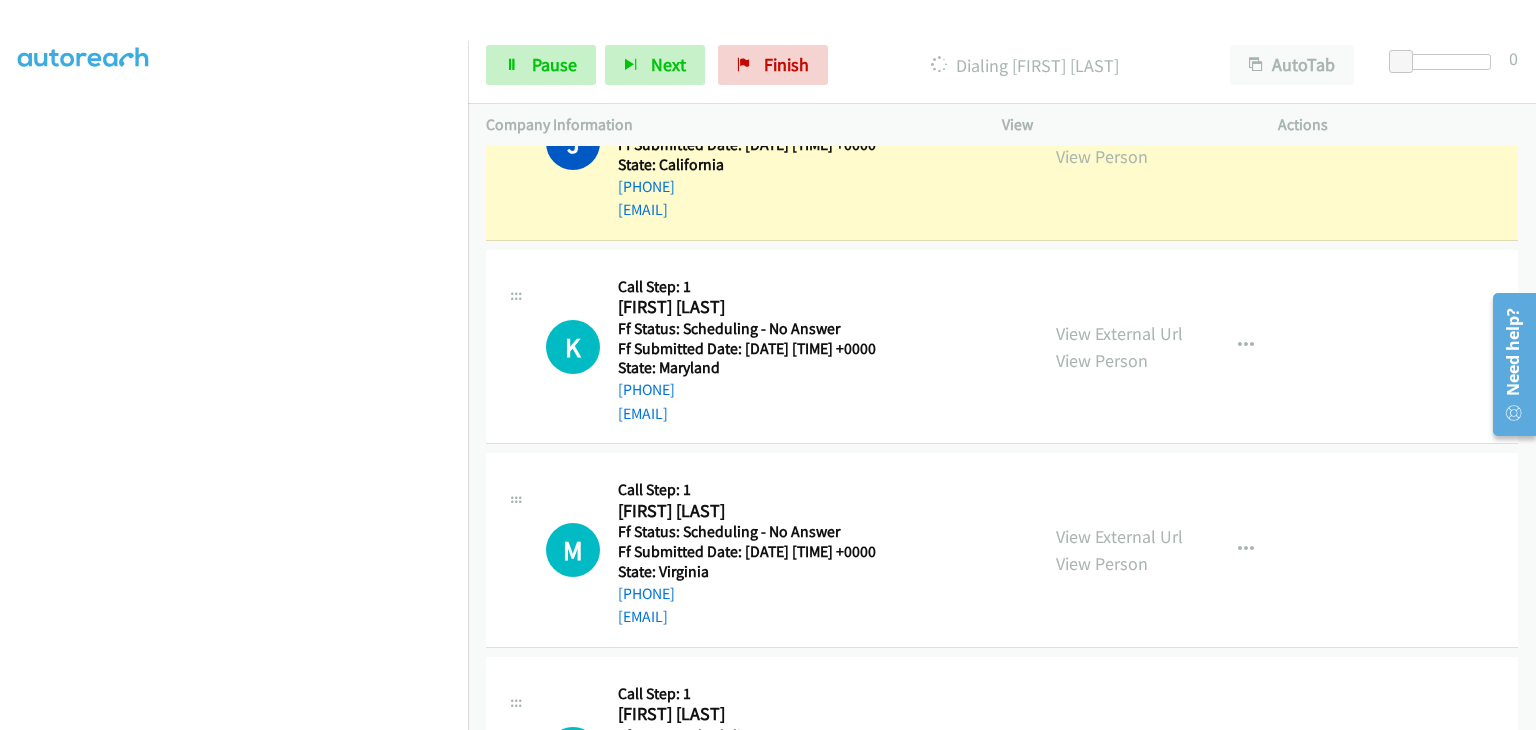 scroll, scrollTop: 392, scrollLeft: 0, axis: vertical 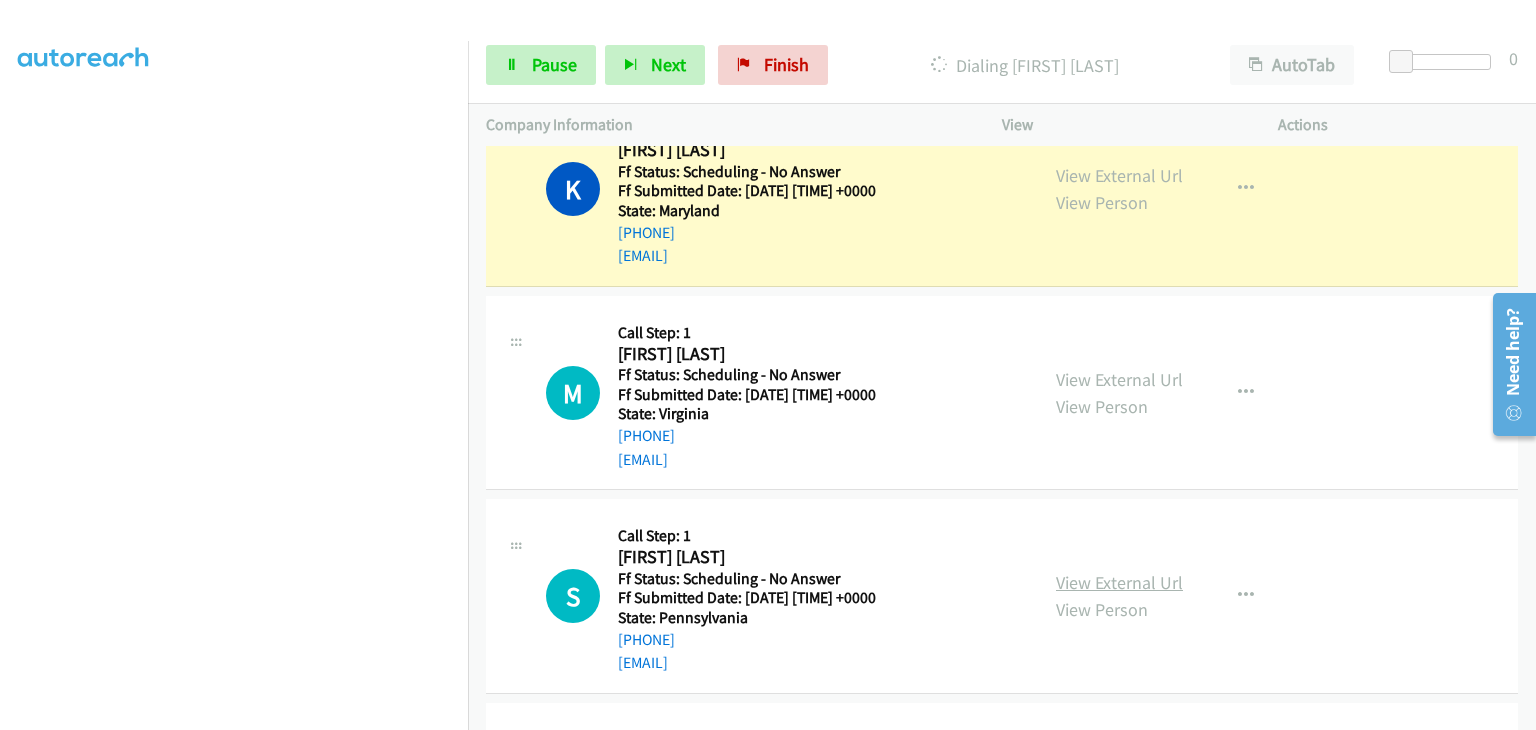 click on "View External Url" at bounding box center (1119, 582) 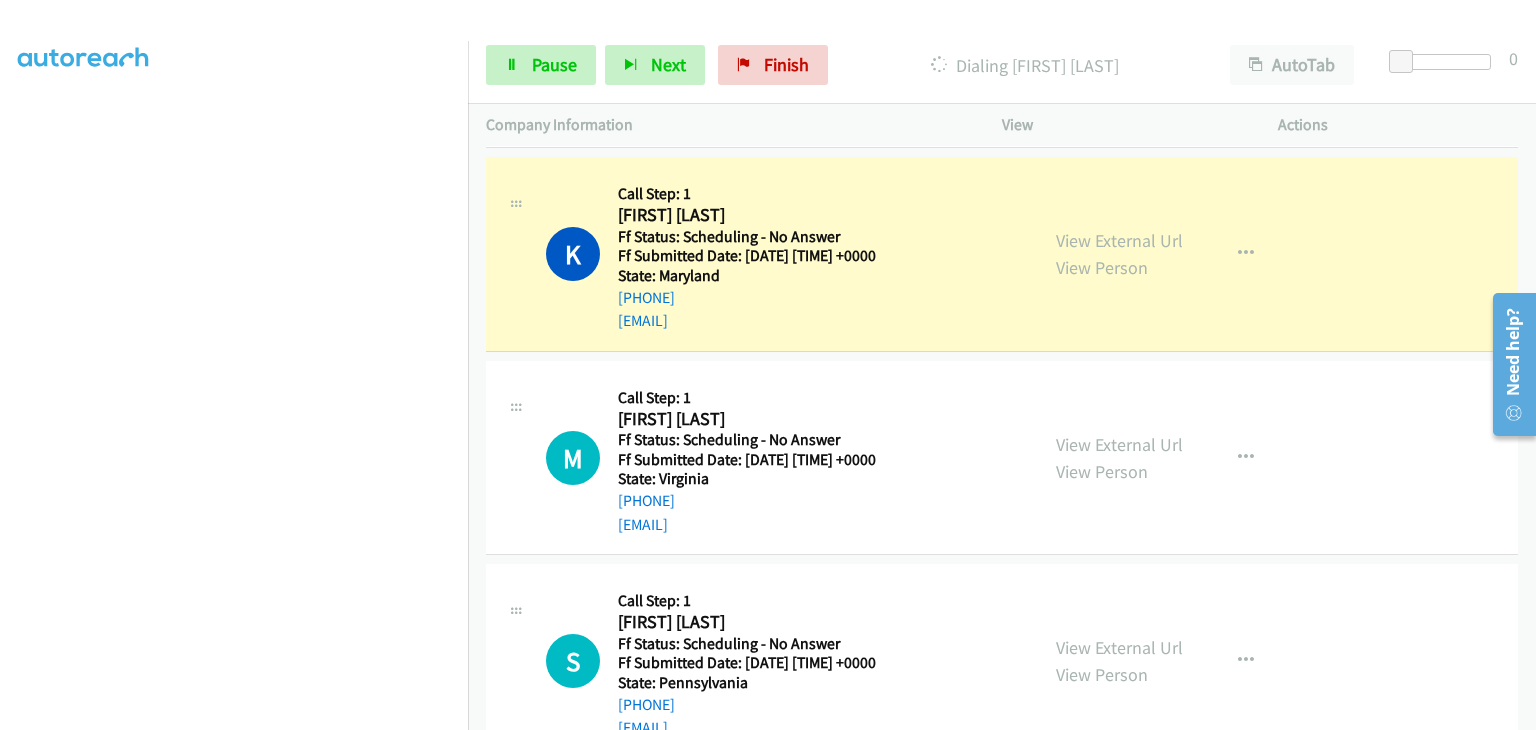 scroll, scrollTop: 900, scrollLeft: 0, axis: vertical 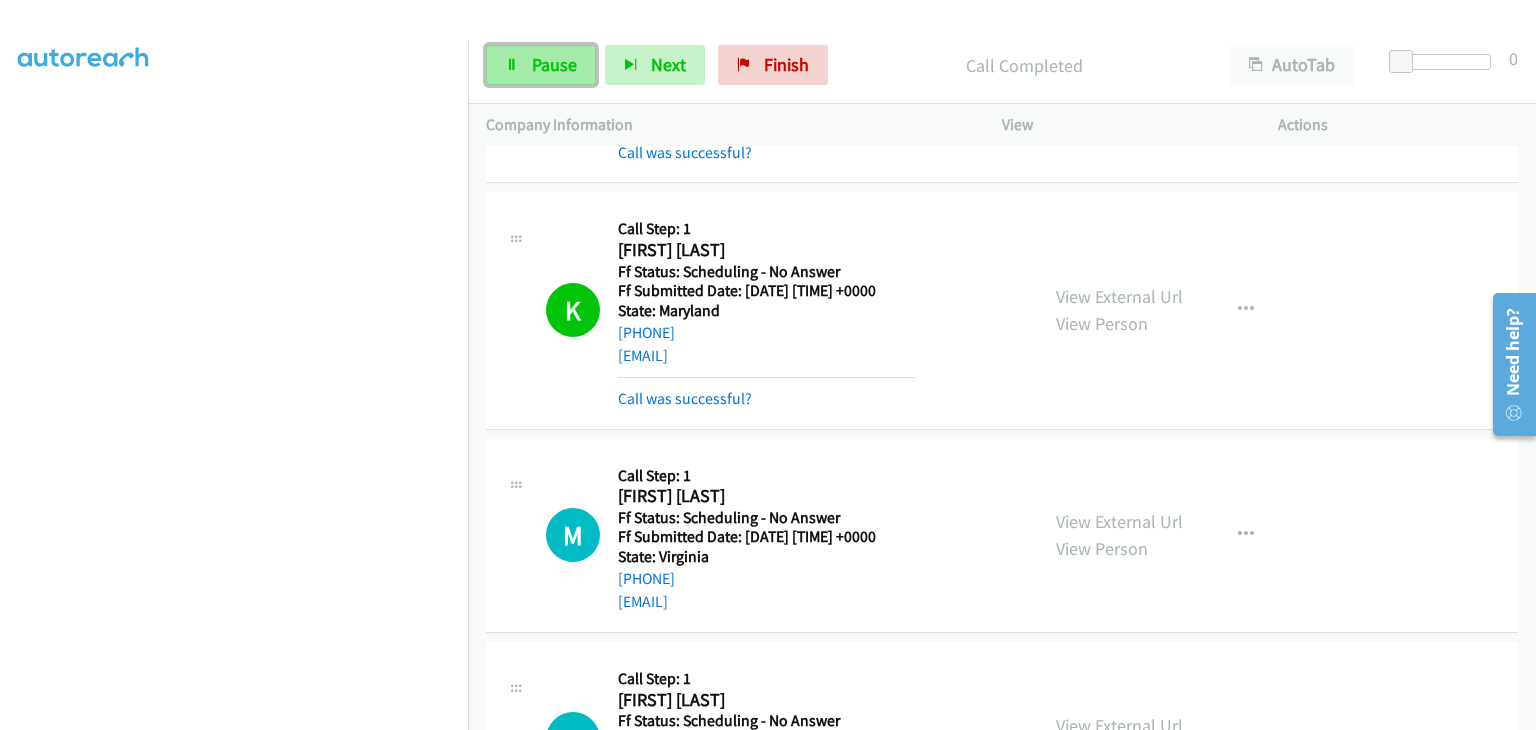 click on "Pause" at bounding box center [554, 64] 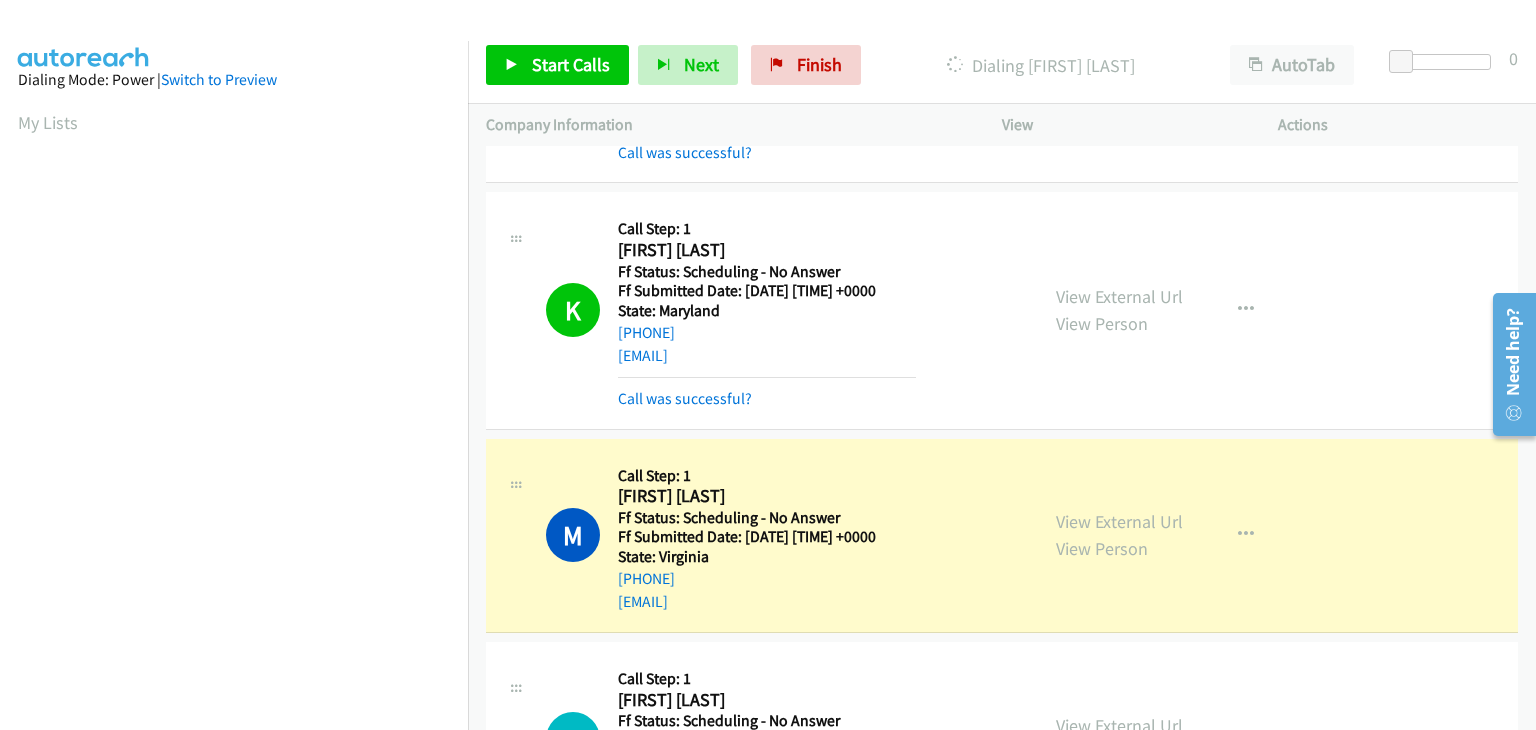 scroll, scrollTop: 392, scrollLeft: 0, axis: vertical 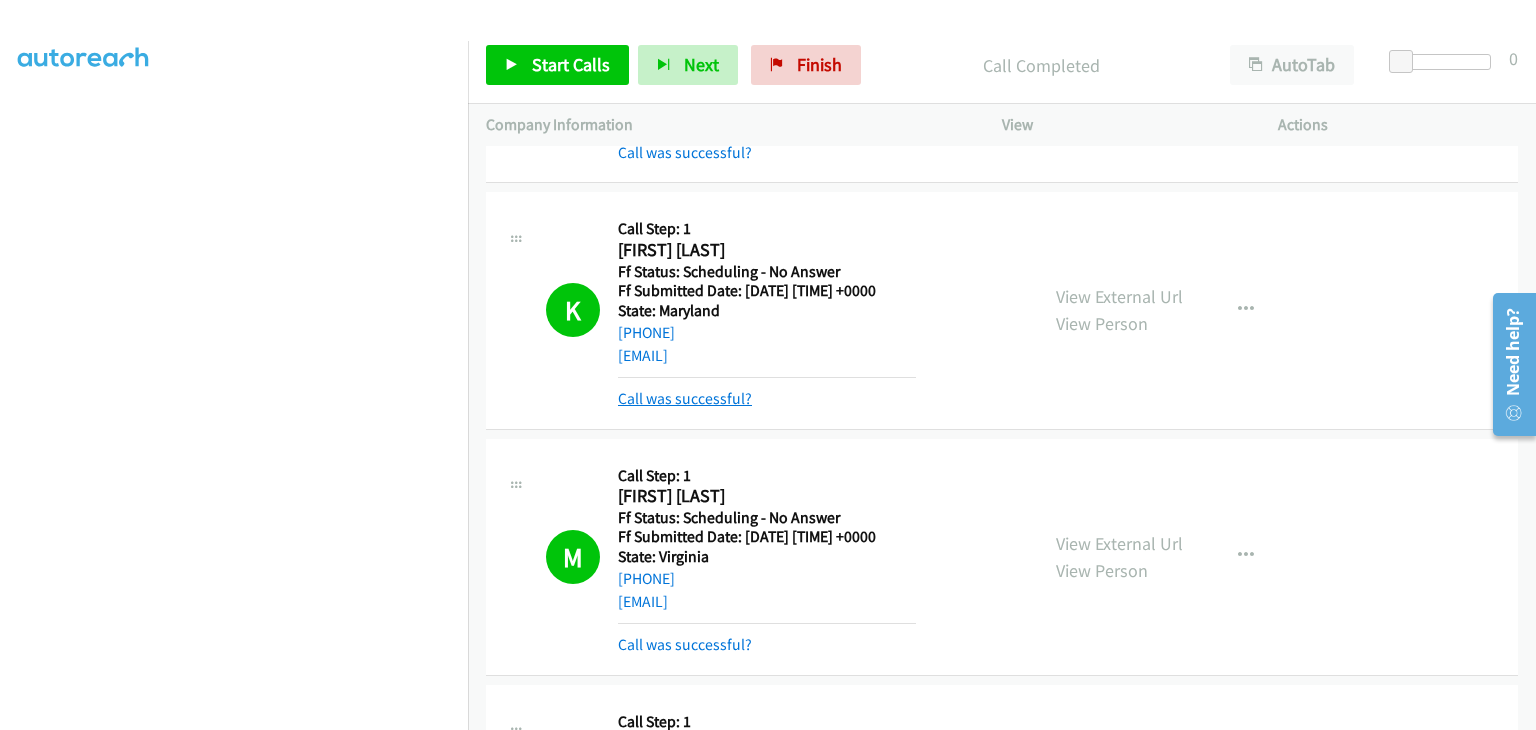 click on "Call was successful?" at bounding box center [685, 398] 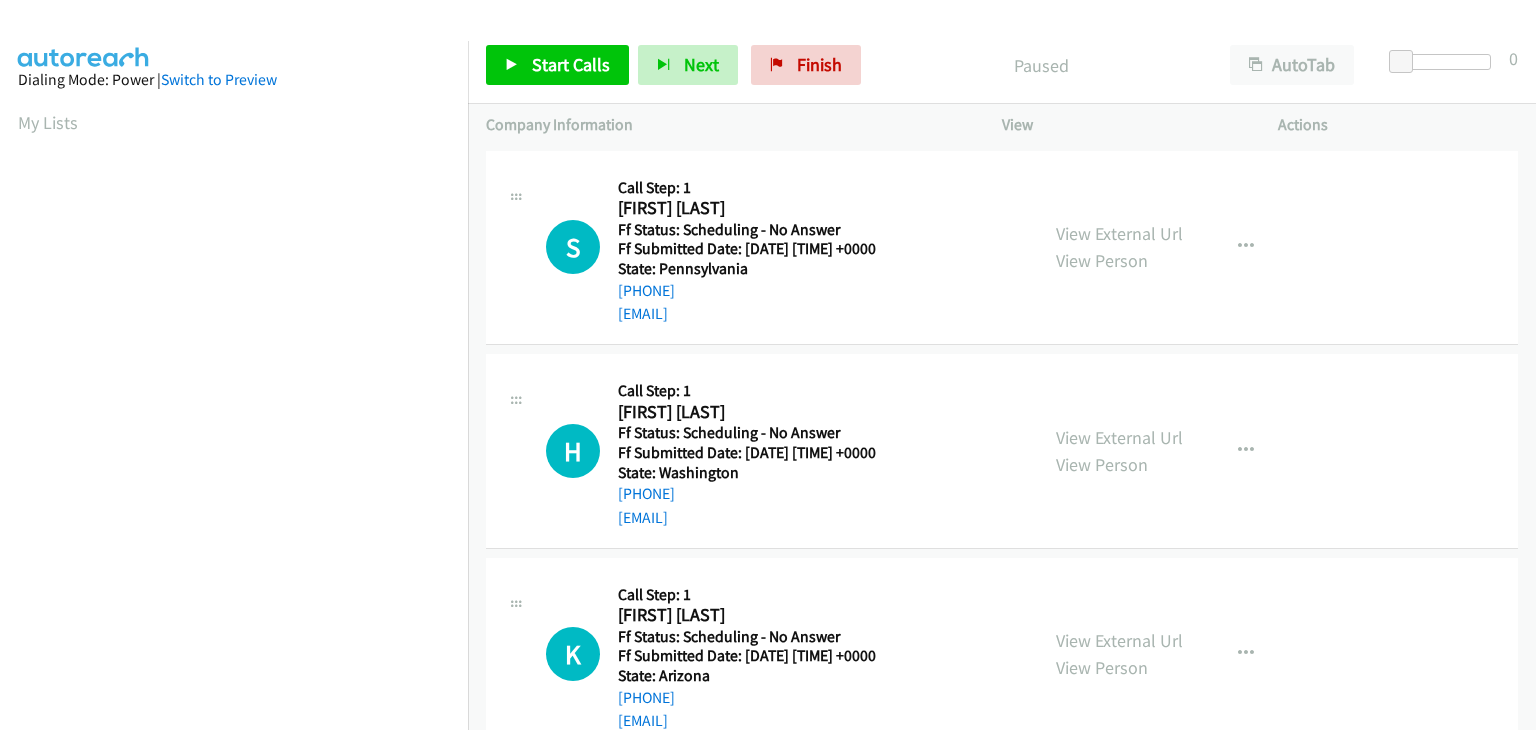 scroll, scrollTop: 0, scrollLeft: 0, axis: both 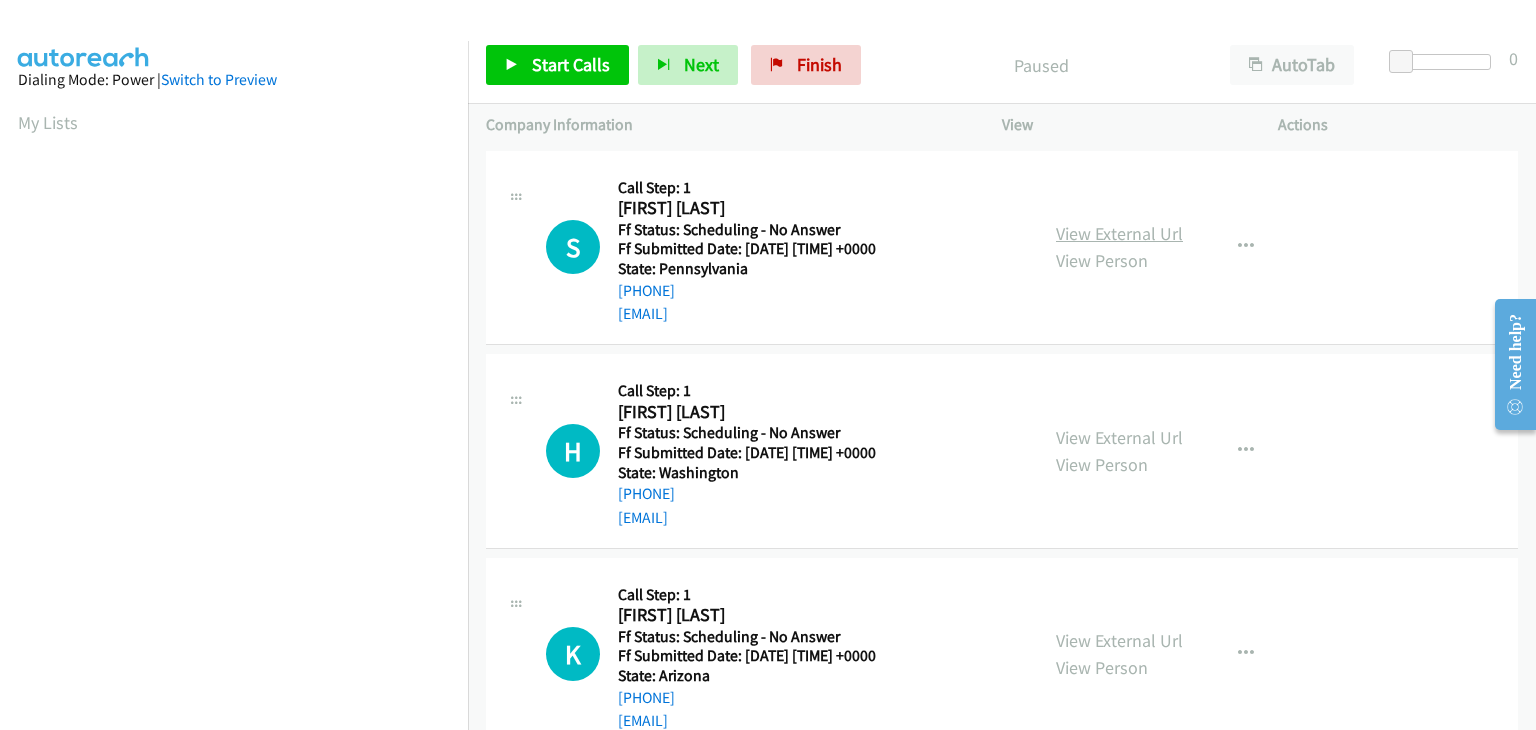 click on "View External Url" at bounding box center [1119, 233] 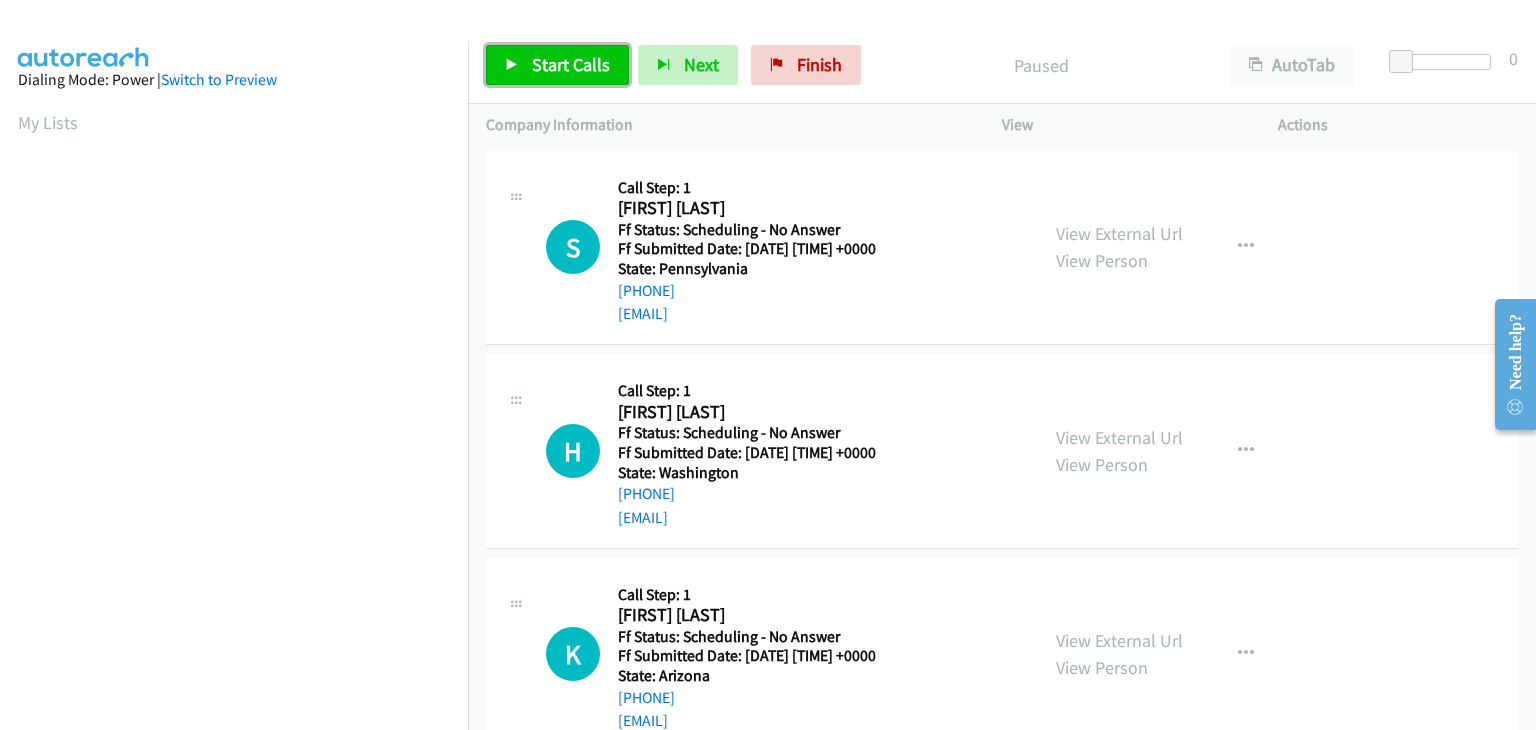 click on "Start Calls" at bounding box center [571, 64] 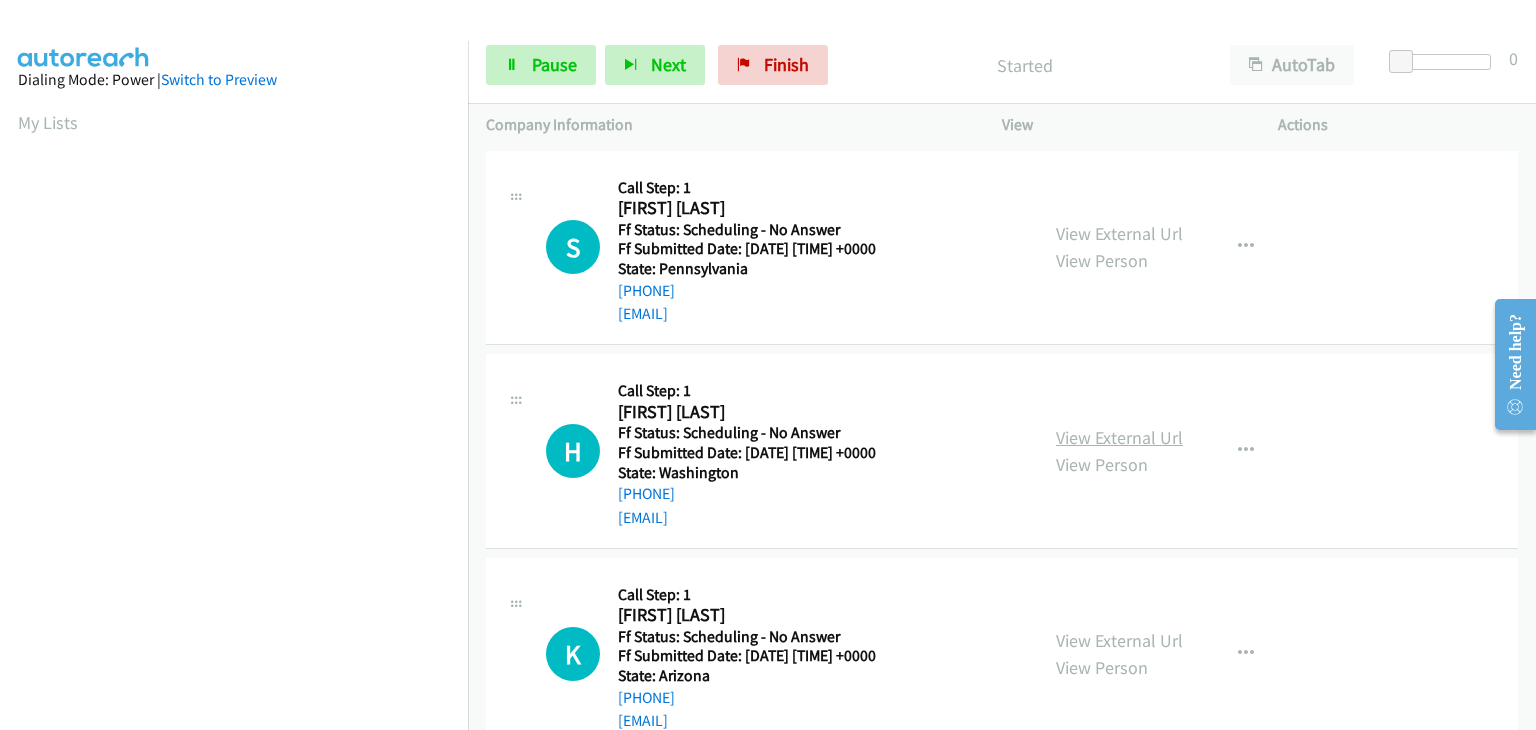 click on "View External Url" at bounding box center (1119, 437) 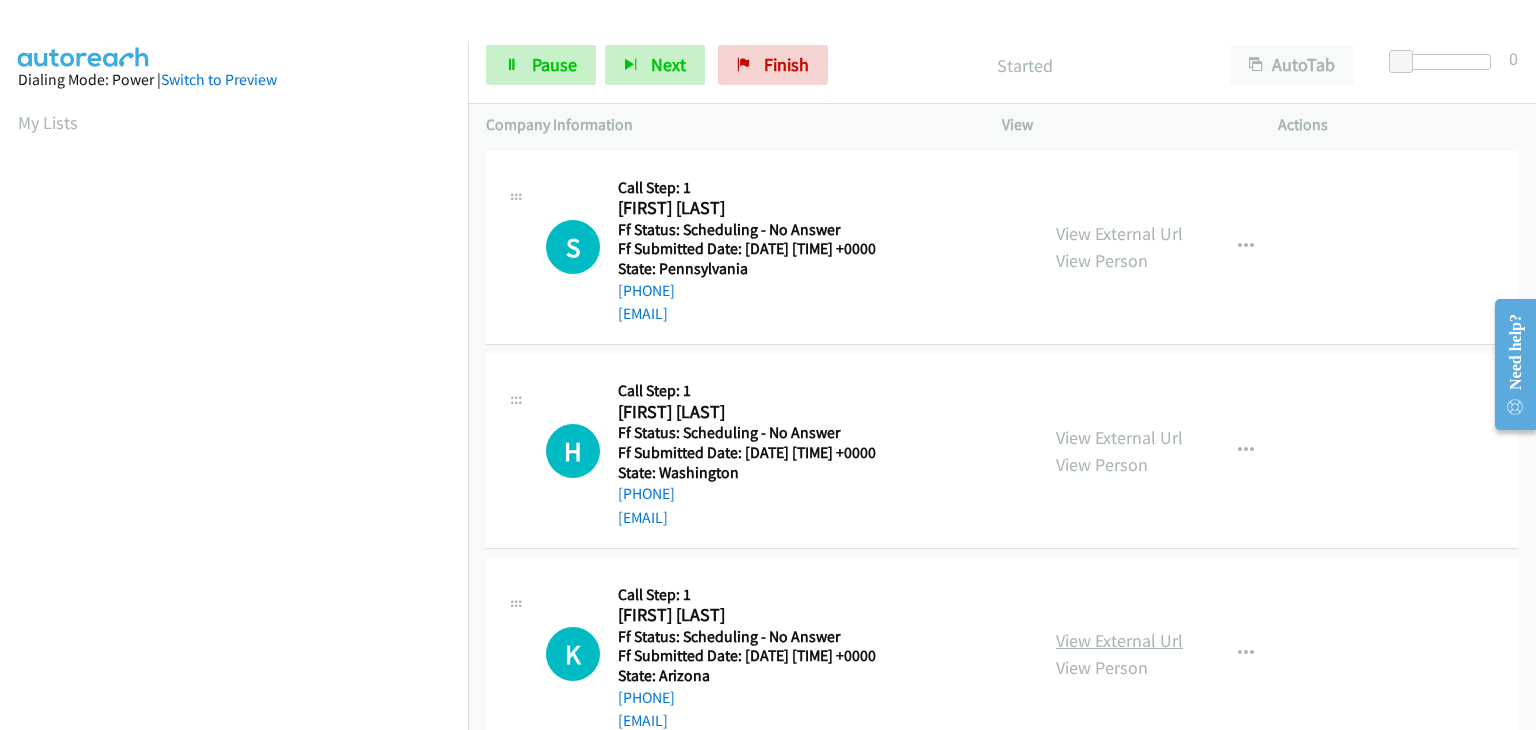 click on "View External Url" at bounding box center [1119, 640] 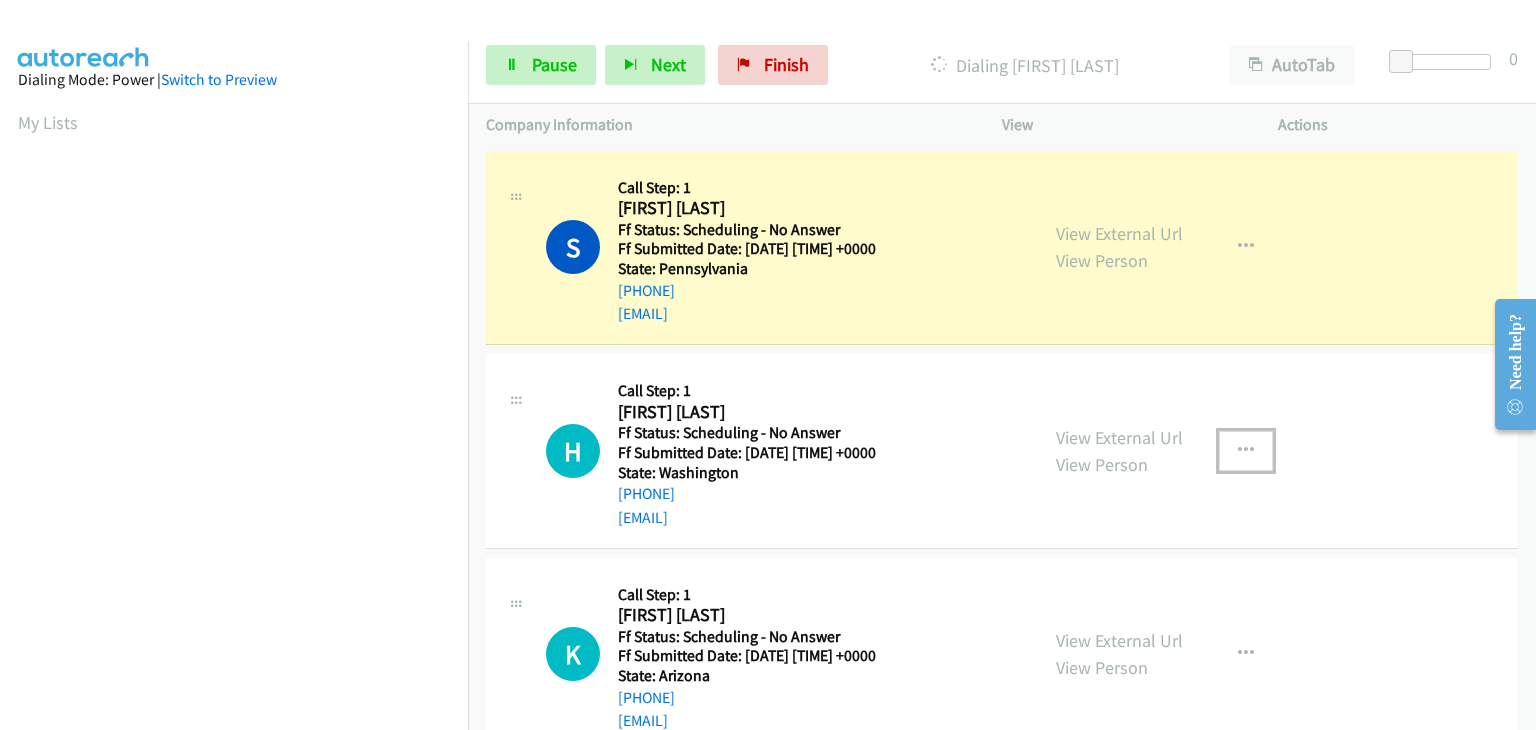 click at bounding box center (1246, 451) 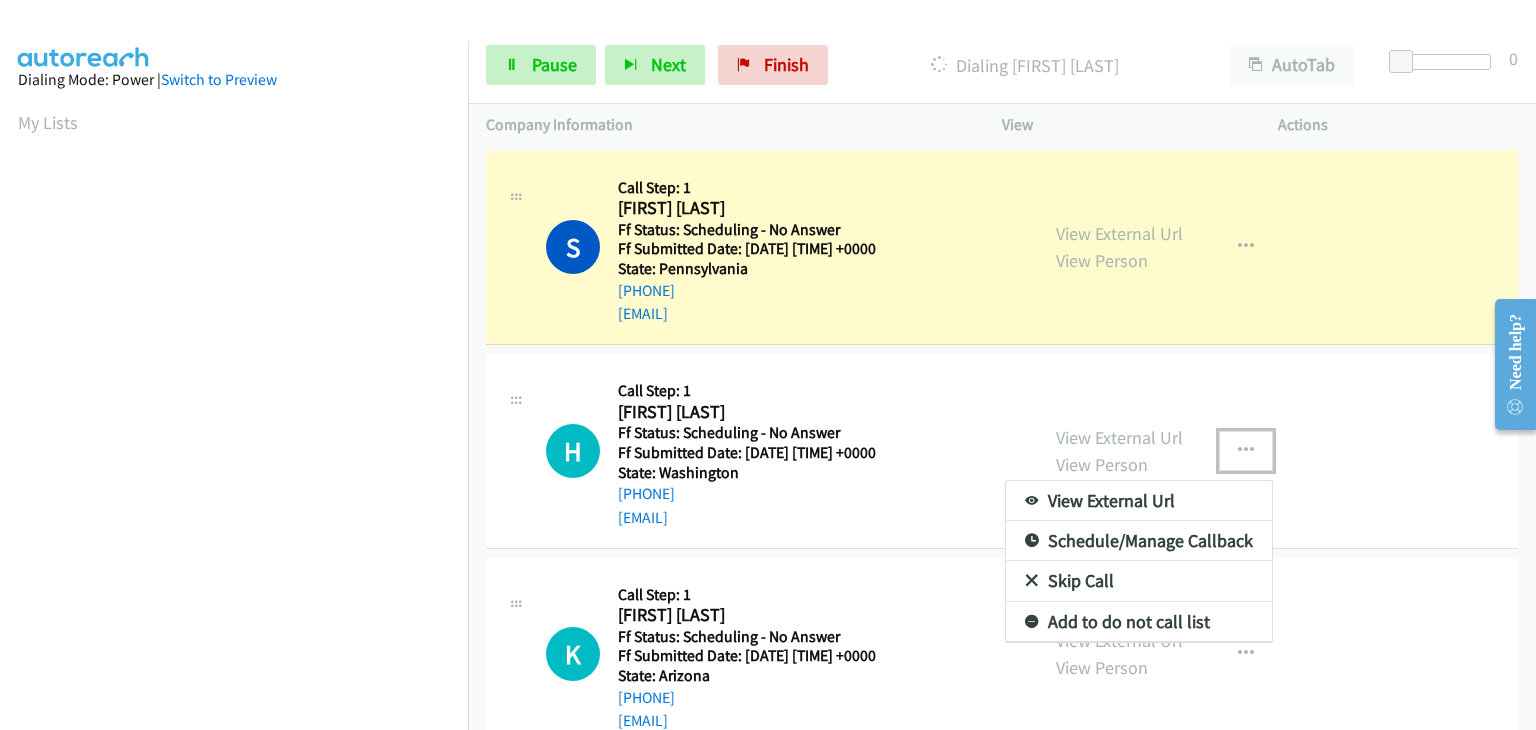 click on "Skip Call" at bounding box center [1139, 581] 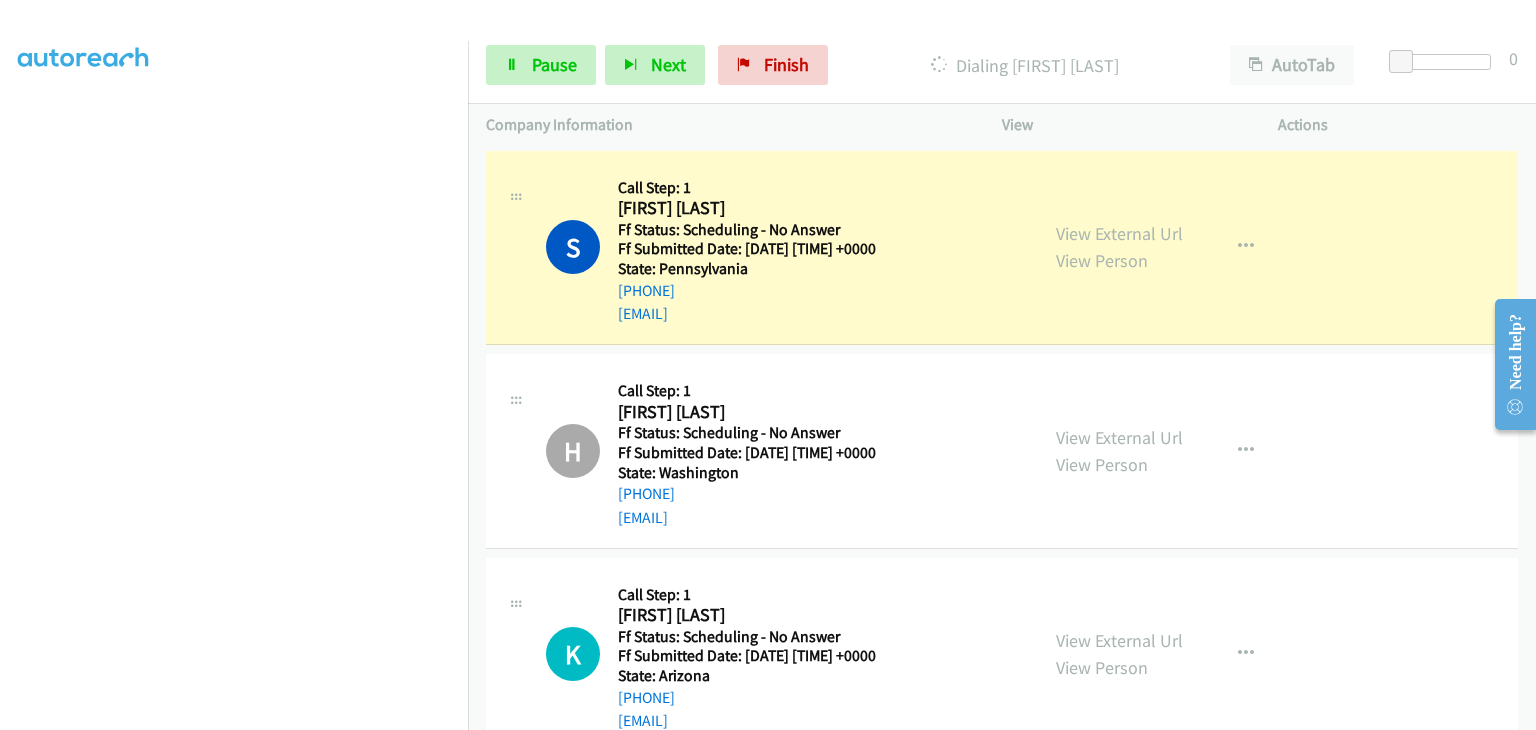 scroll, scrollTop: 392, scrollLeft: 0, axis: vertical 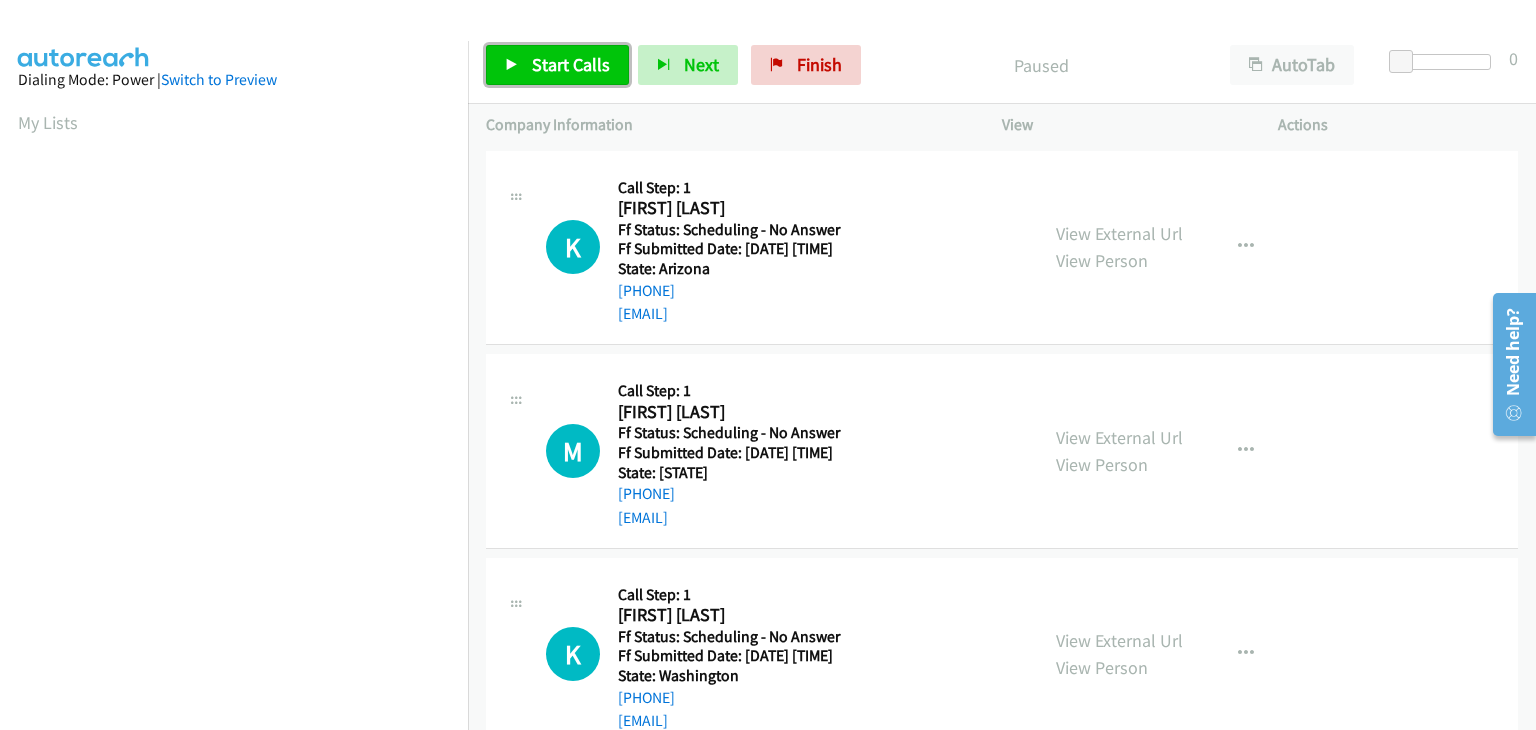 click on "Start Calls" at bounding box center (571, 64) 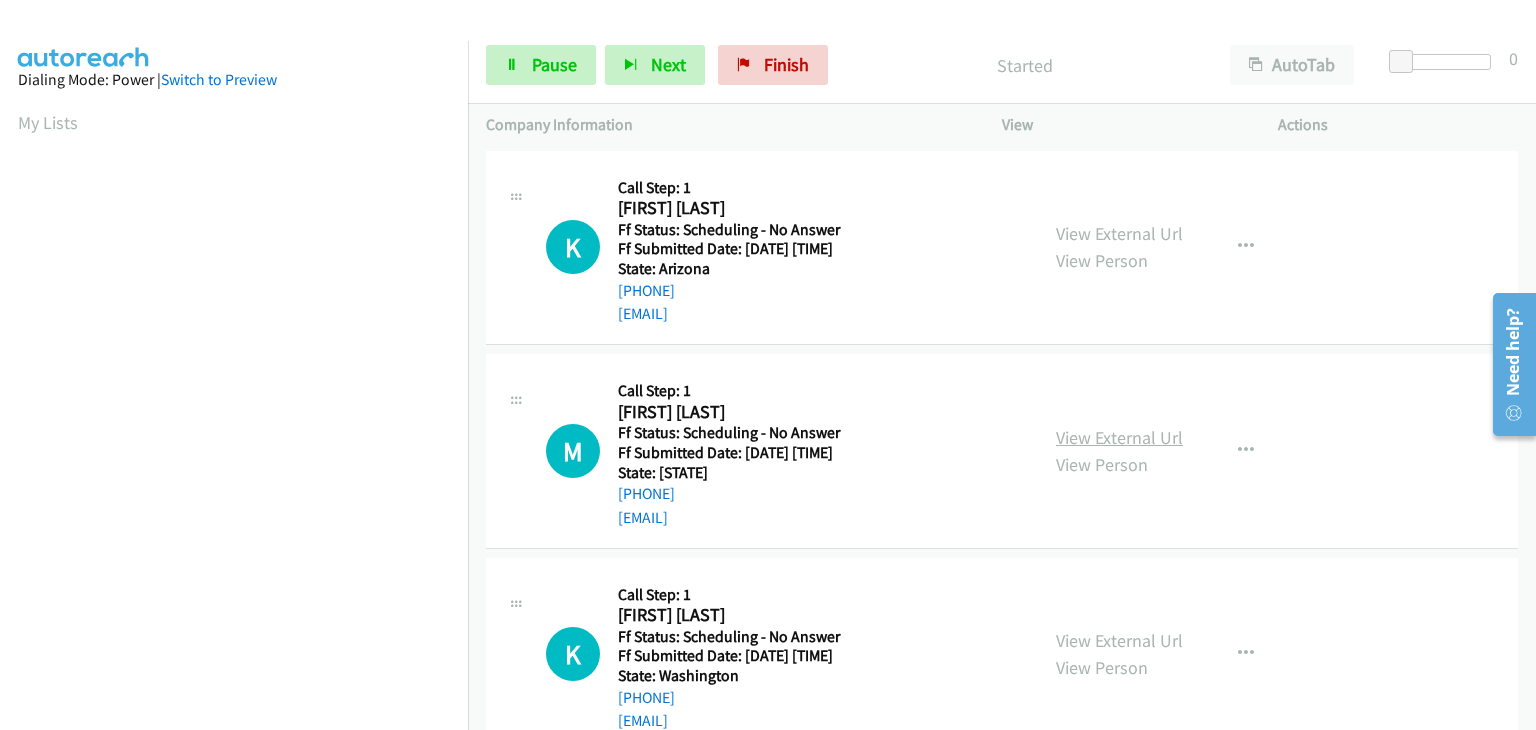 click on "View External Url" at bounding box center (1119, 437) 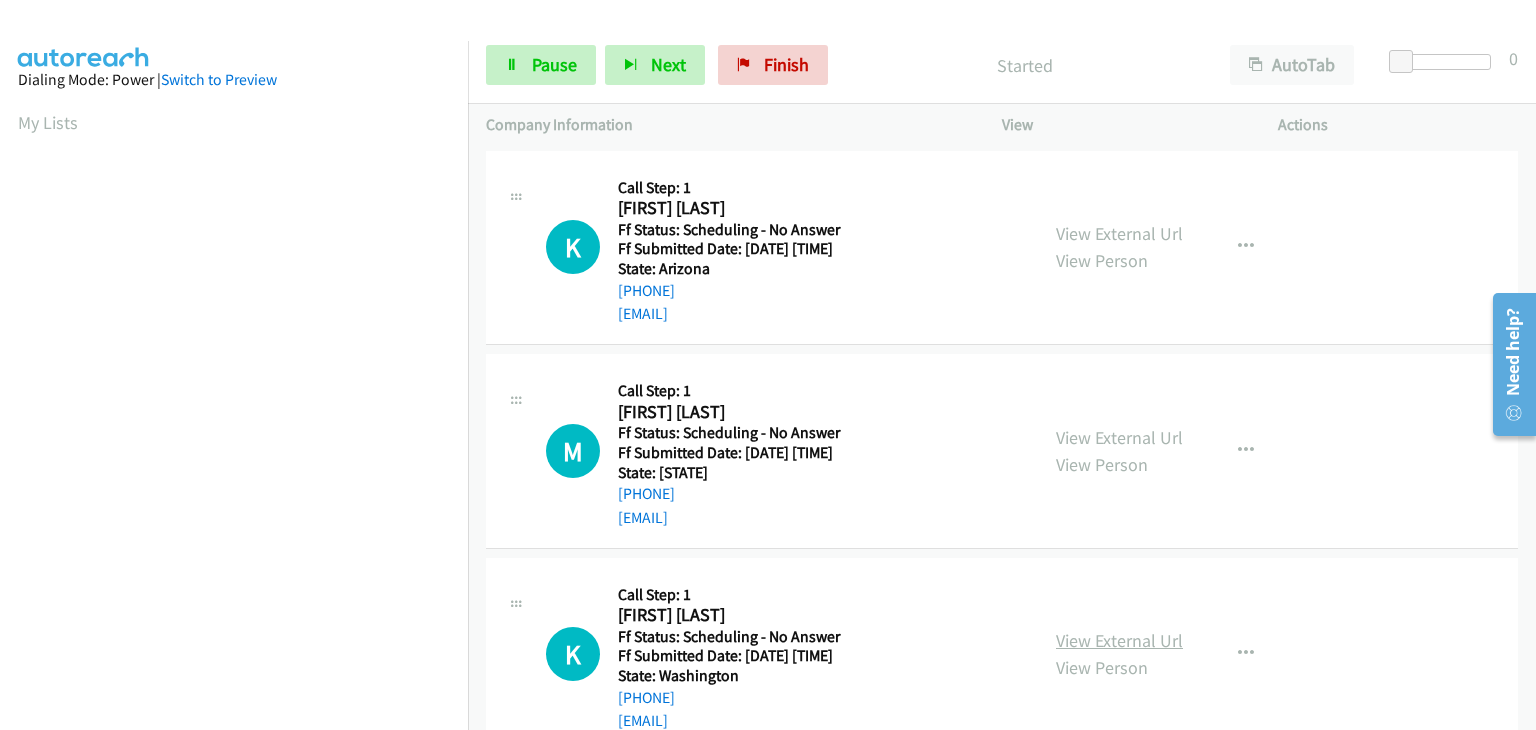 click on "View External Url" at bounding box center [1119, 640] 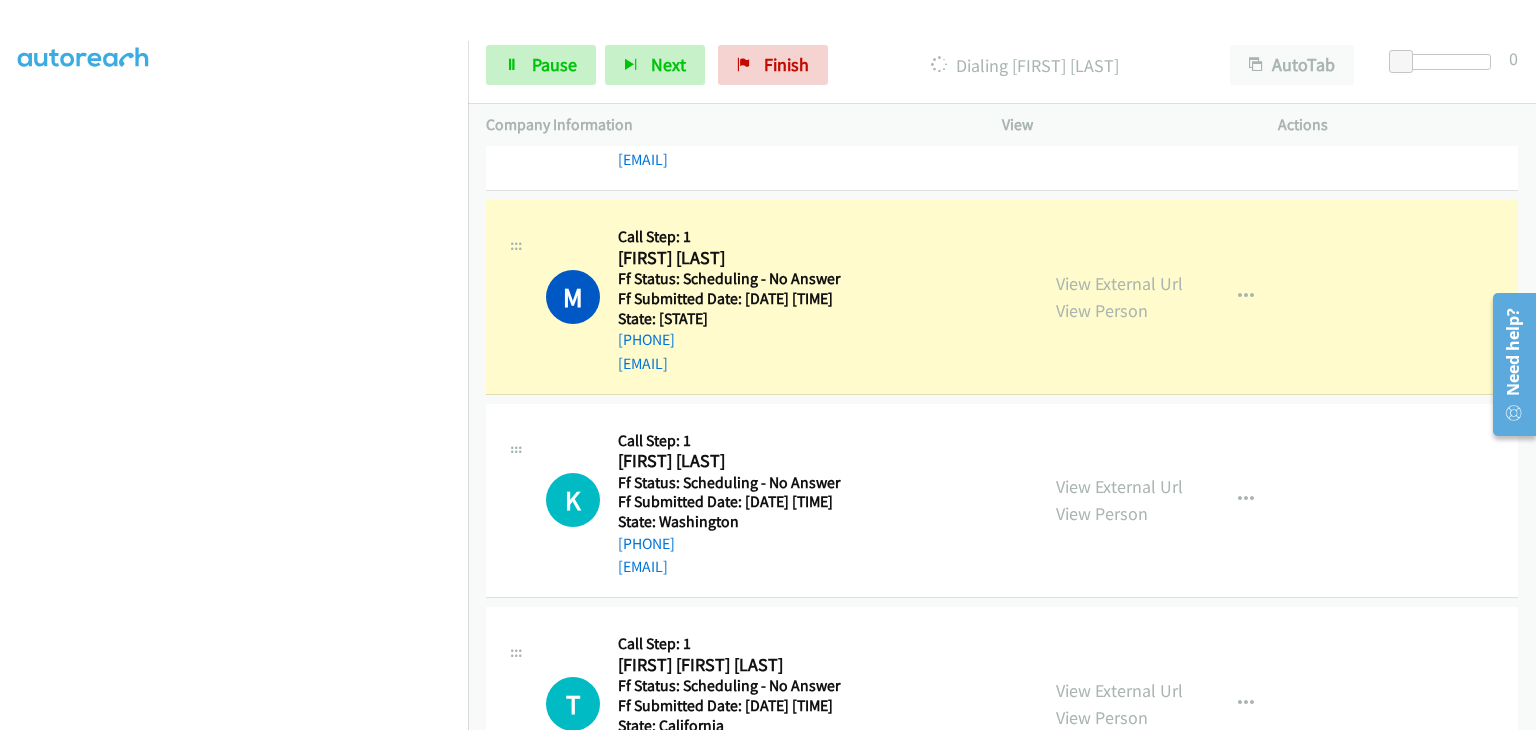 scroll, scrollTop: 200, scrollLeft: 0, axis: vertical 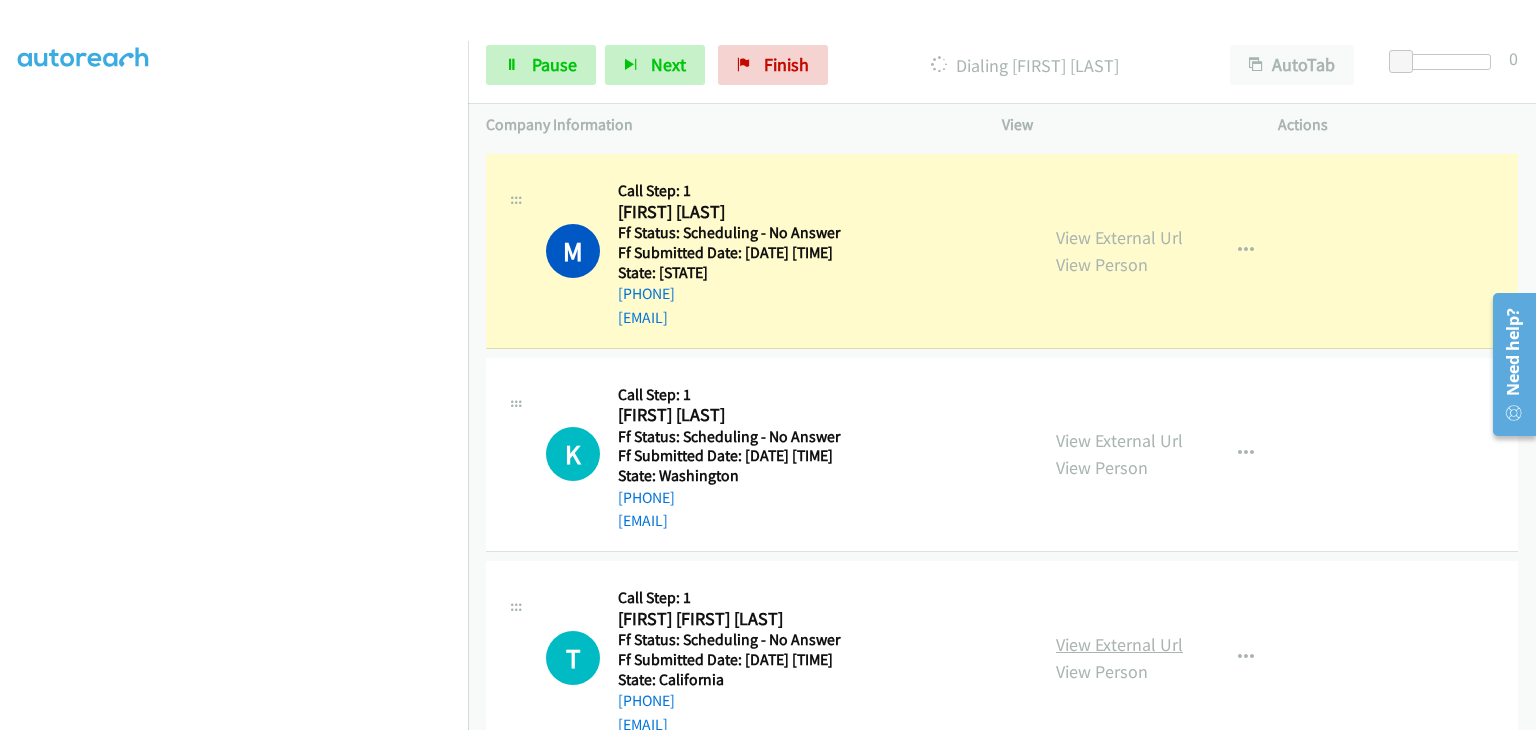 click on "View External Url" at bounding box center [1119, 644] 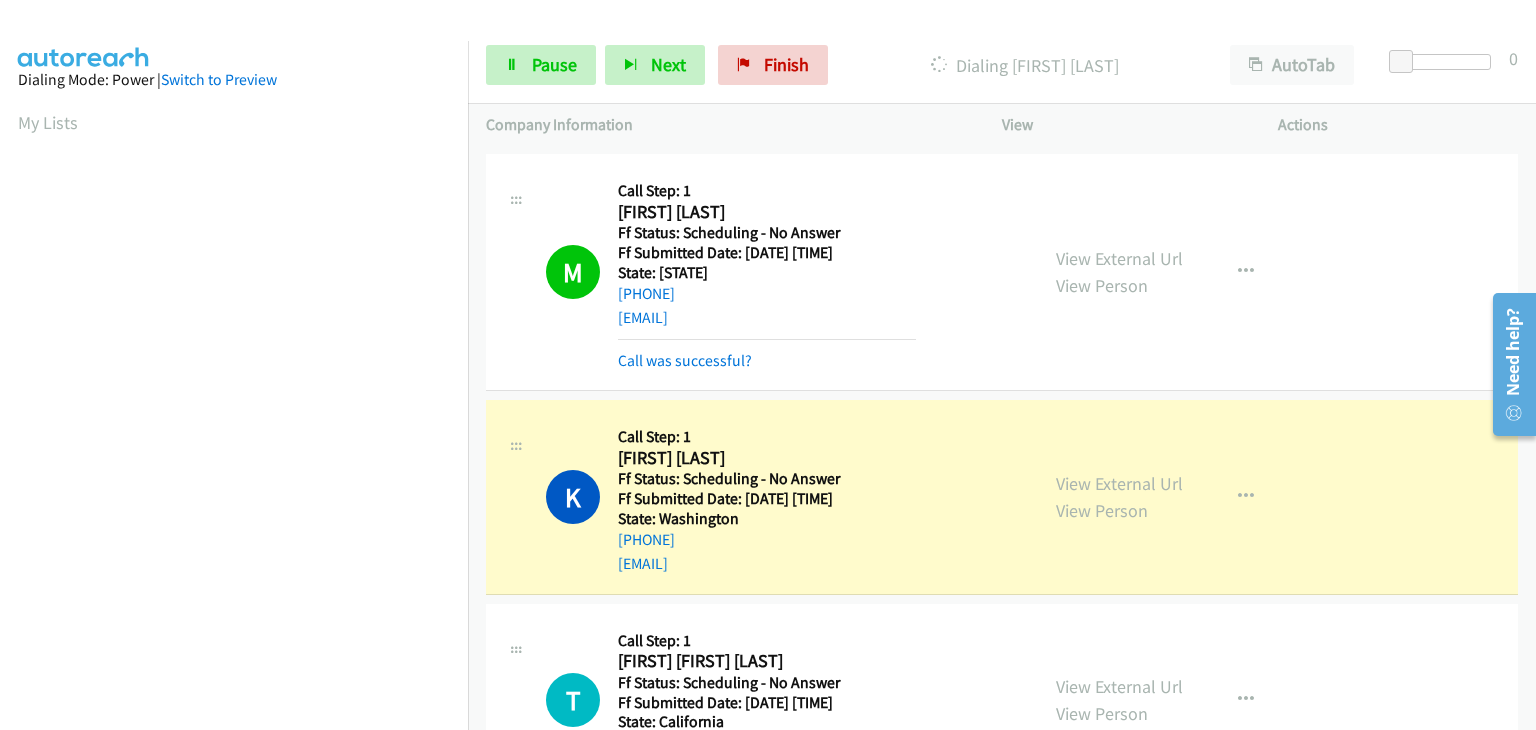 scroll, scrollTop: 392, scrollLeft: 0, axis: vertical 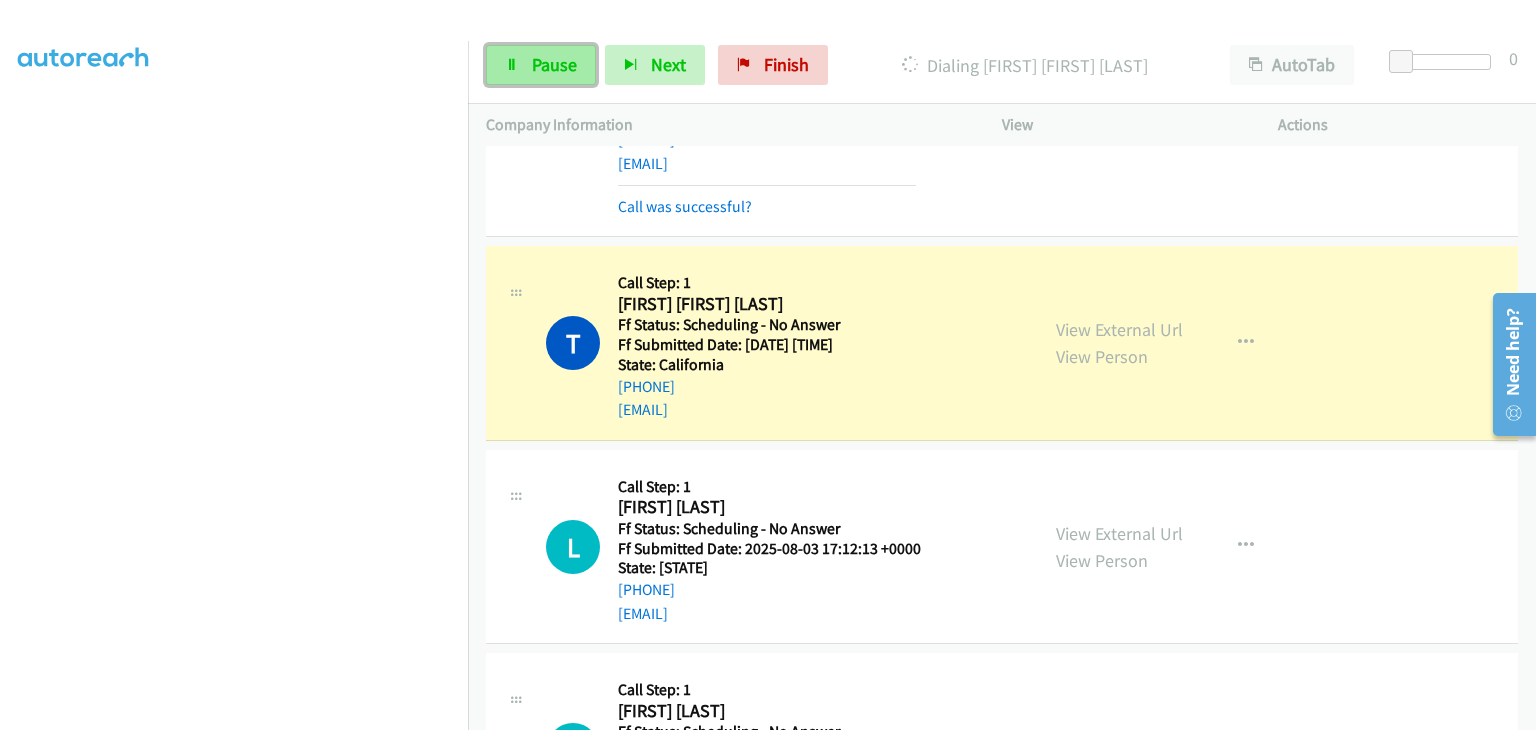 click on "Pause" at bounding box center [541, 65] 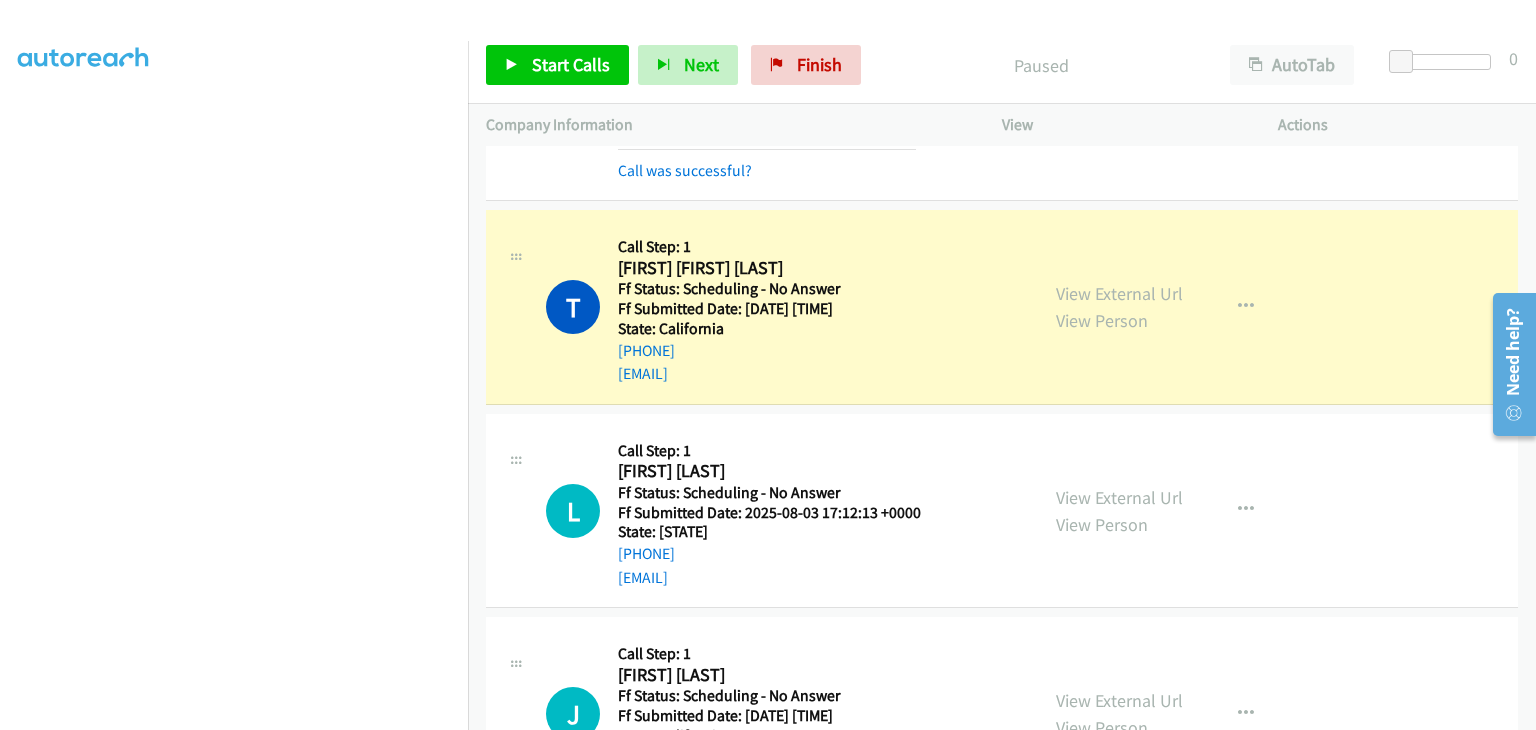 scroll, scrollTop: 700, scrollLeft: 0, axis: vertical 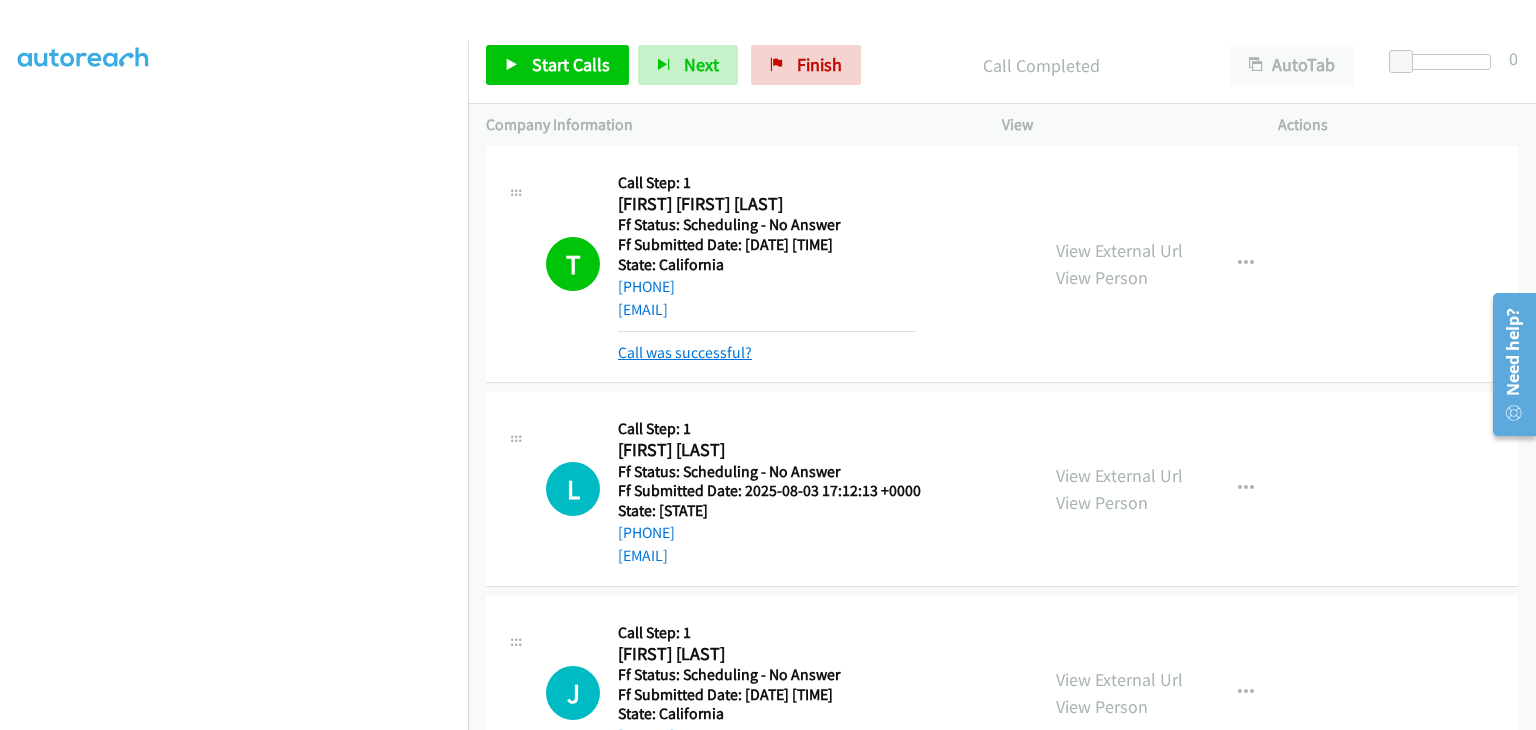 click on "Call was successful?" at bounding box center [685, 352] 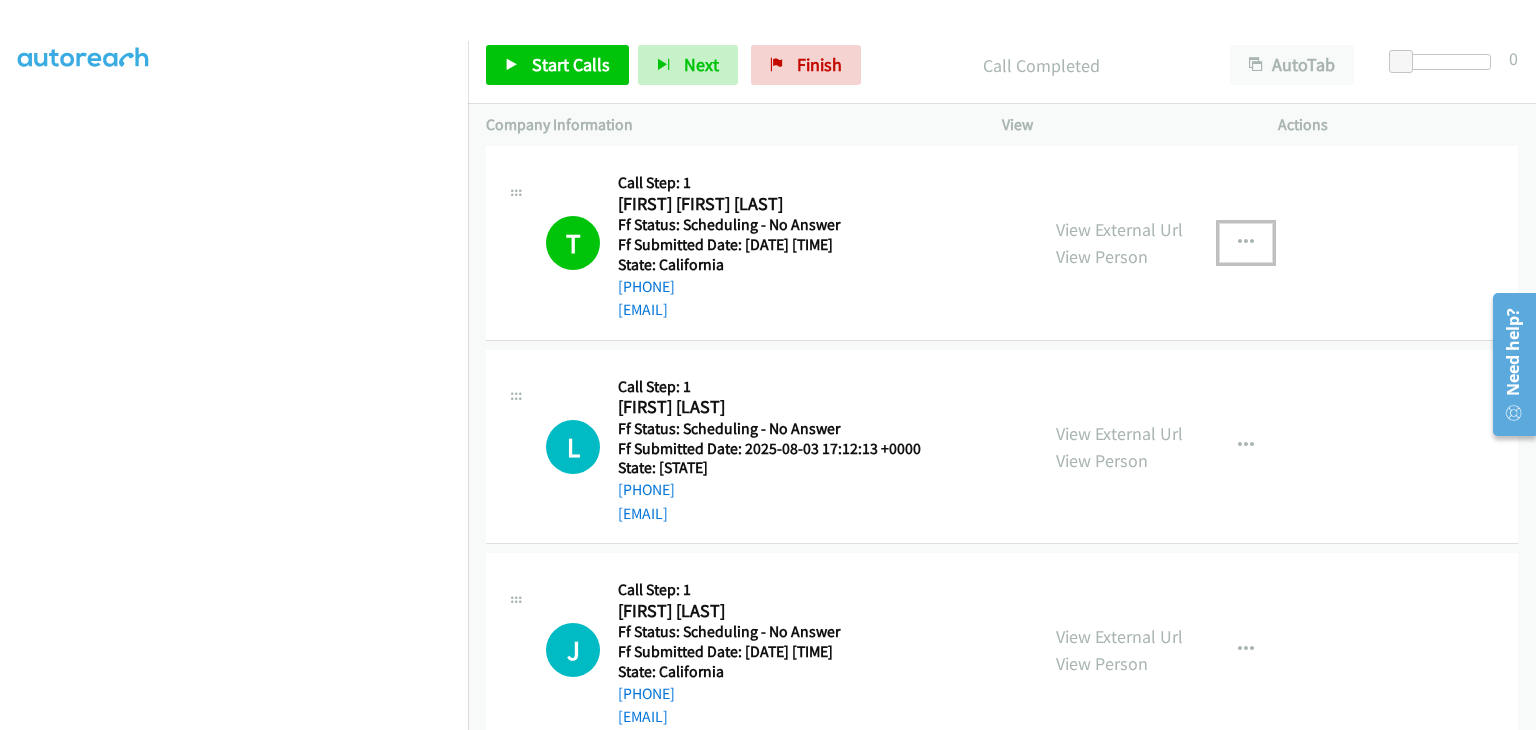 click at bounding box center (1246, 243) 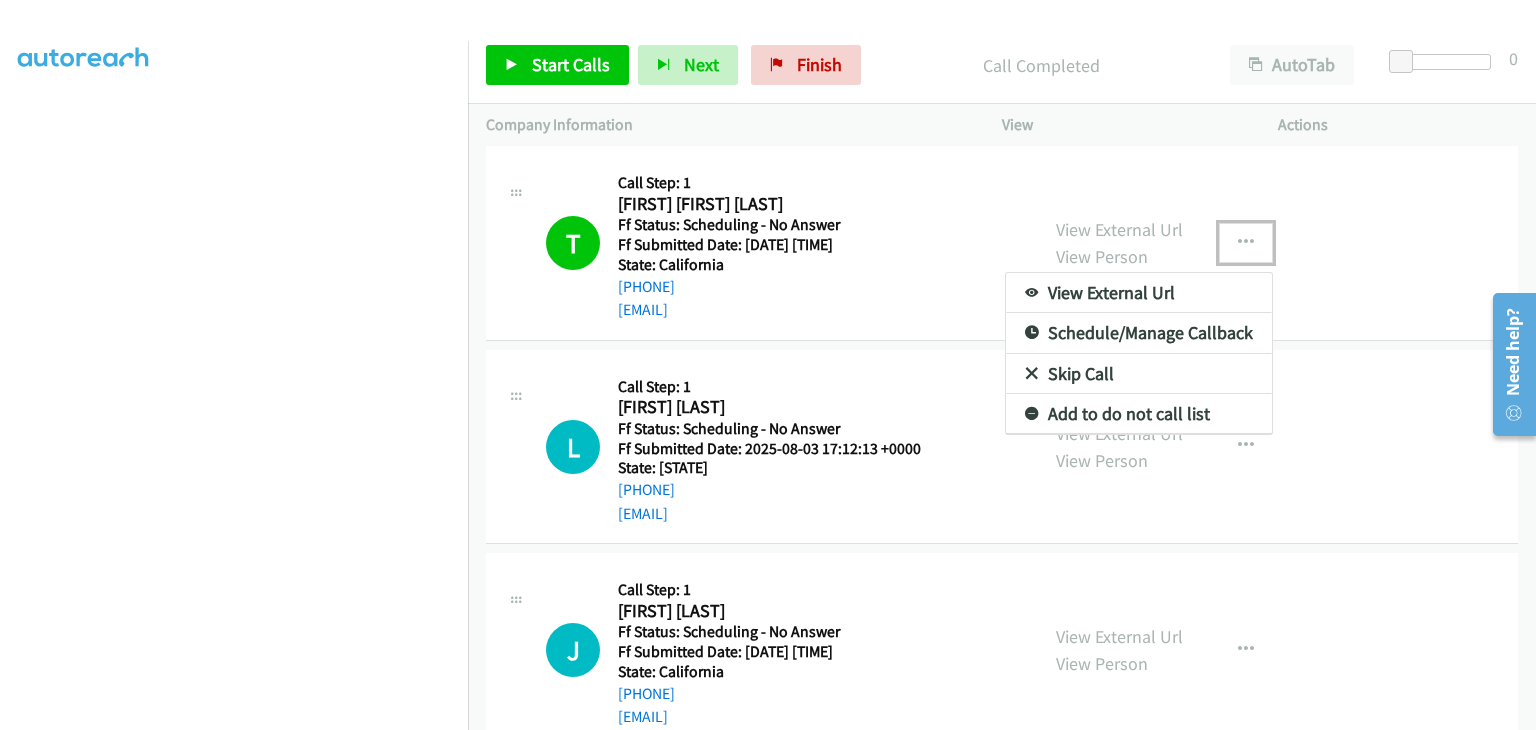 click on "Add to do not call list" at bounding box center (1139, 414) 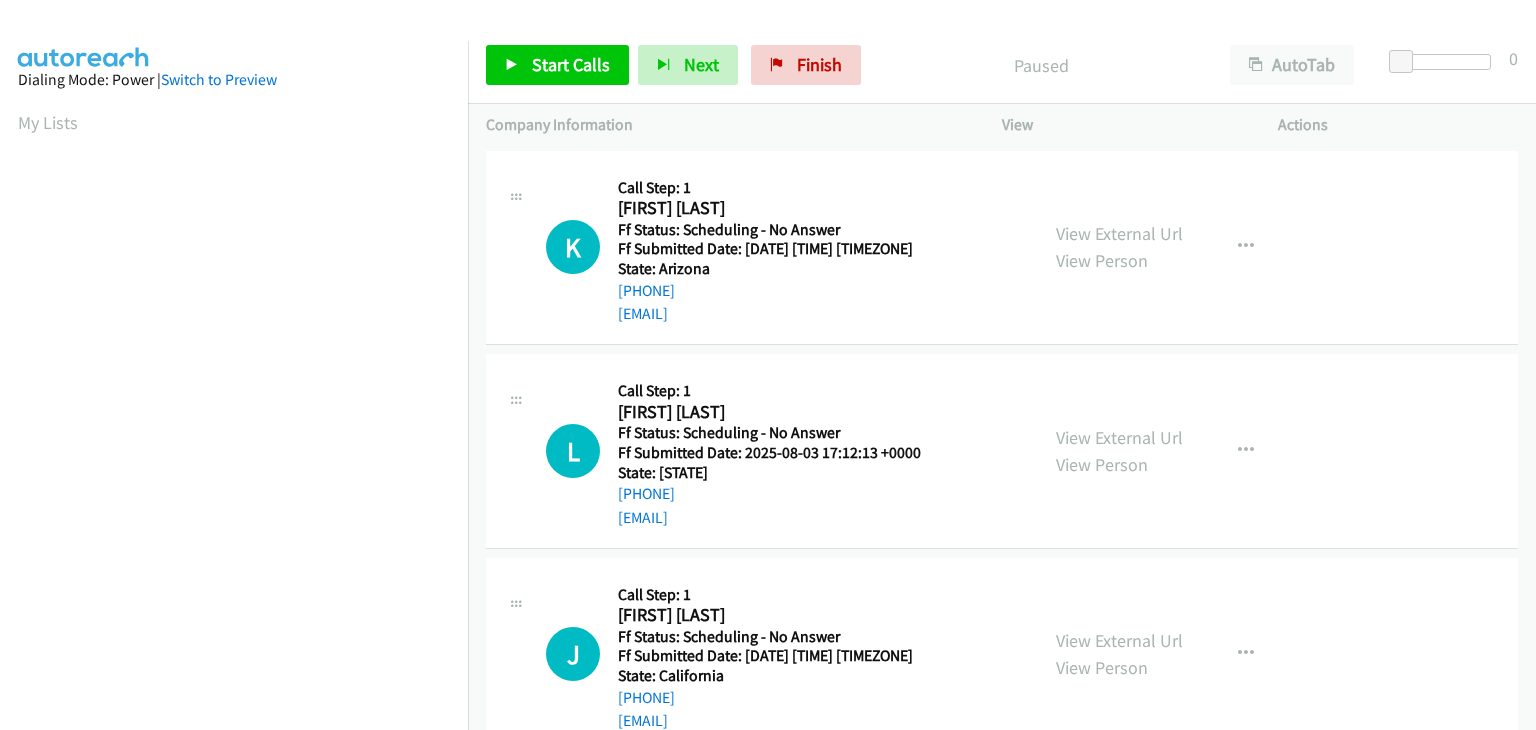 scroll, scrollTop: 0, scrollLeft: 0, axis: both 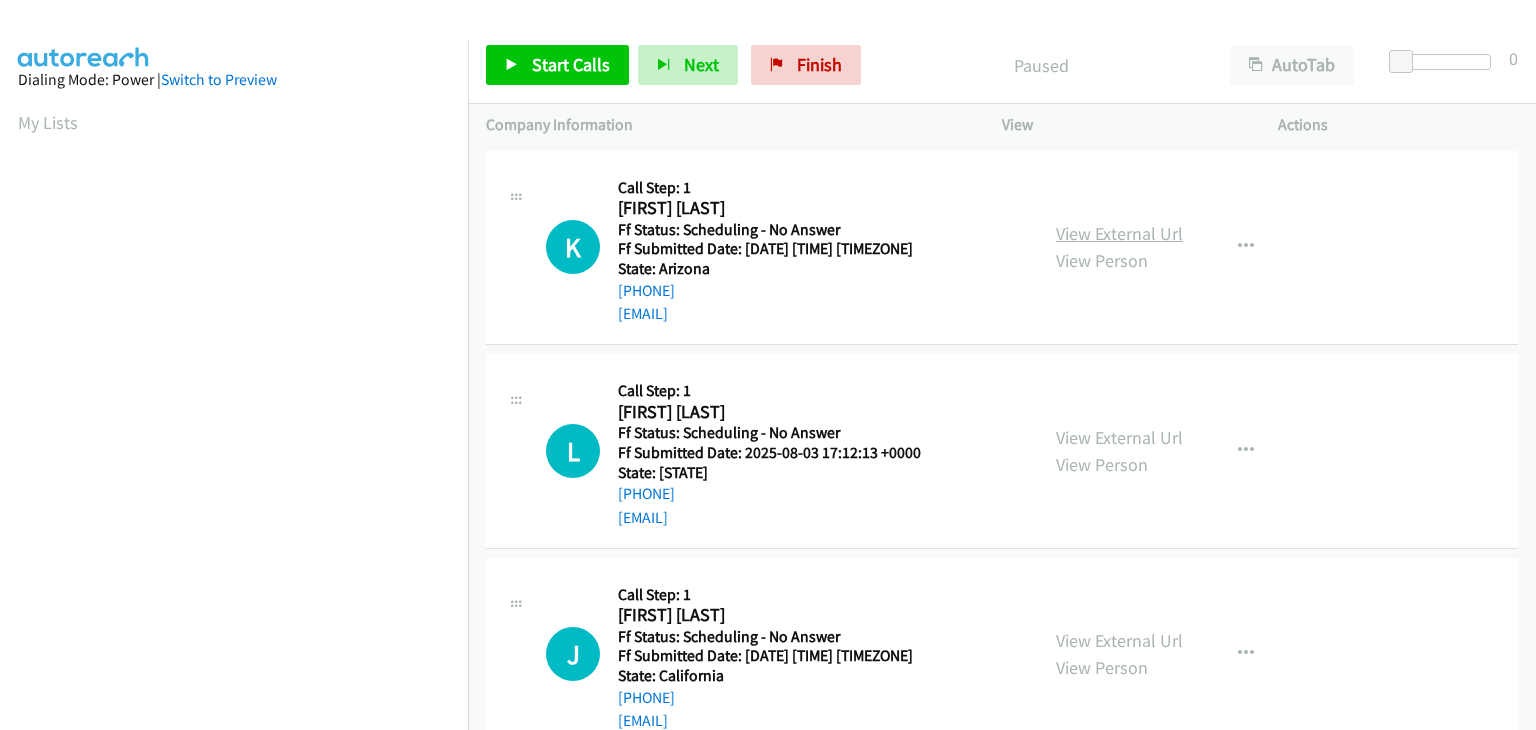 click on "View External Url" at bounding box center [1119, 233] 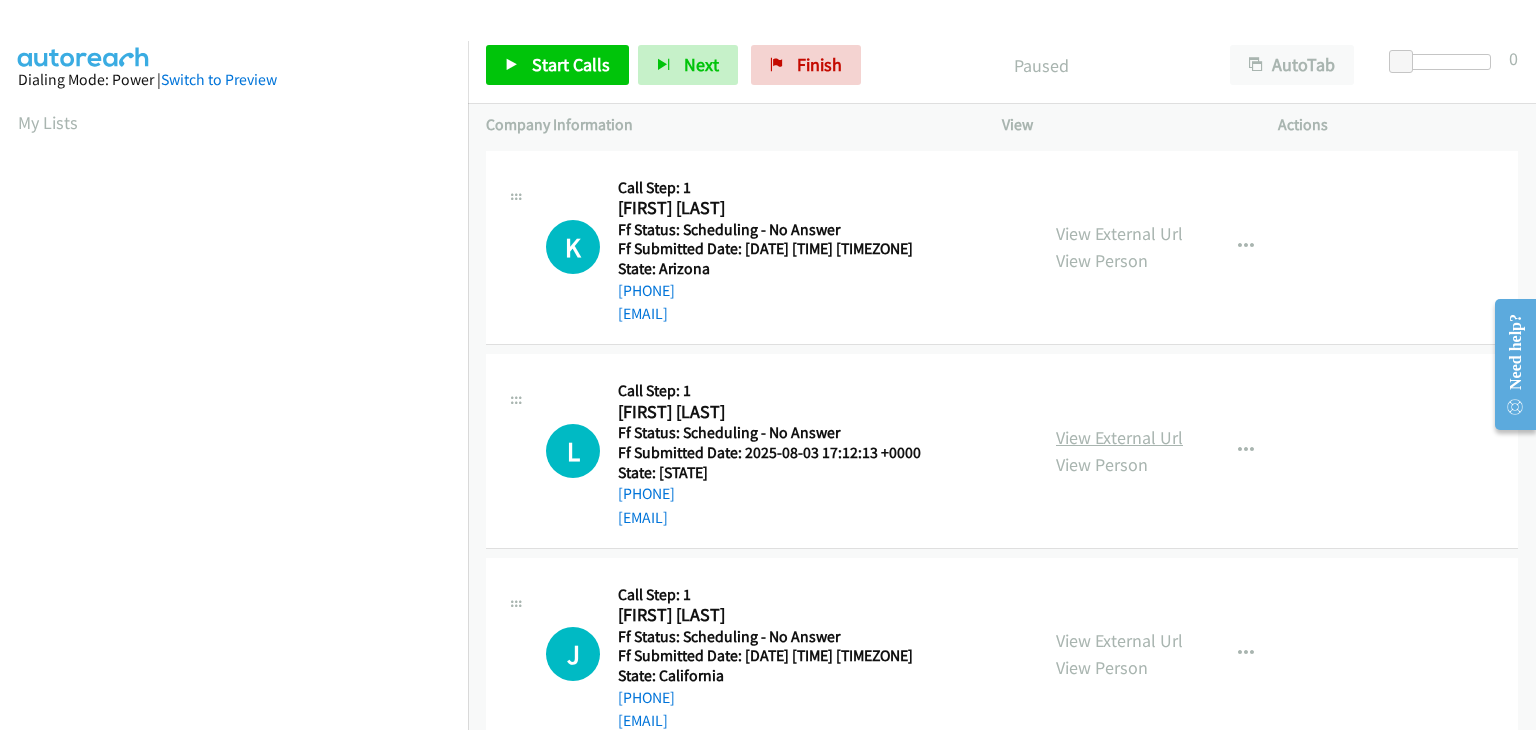 click on "View External Url" at bounding box center [1119, 437] 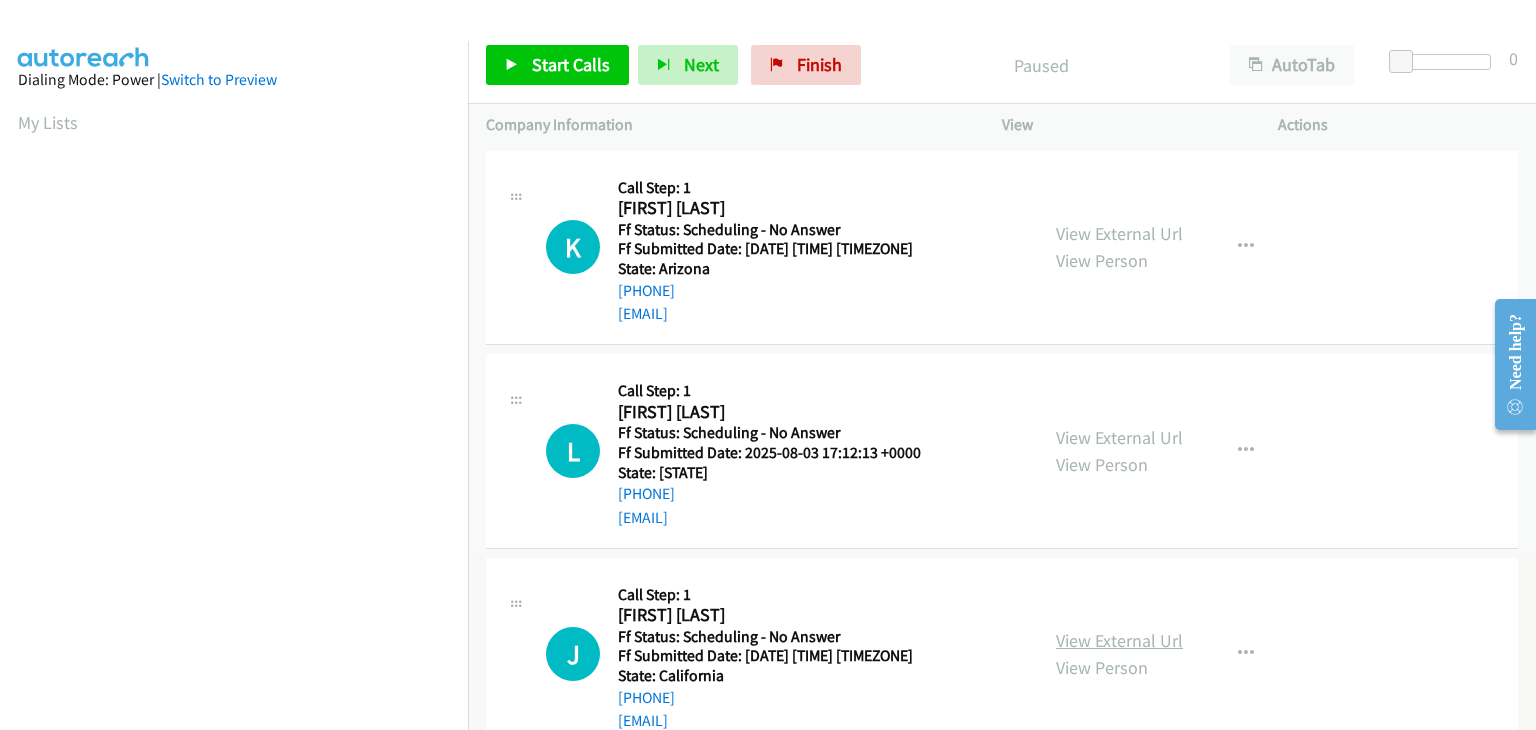 click on "View External Url" at bounding box center [1119, 640] 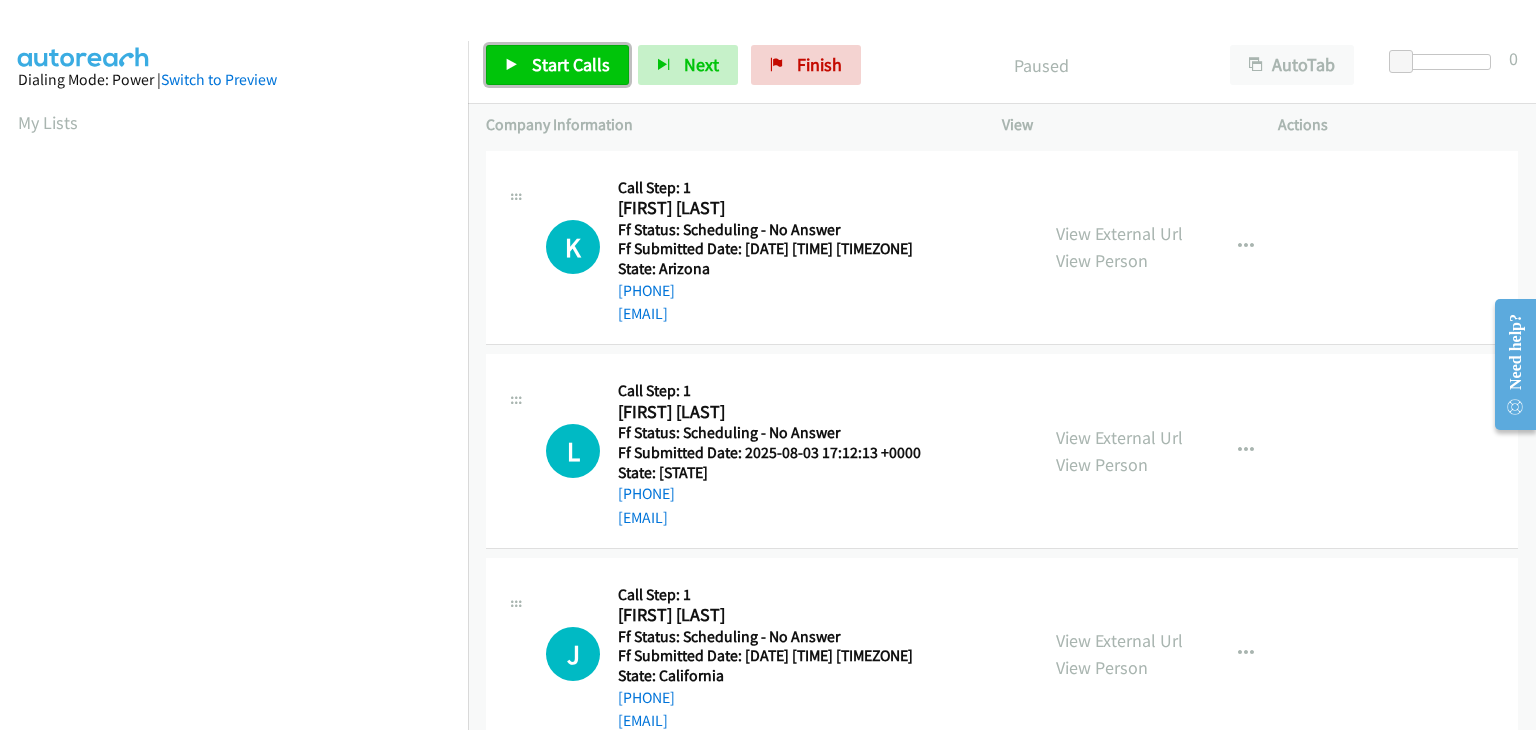 click on "Start Calls" at bounding box center (571, 64) 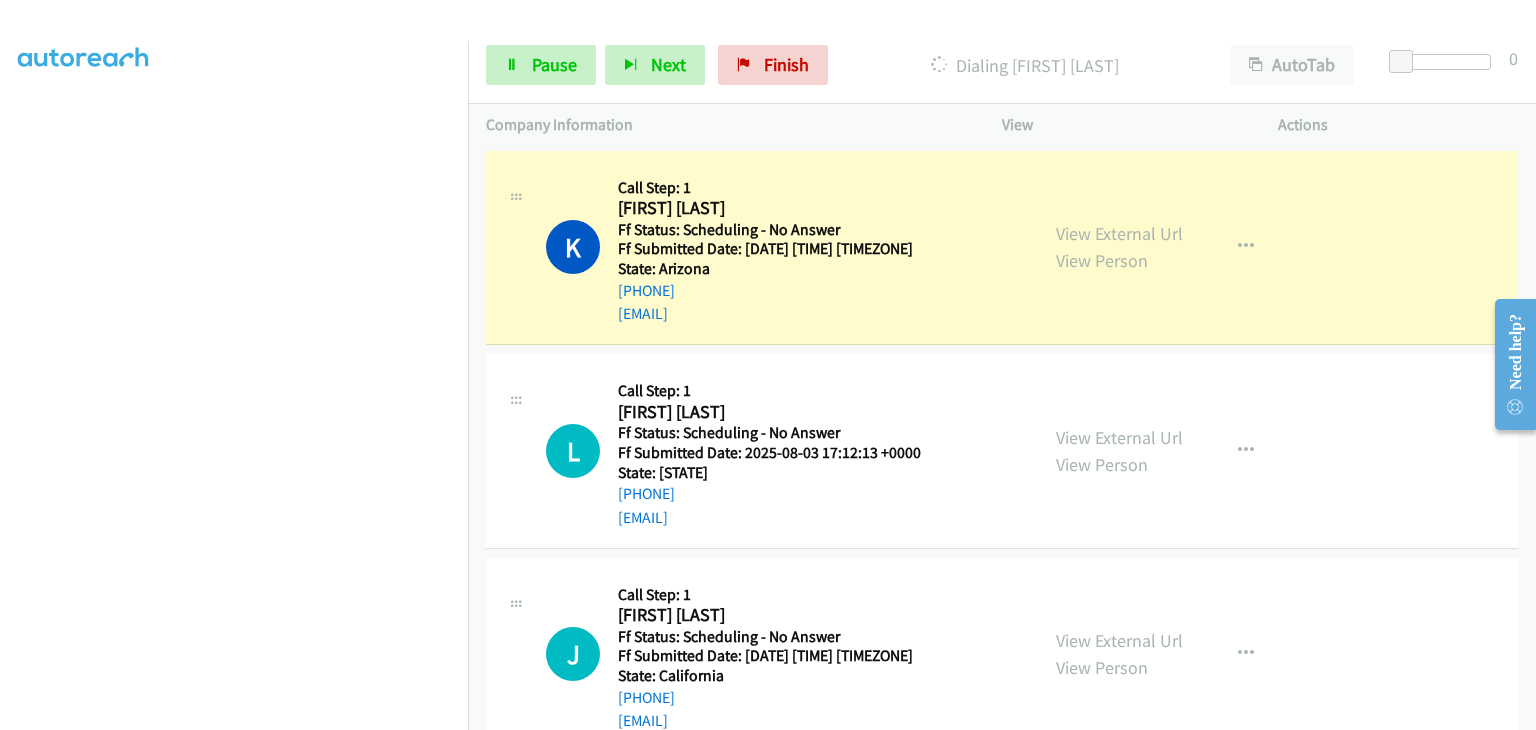scroll, scrollTop: 392, scrollLeft: 0, axis: vertical 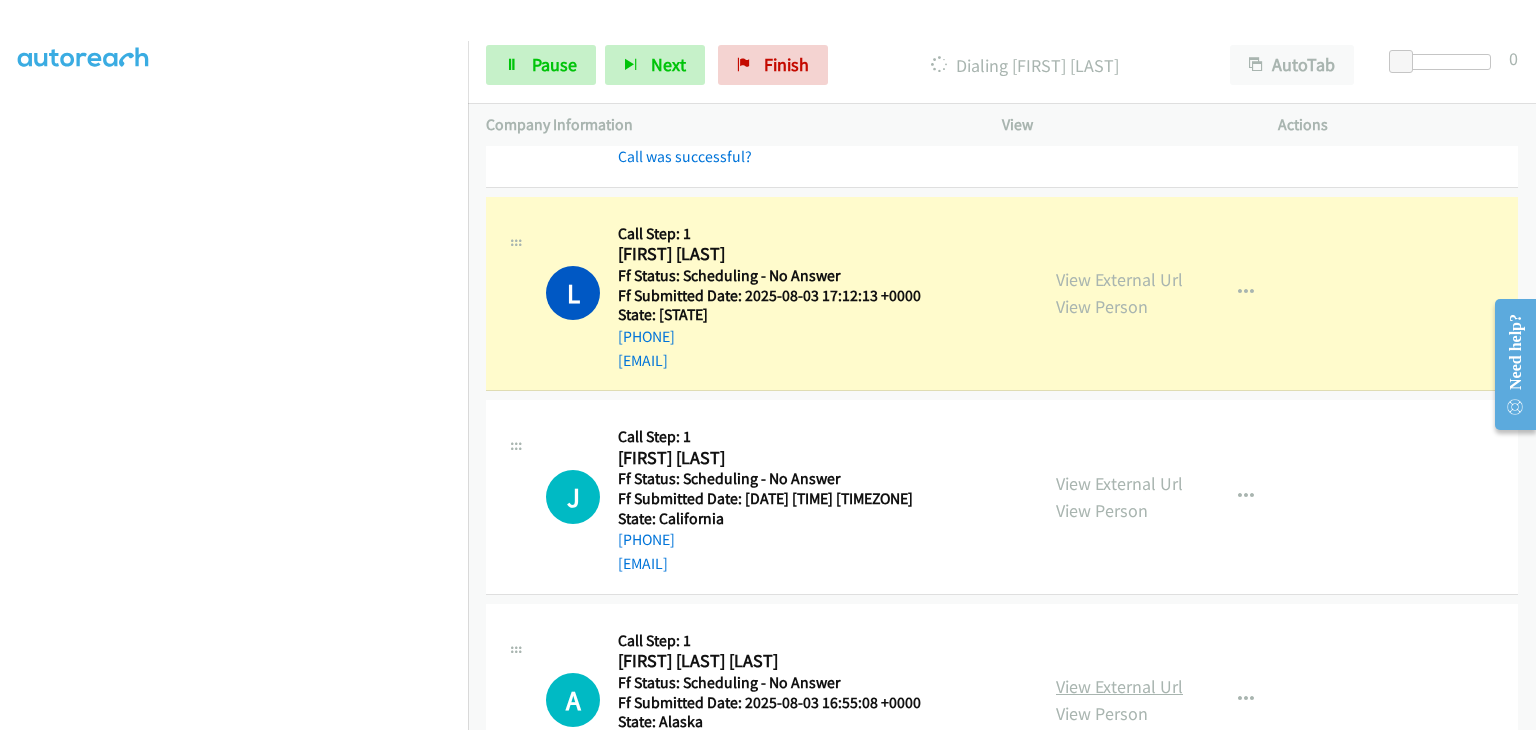 click on "View External Url" at bounding box center [1119, 686] 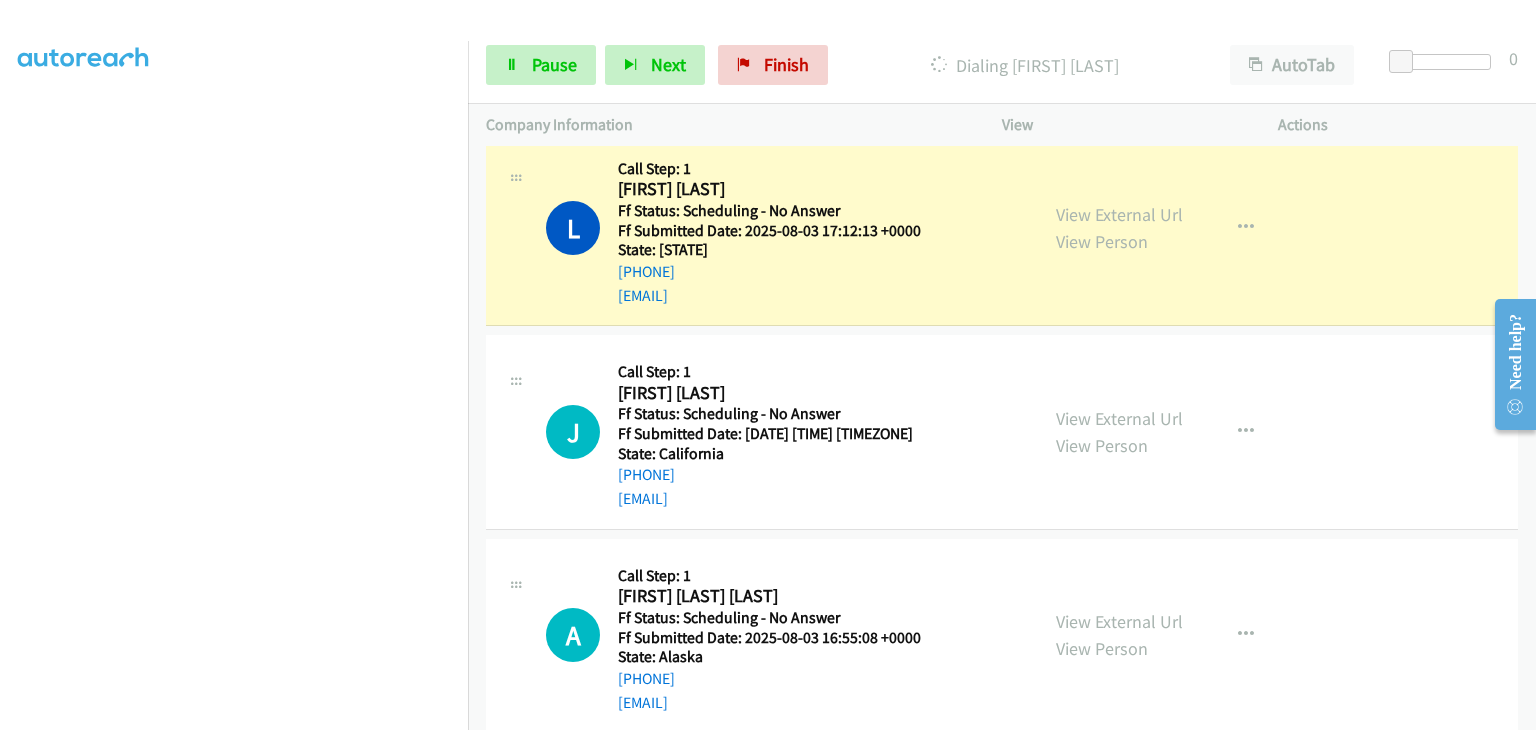 scroll, scrollTop: 300, scrollLeft: 0, axis: vertical 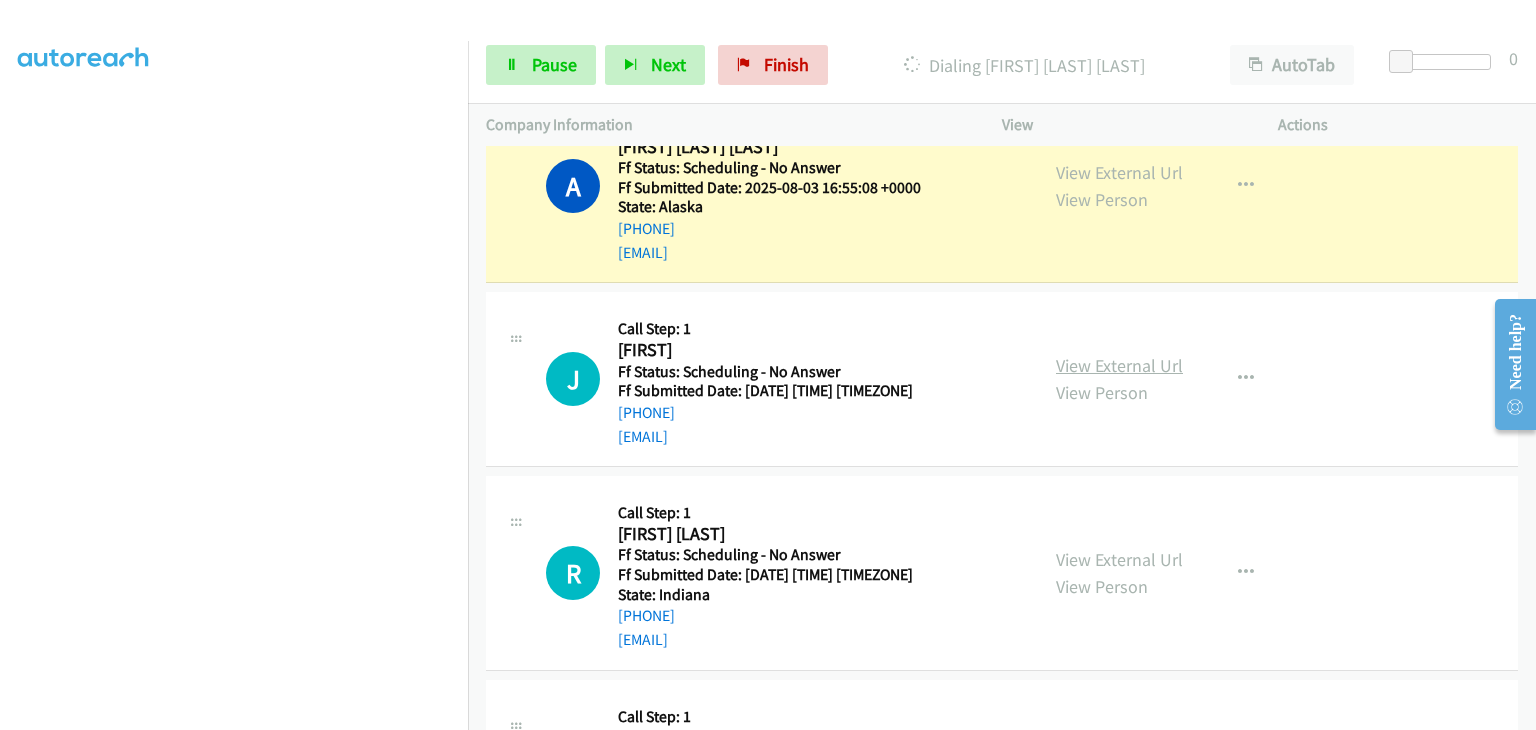 click on "View External Url" at bounding box center (1119, 365) 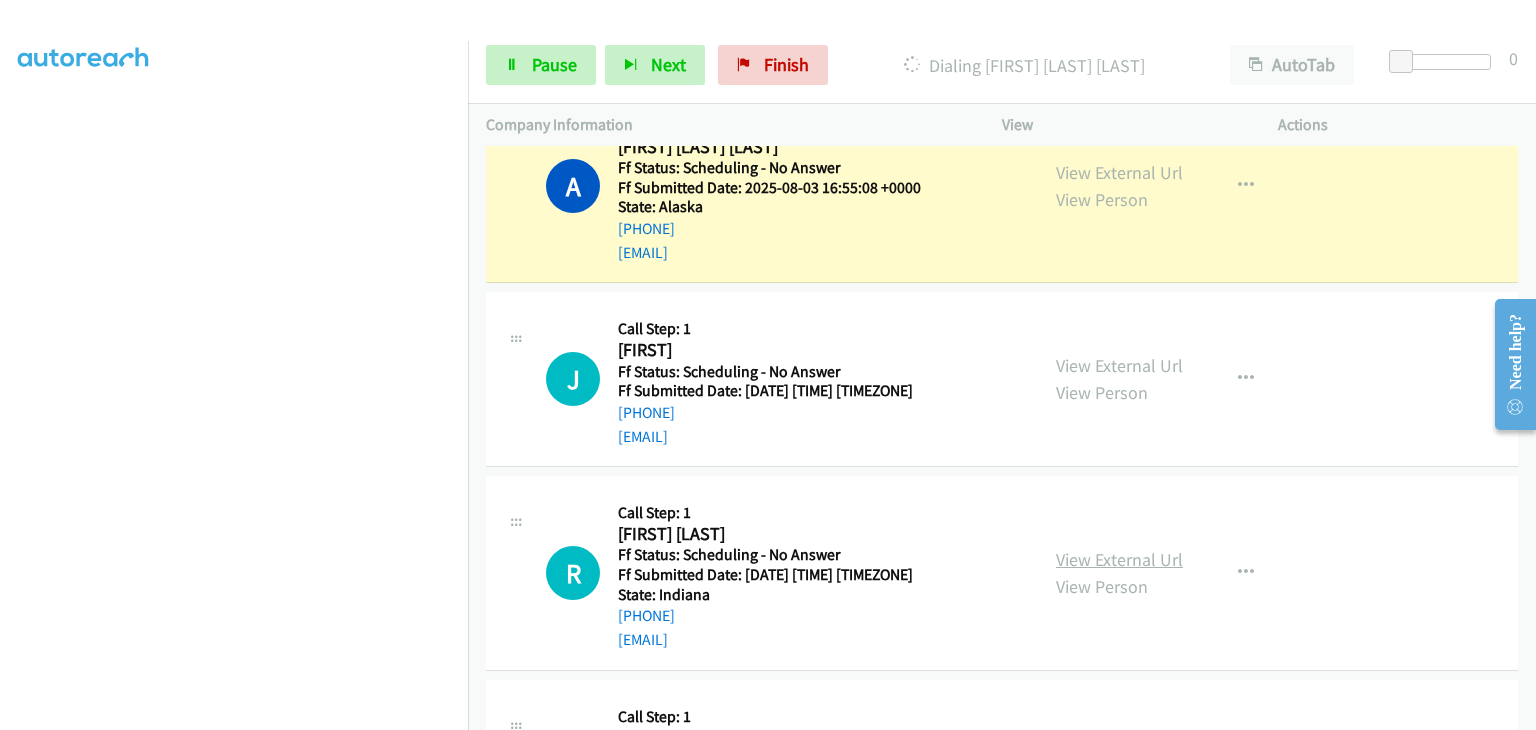 click on "View External Url" at bounding box center (1119, 559) 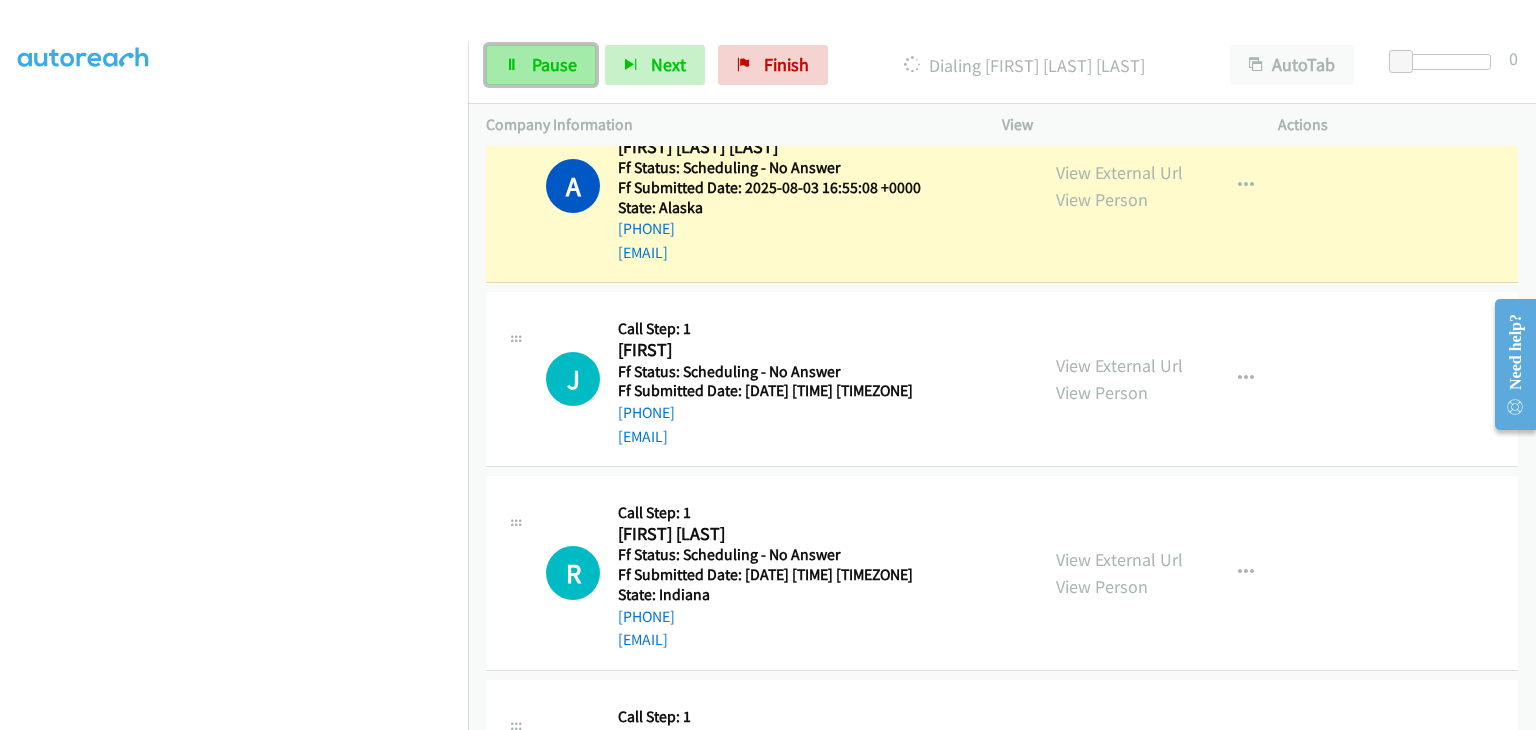 click on "Pause" at bounding box center (541, 65) 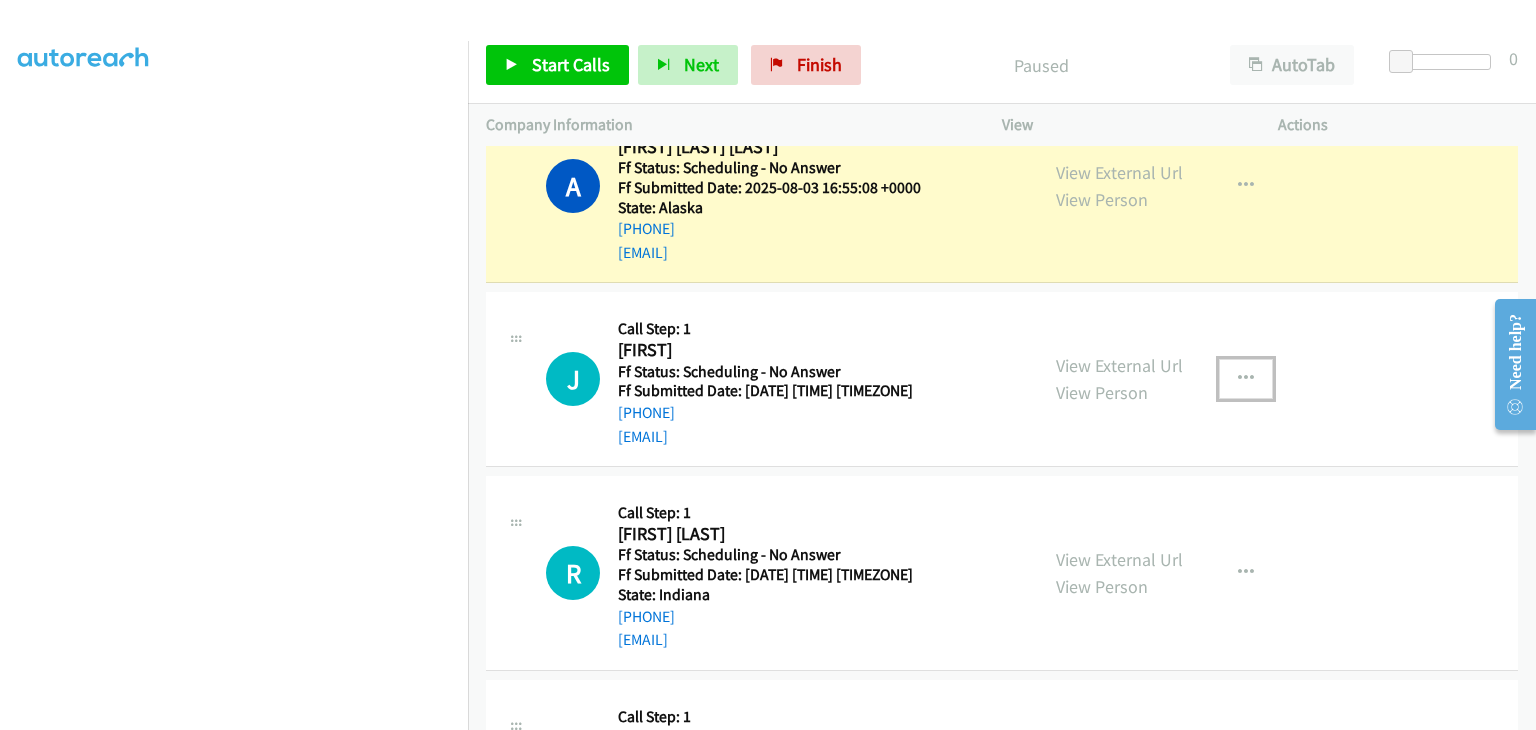 click at bounding box center [1246, 379] 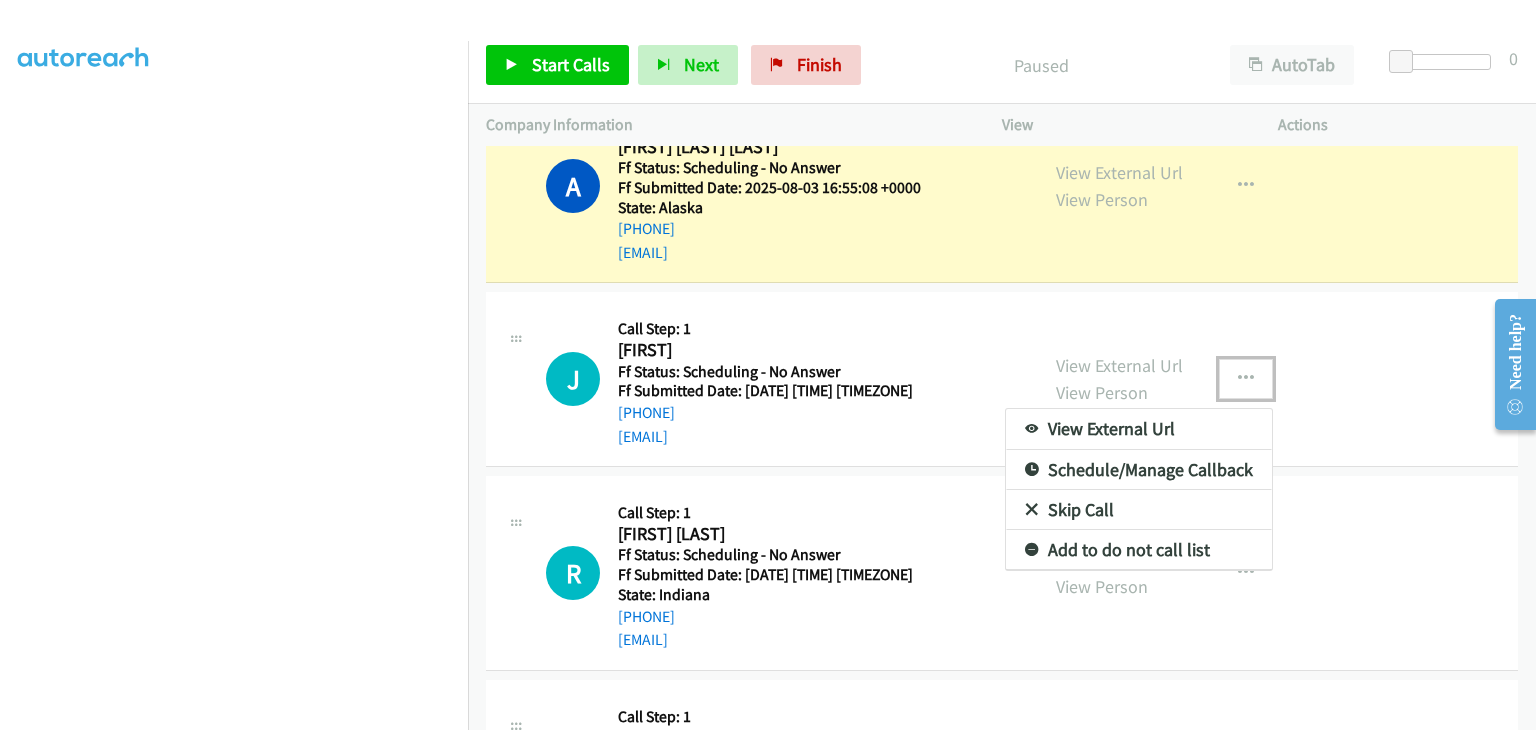 click on "Skip Call" at bounding box center (1139, 510) 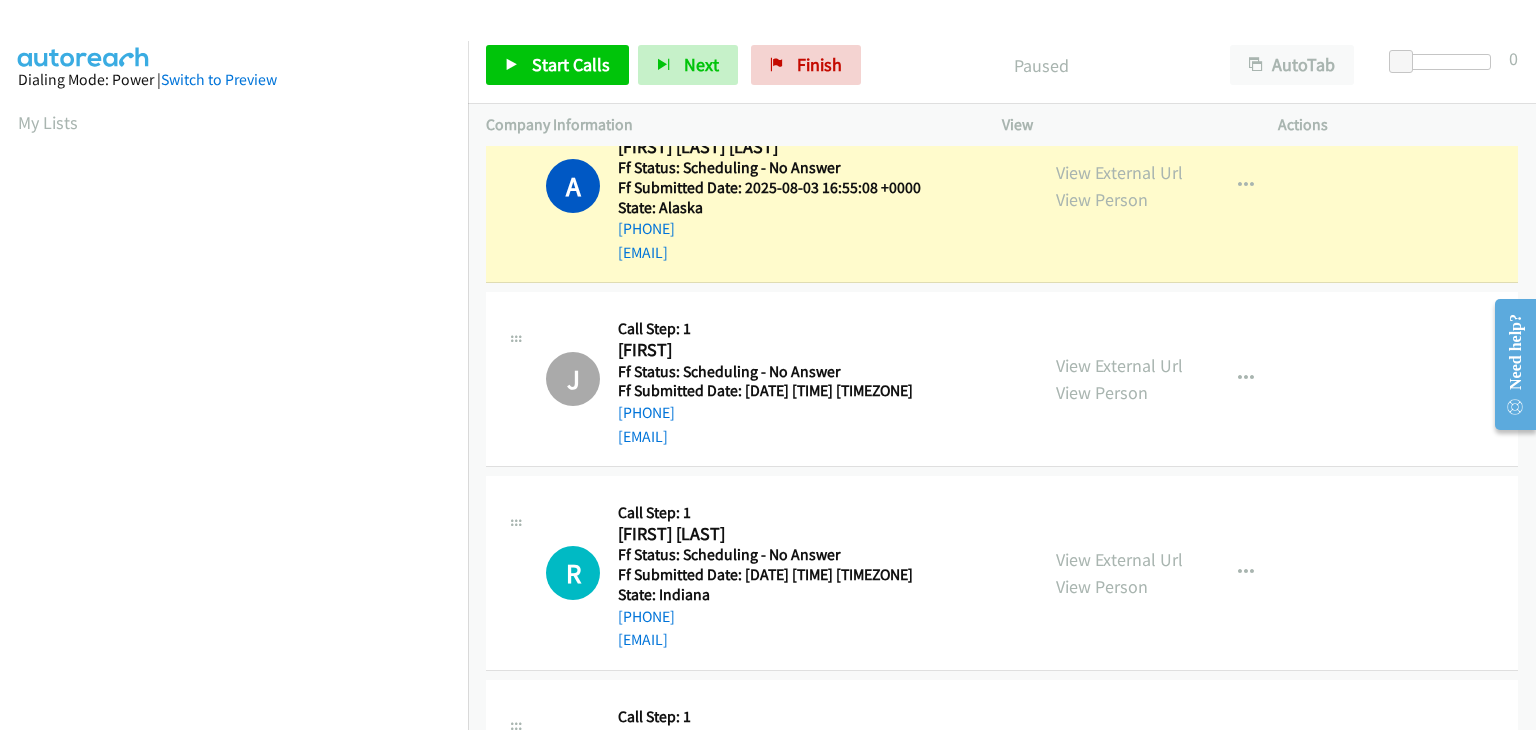 scroll, scrollTop: 392, scrollLeft: 0, axis: vertical 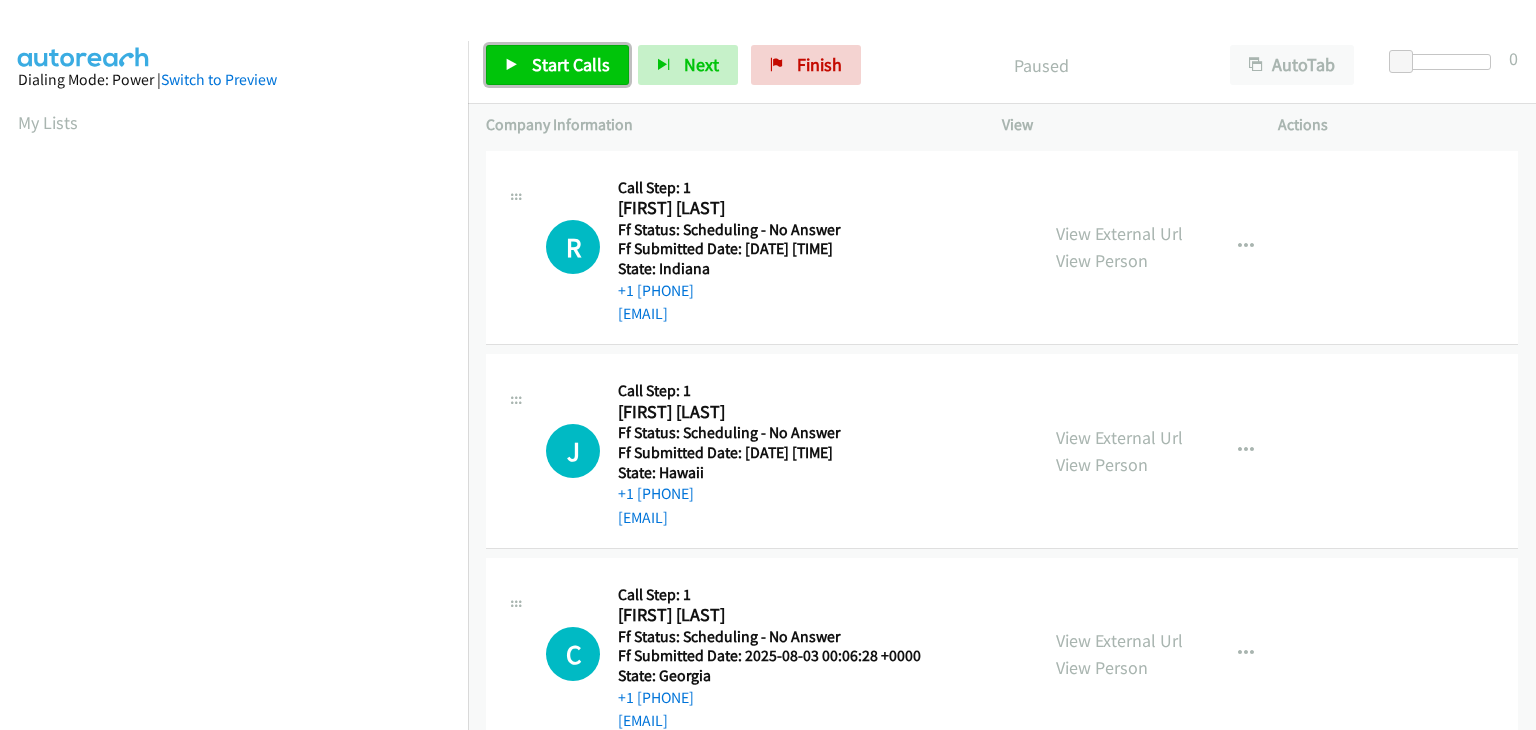 click on "Start Calls" at bounding box center (571, 64) 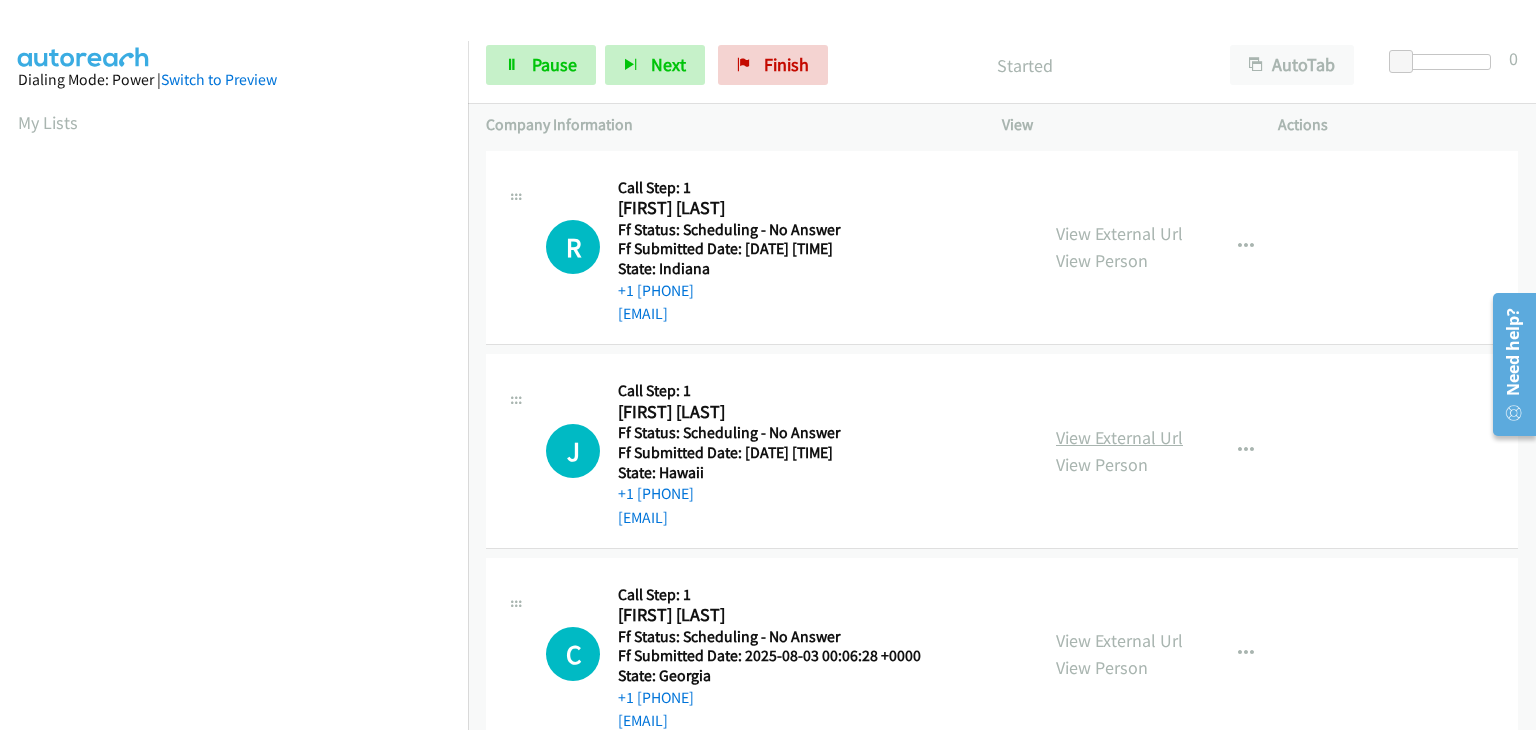 click on "View External Url" at bounding box center (1119, 437) 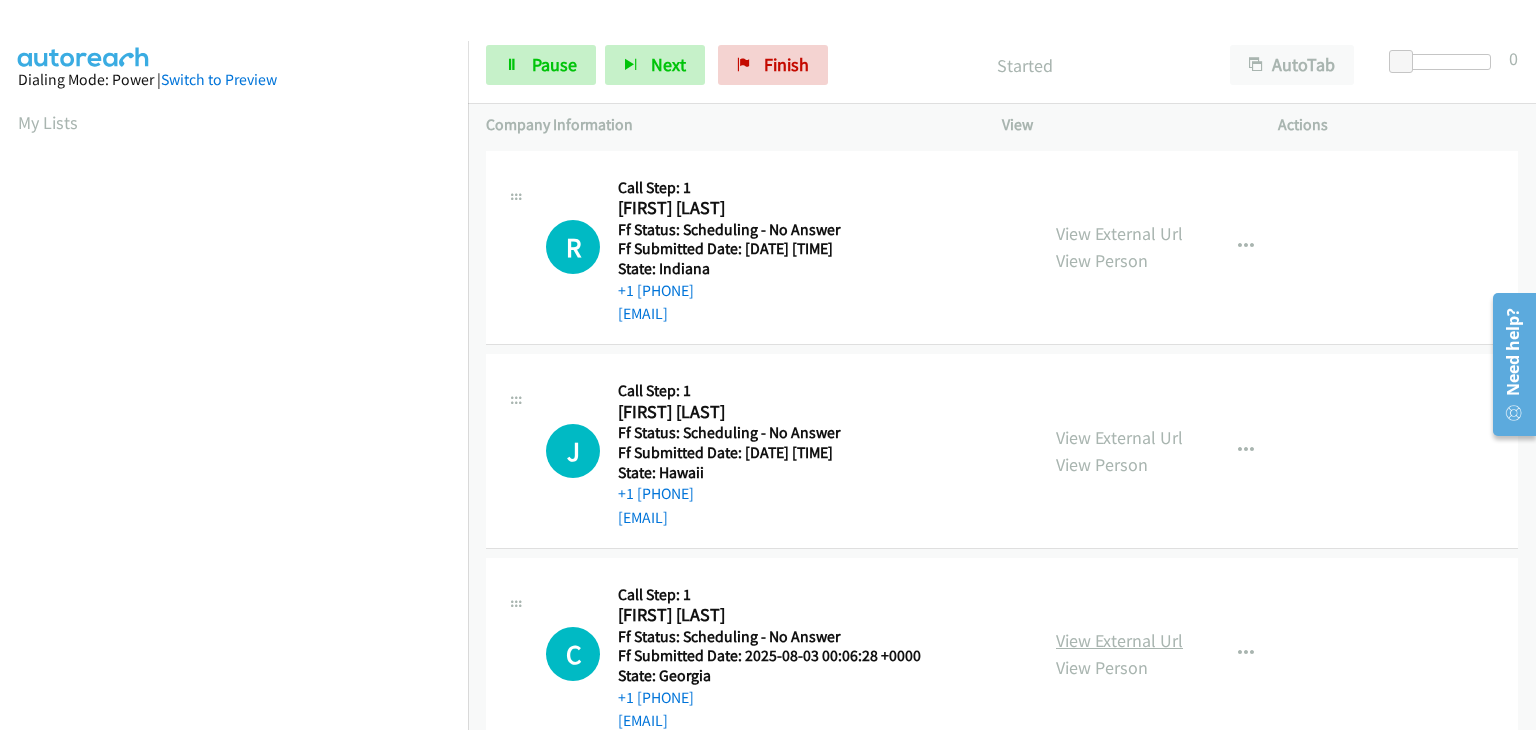 click on "View External Url" at bounding box center (1119, 640) 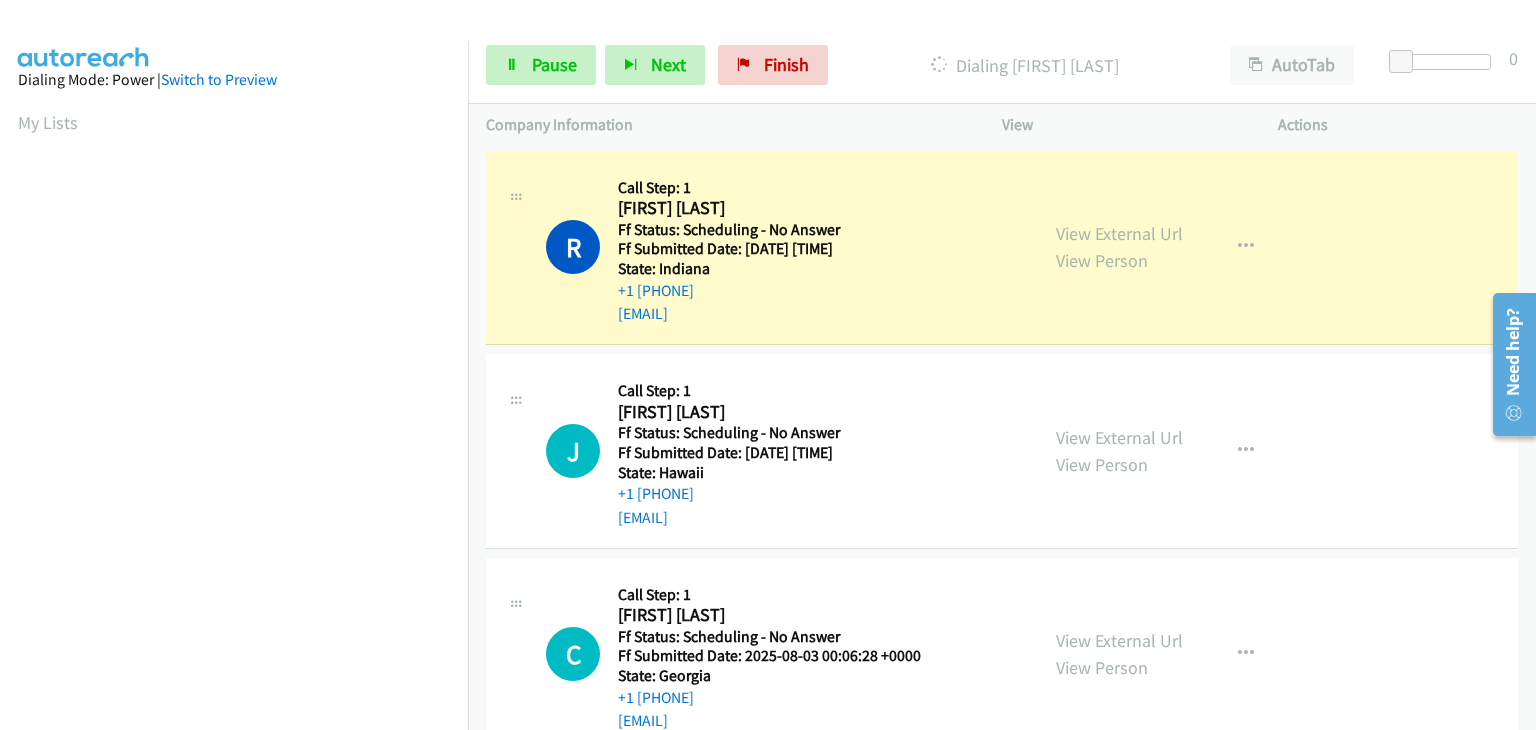 scroll, scrollTop: 392, scrollLeft: 0, axis: vertical 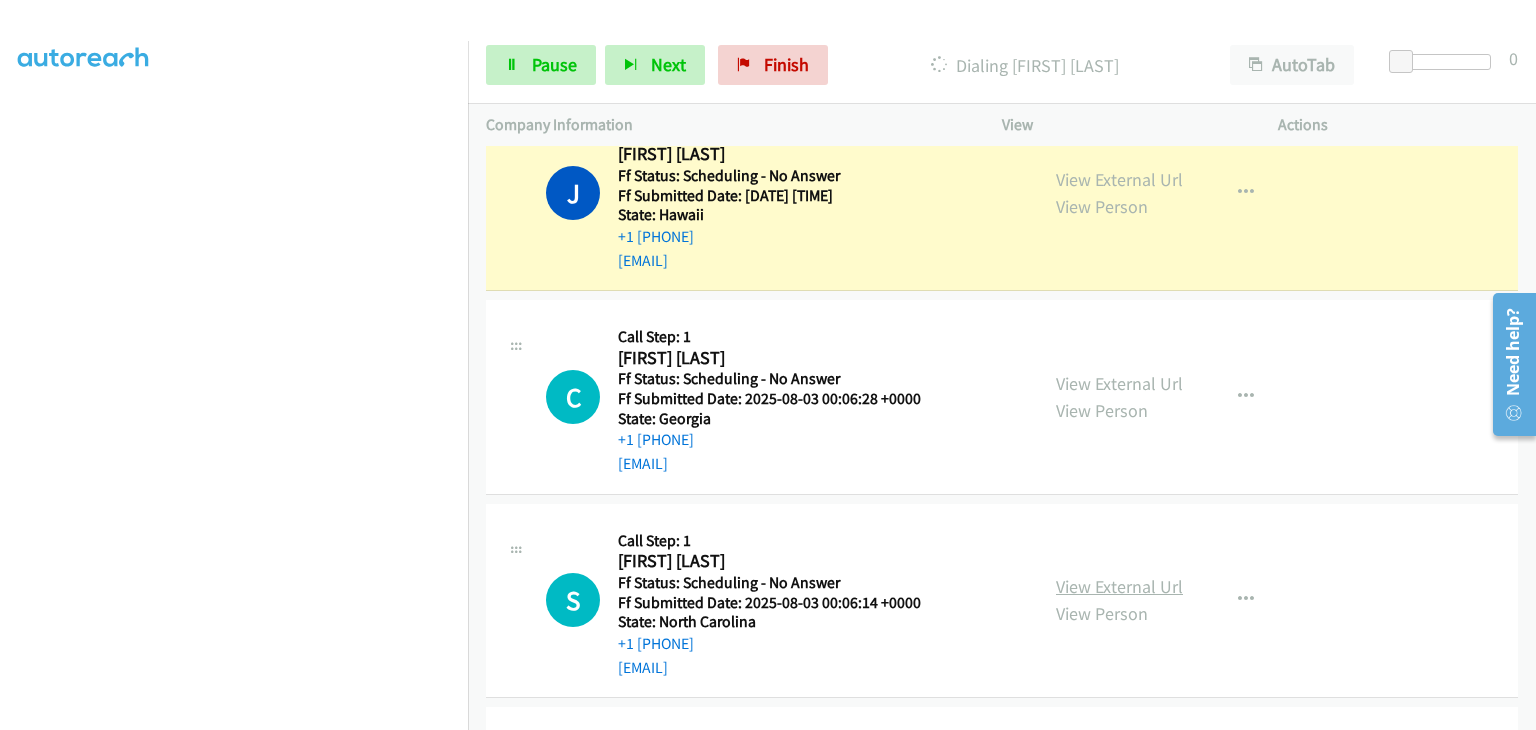 click on "View External Url" at bounding box center (1119, 586) 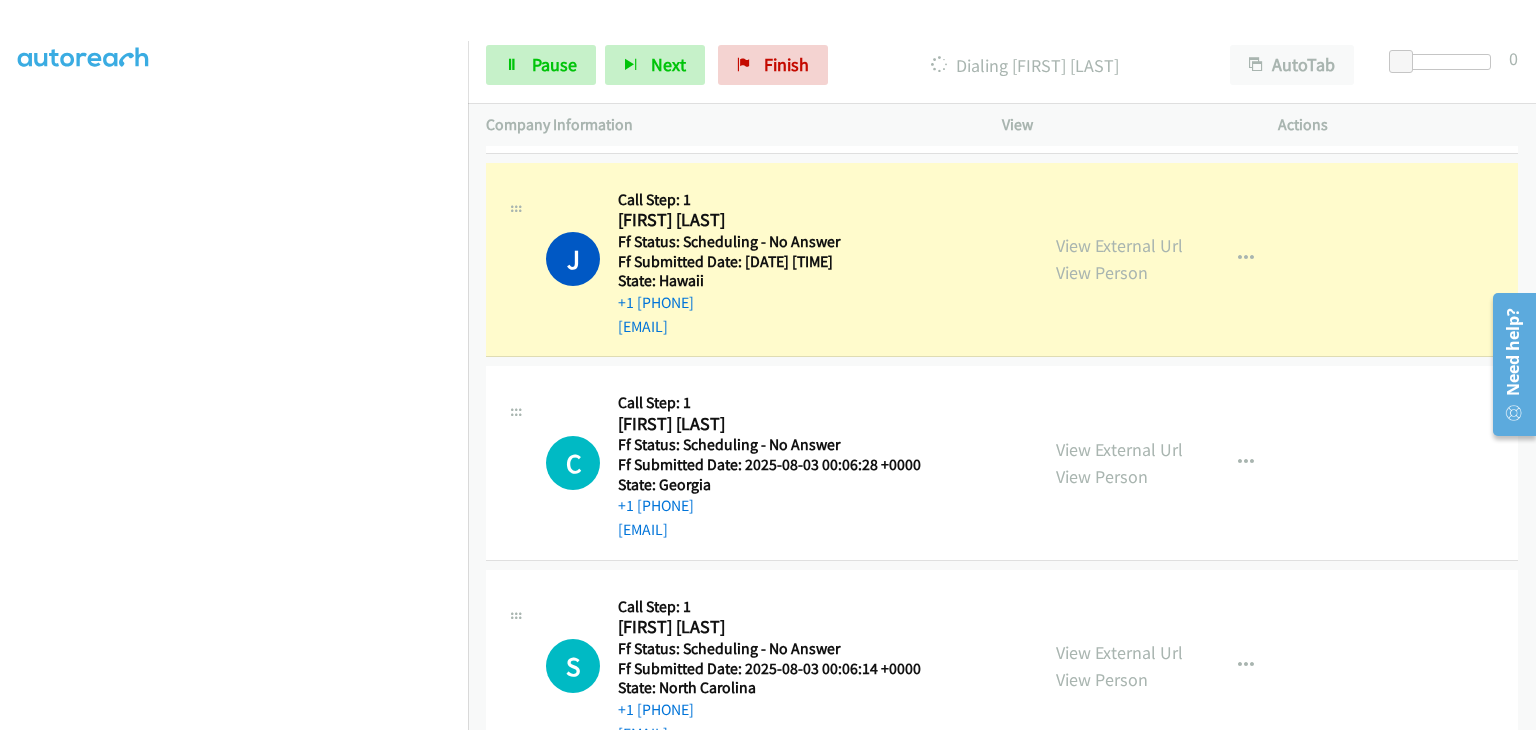 scroll, scrollTop: 200, scrollLeft: 0, axis: vertical 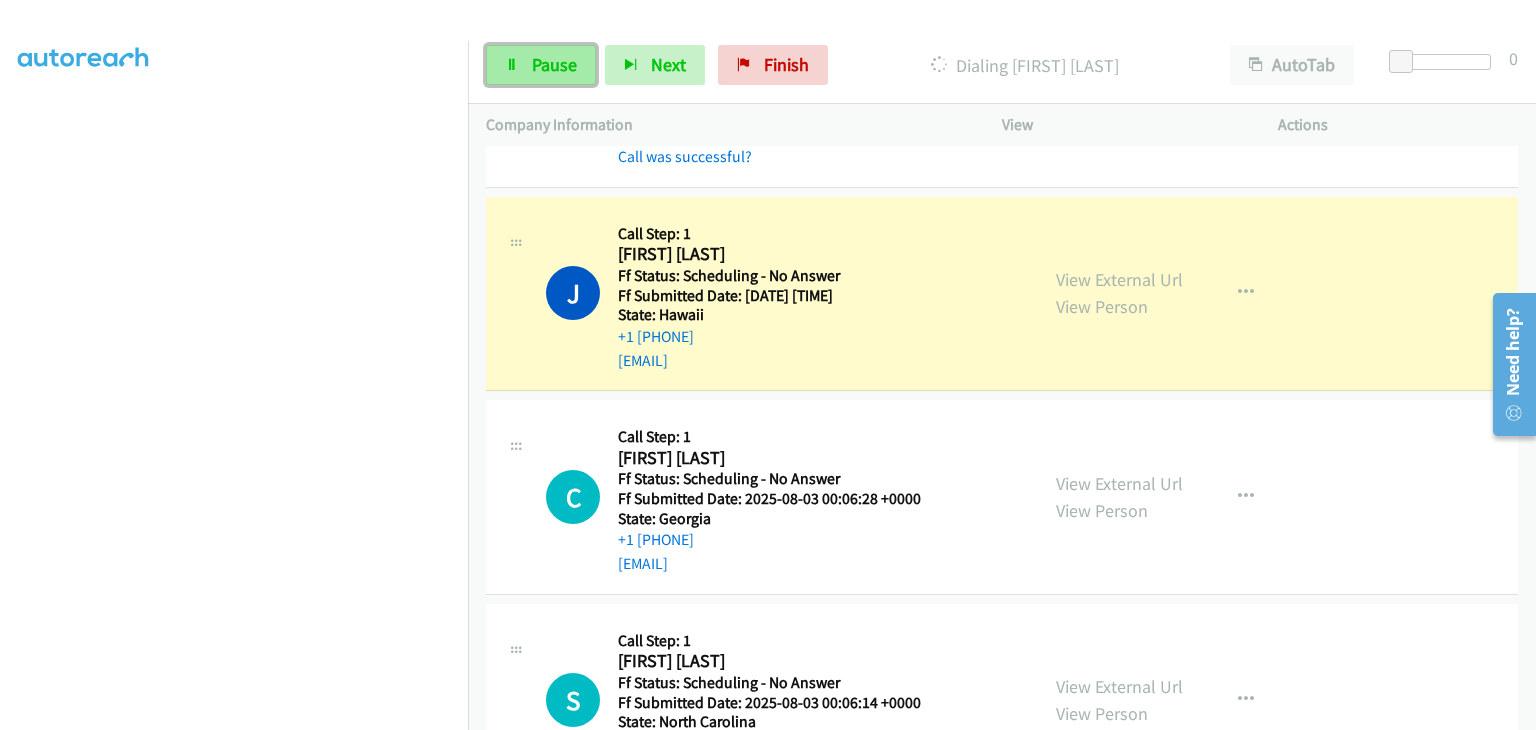 drag, startPoint x: 544, startPoint y: 77, endPoint x: 486, endPoint y: 66, distance: 59.03389 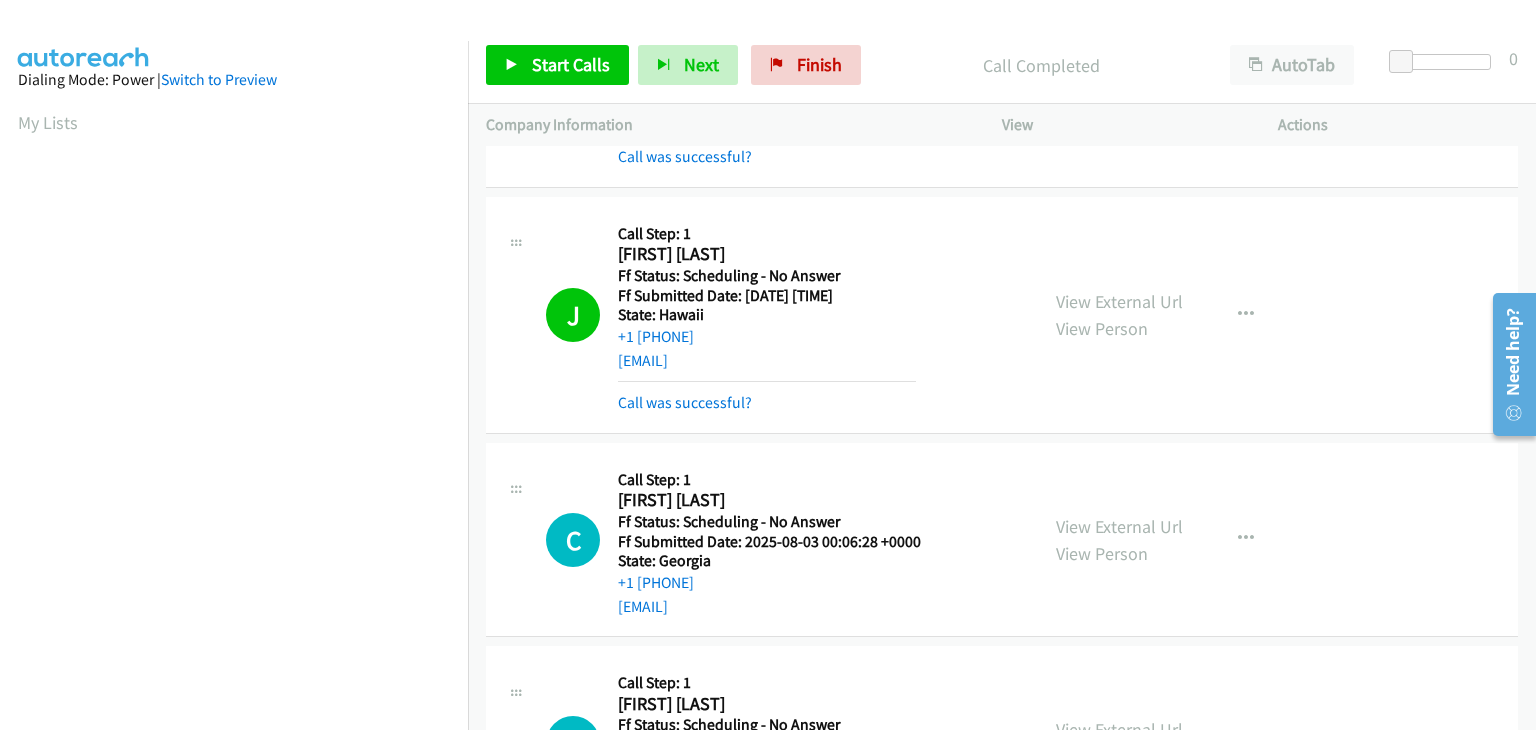 scroll, scrollTop: 392, scrollLeft: 0, axis: vertical 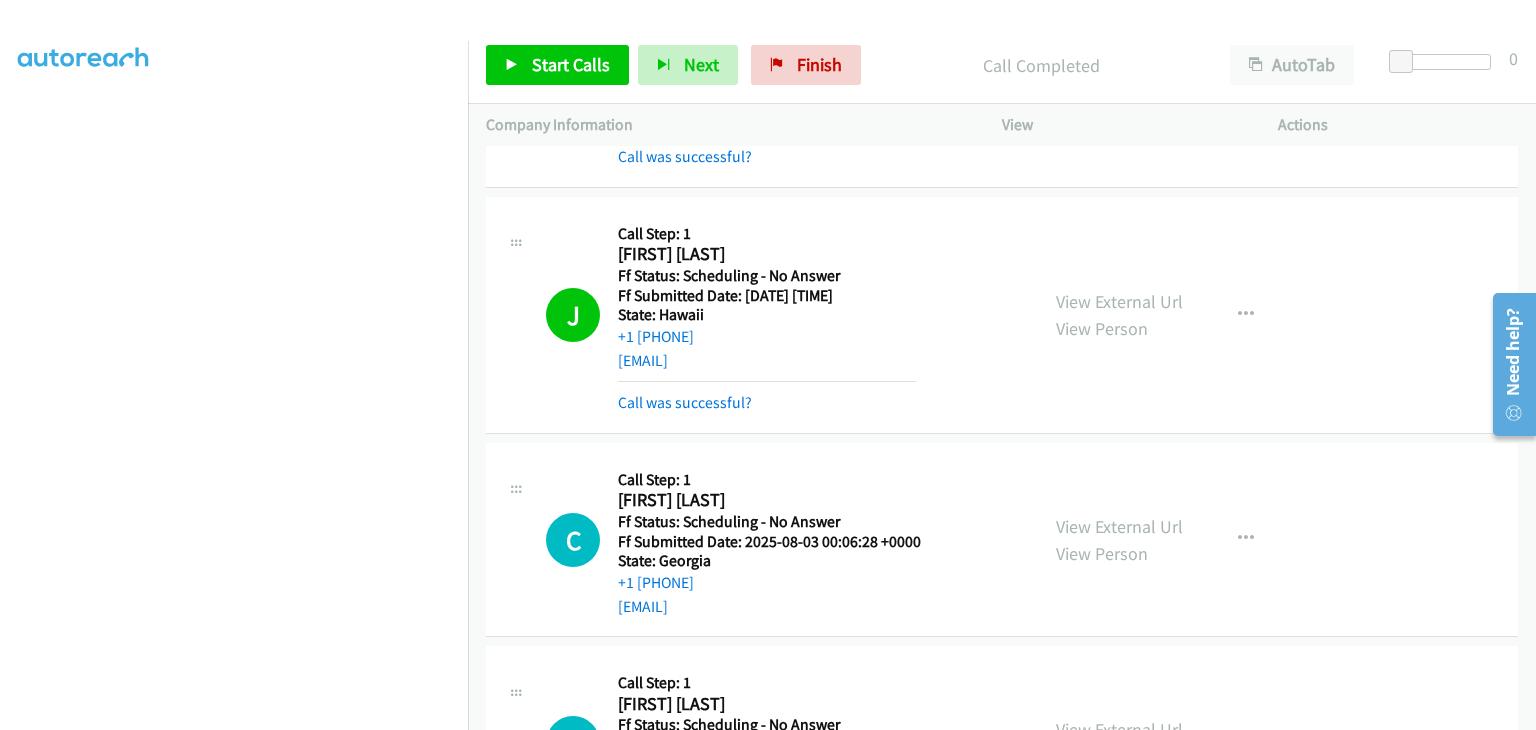 click on "Call was successful?" at bounding box center (767, 398) 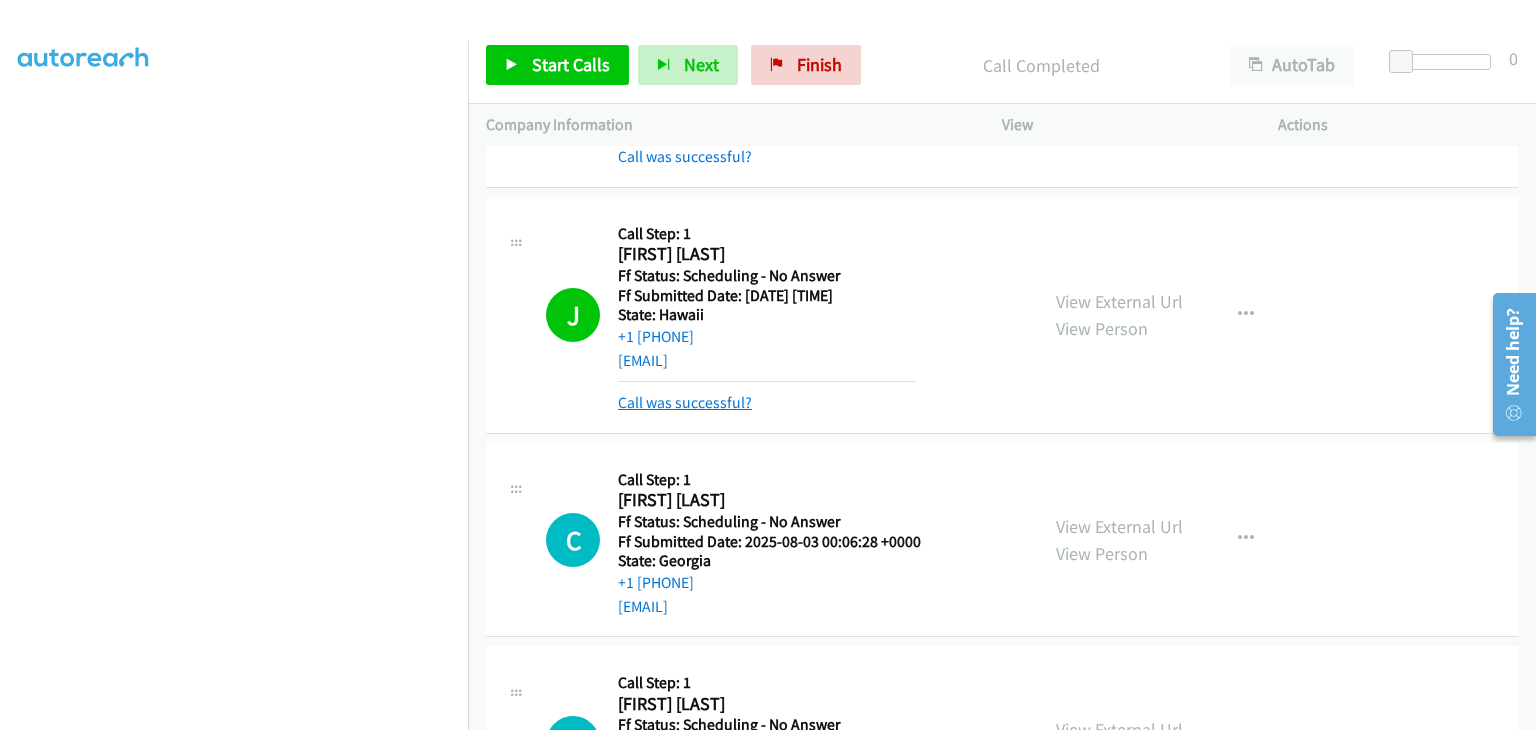 click on "Call was successful?" at bounding box center (685, 402) 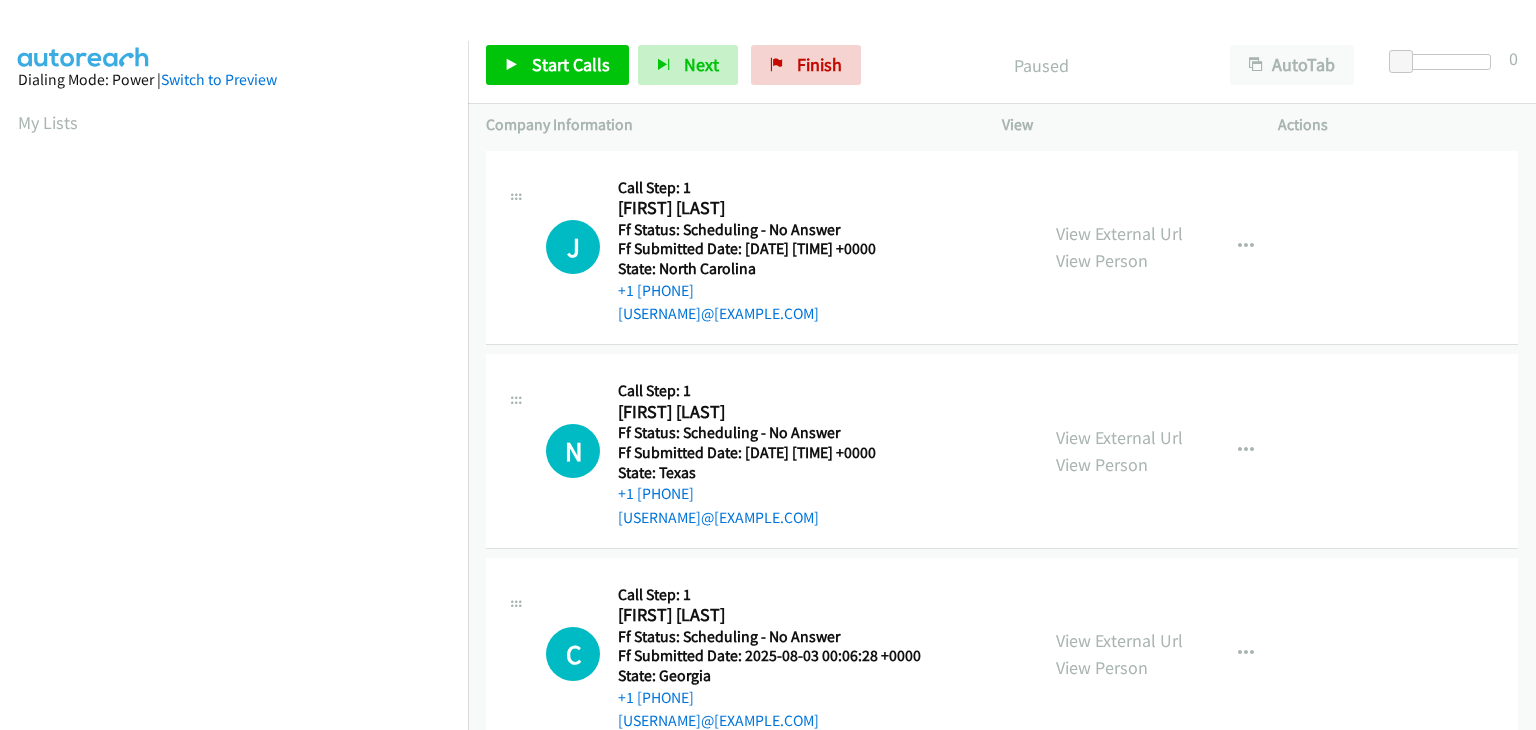 scroll, scrollTop: 0, scrollLeft: 0, axis: both 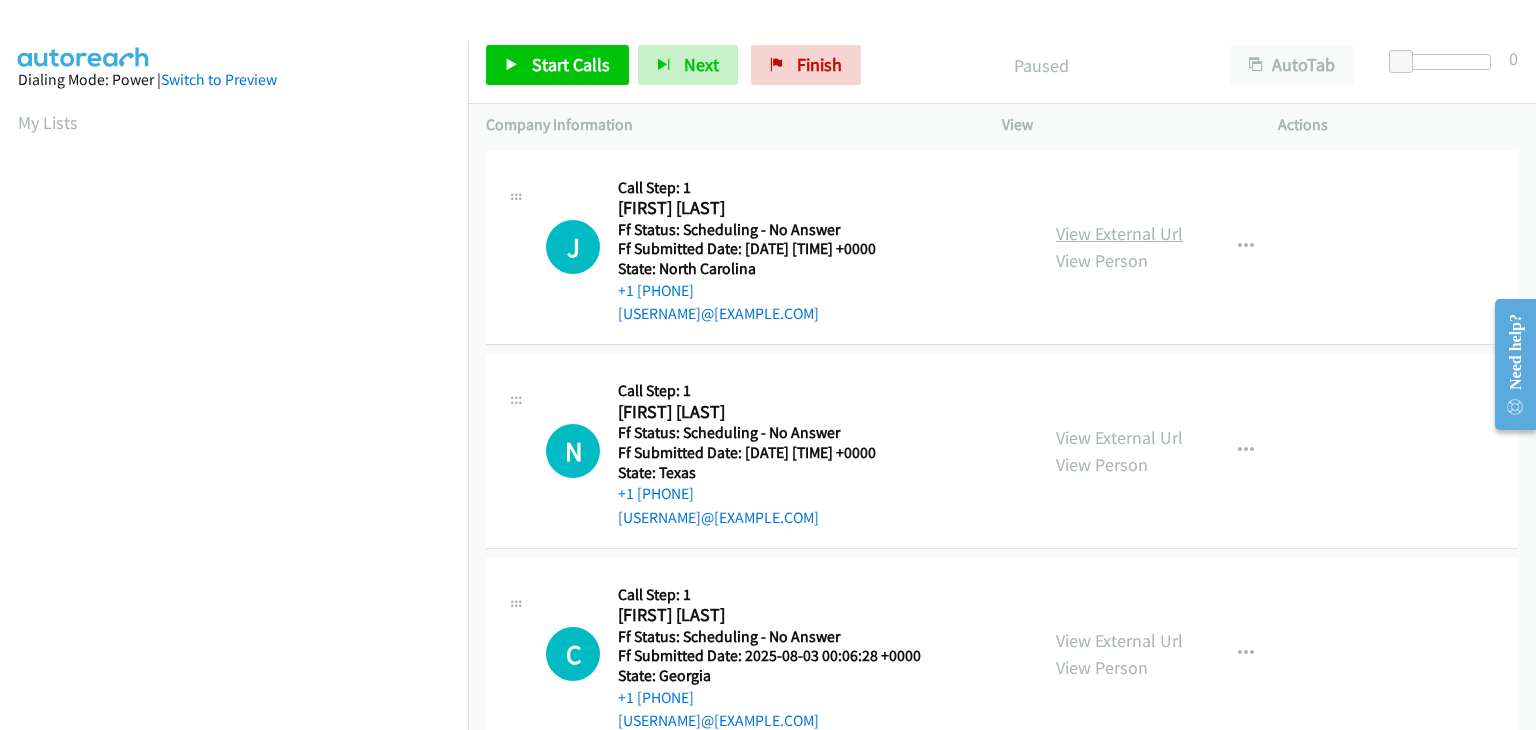 click on "View External Url" at bounding box center (1119, 233) 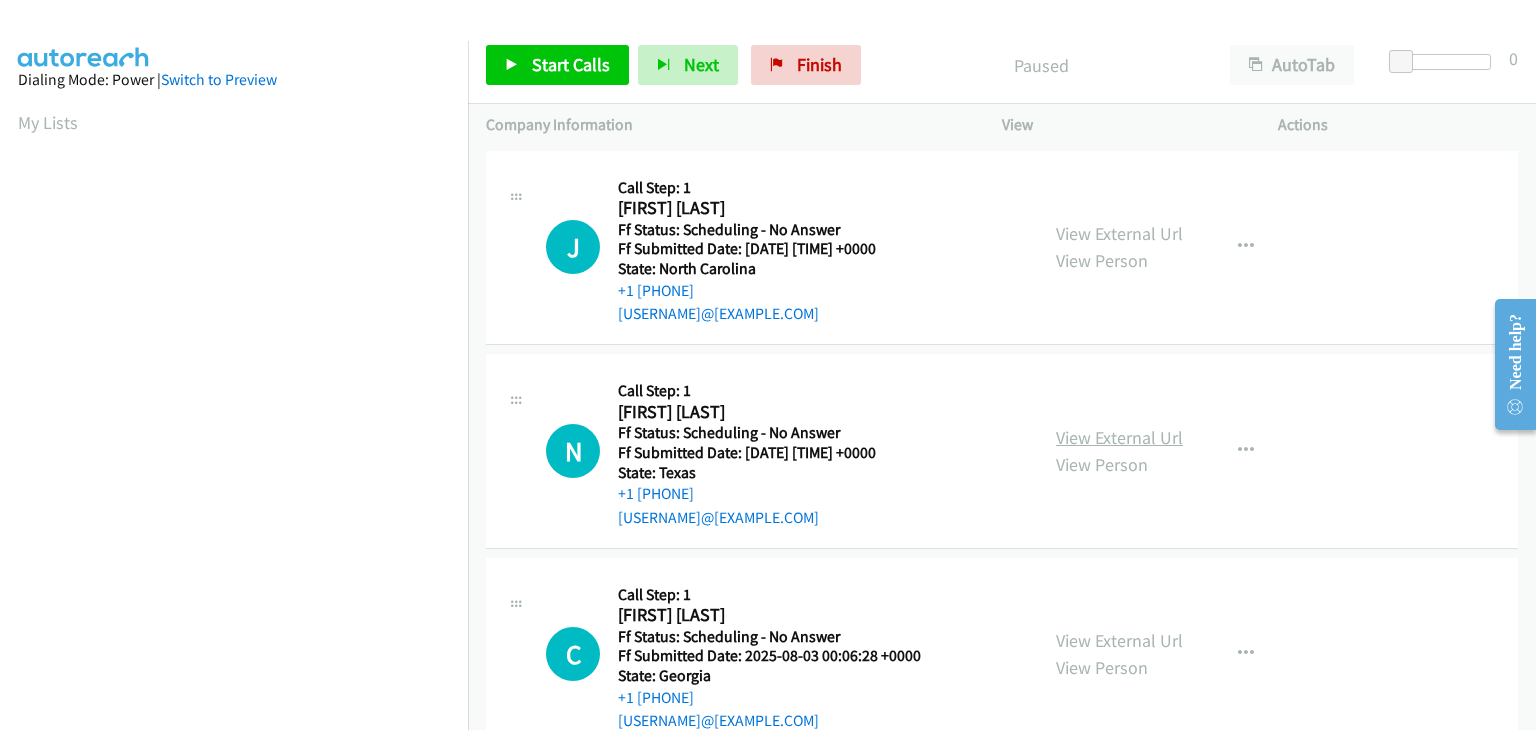 click on "View External Url" at bounding box center (1119, 437) 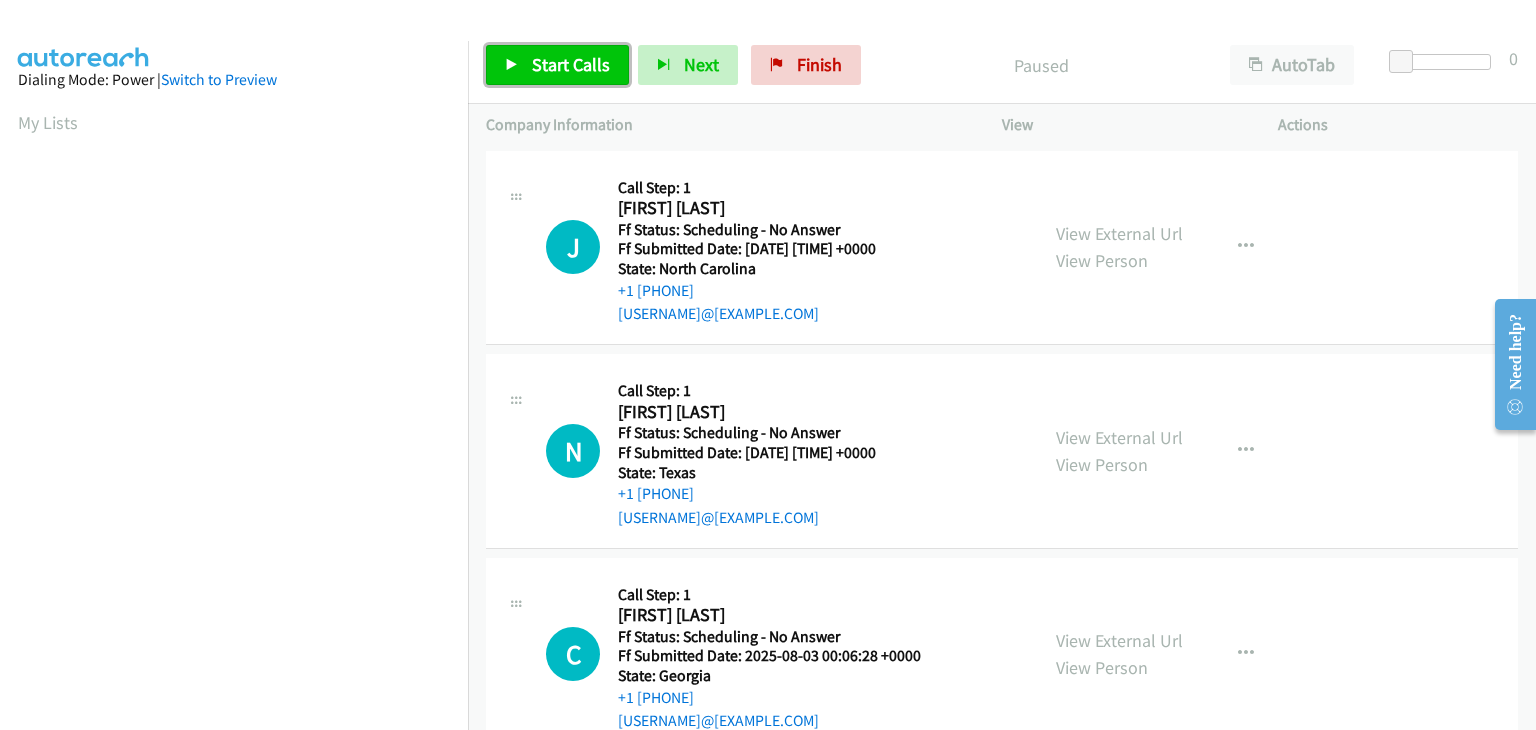 click on "Start Calls" at bounding box center [571, 64] 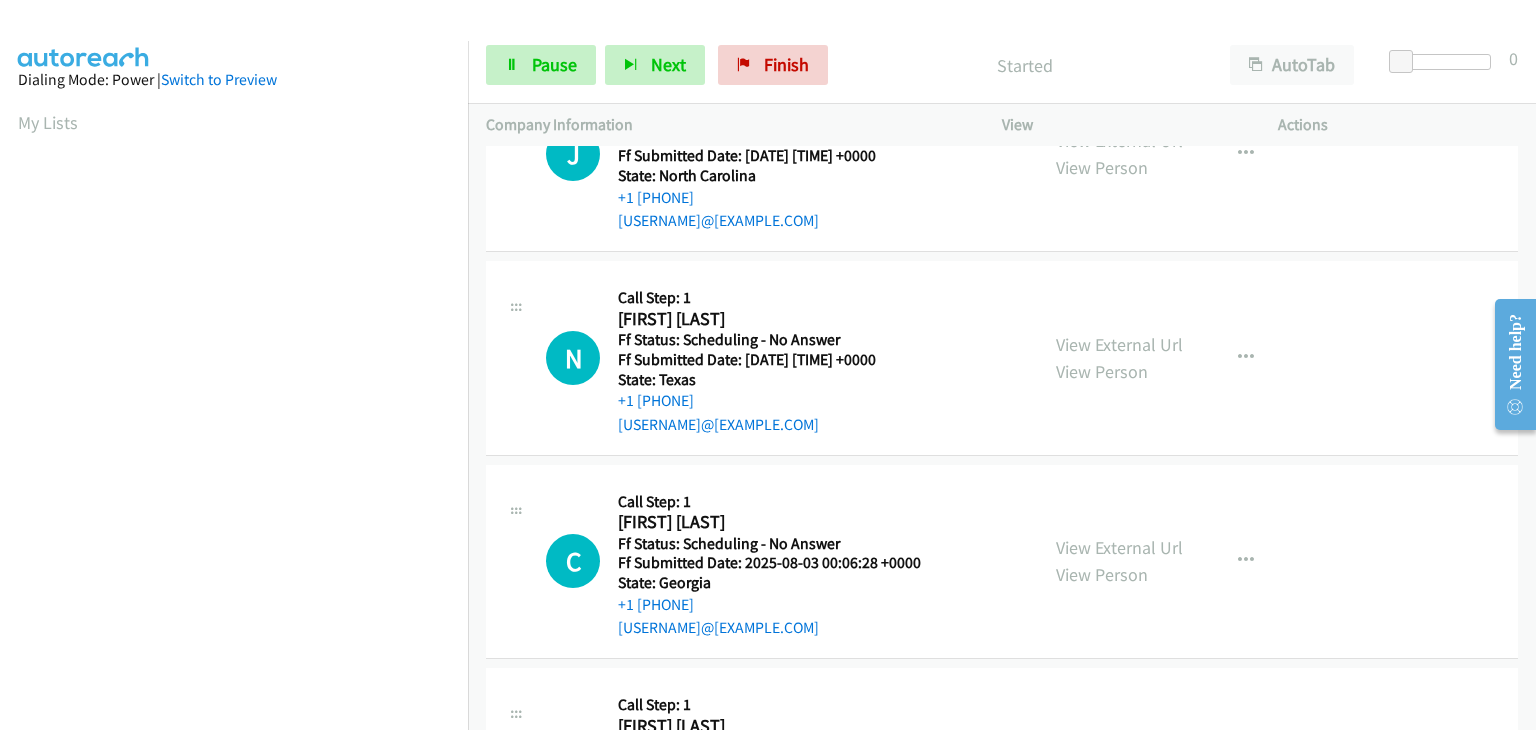 scroll, scrollTop: 0, scrollLeft: 0, axis: both 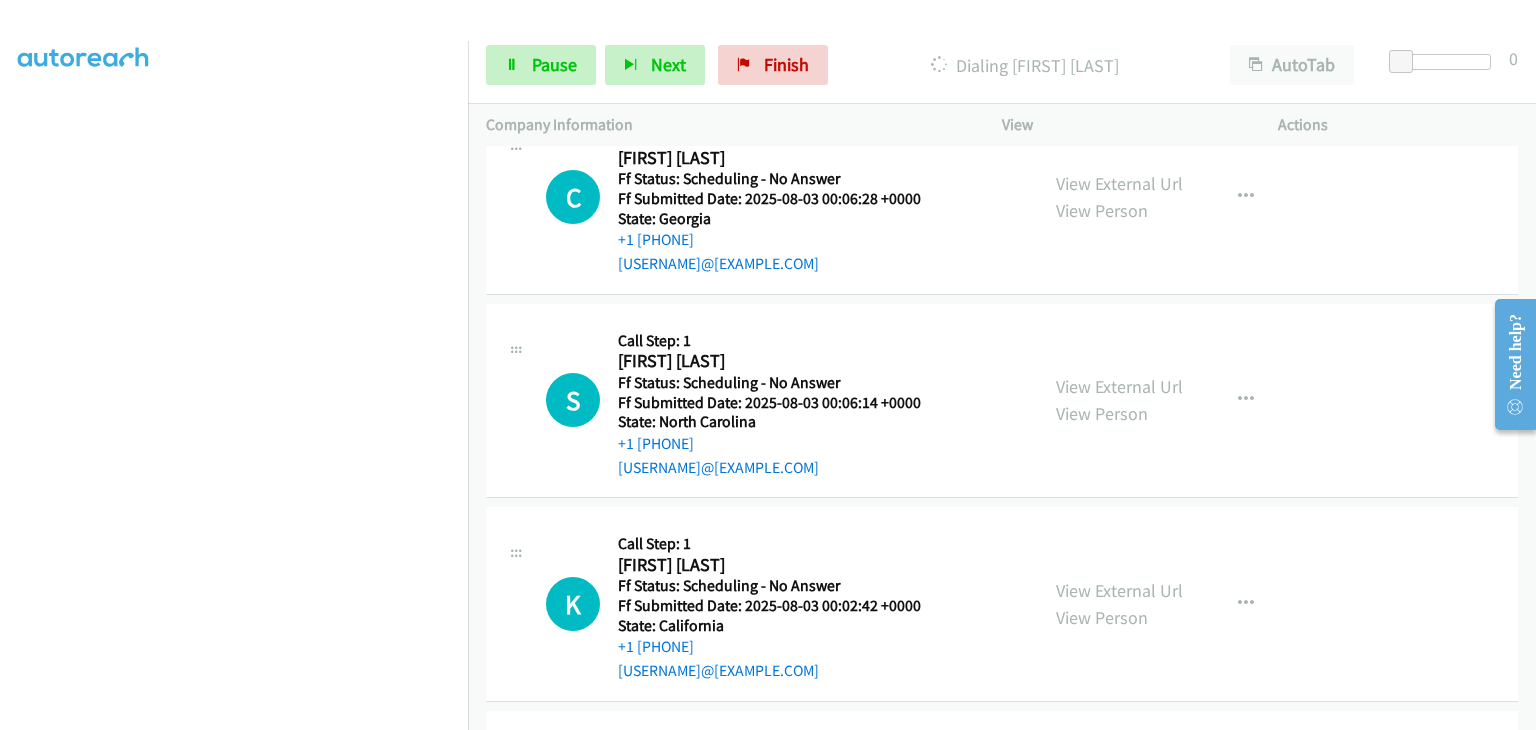 click on "View External Url
View Person" at bounding box center (1119, 604) 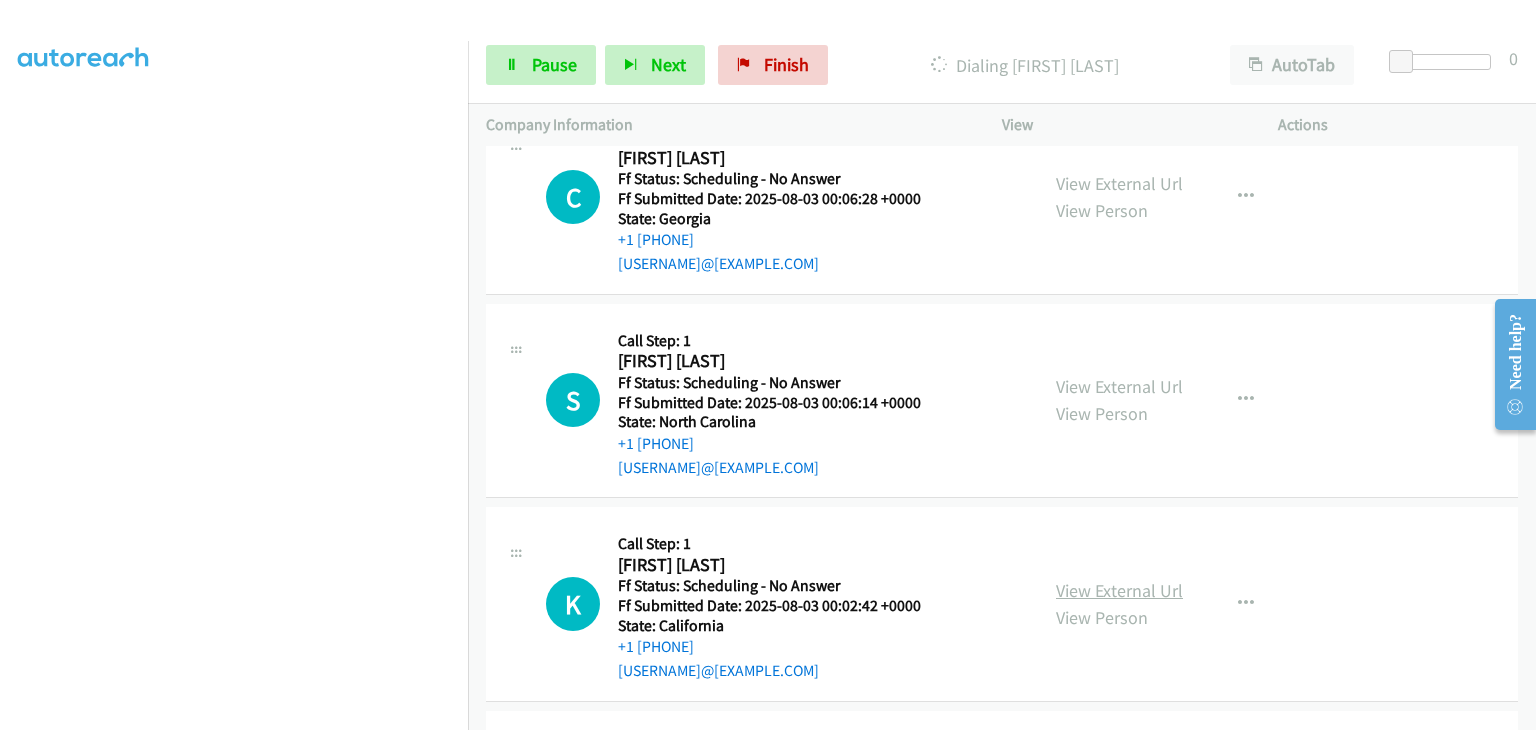 click on "View External Url" at bounding box center (1119, 590) 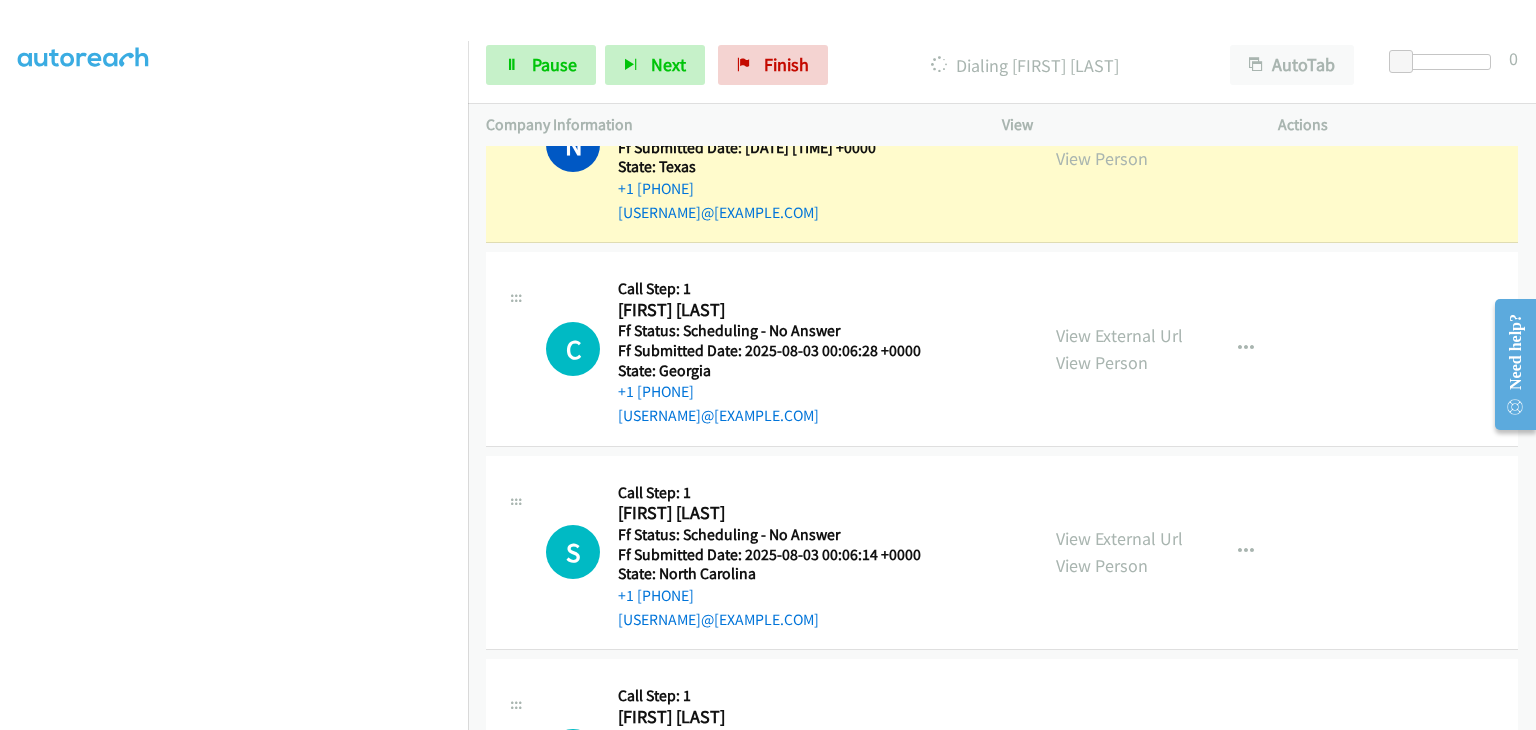 scroll, scrollTop: 300, scrollLeft: 0, axis: vertical 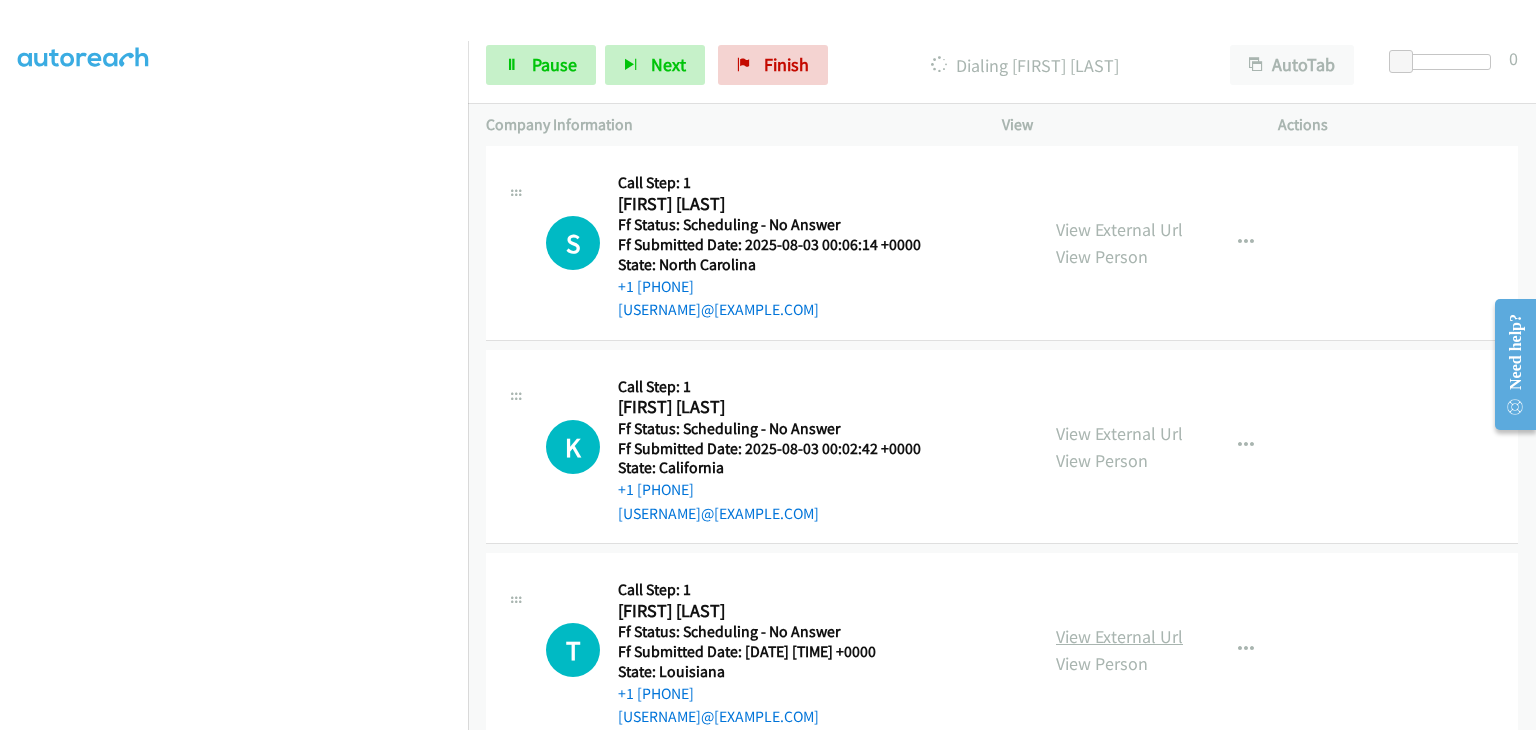 click on "View External Url" at bounding box center [1119, 636] 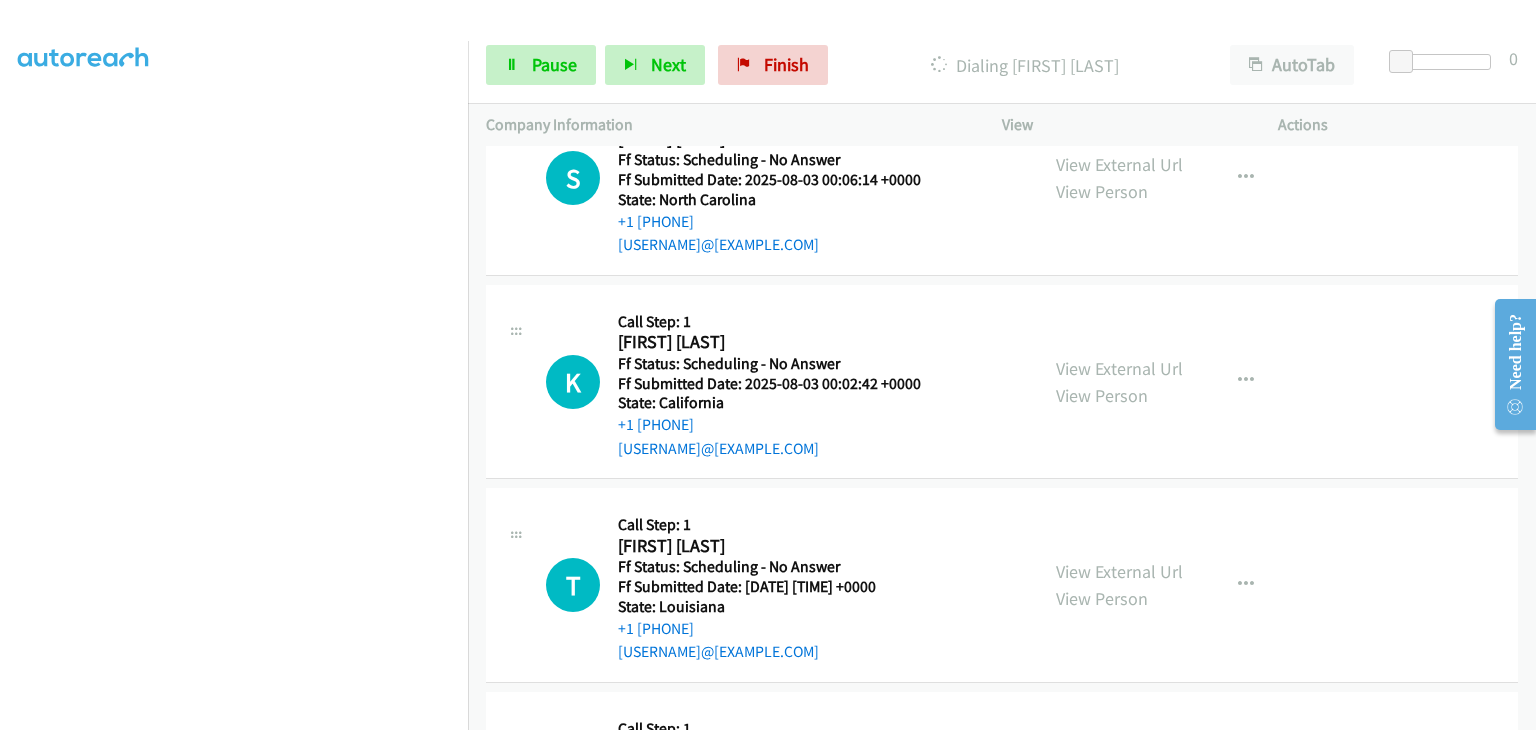 scroll, scrollTop: 900, scrollLeft: 0, axis: vertical 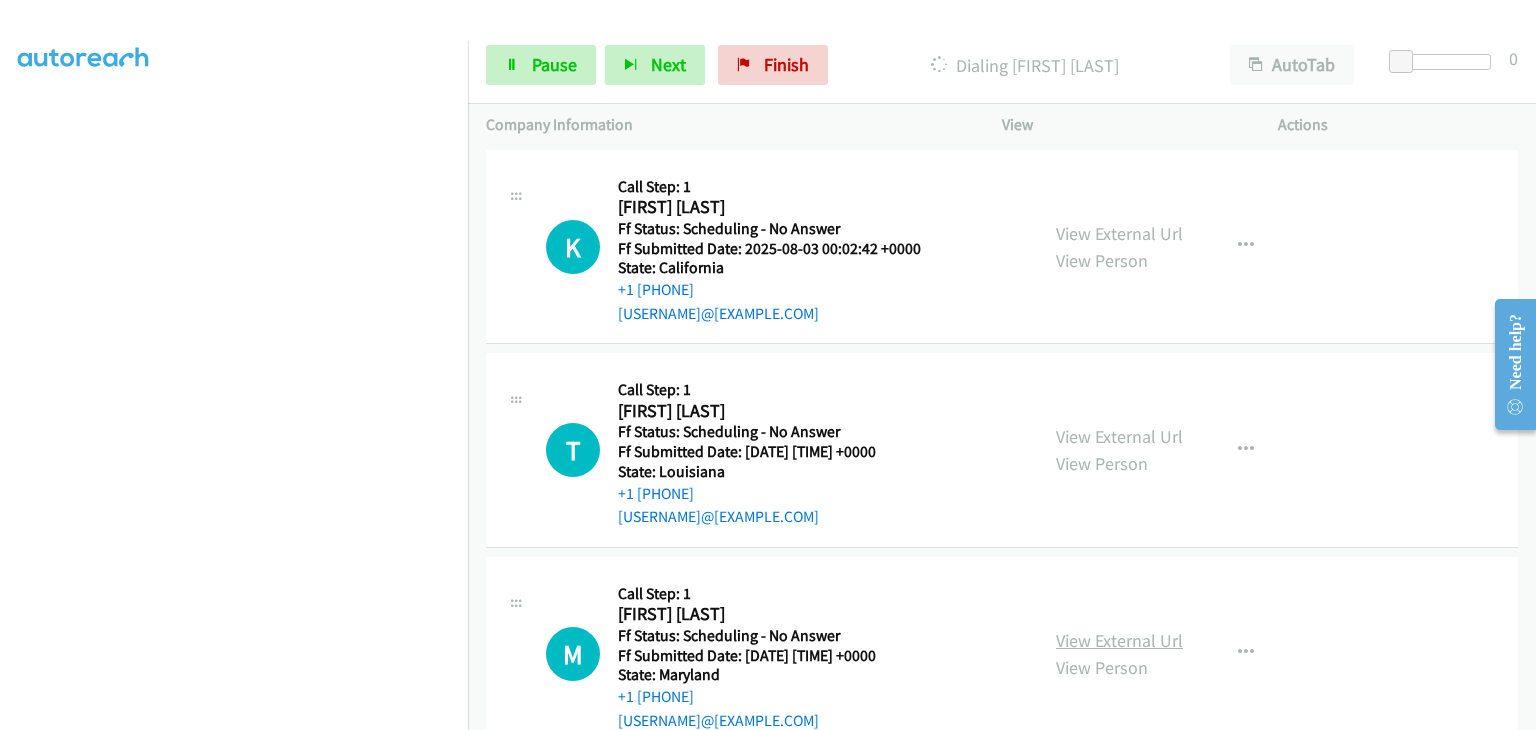 click on "View External Url" at bounding box center (1119, 640) 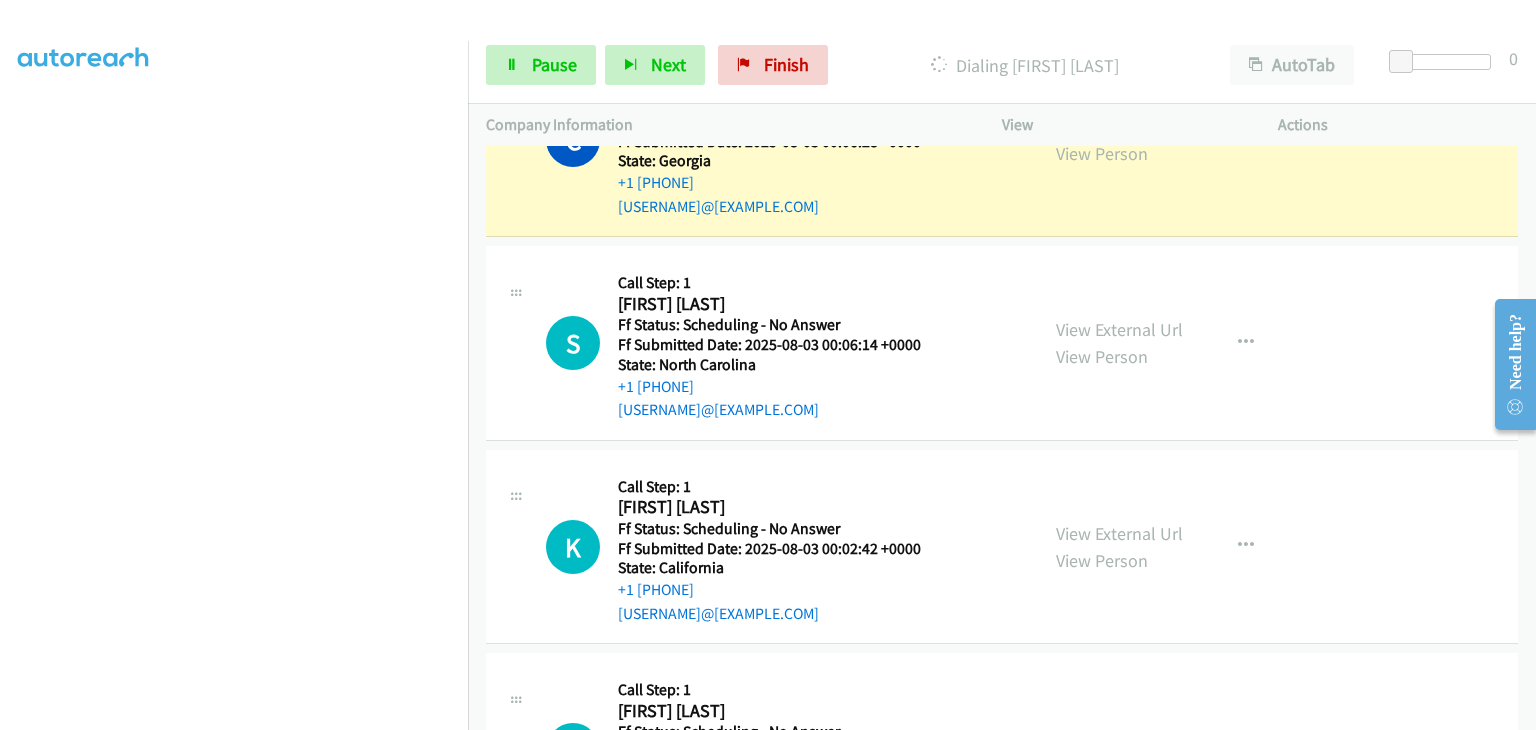 scroll, scrollTop: 500, scrollLeft: 0, axis: vertical 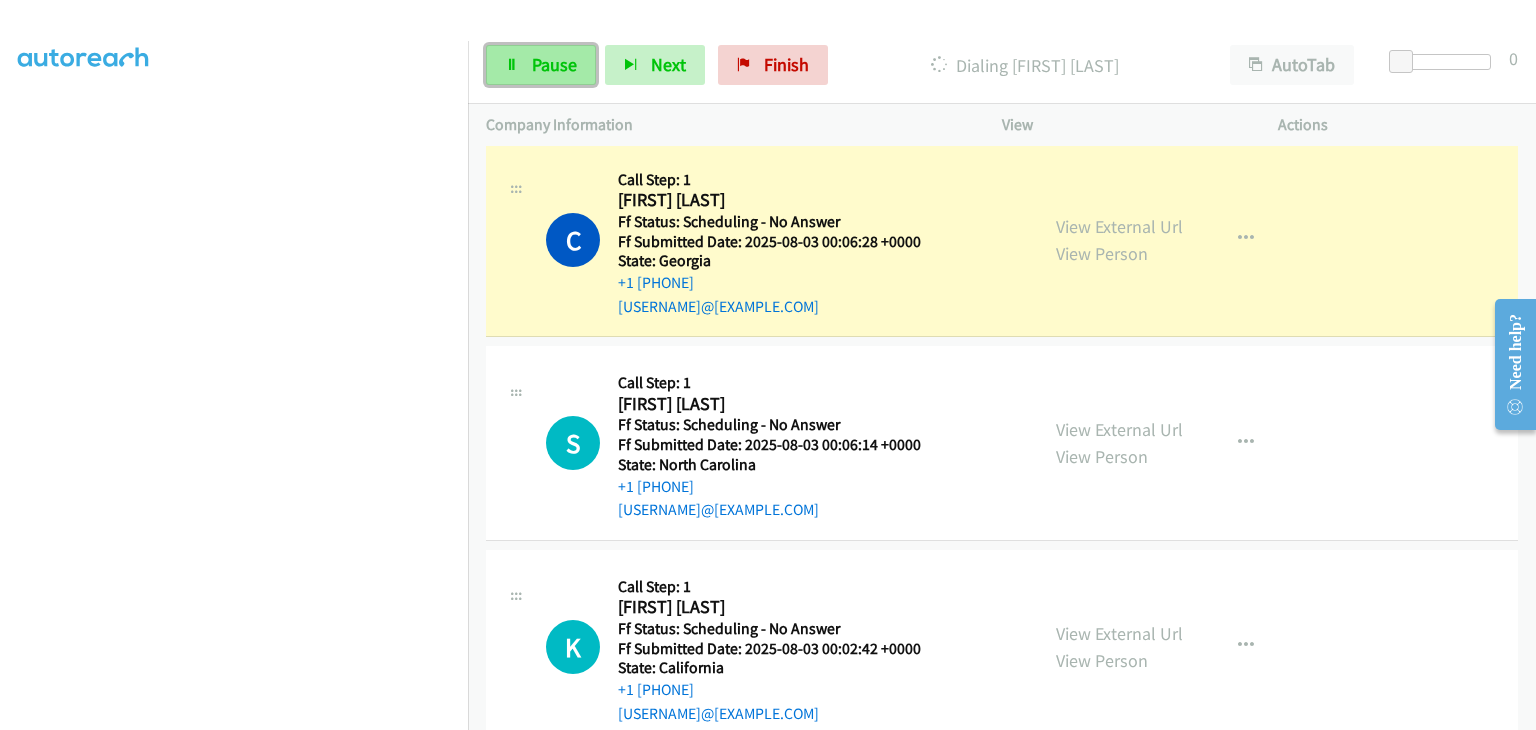 click on "Pause" at bounding box center [541, 65] 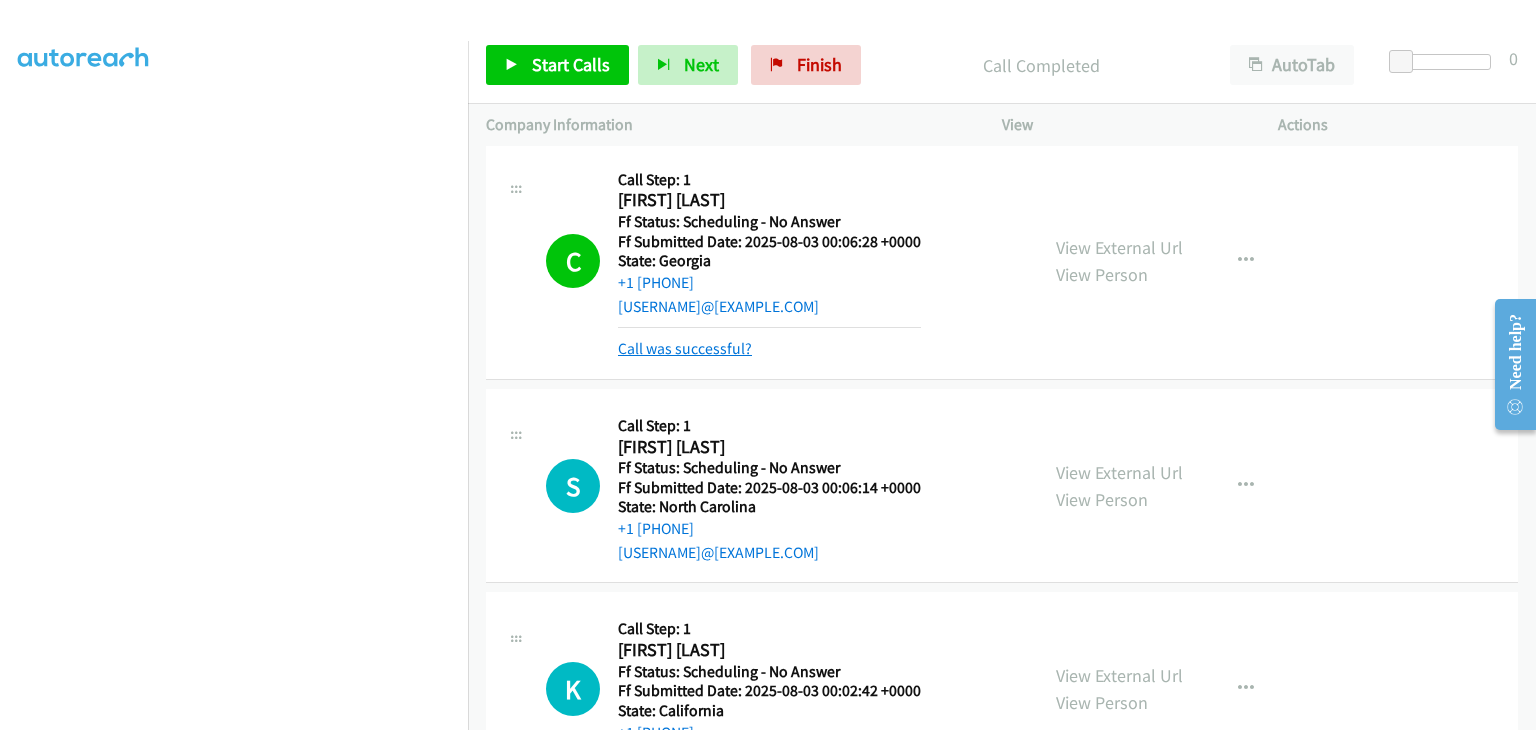 click on "Call was successful?" at bounding box center [685, 348] 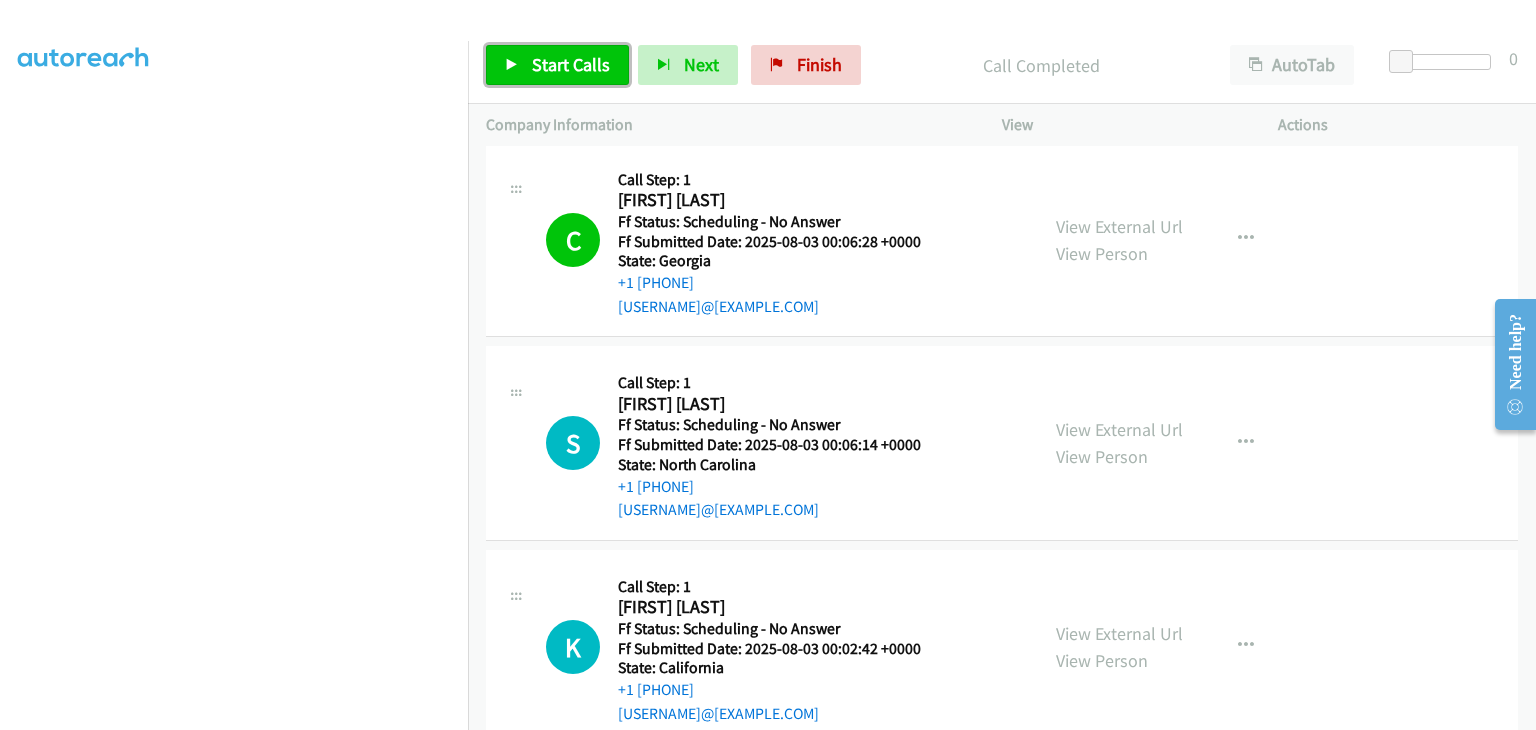 click on "Start Calls" at bounding box center [557, 65] 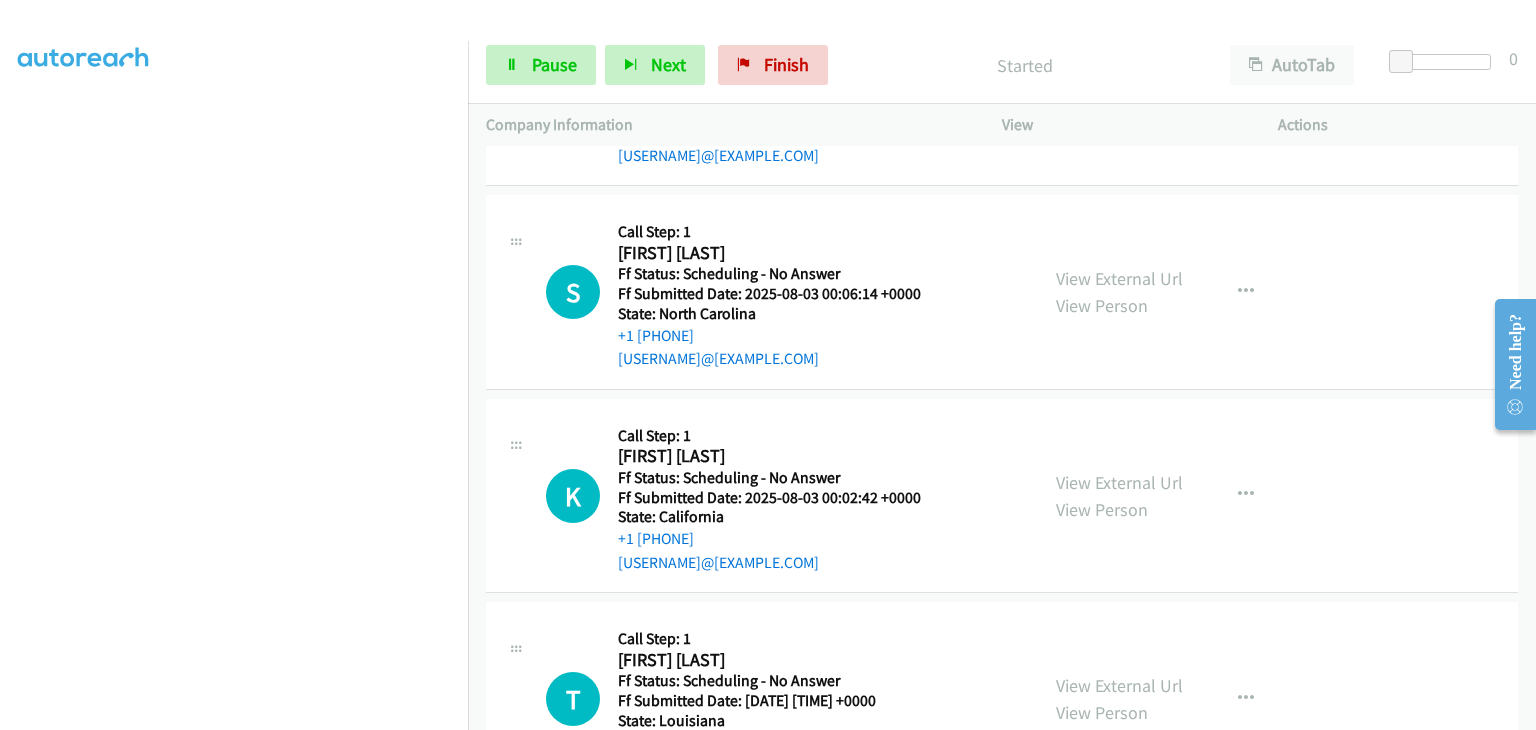 scroll, scrollTop: 700, scrollLeft: 0, axis: vertical 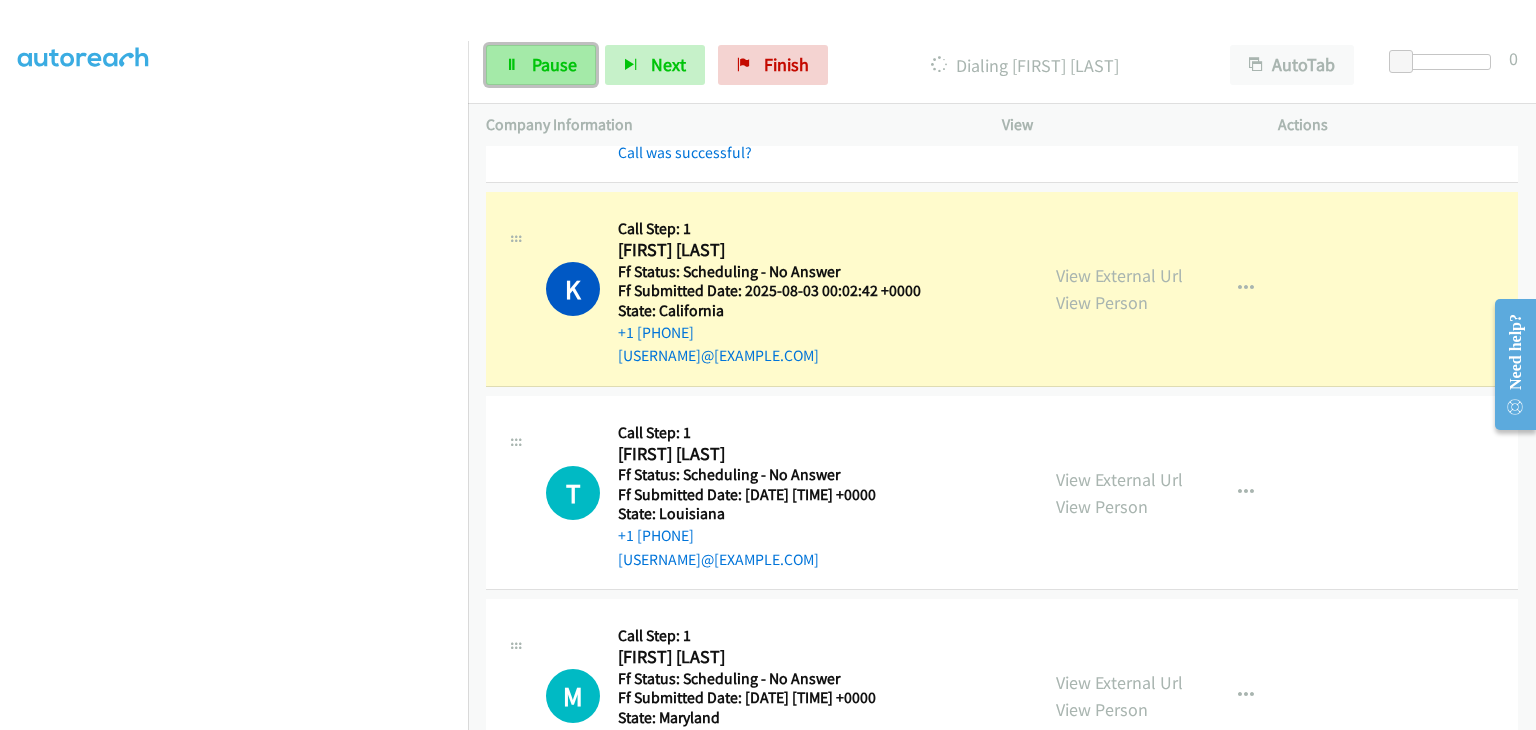 click on "Pause" at bounding box center (554, 64) 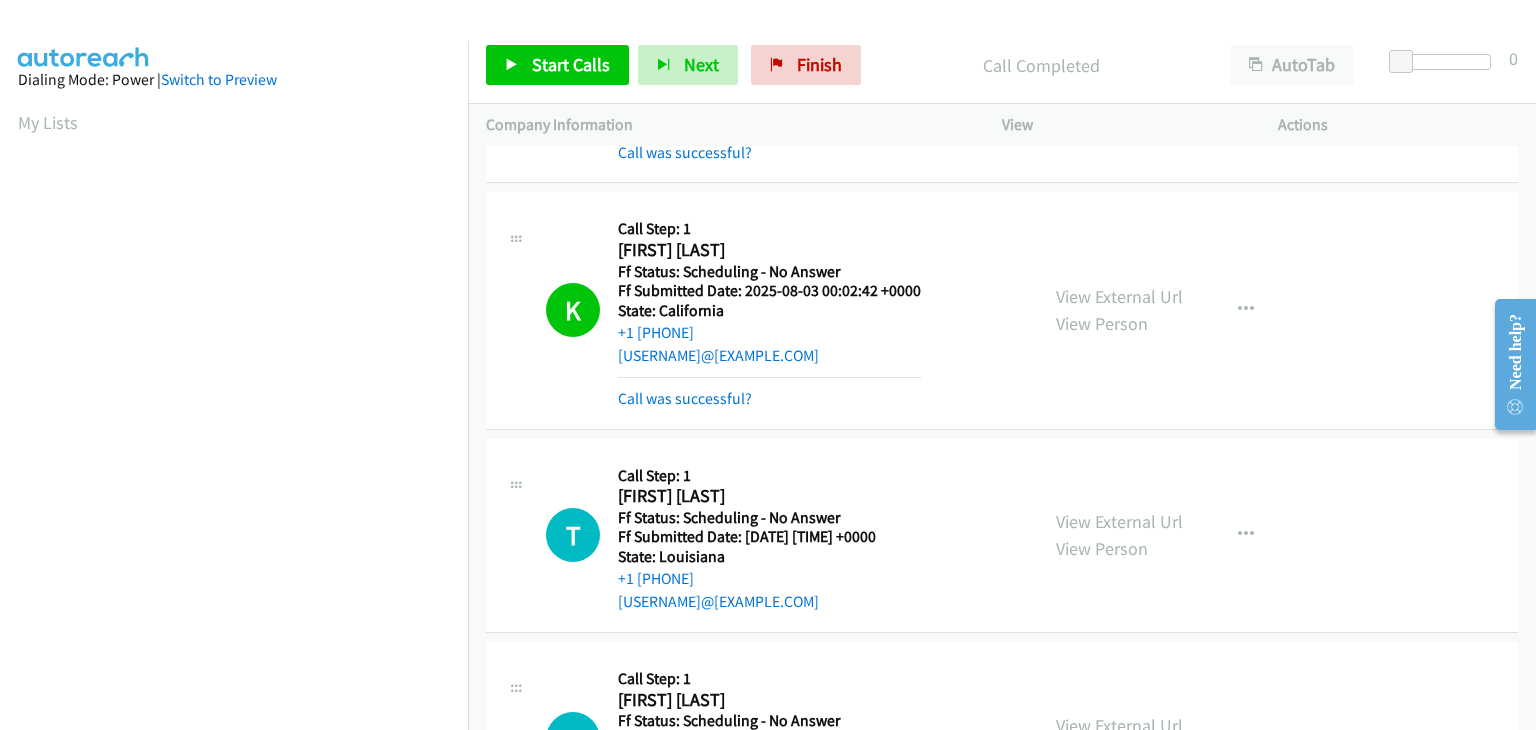 scroll, scrollTop: 392, scrollLeft: 0, axis: vertical 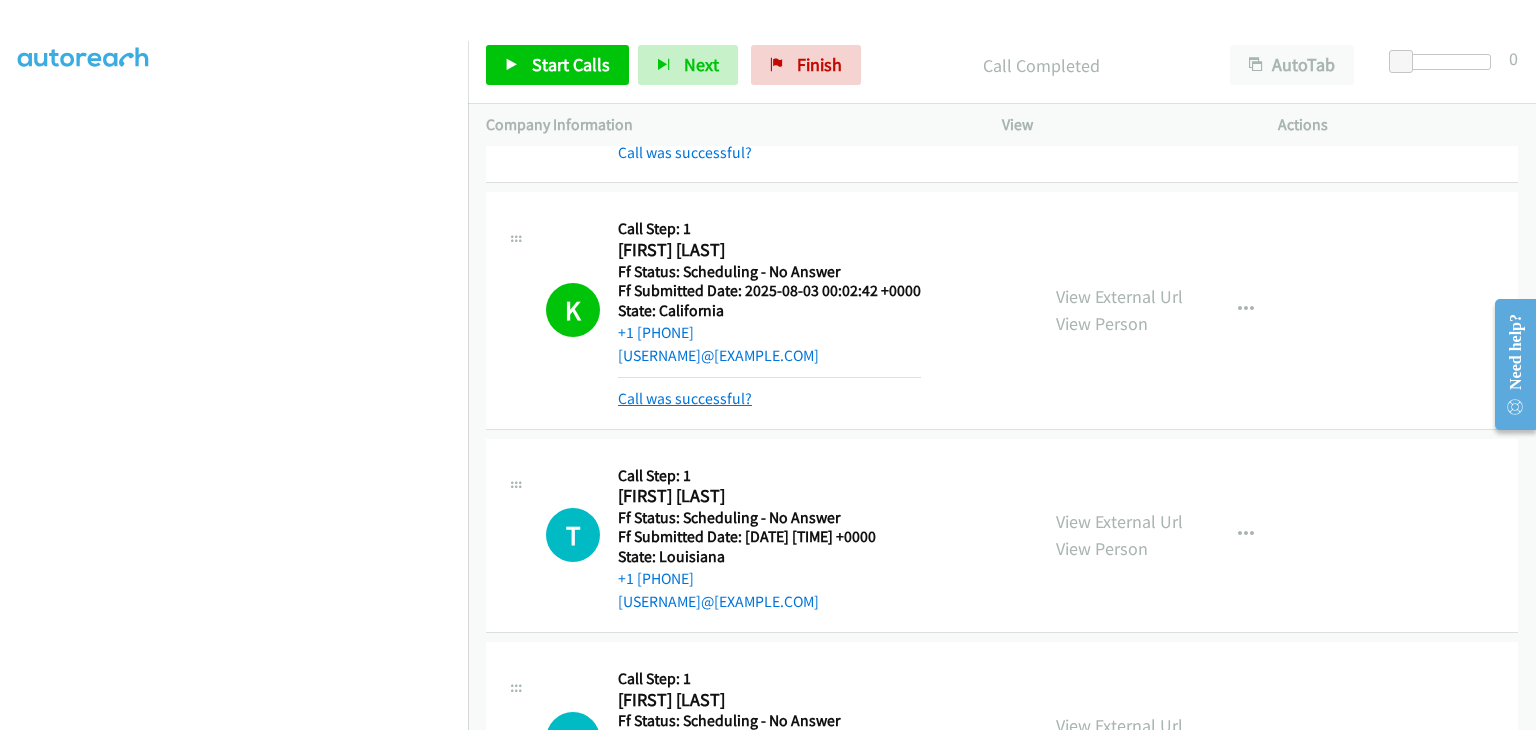 click on "Call was successful?" at bounding box center [685, 398] 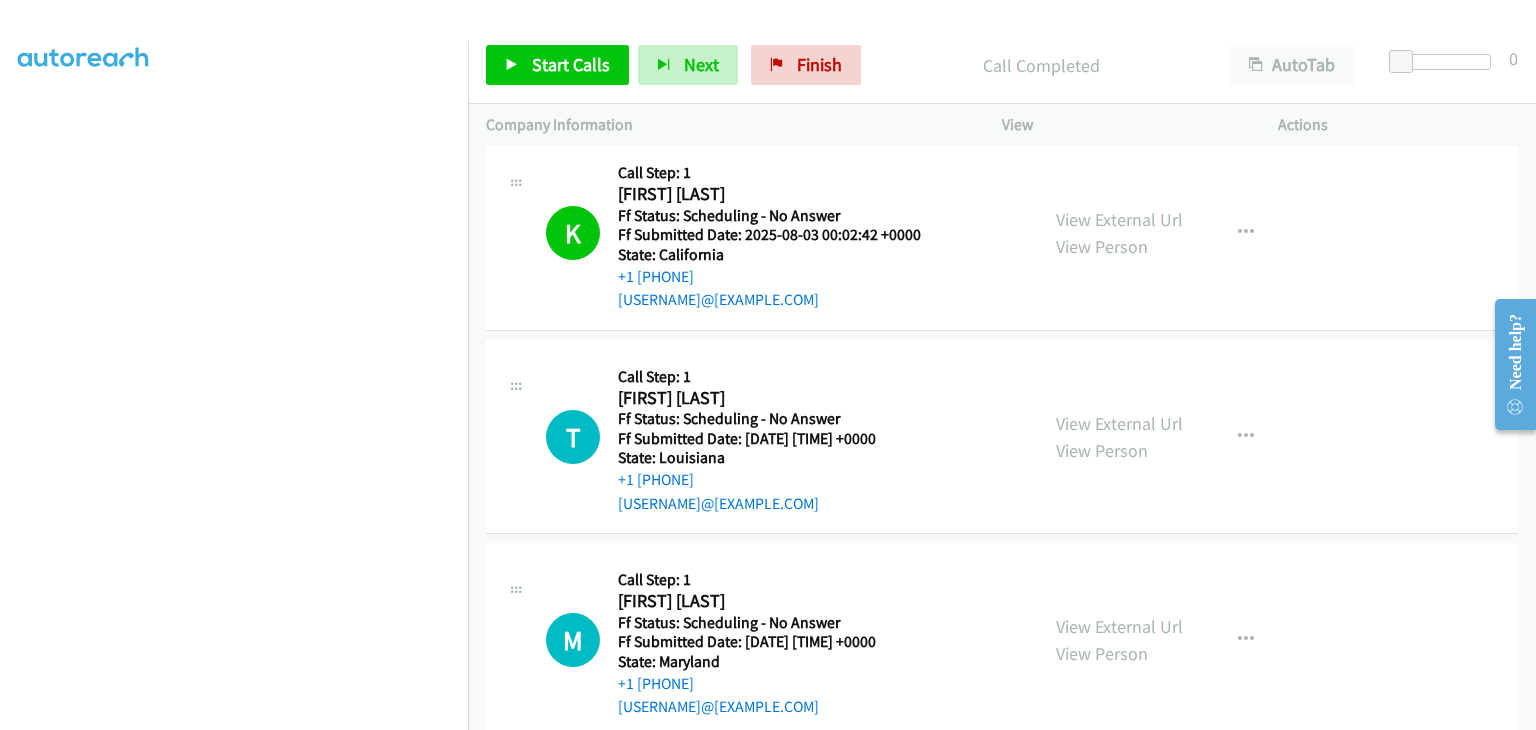 scroll, scrollTop: 1000, scrollLeft: 0, axis: vertical 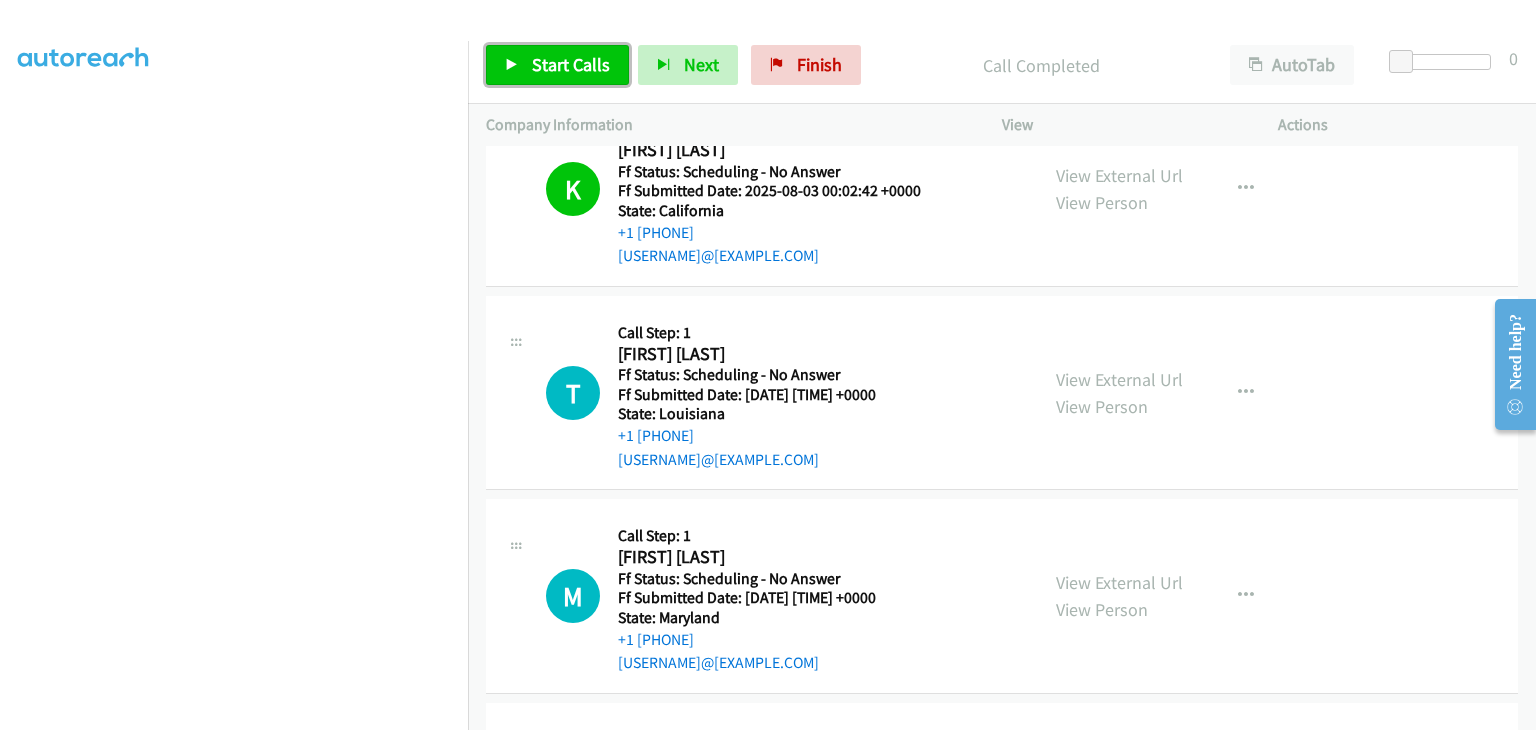 click on "Start Calls" at bounding box center [571, 64] 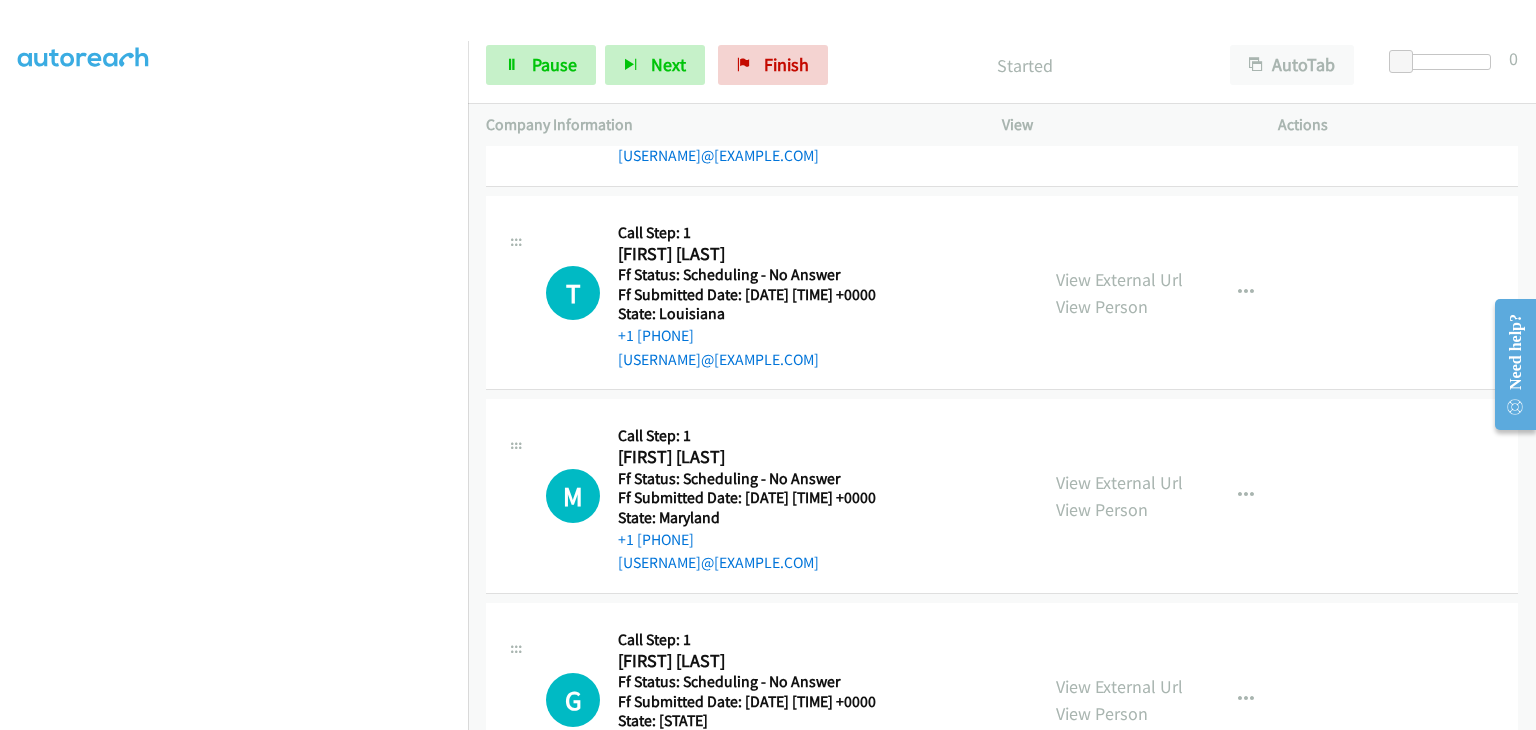 scroll, scrollTop: 1200, scrollLeft: 0, axis: vertical 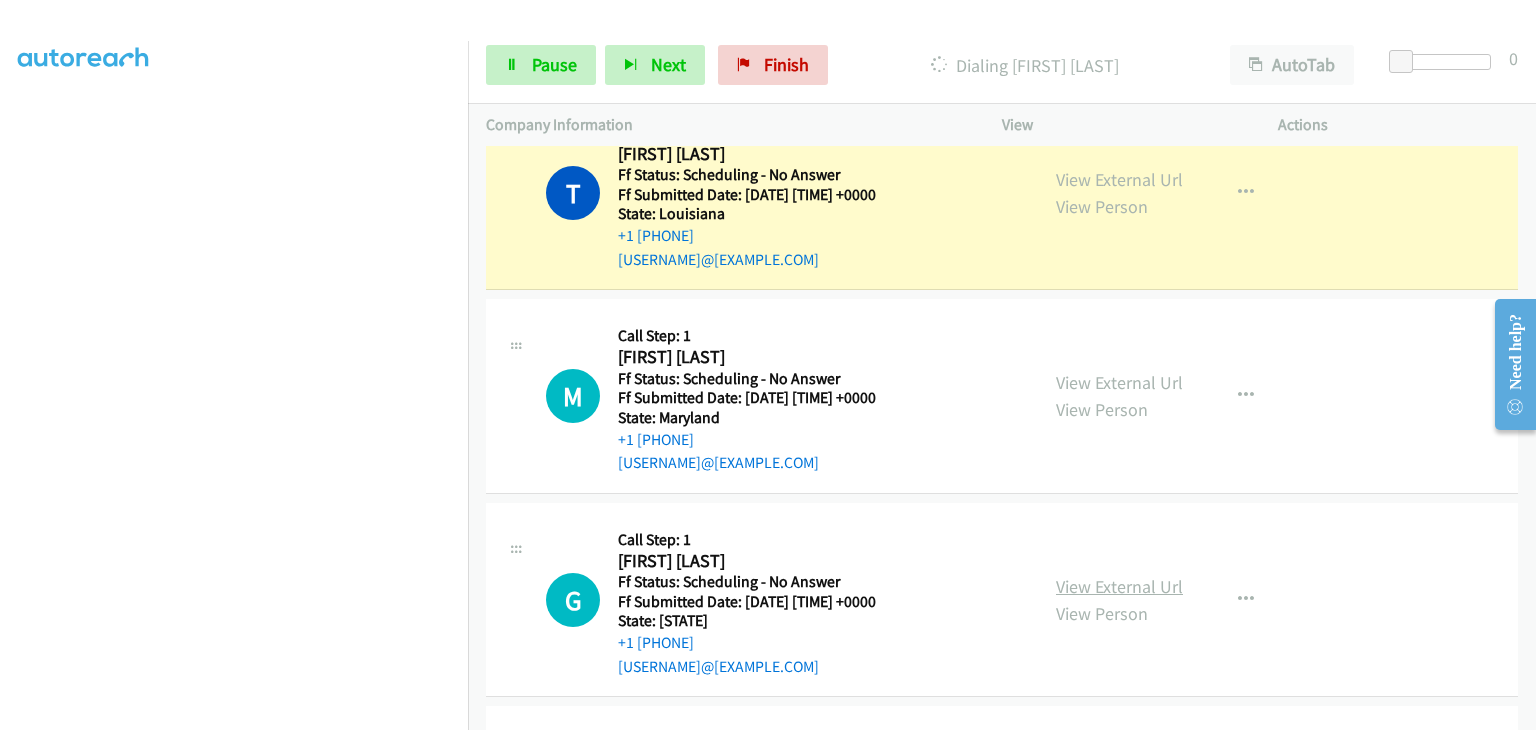 click on "View External Url" at bounding box center (1119, 586) 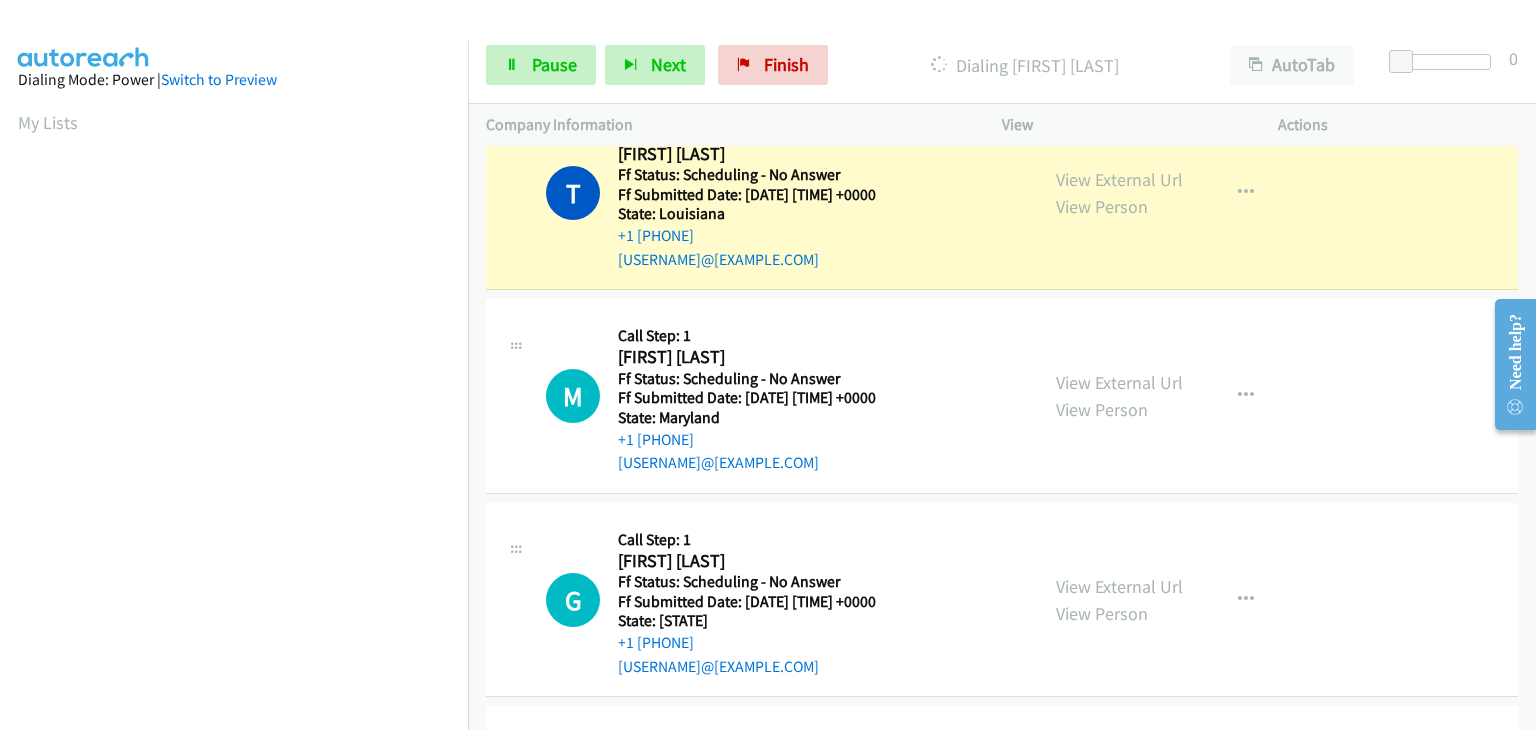 scroll, scrollTop: 392, scrollLeft: 0, axis: vertical 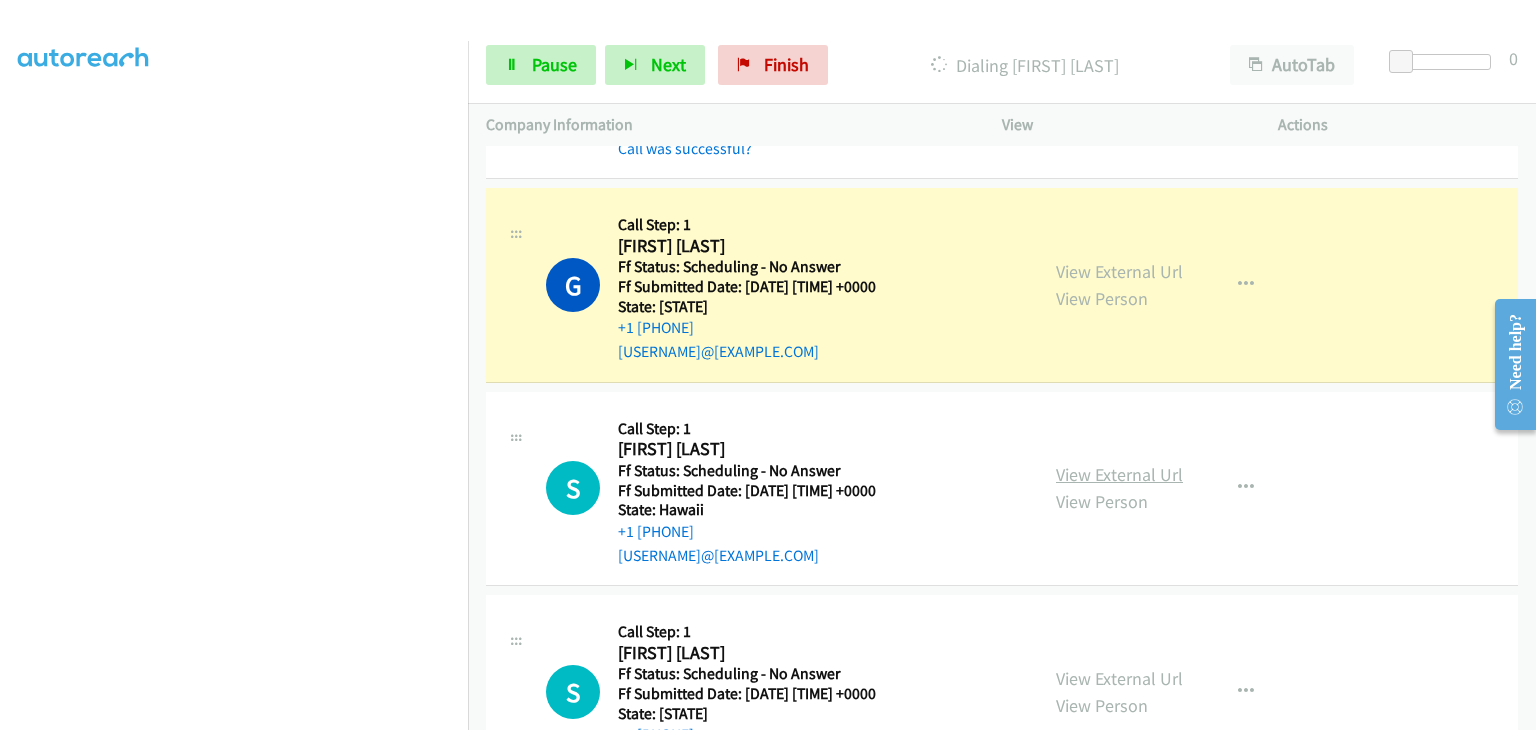click on "View External Url" at bounding box center (1119, 474) 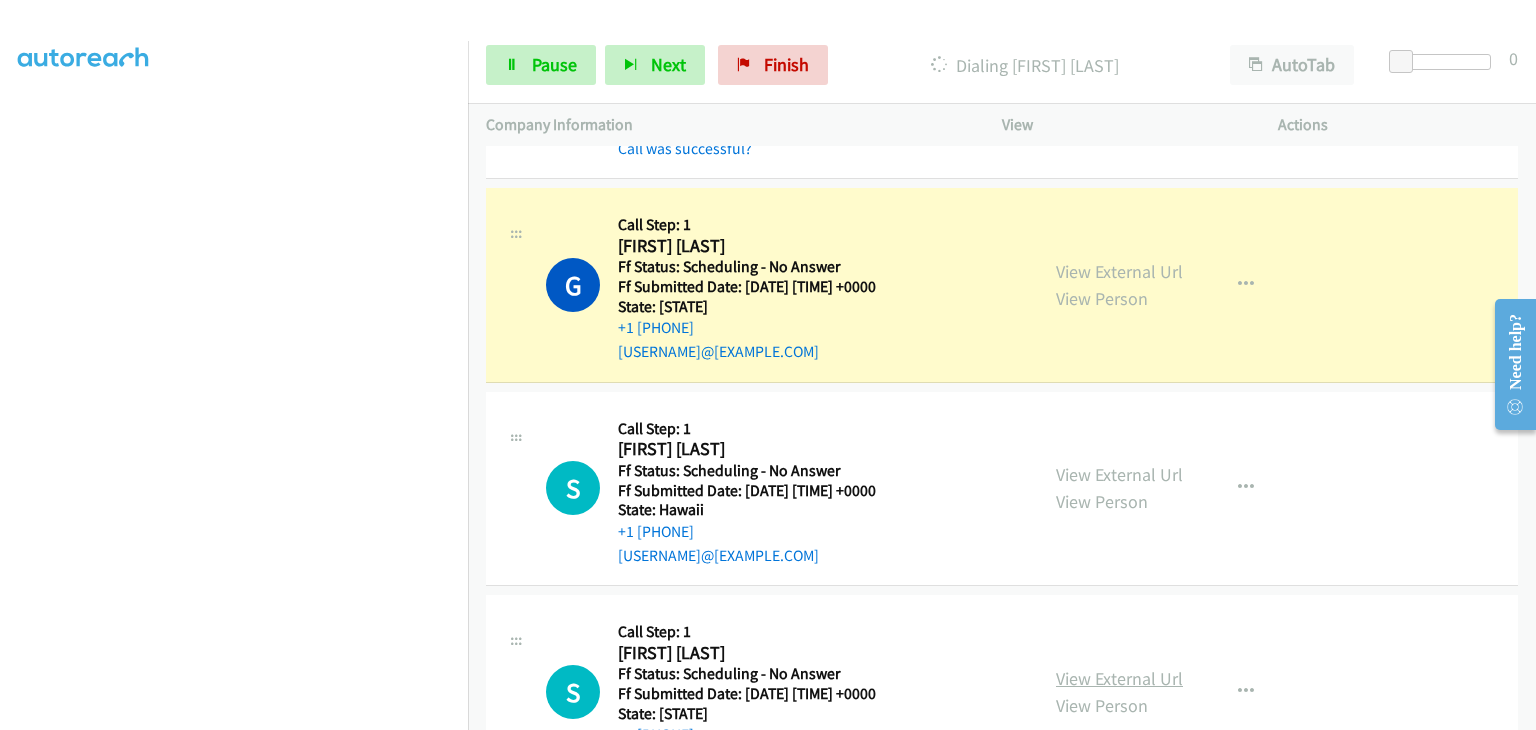 click on "View External Url" at bounding box center [1119, 678] 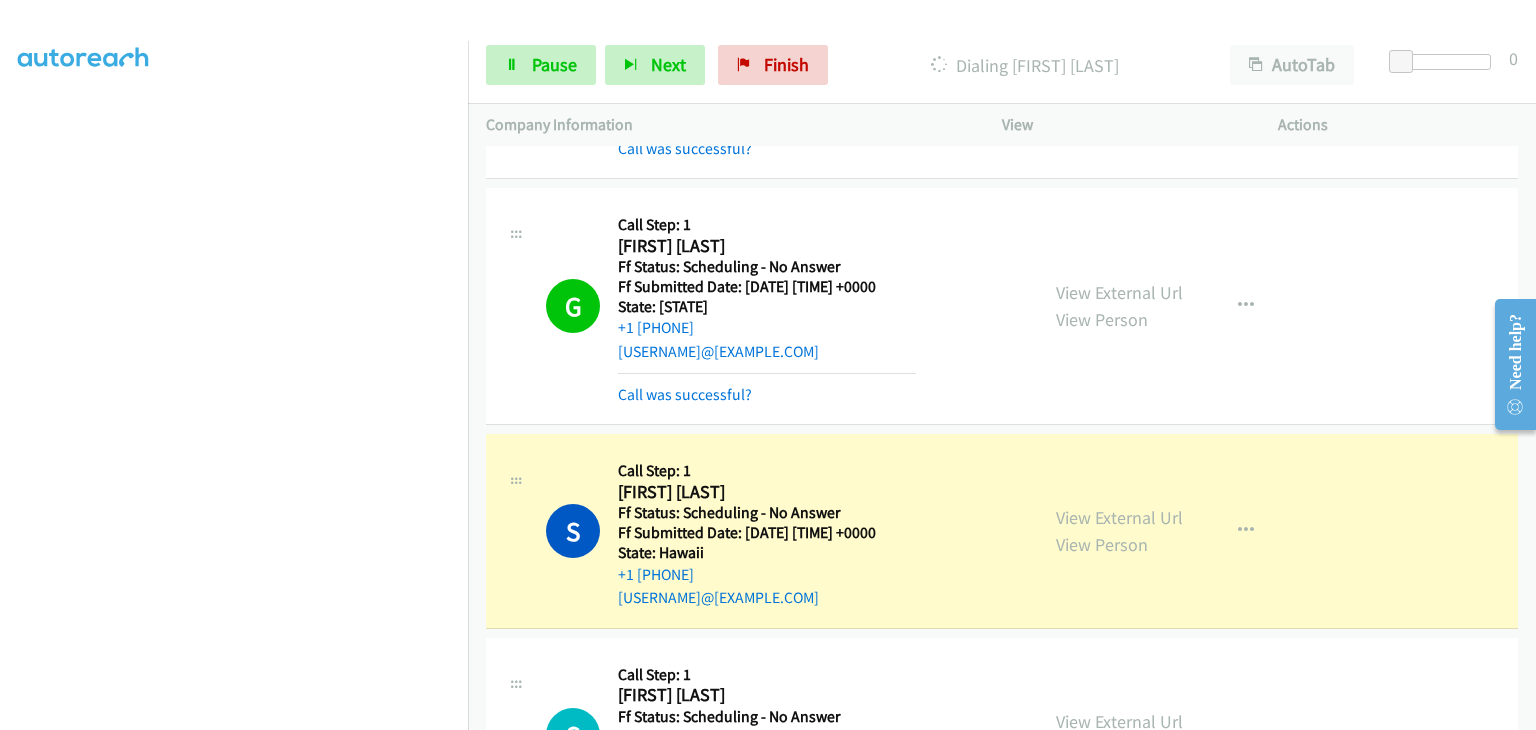 scroll, scrollTop: 392, scrollLeft: 0, axis: vertical 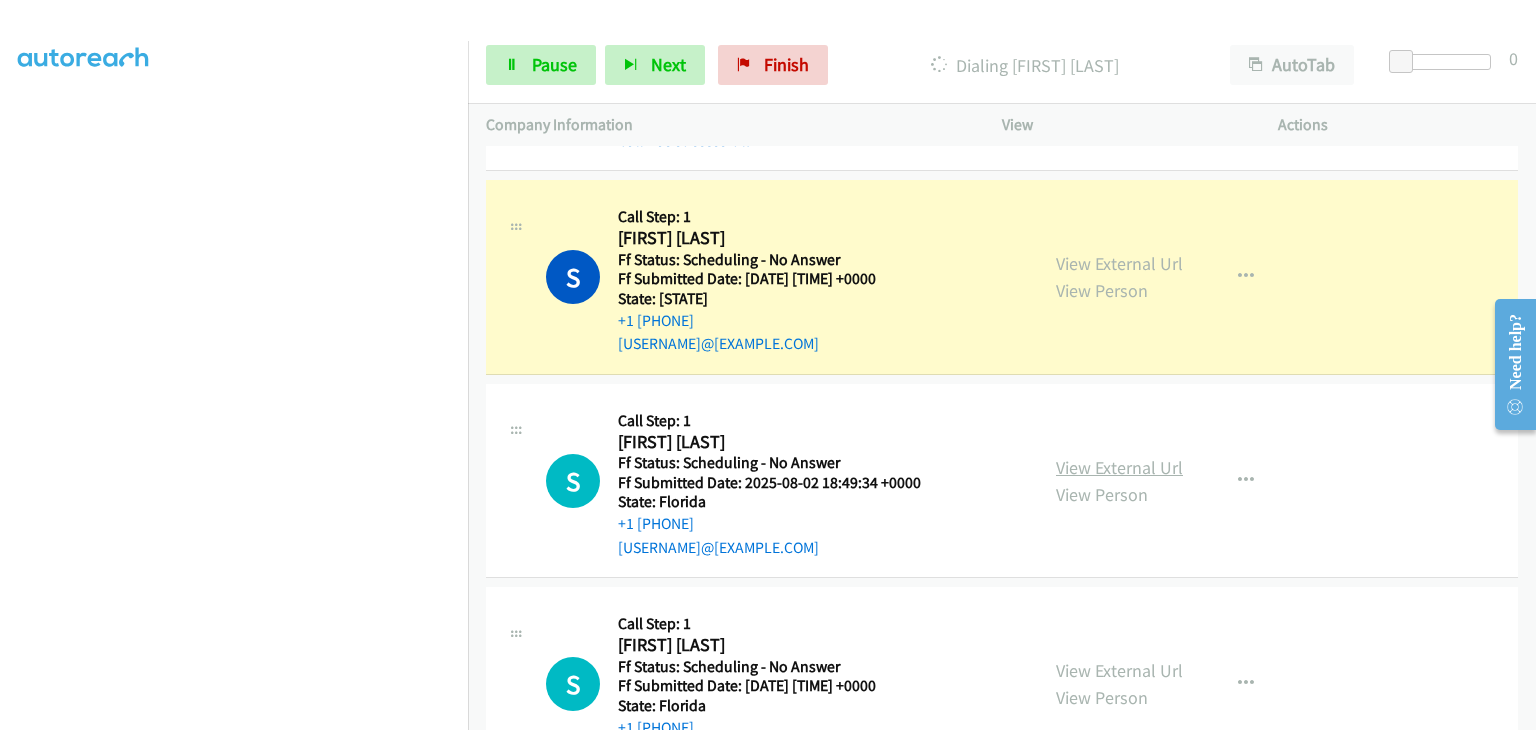 click on "View External Url" at bounding box center [1119, 467] 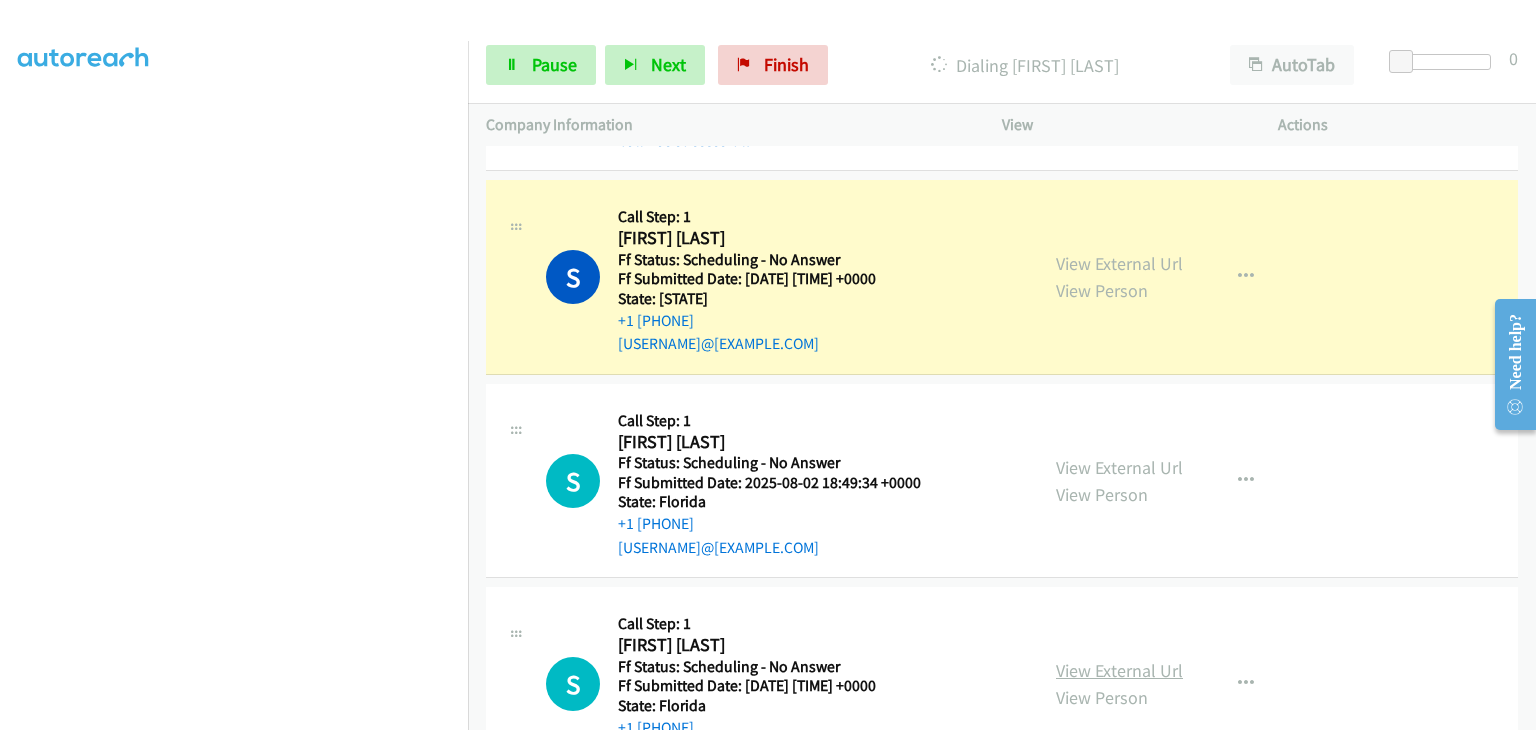 click on "View External Url" at bounding box center (1119, 670) 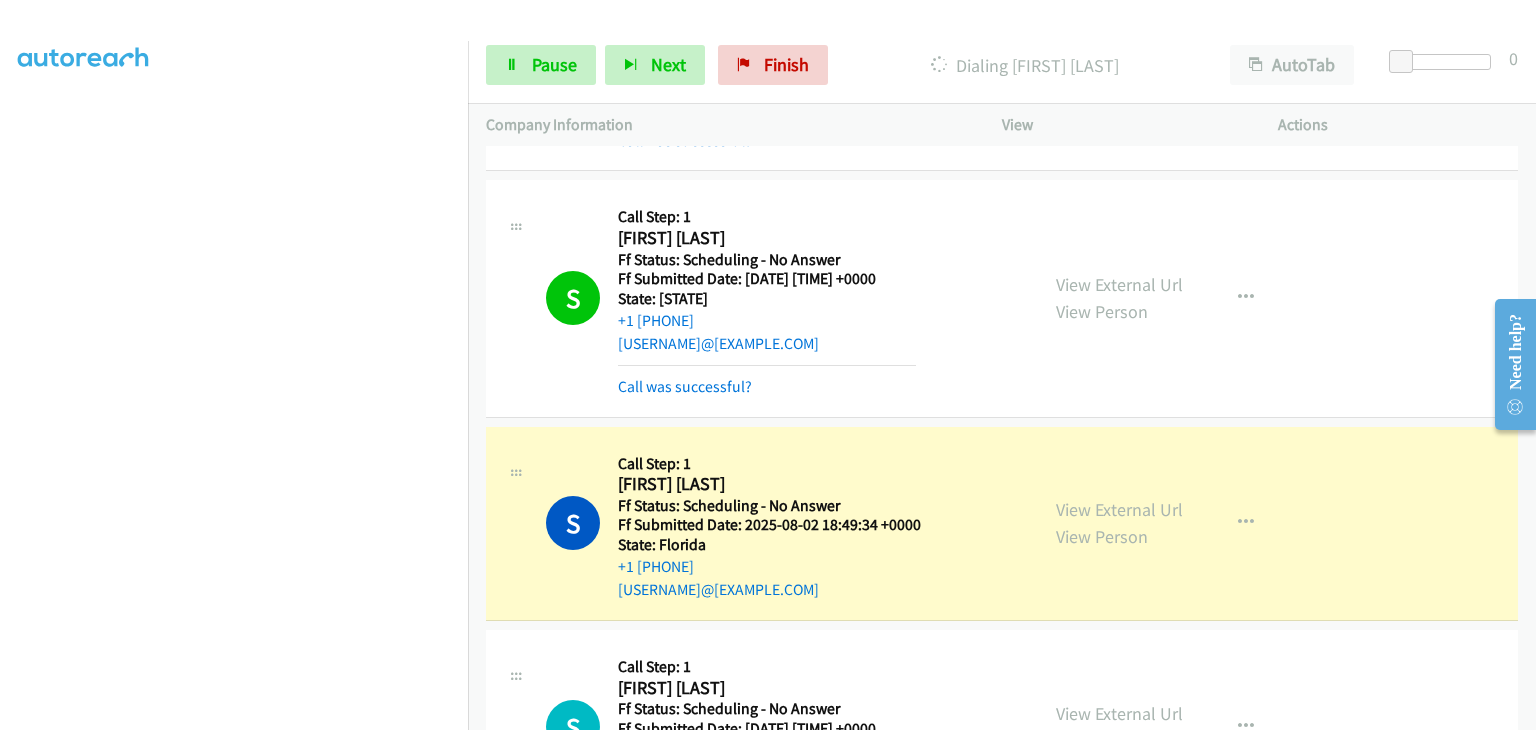 scroll, scrollTop: 392, scrollLeft: 0, axis: vertical 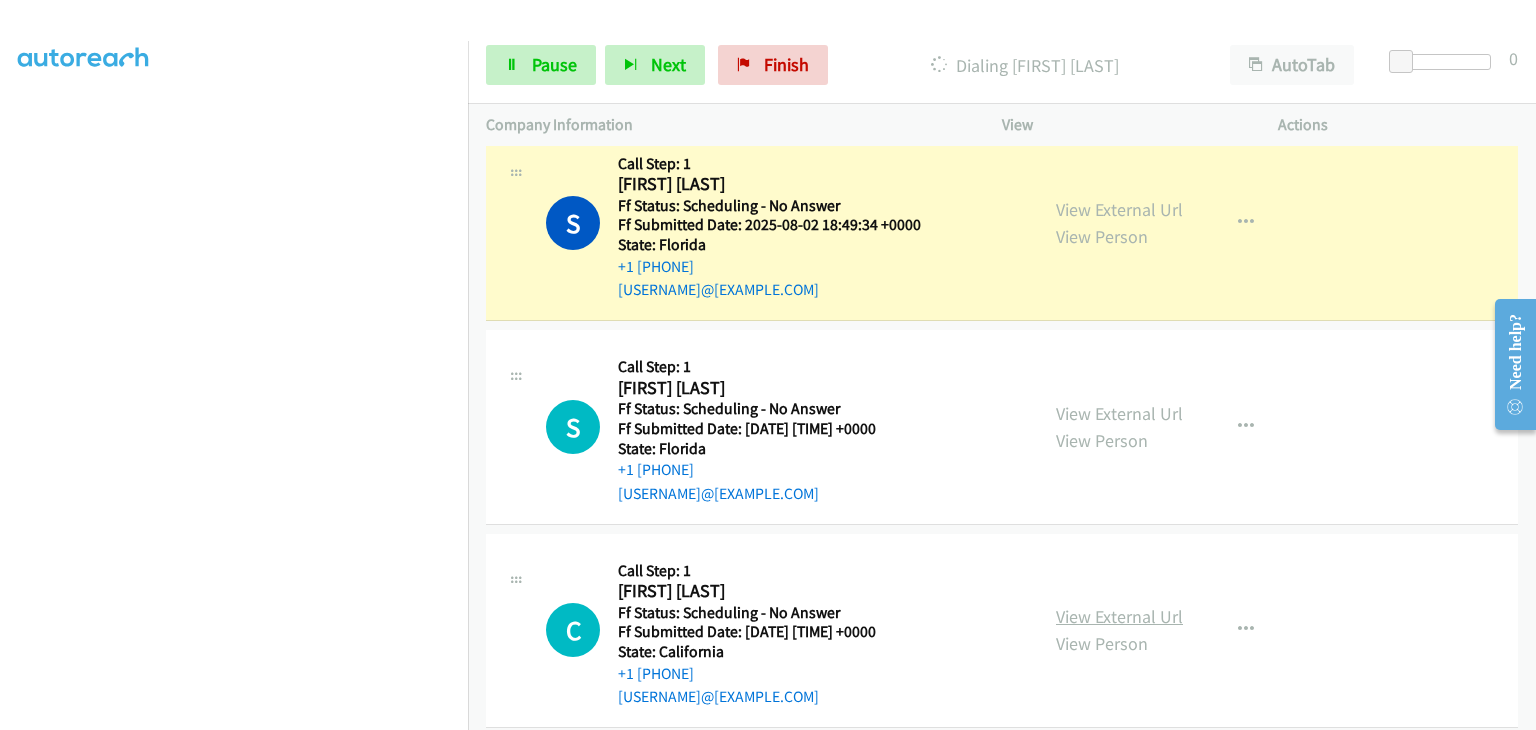 click on "View External Url" at bounding box center [1119, 616] 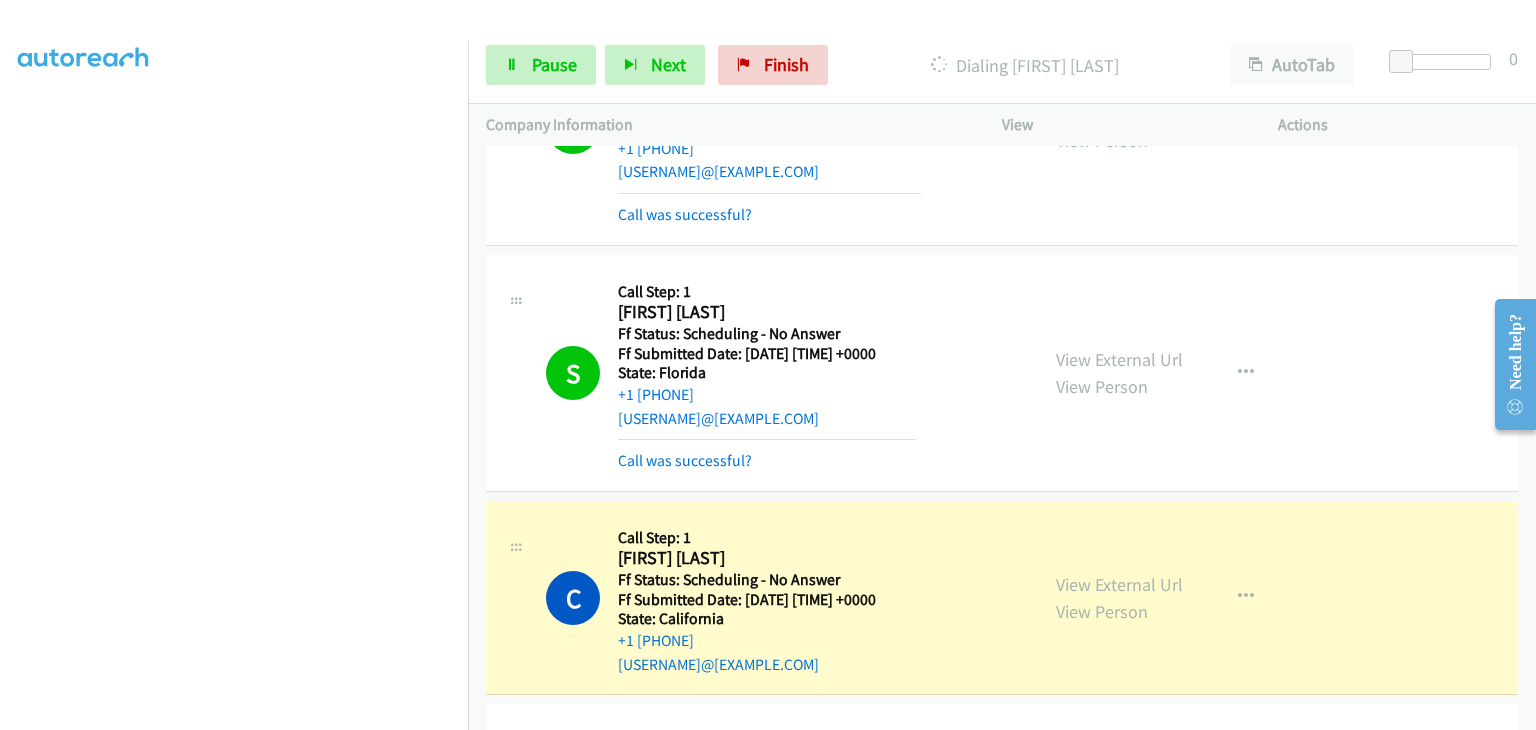 scroll, scrollTop: 2400, scrollLeft: 0, axis: vertical 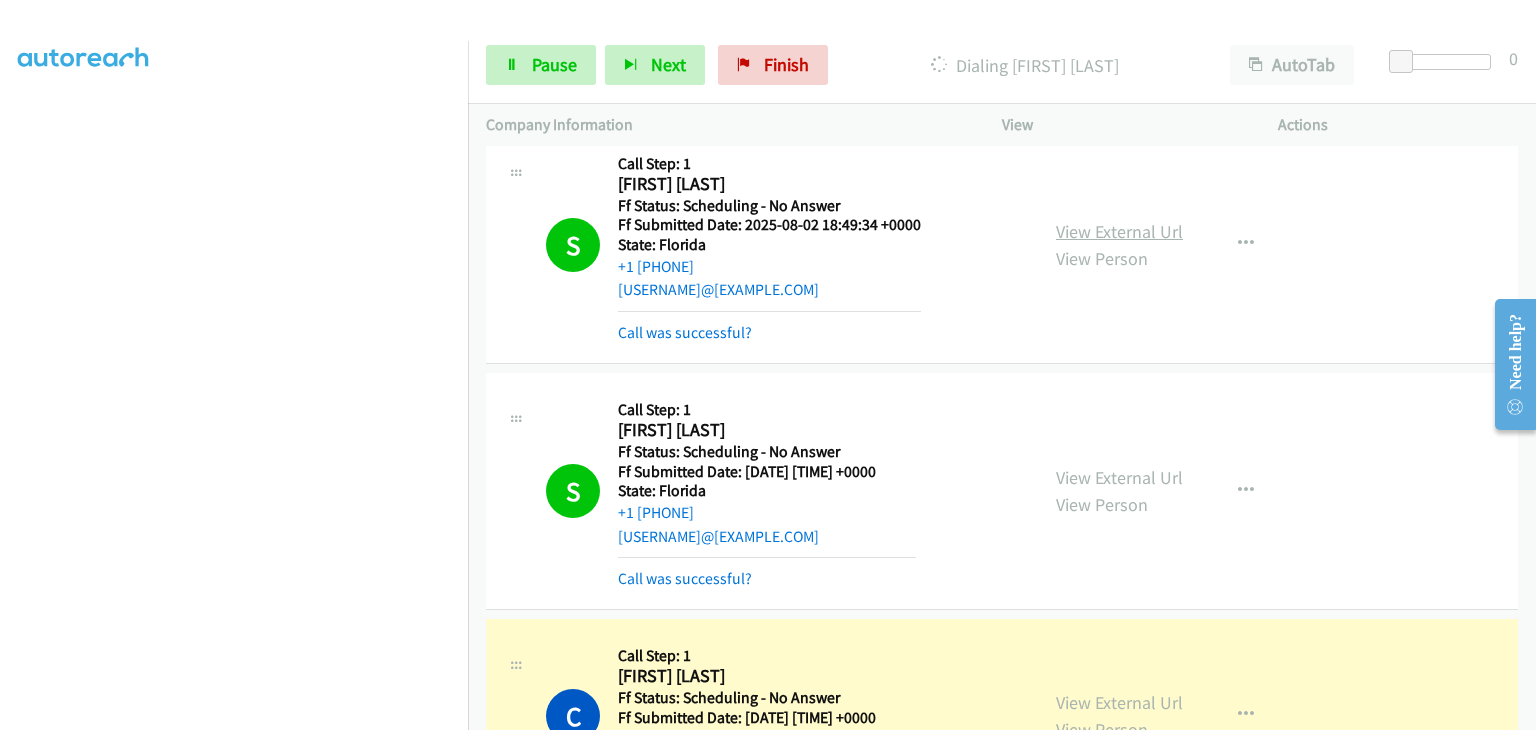 click on "View External Url" at bounding box center (1119, 231) 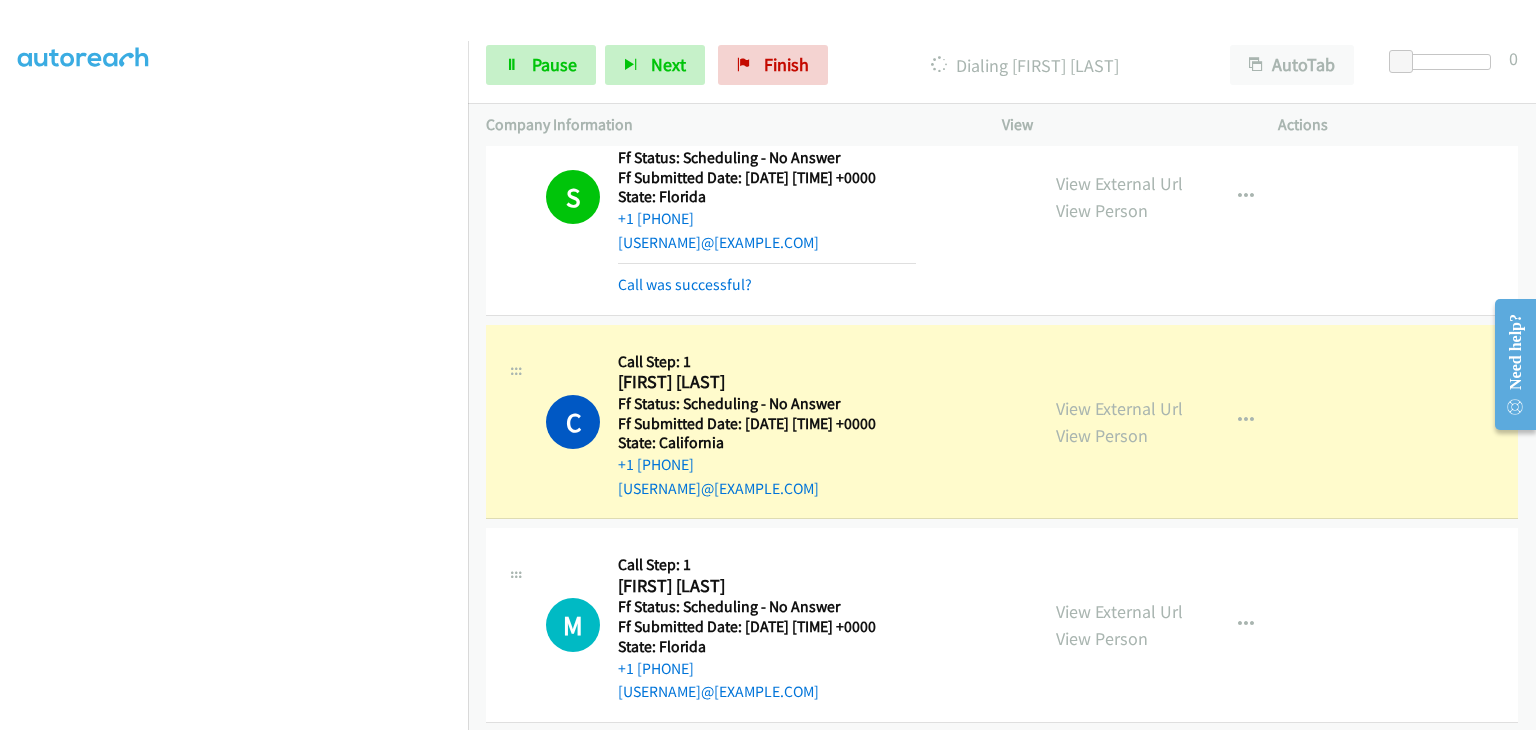 scroll, scrollTop: 2800, scrollLeft: 0, axis: vertical 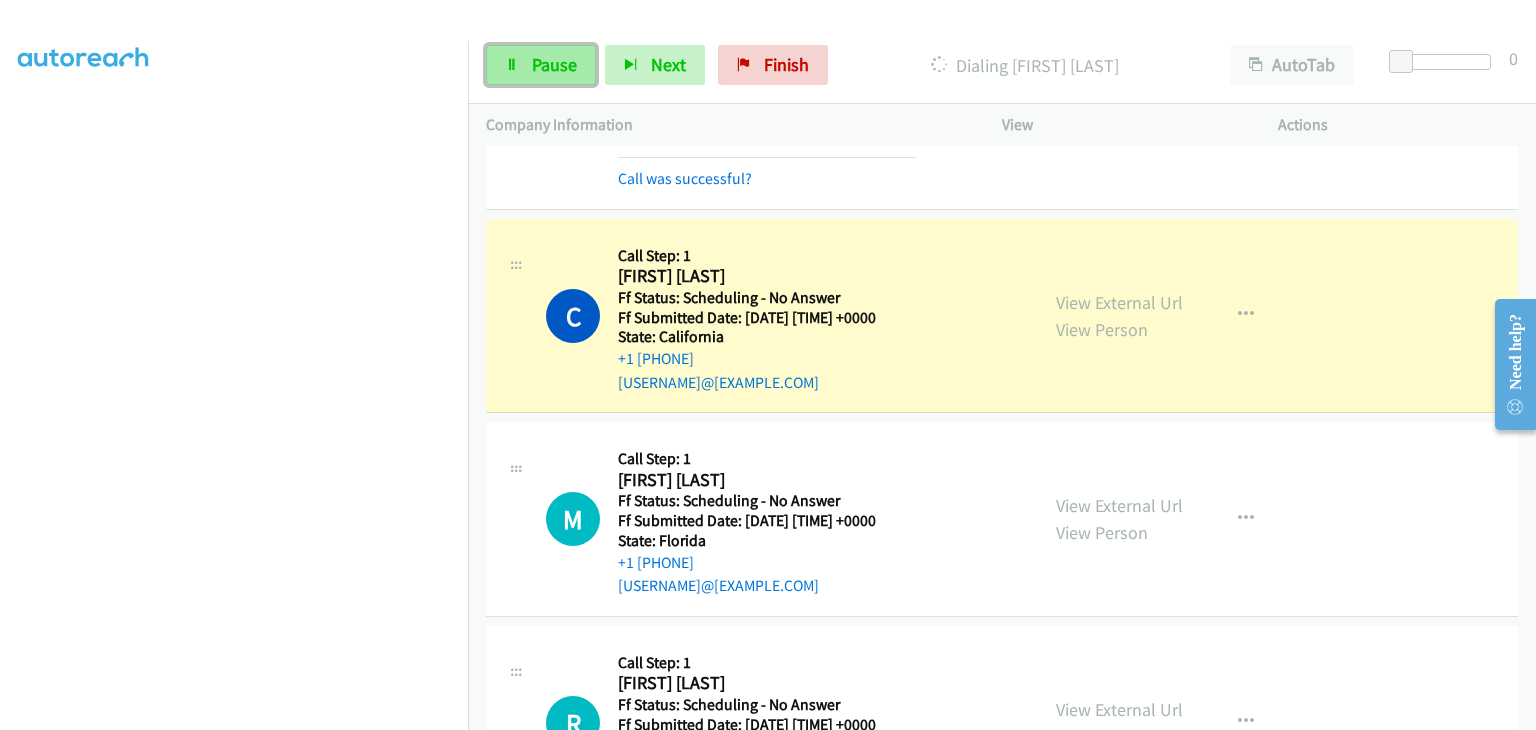 click on "Pause" at bounding box center [541, 65] 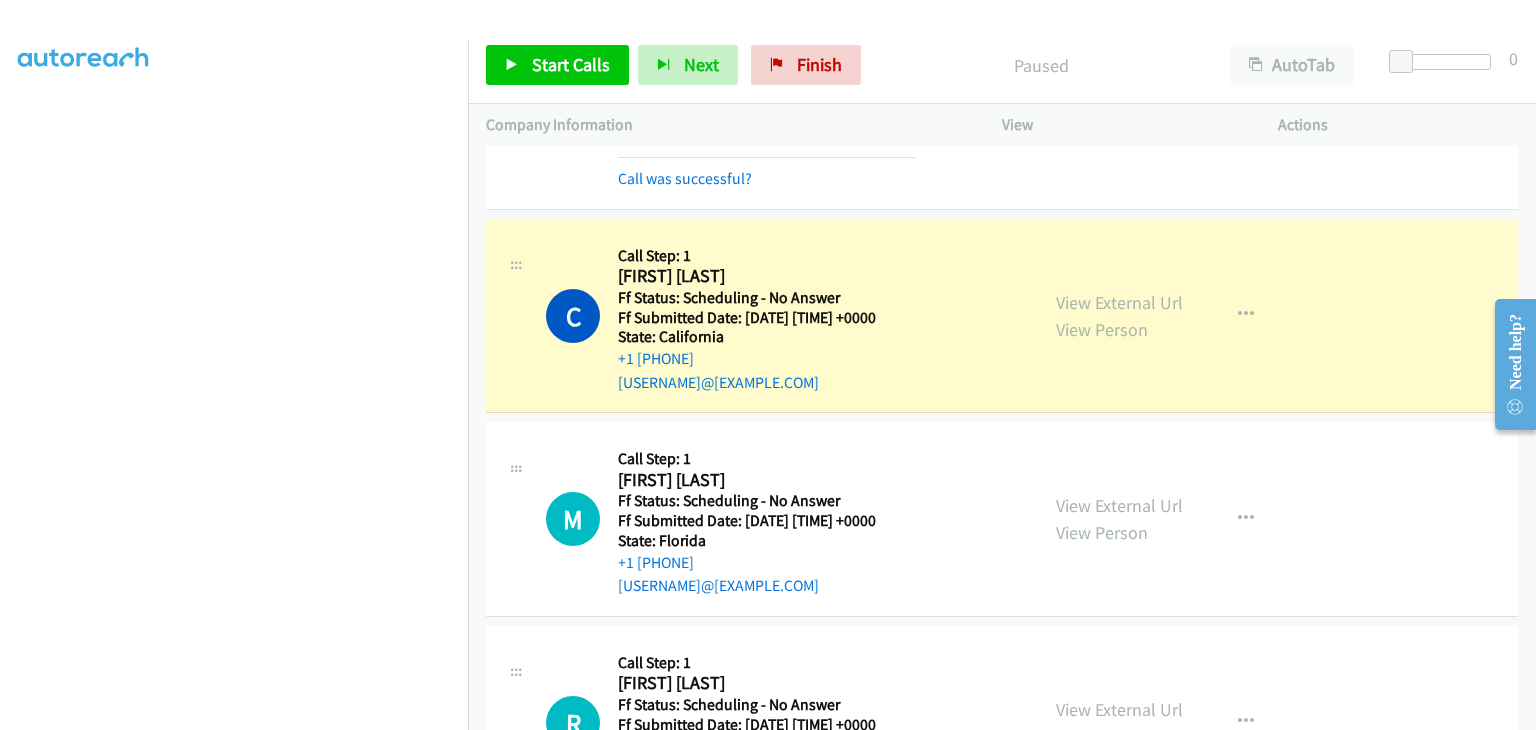scroll, scrollTop: 392, scrollLeft: 0, axis: vertical 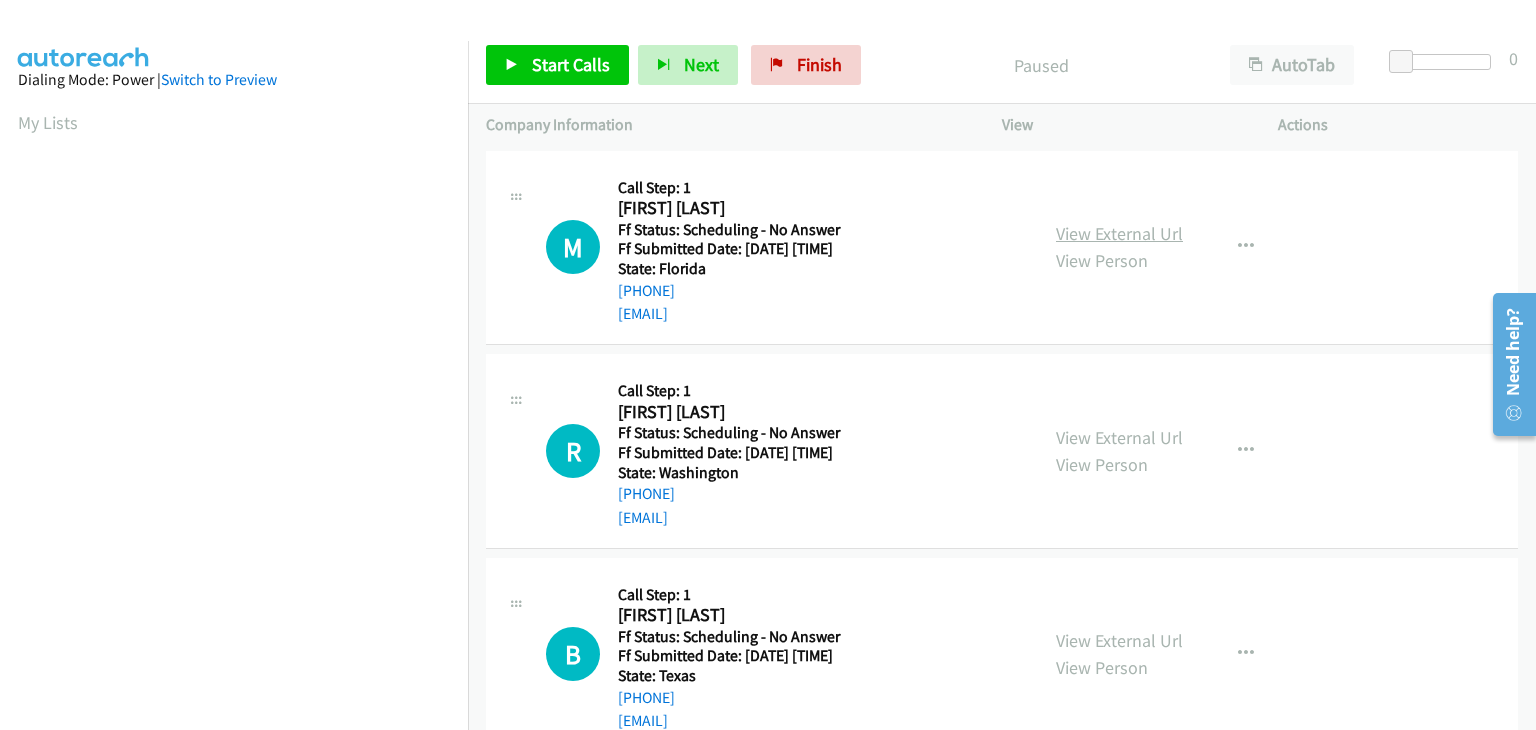 click on "View External Url" at bounding box center [1119, 233] 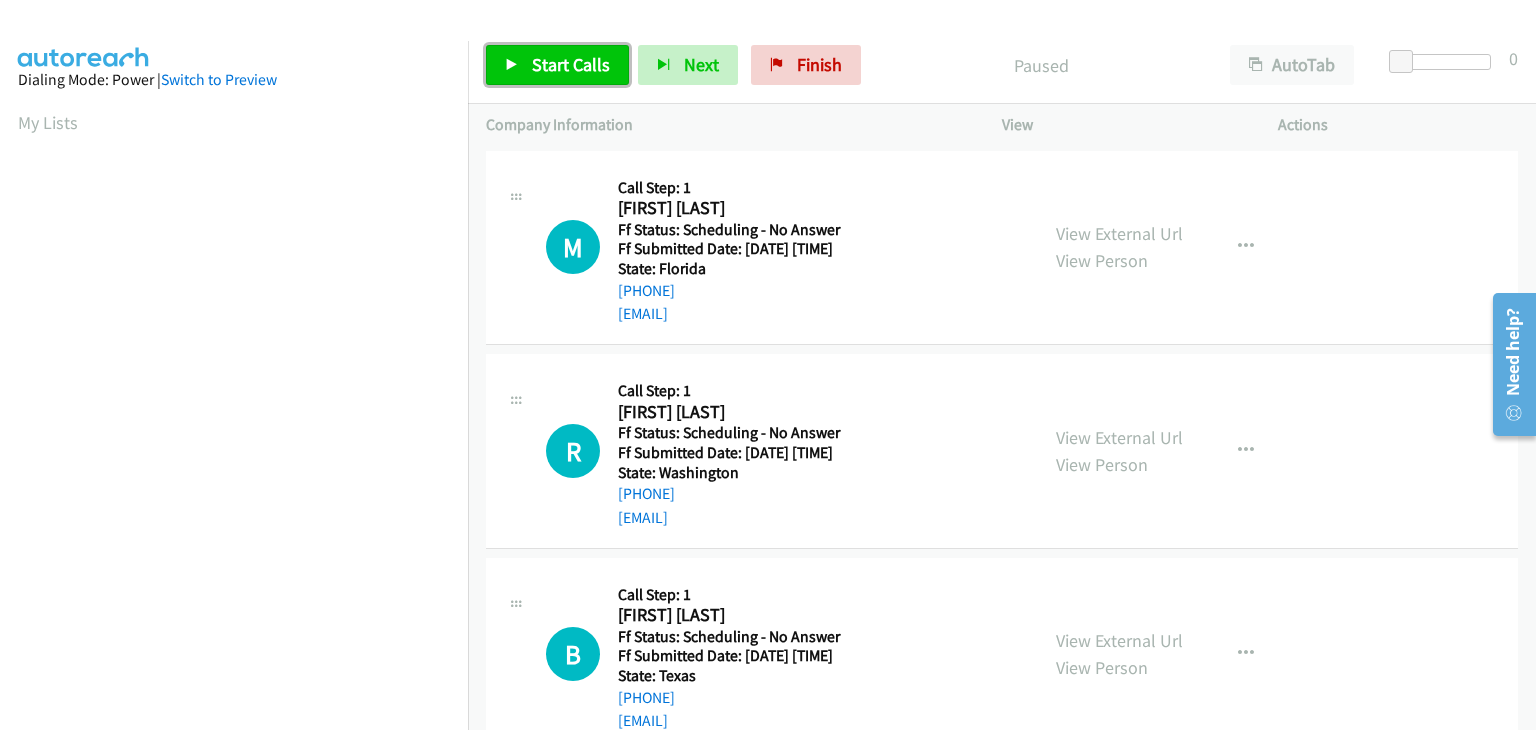 click on "Start Calls" at bounding box center [557, 65] 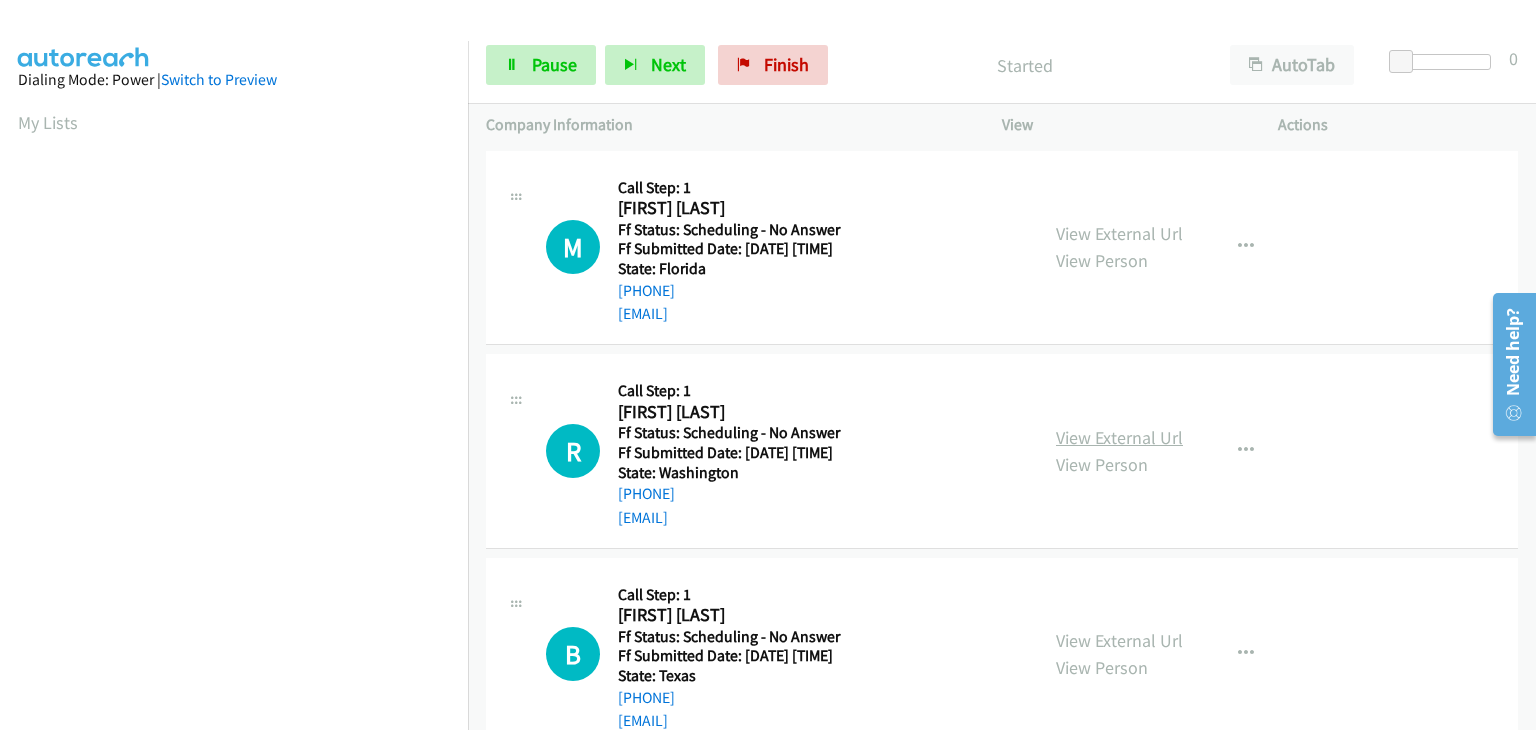 click on "View External Url" at bounding box center (1119, 437) 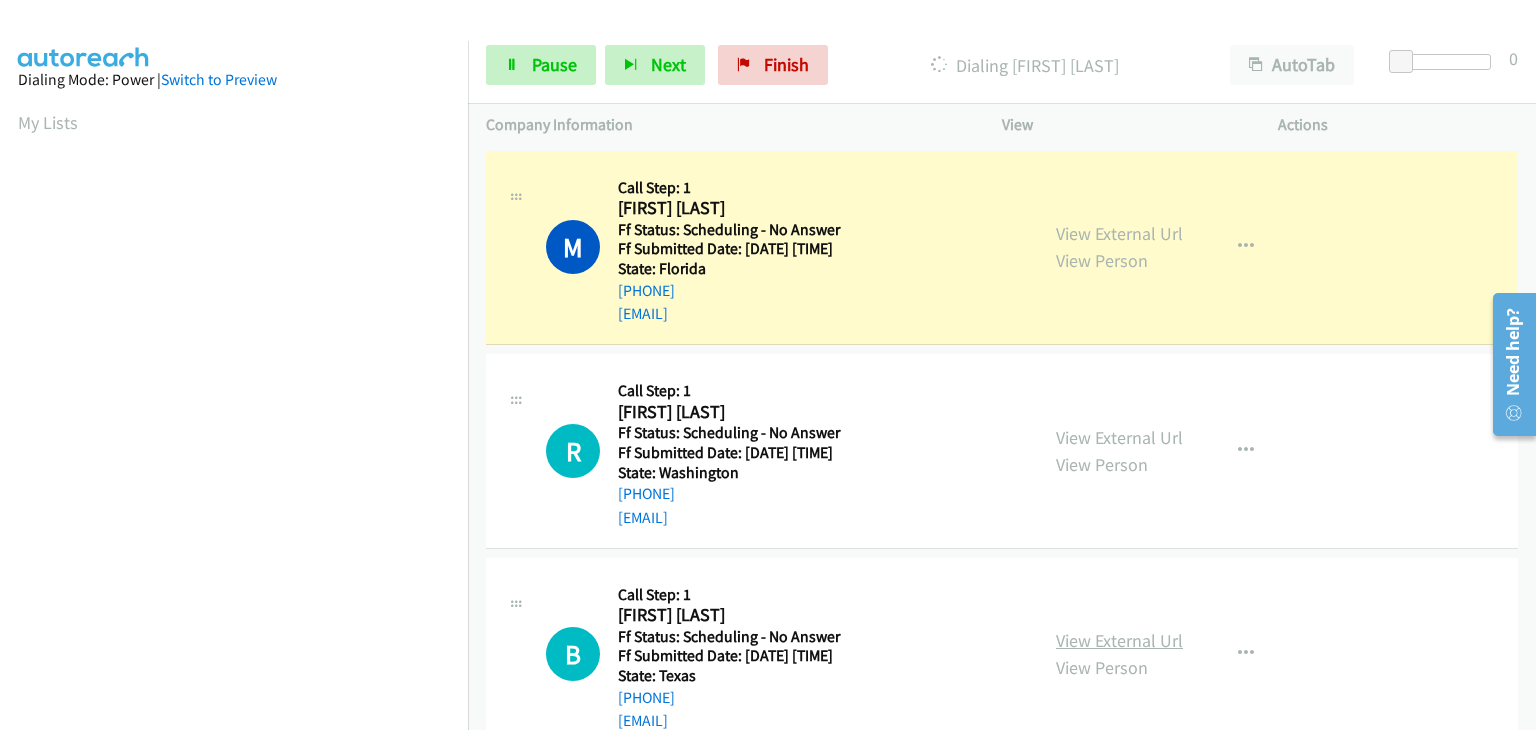 click on "View External Url" at bounding box center (1119, 640) 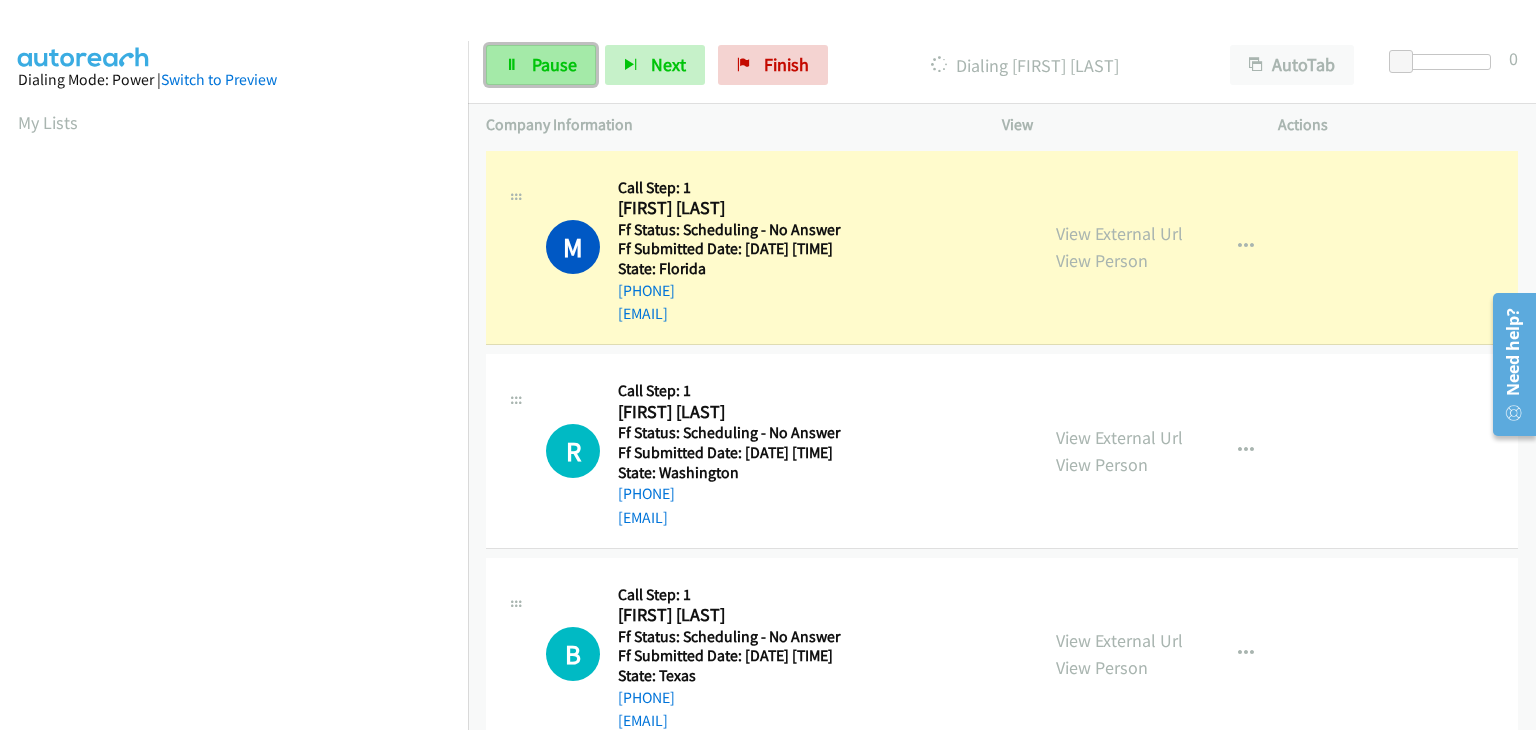 click on "Pause" at bounding box center [554, 64] 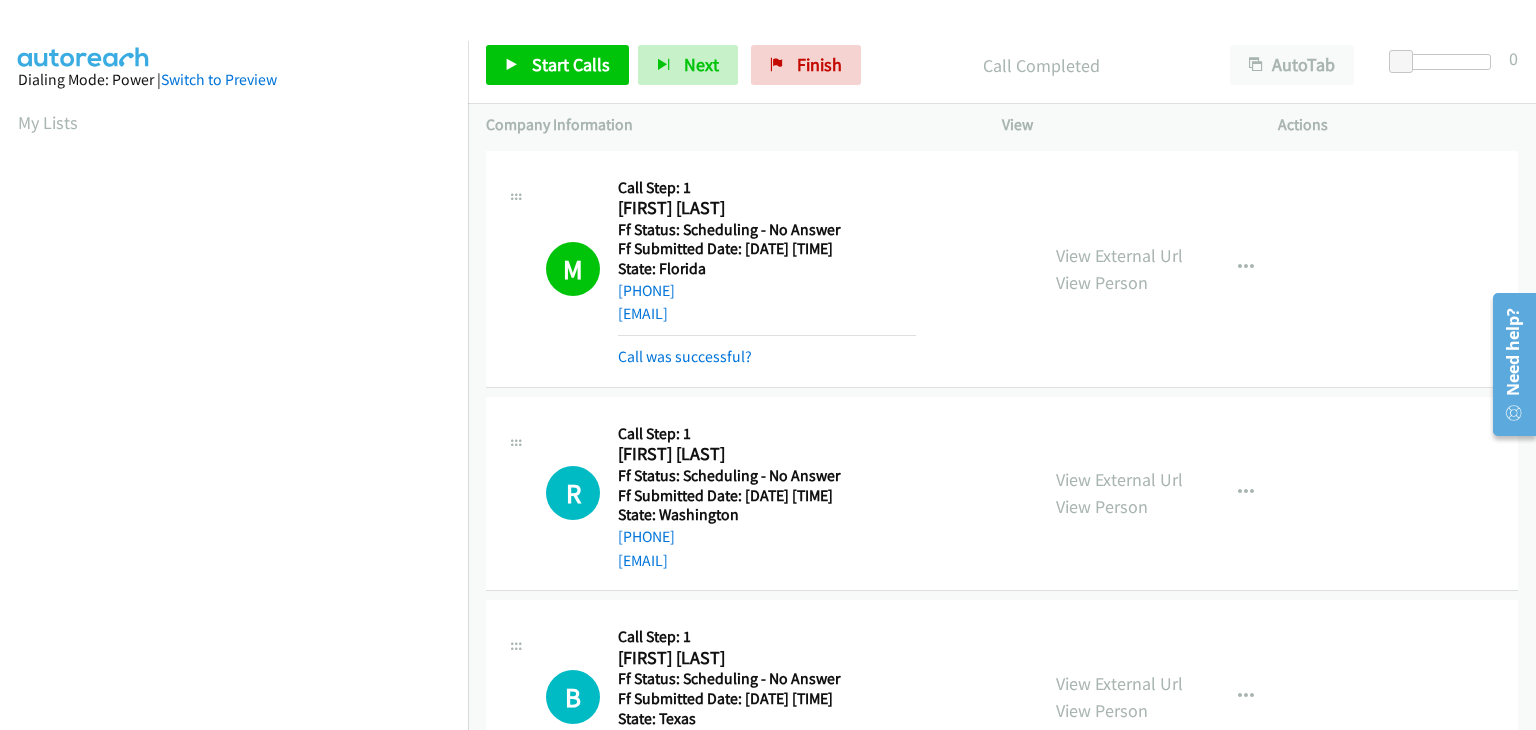 scroll, scrollTop: 392, scrollLeft: 0, axis: vertical 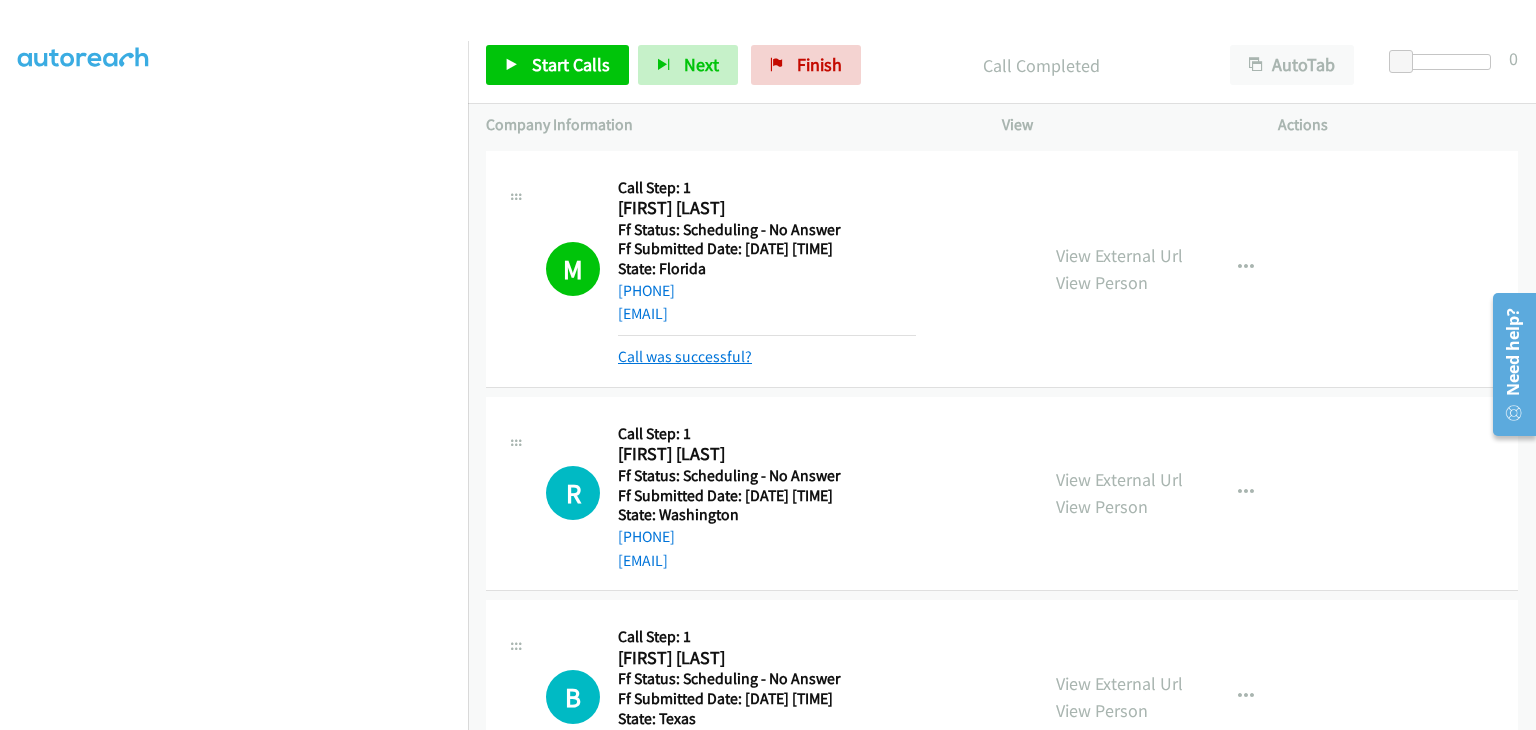 click on "Call was successful?" at bounding box center [685, 356] 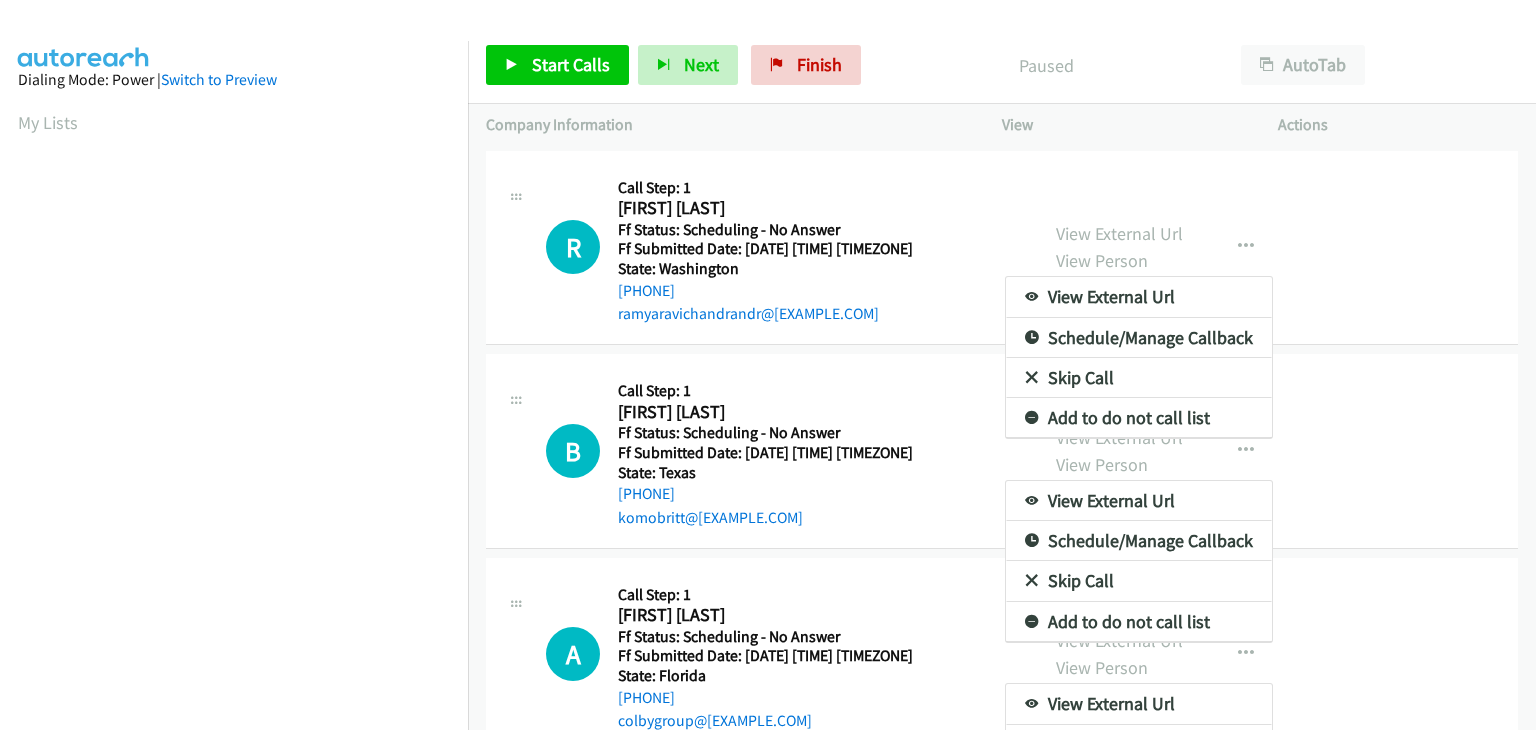 scroll, scrollTop: 0, scrollLeft: 0, axis: both 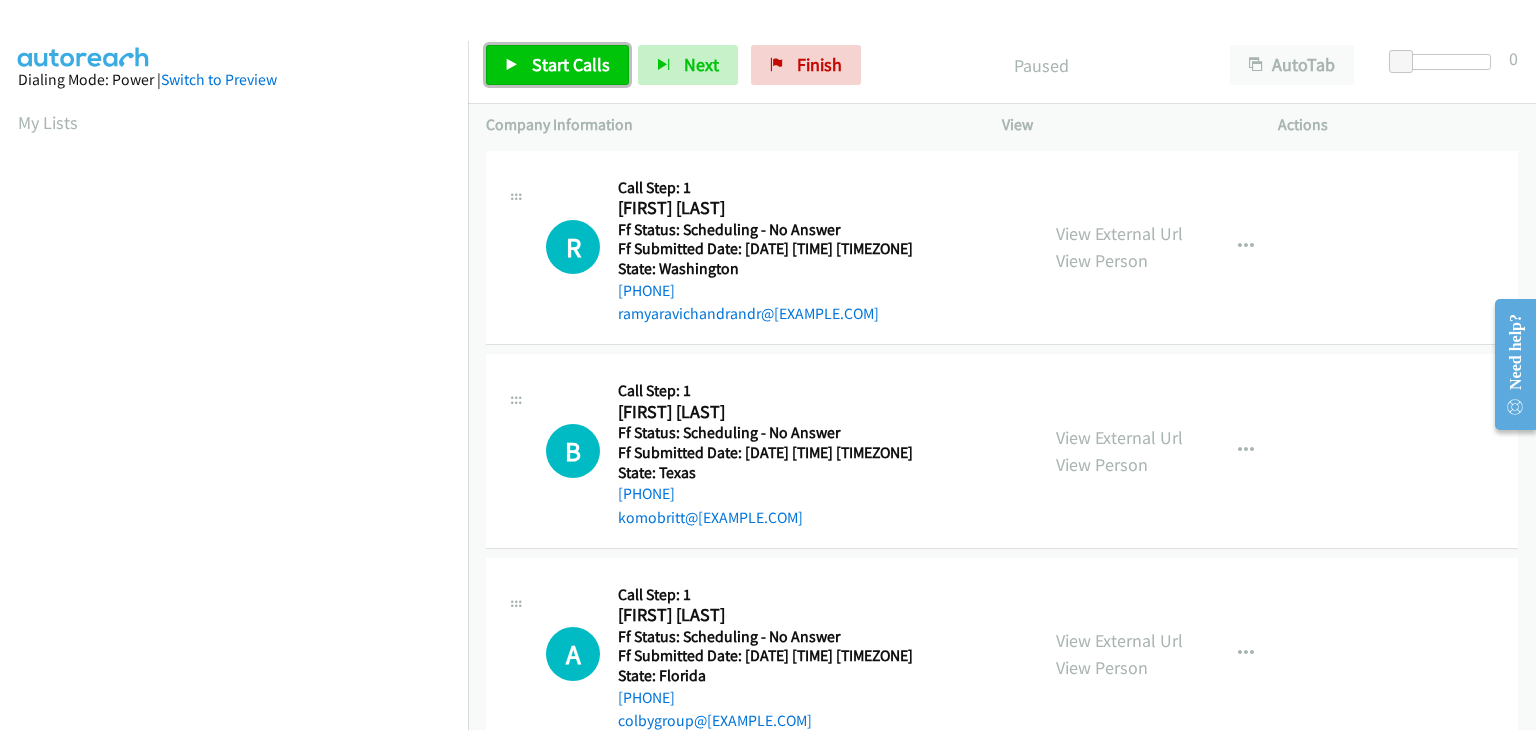 click on "Start Calls" at bounding box center [557, 65] 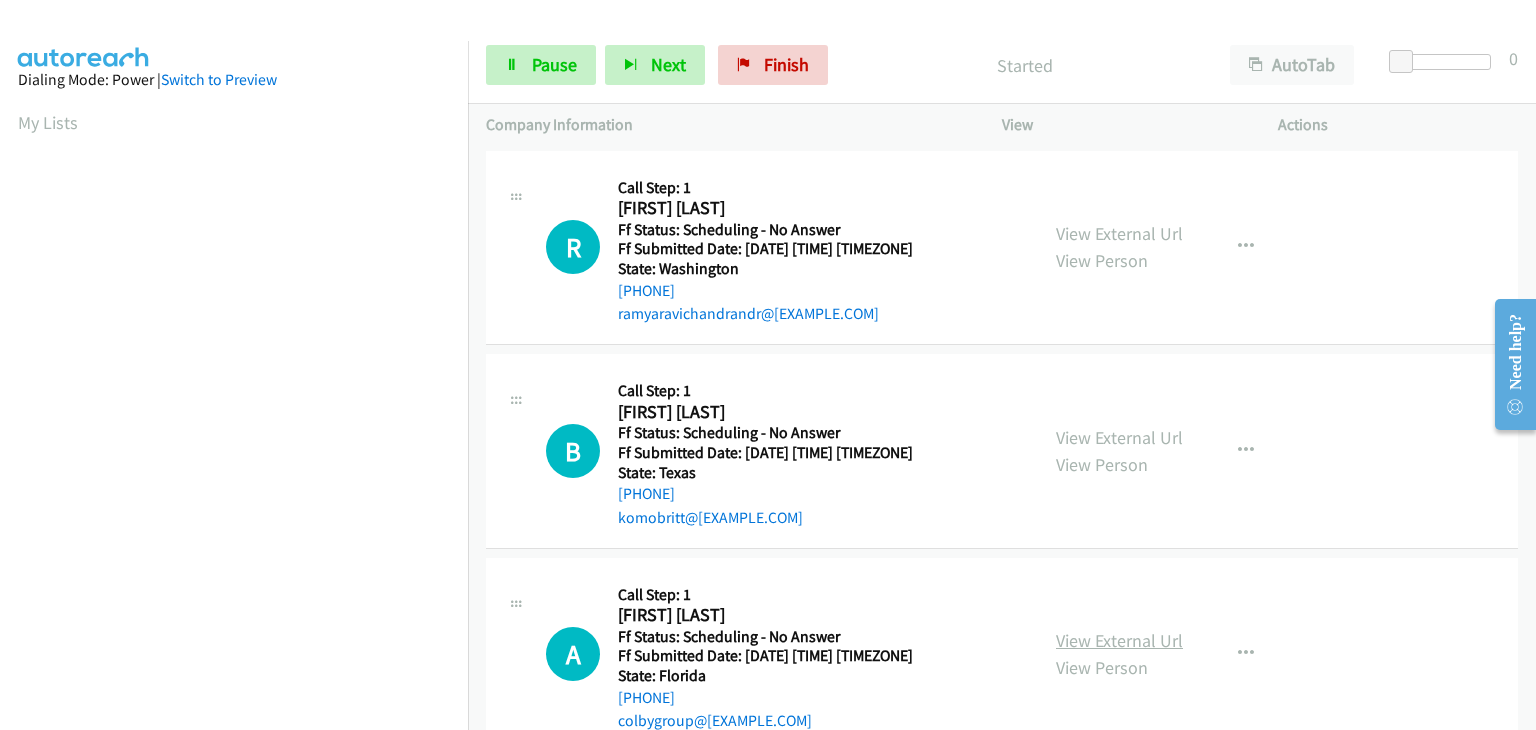 click on "View External Url" at bounding box center [1119, 640] 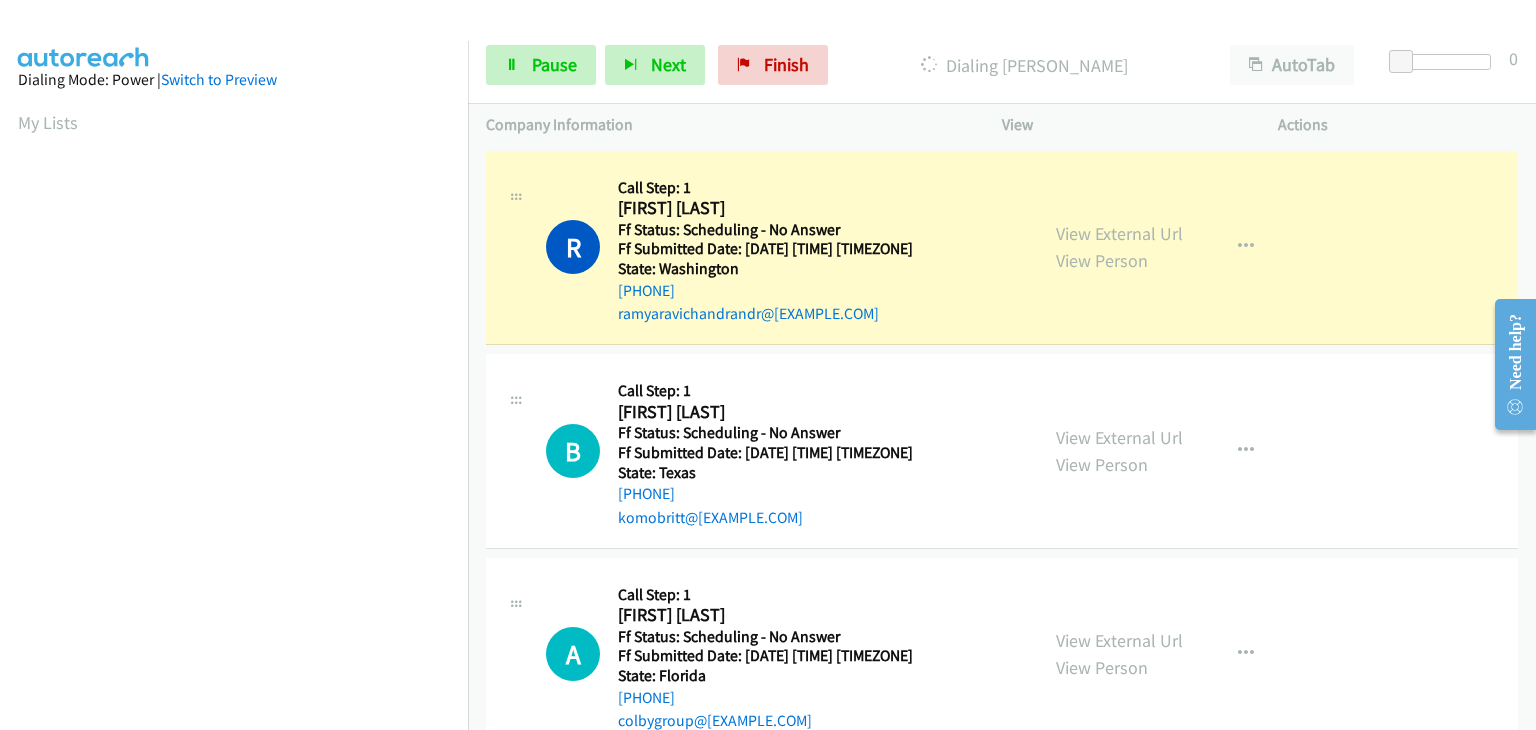 scroll, scrollTop: 392, scrollLeft: 0, axis: vertical 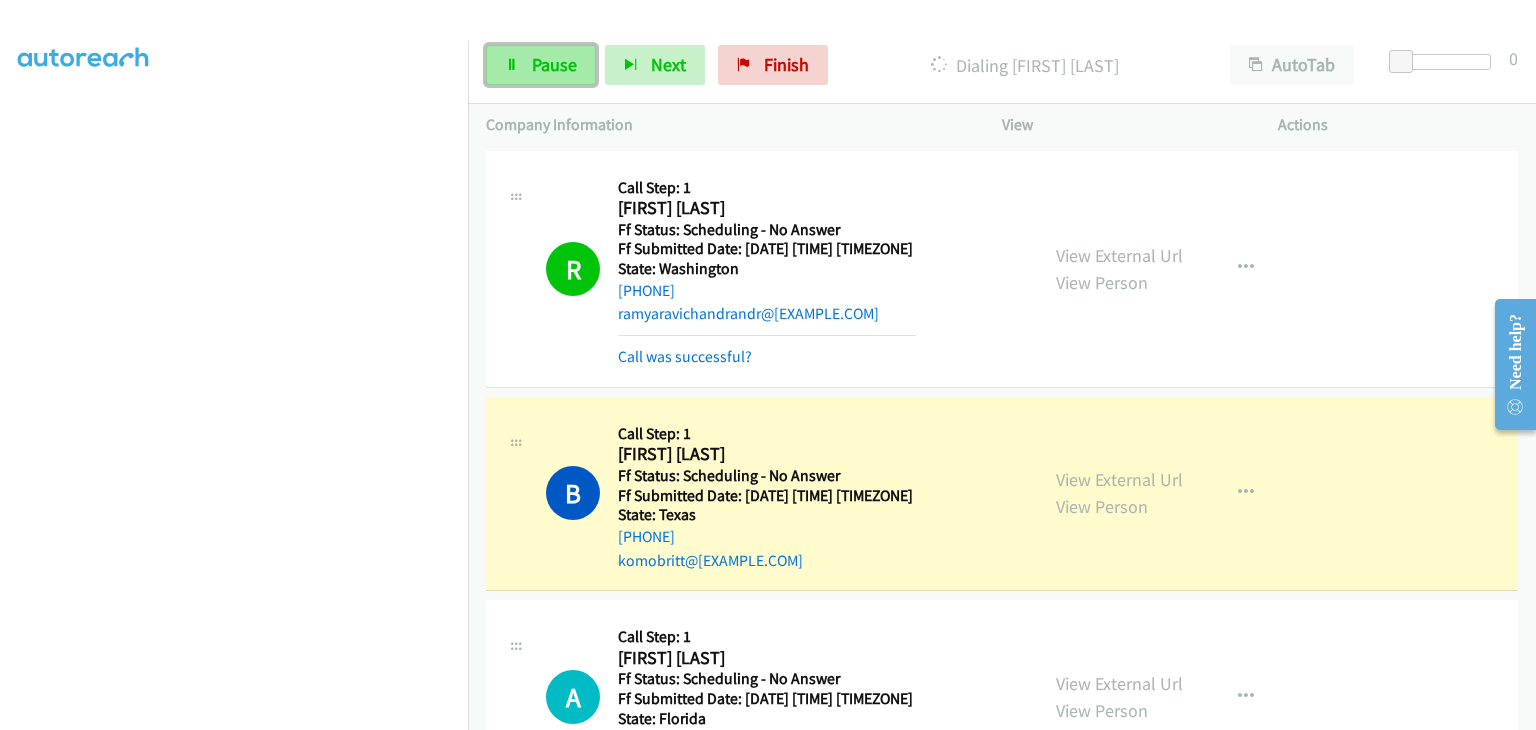 click on "Pause" at bounding box center (541, 65) 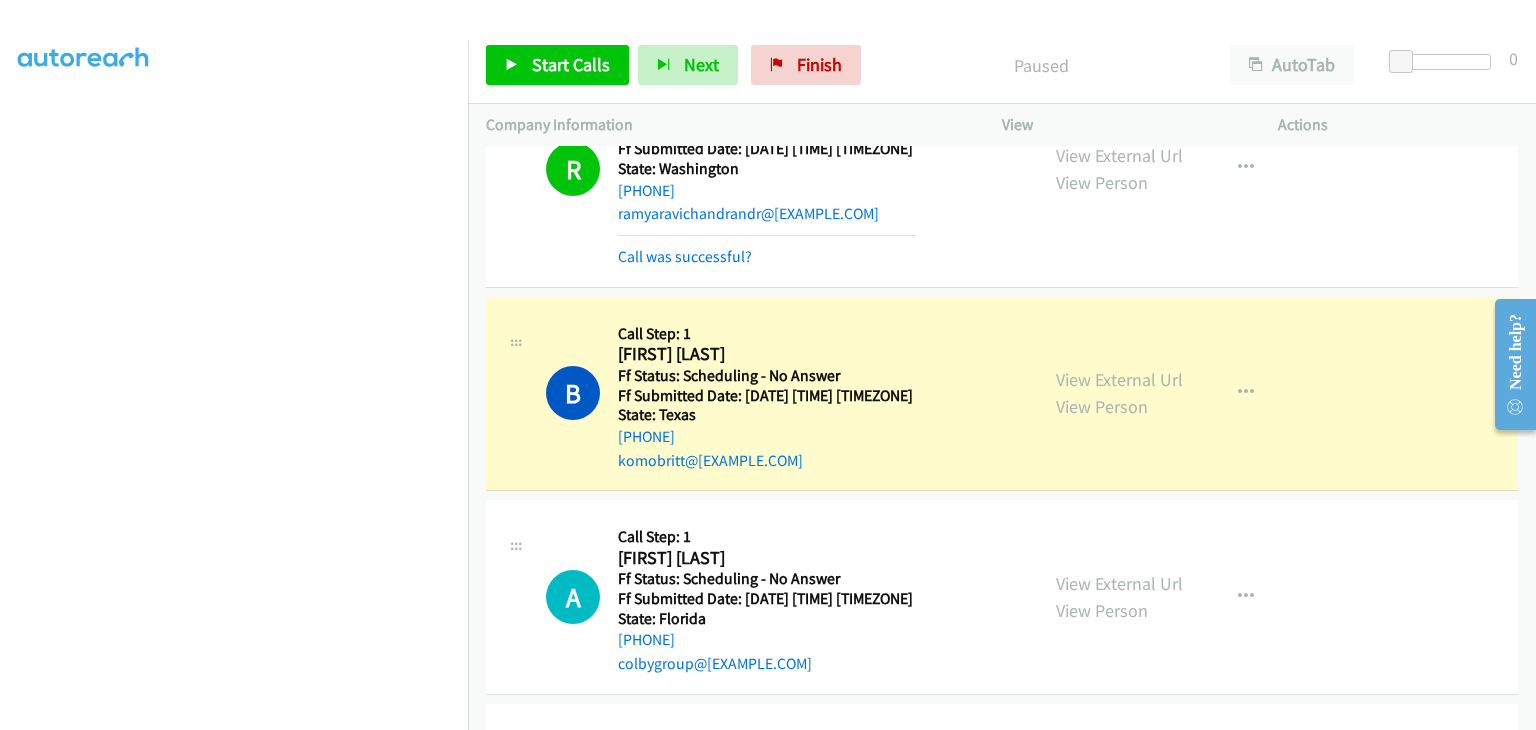 scroll, scrollTop: 200, scrollLeft: 0, axis: vertical 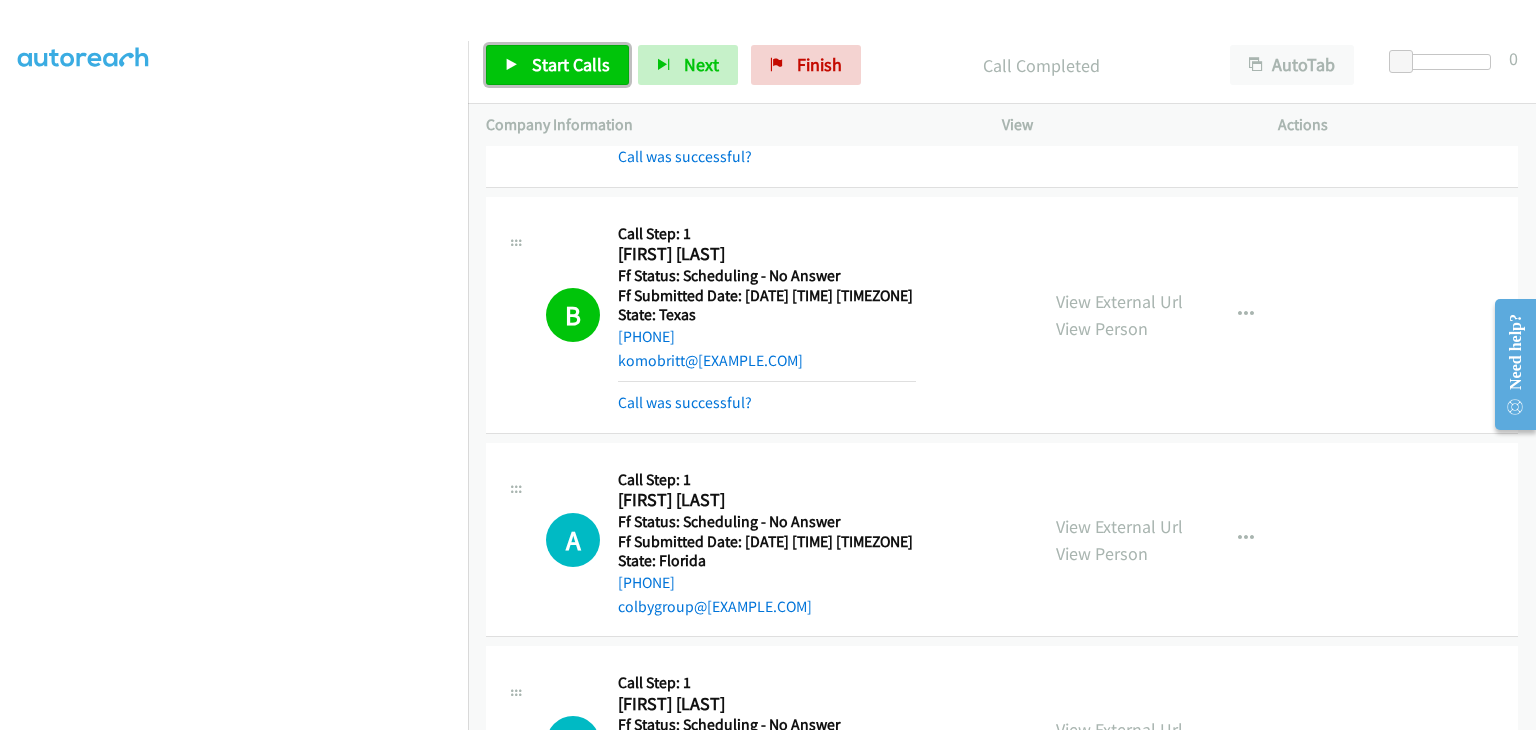 click on "Start Calls" at bounding box center [571, 64] 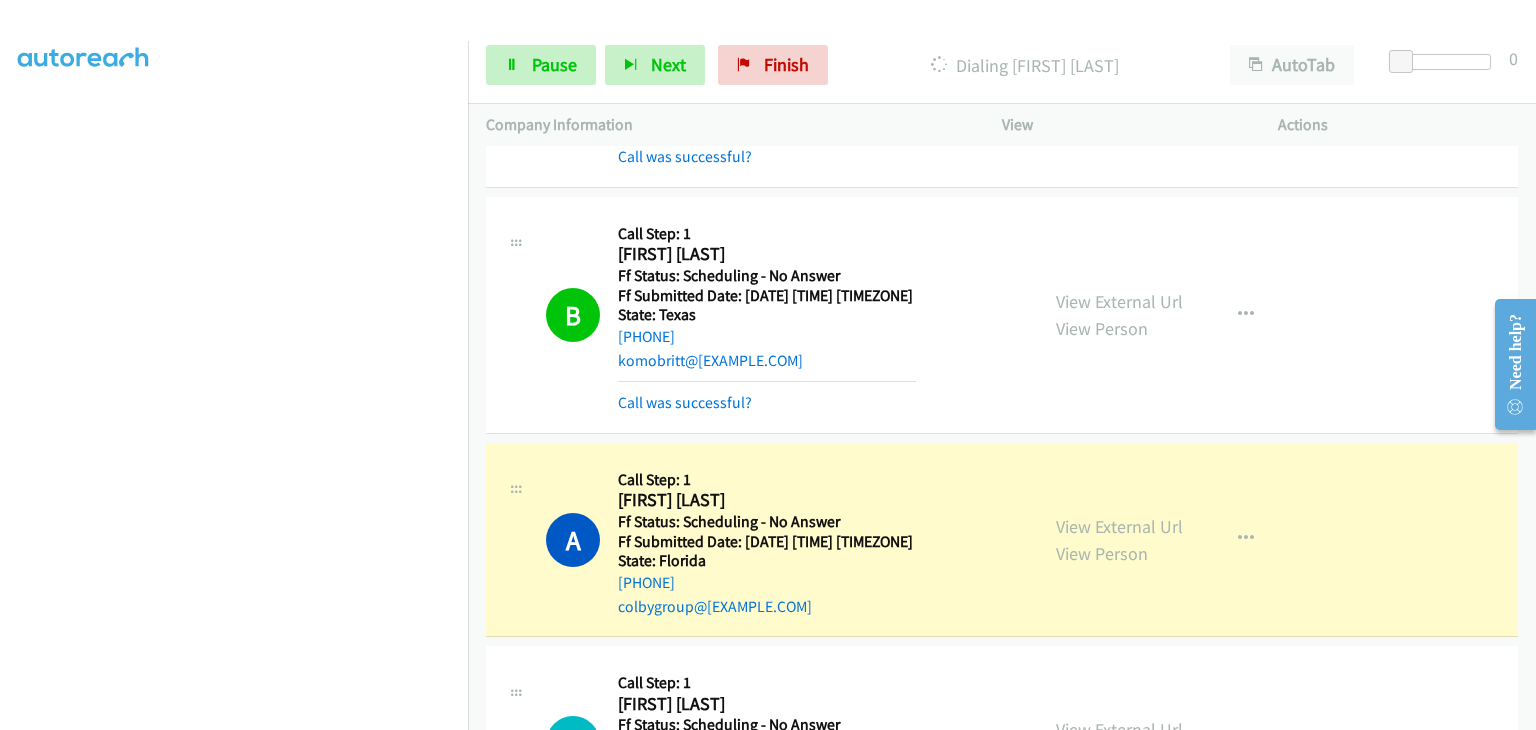 scroll, scrollTop: 392, scrollLeft: 0, axis: vertical 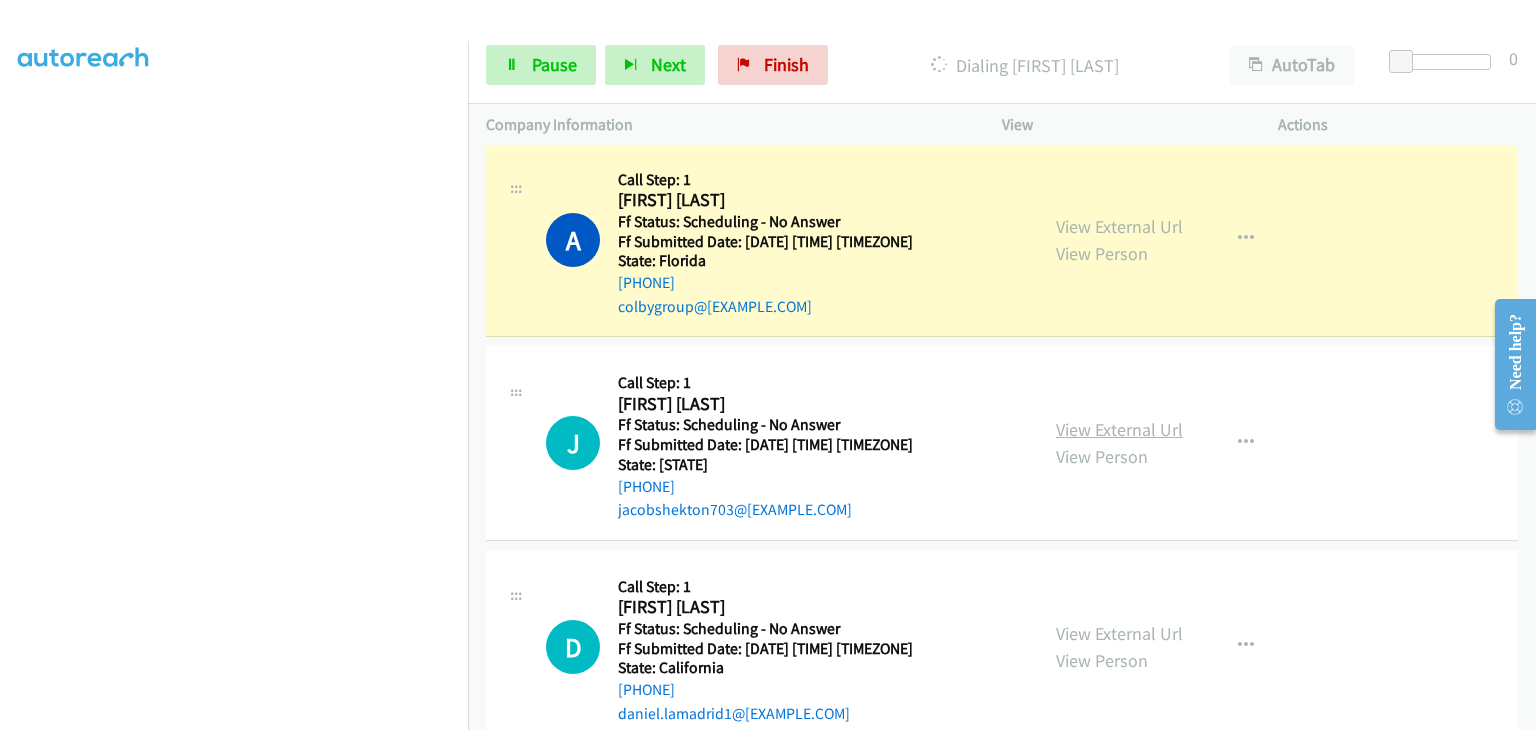 click on "View External Url" at bounding box center (1119, 429) 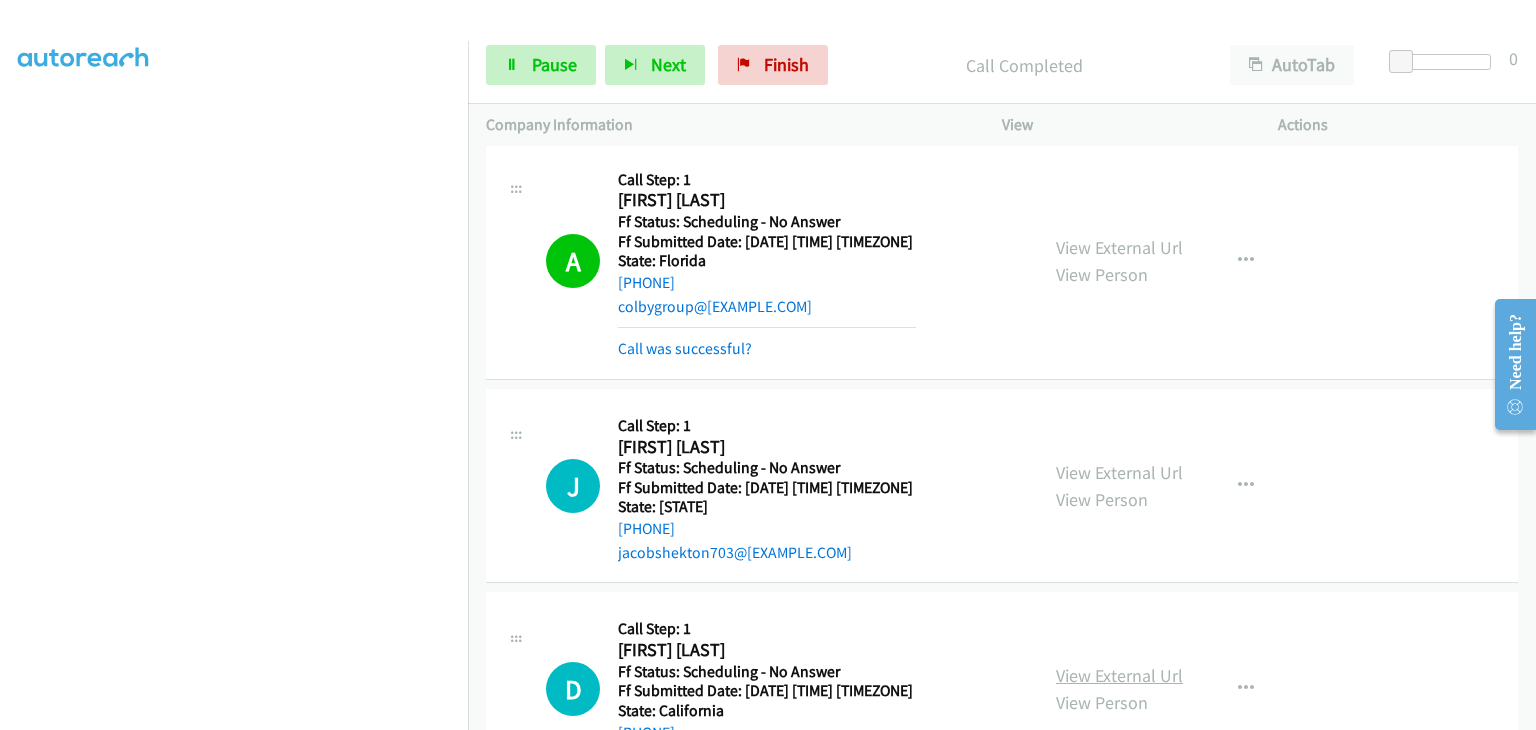 click on "View External Url" at bounding box center [1119, 675] 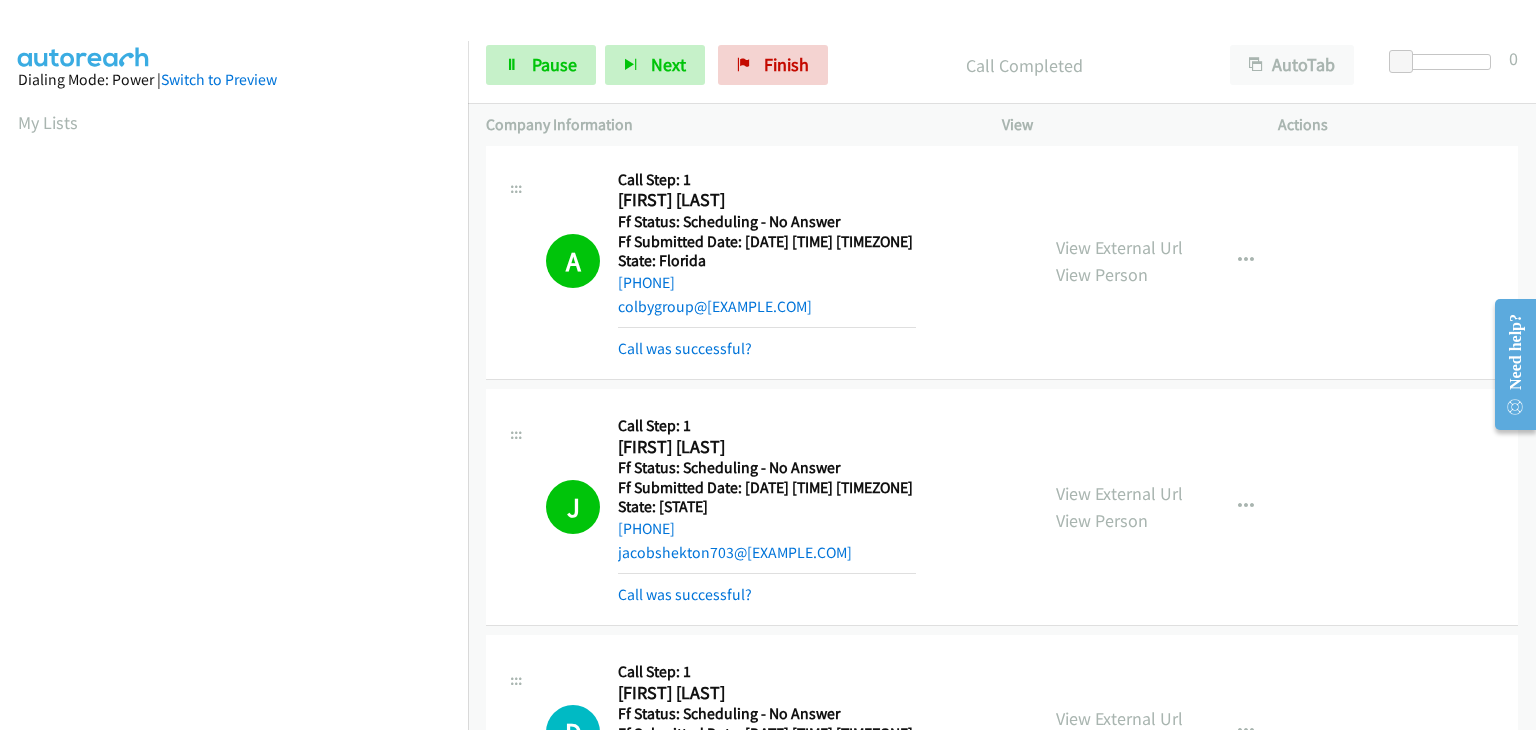 scroll, scrollTop: 392, scrollLeft: 0, axis: vertical 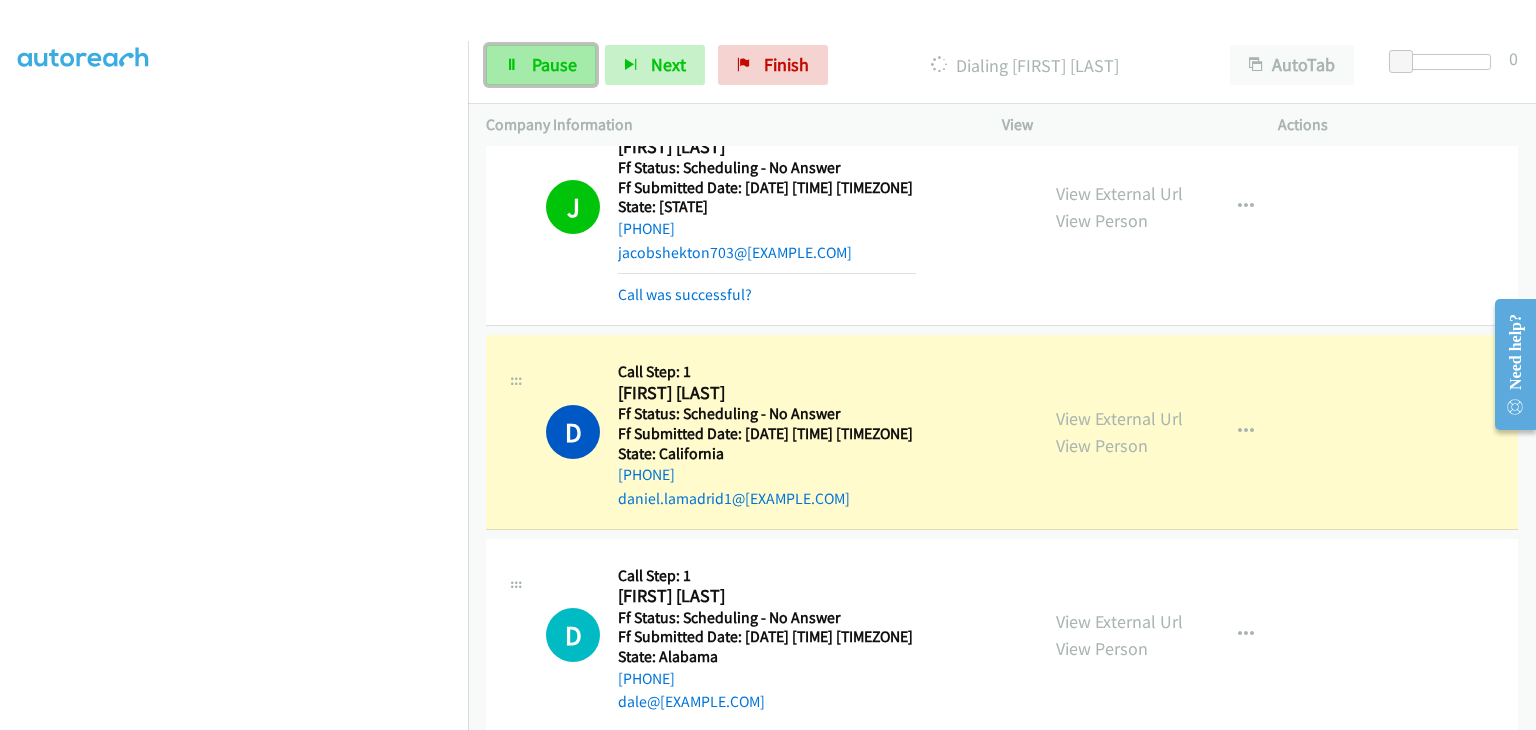 click on "Pause" at bounding box center (554, 64) 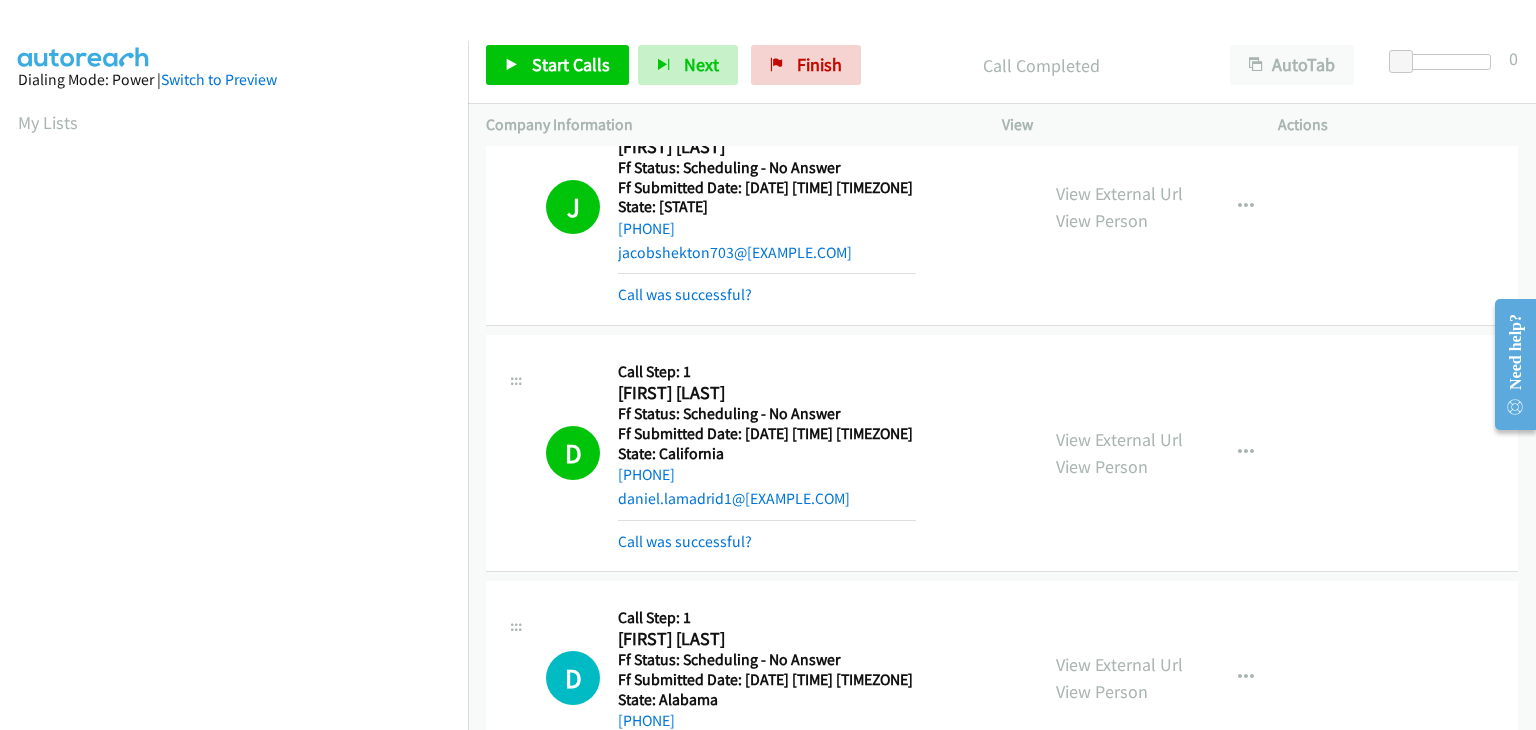scroll, scrollTop: 392, scrollLeft: 0, axis: vertical 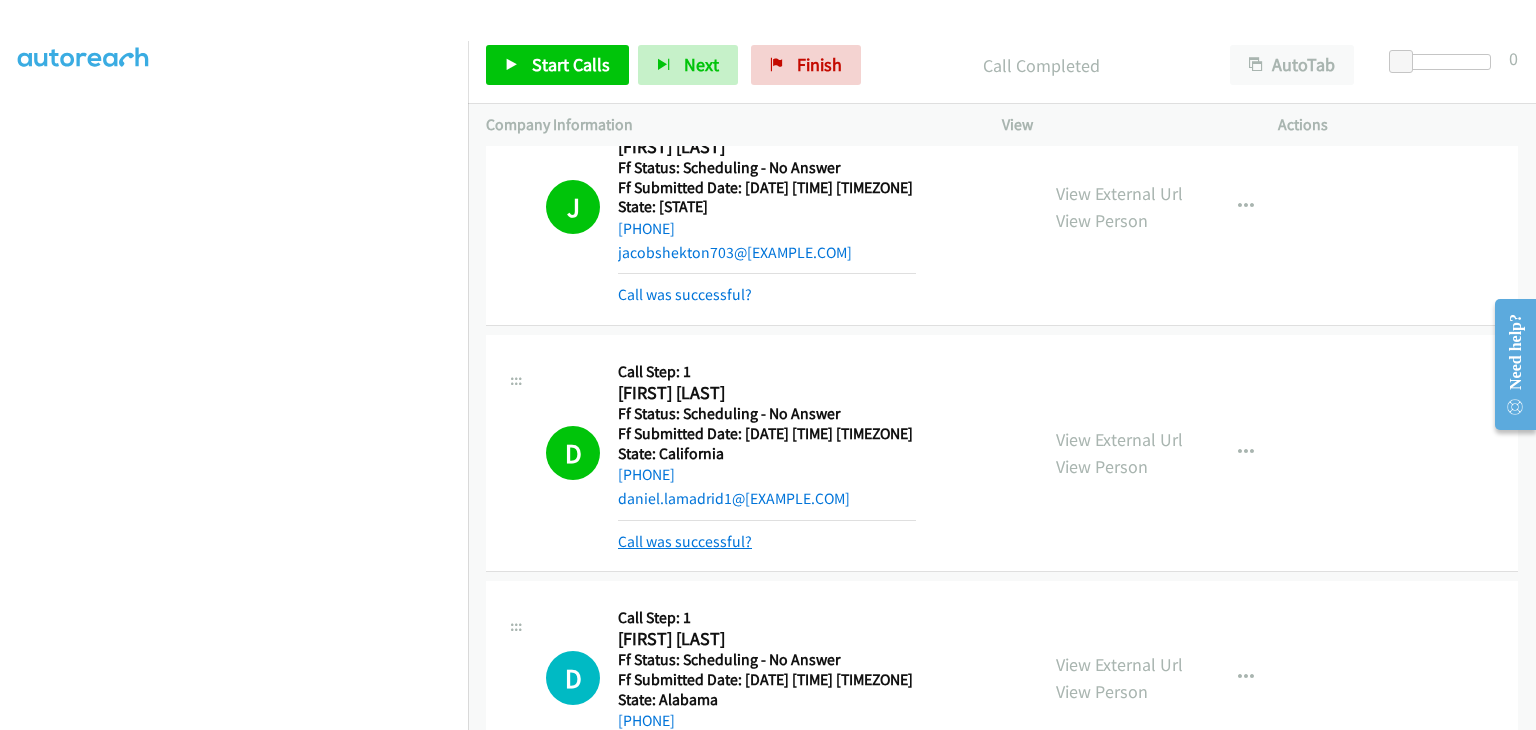 click on "Call was successful?" at bounding box center (685, 541) 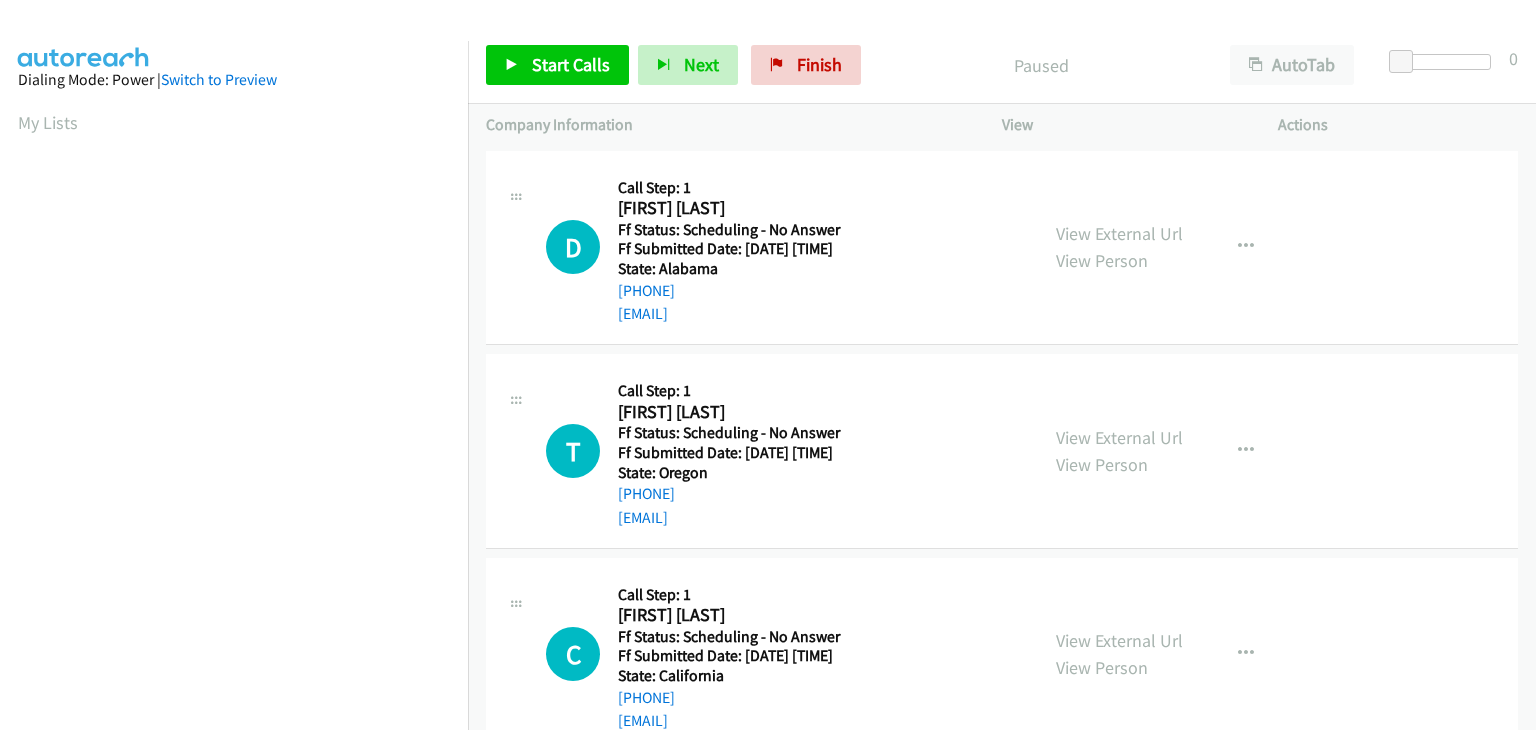 scroll, scrollTop: 0, scrollLeft: 0, axis: both 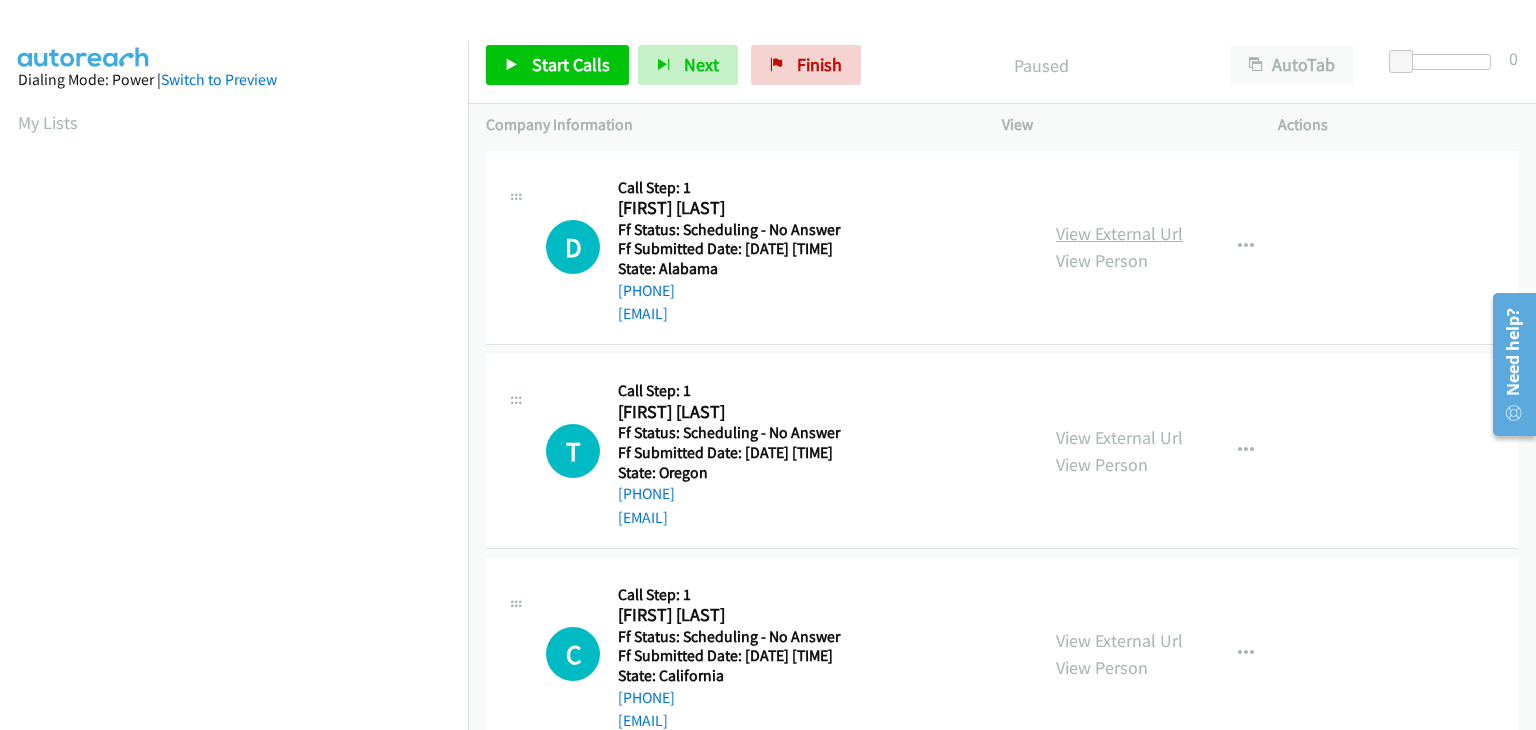 click on "View External Url" at bounding box center (1119, 233) 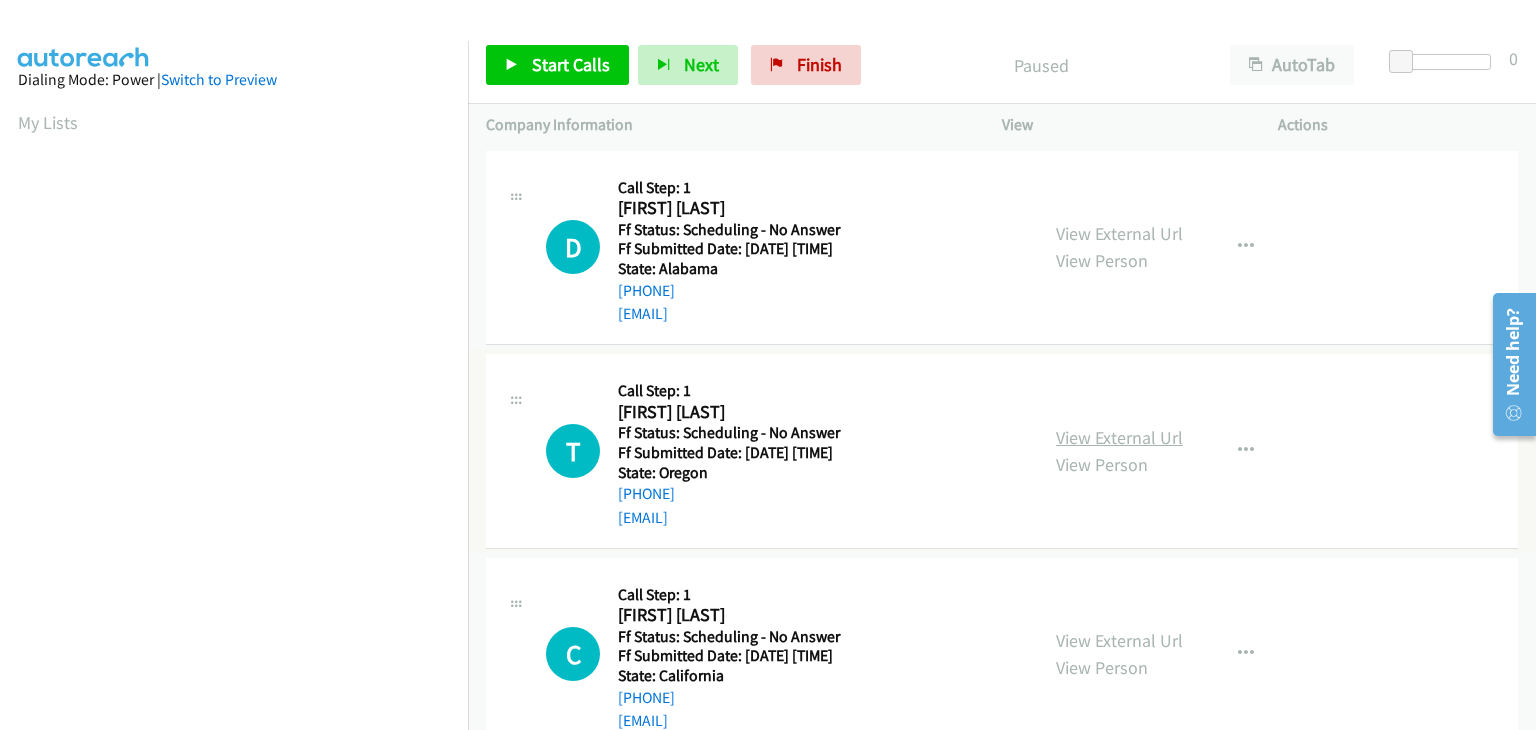 click on "View External Url" at bounding box center [1119, 437] 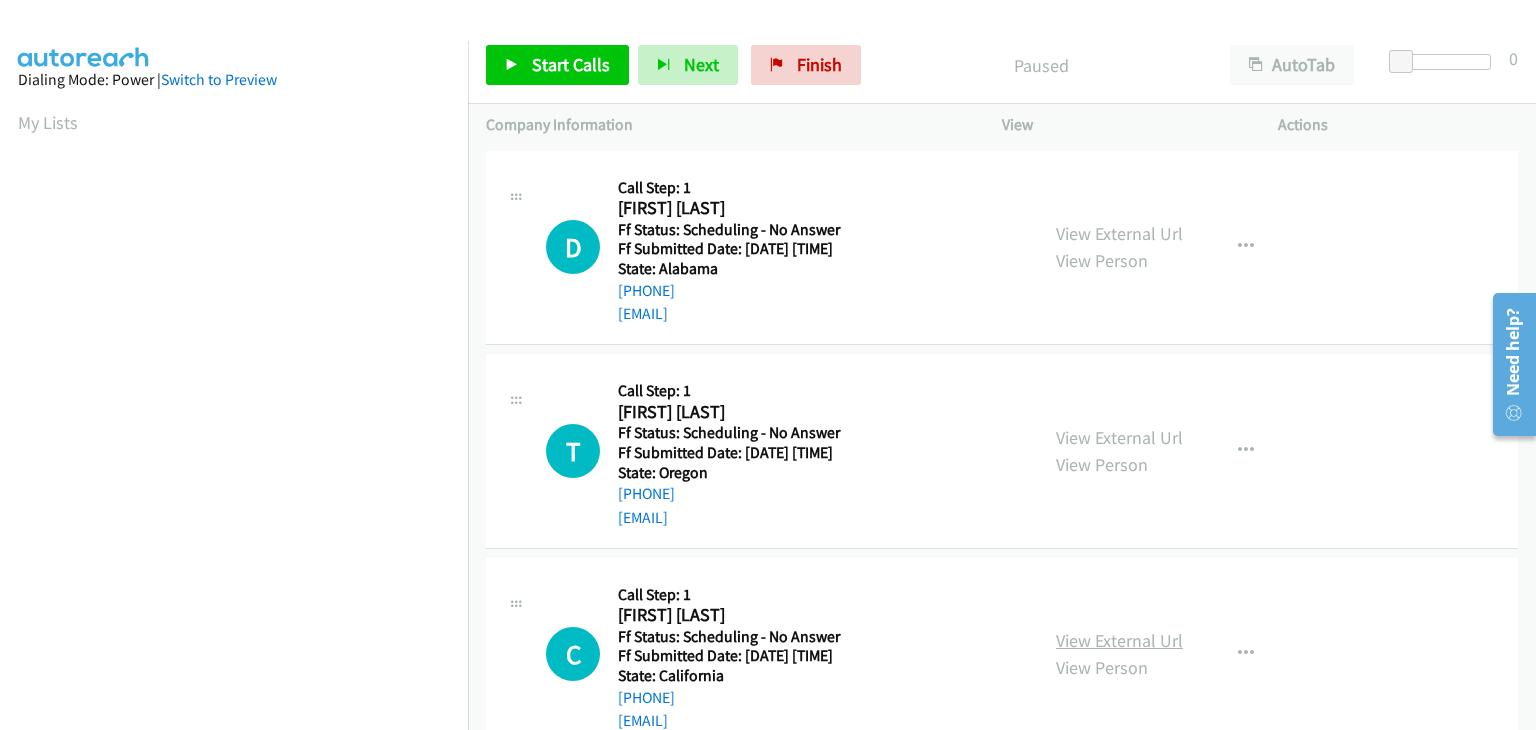 click on "View External Url" at bounding box center (1119, 640) 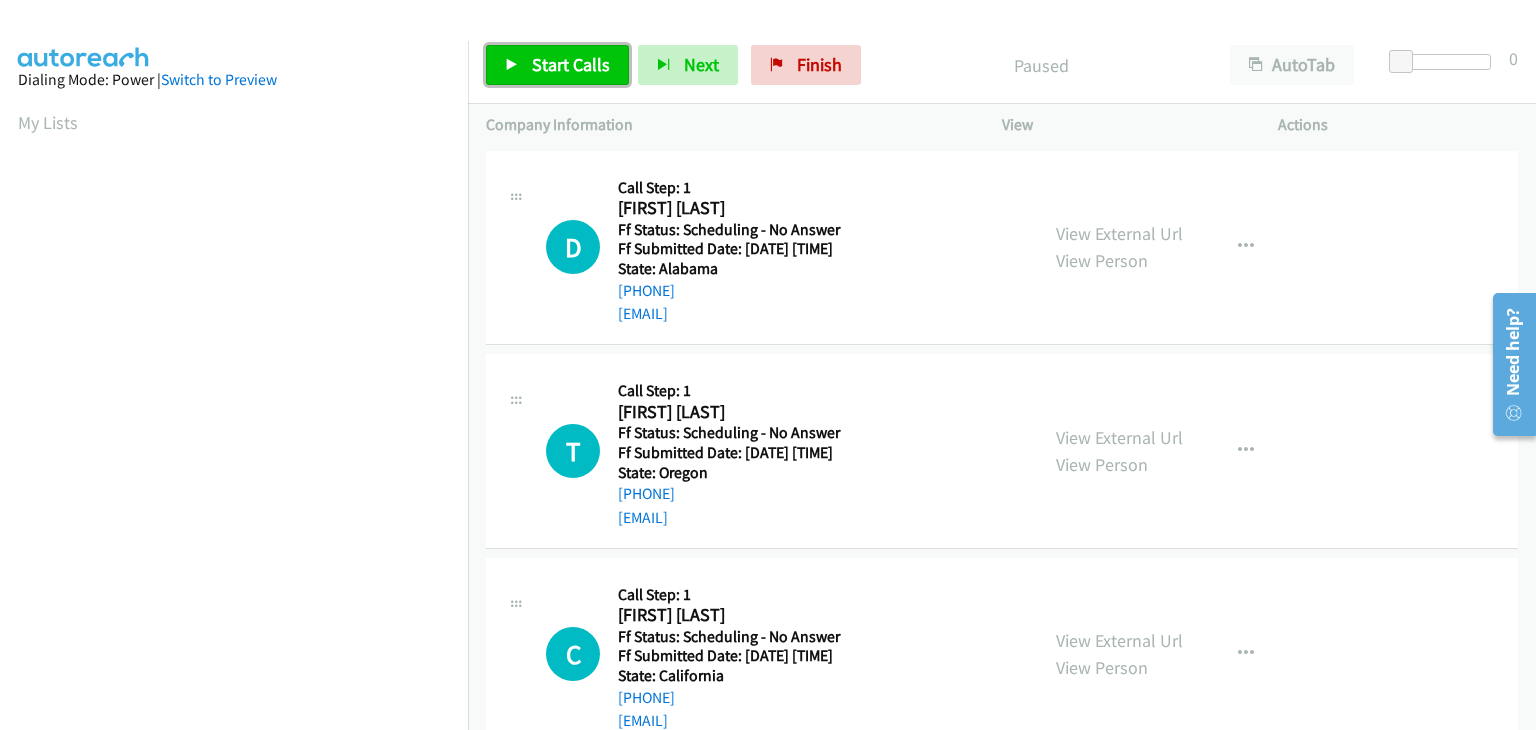 click at bounding box center (512, 66) 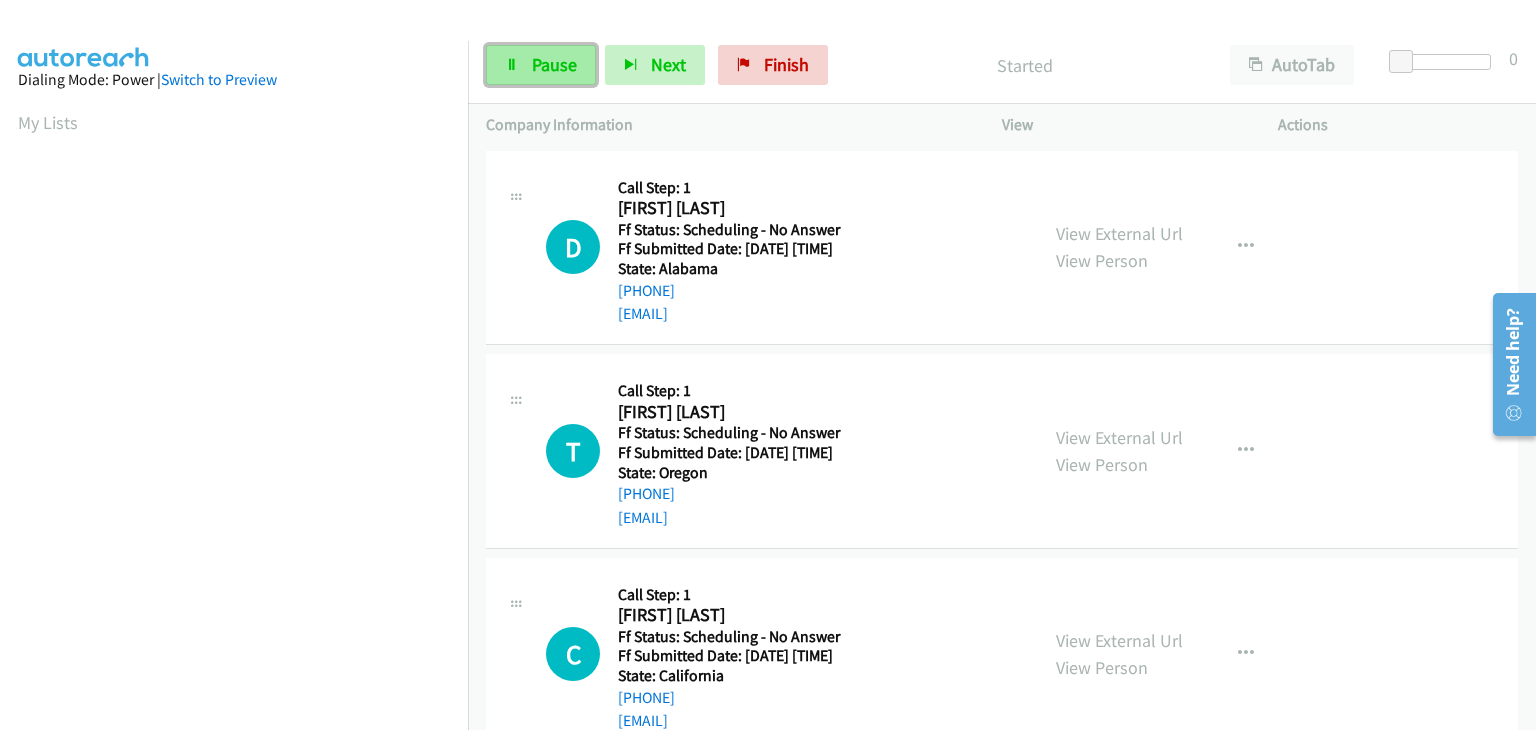 click on "Pause" at bounding box center [541, 65] 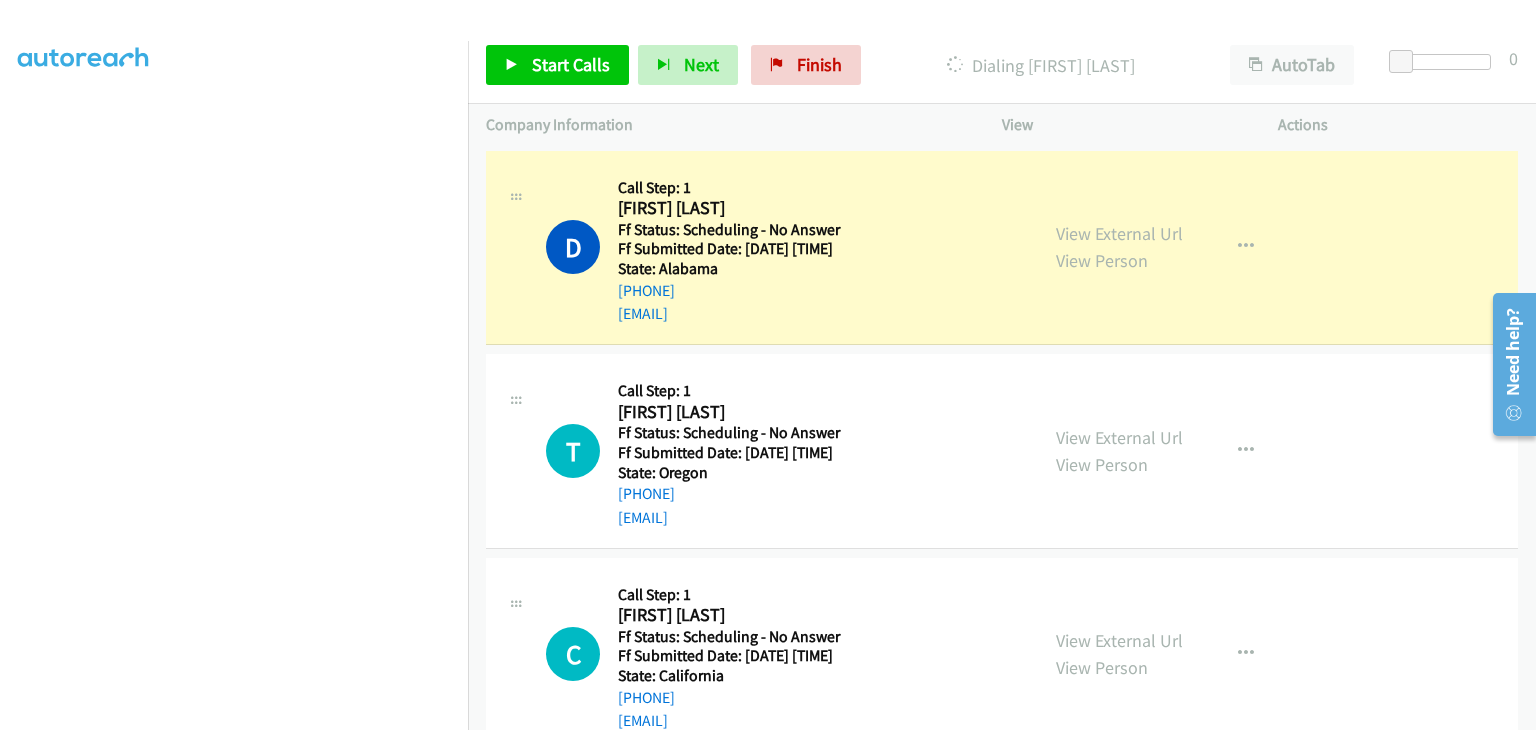 scroll, scrollTop: 392, scrollLeft: 0, axis: vertical 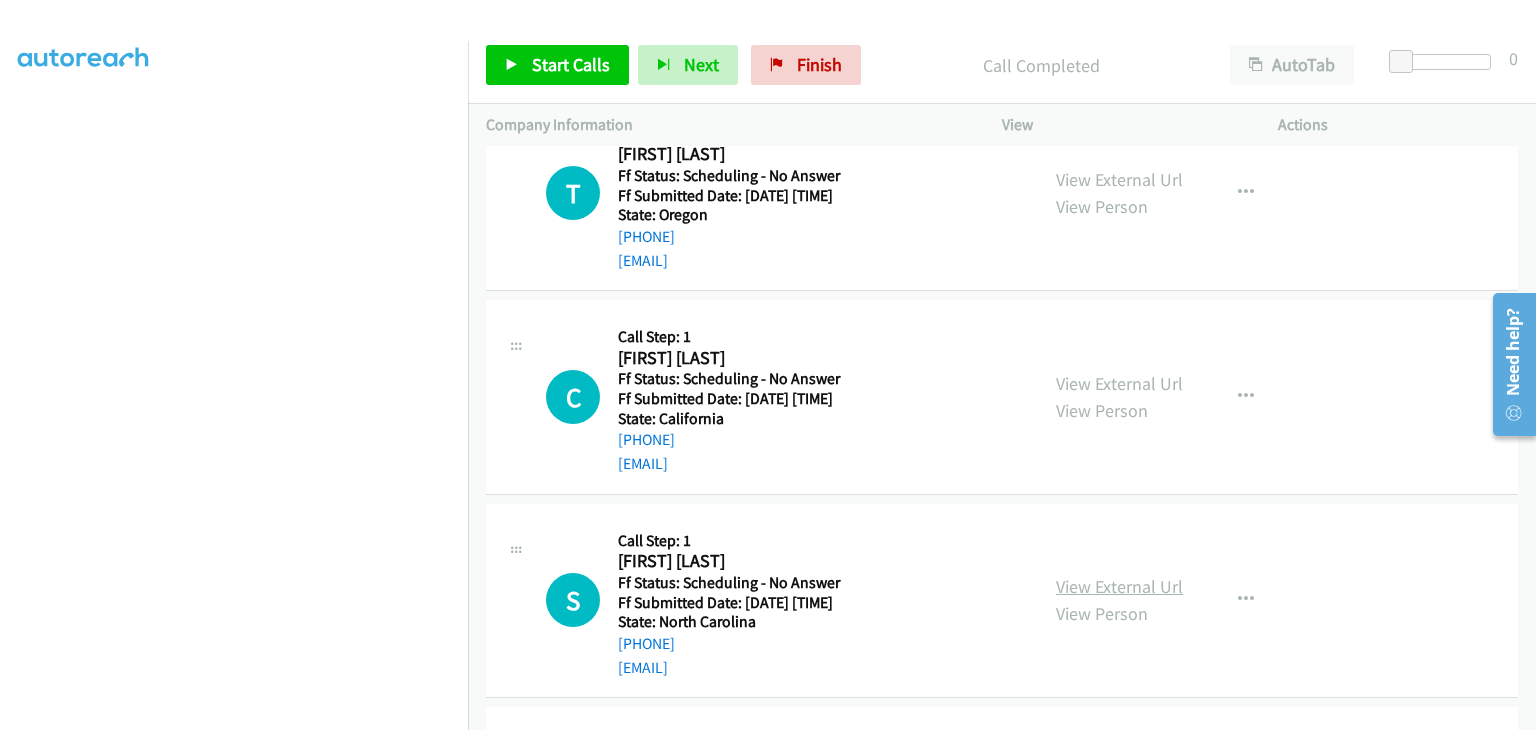 click on "View External Url" at bounding box center [1119, 586] 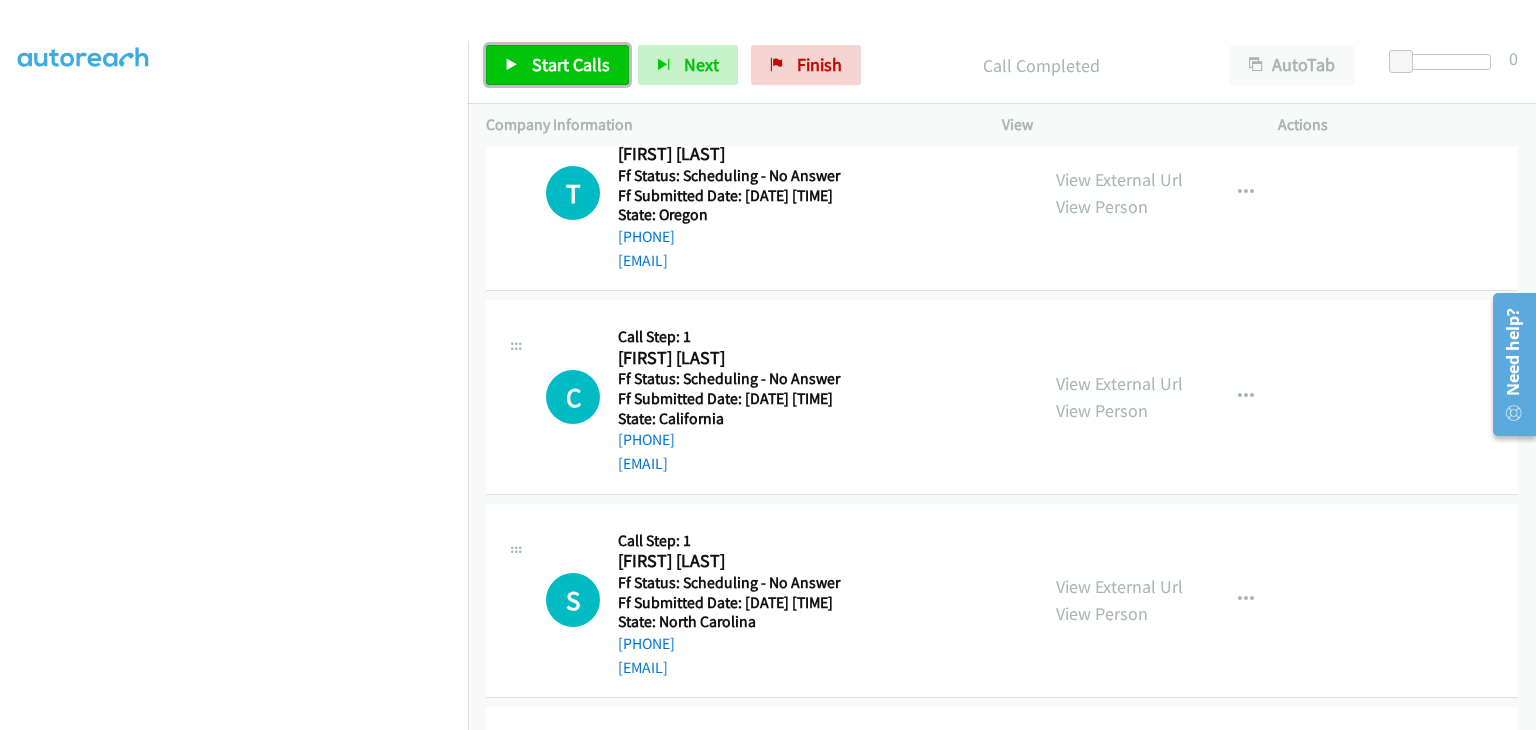 click on "Start Calls" at bounding box center [557, 65] 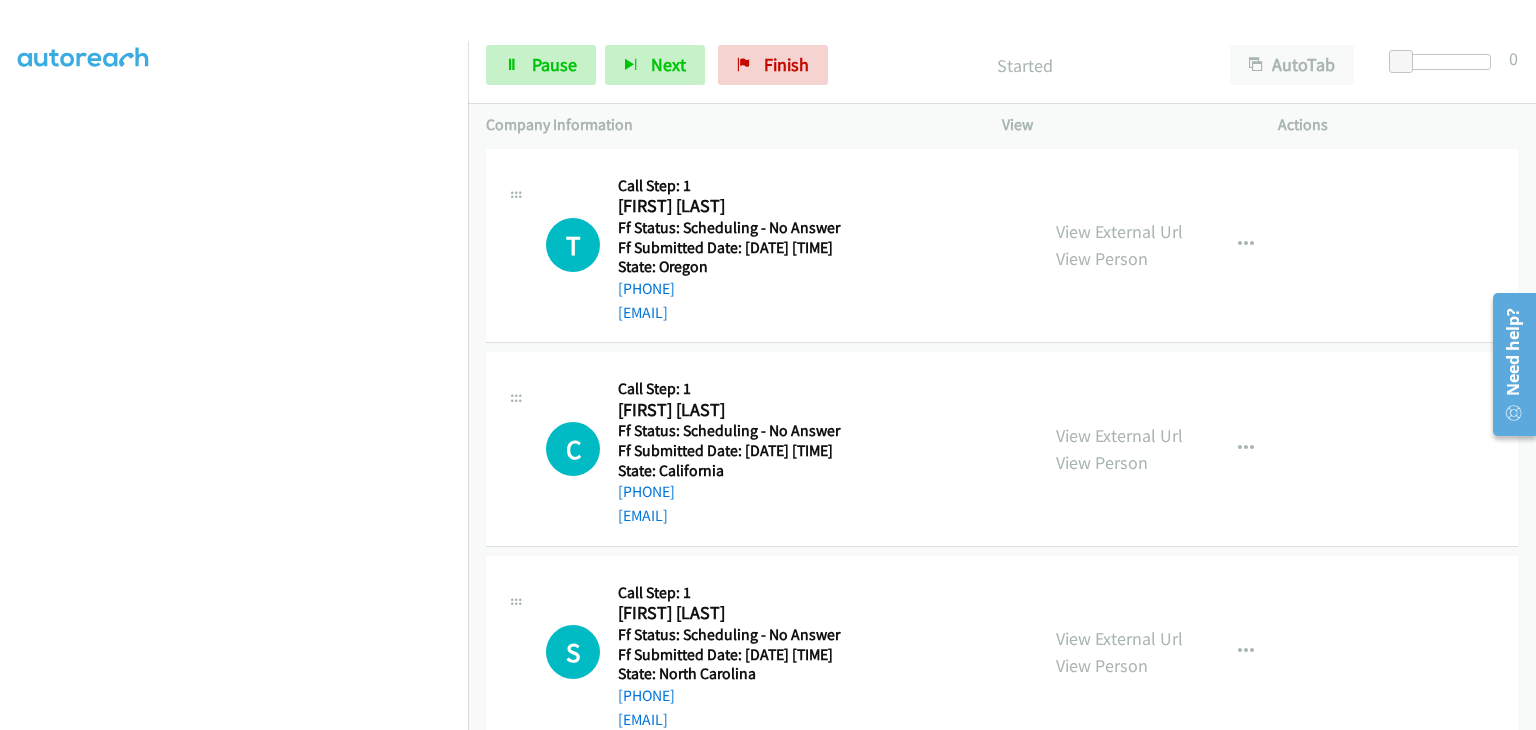 scroll, scrollTop: 100, scrollLeft: 0, axis: vertical 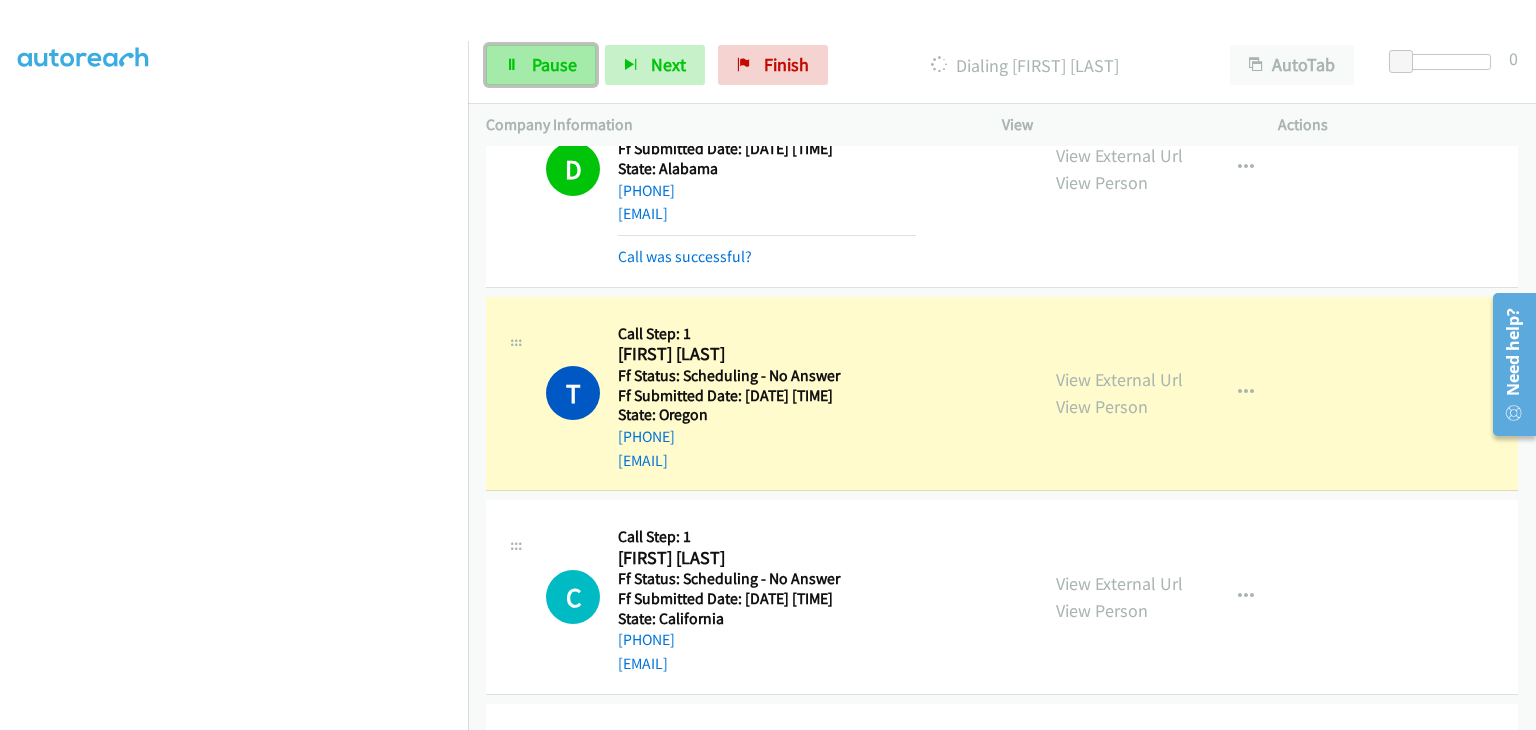 click on "Pause" at bounding box center [554, 64] 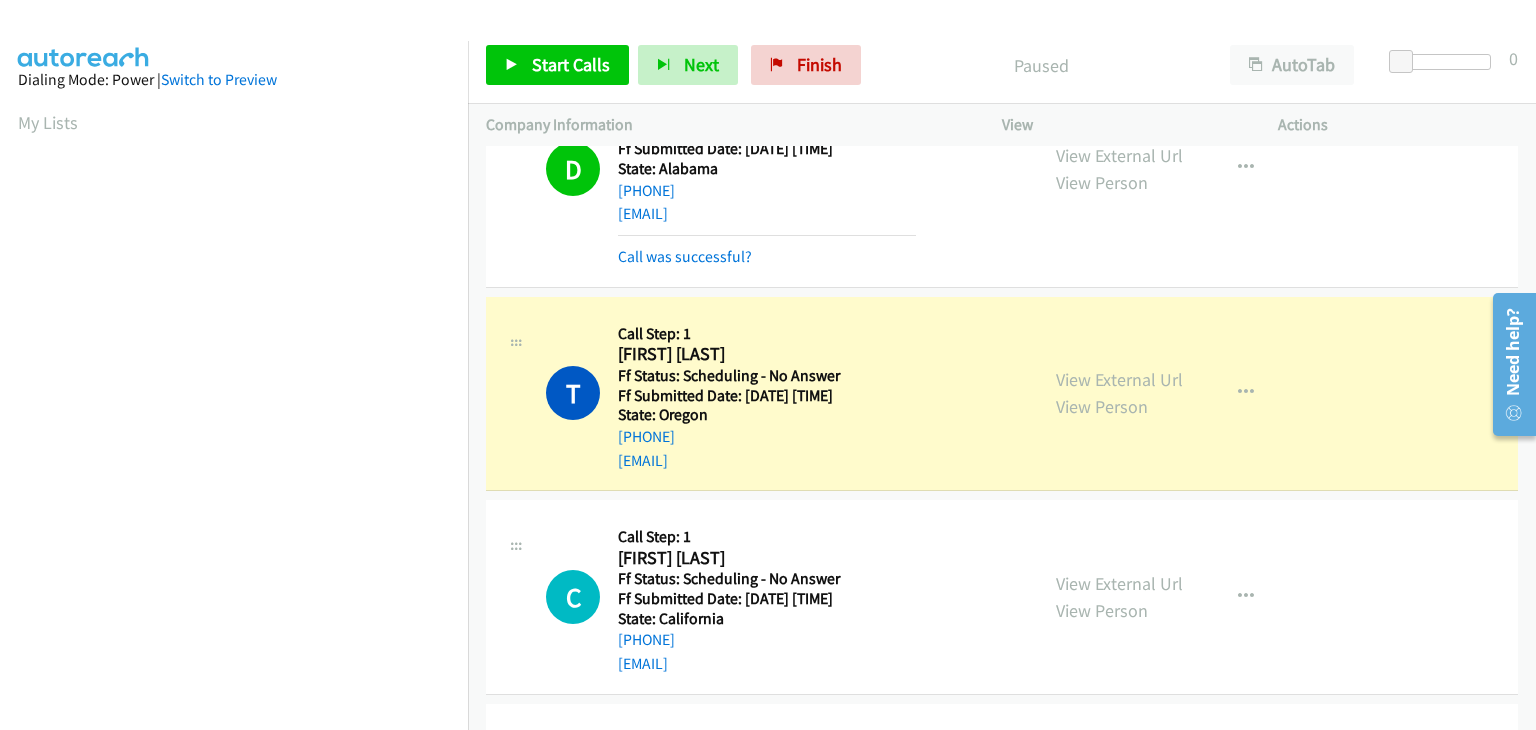 scroll, scrollTop: 392, scrollLeft: 0, axis: vertical 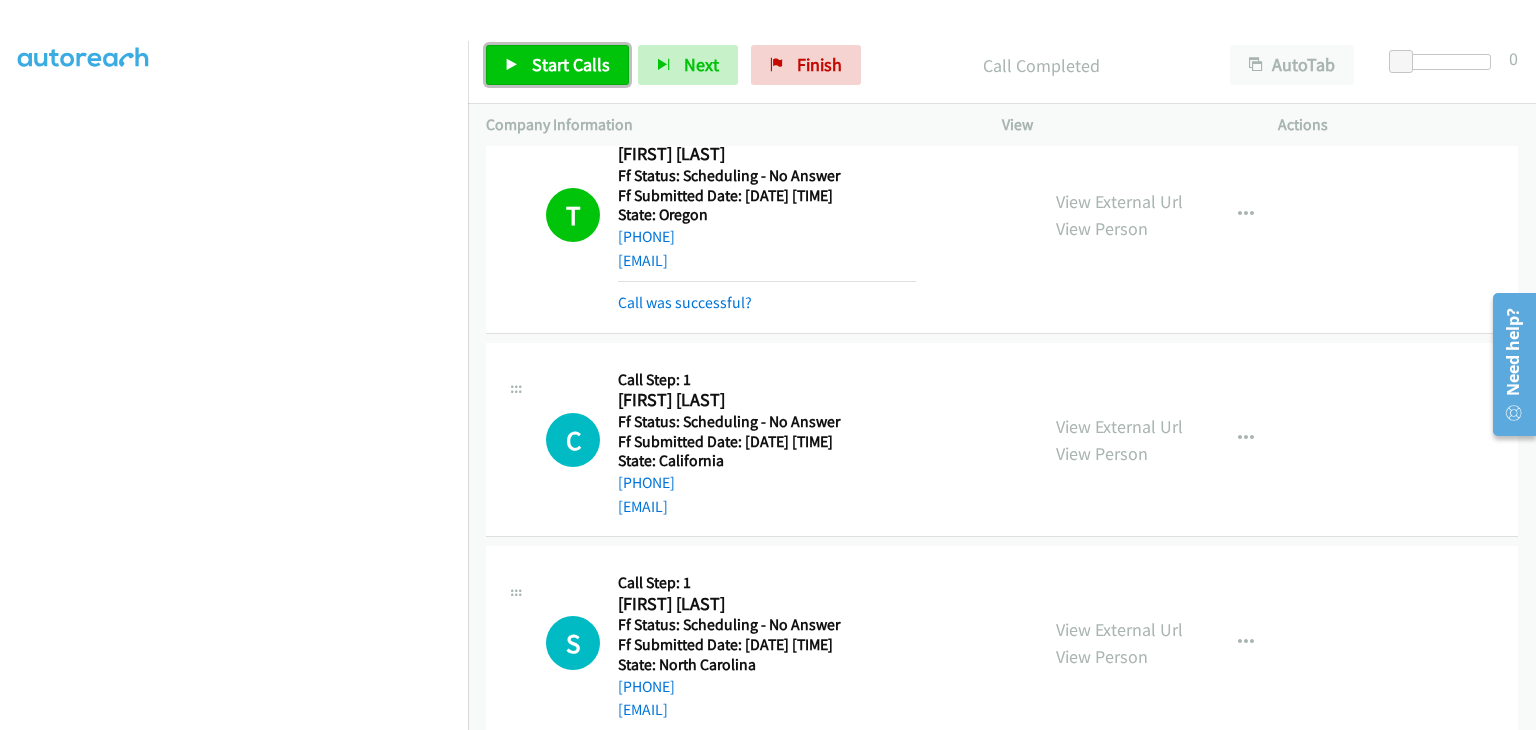 click on "Start Calls" at bounding box center (571, 64) 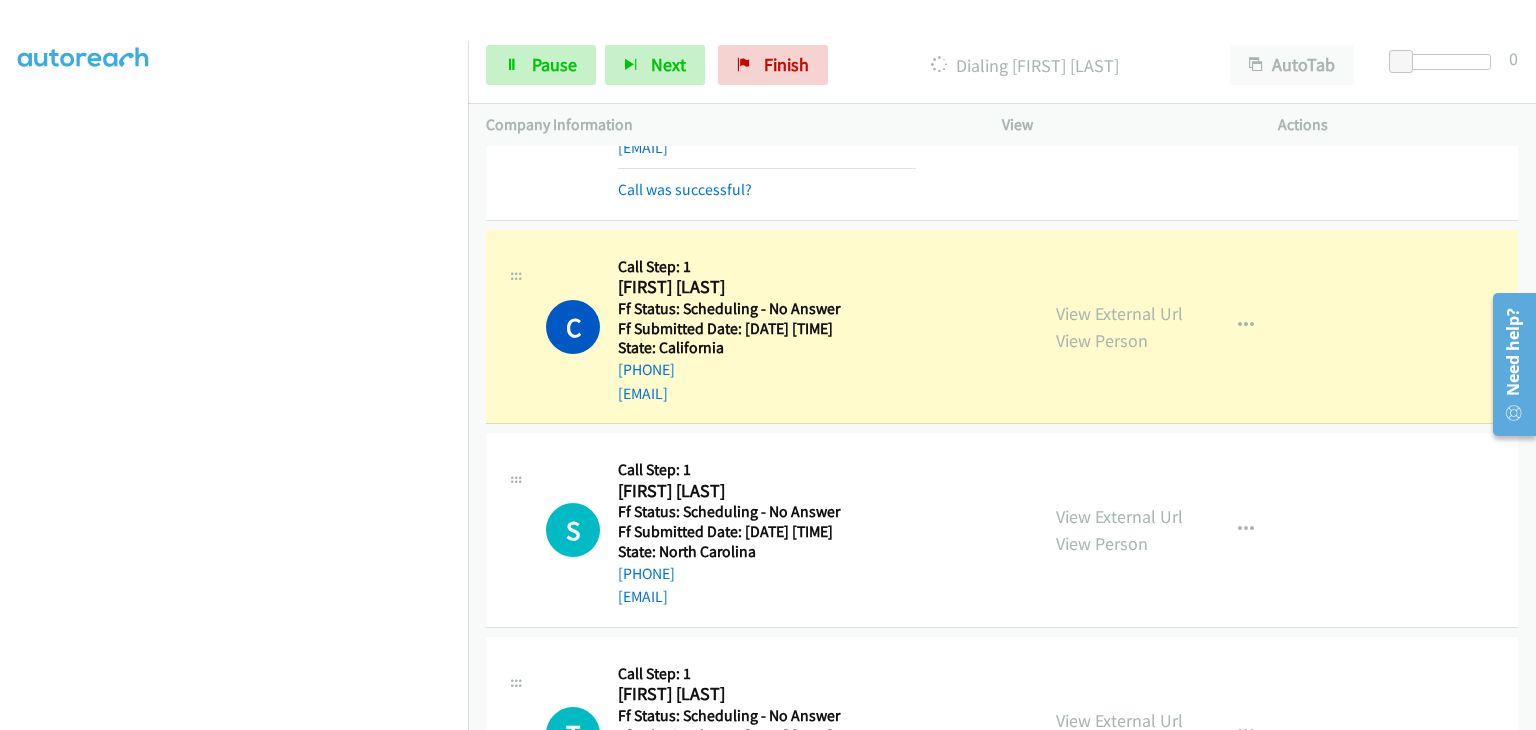scroll, scrollTop: 500, scrollLeft: 0, axis: vertical 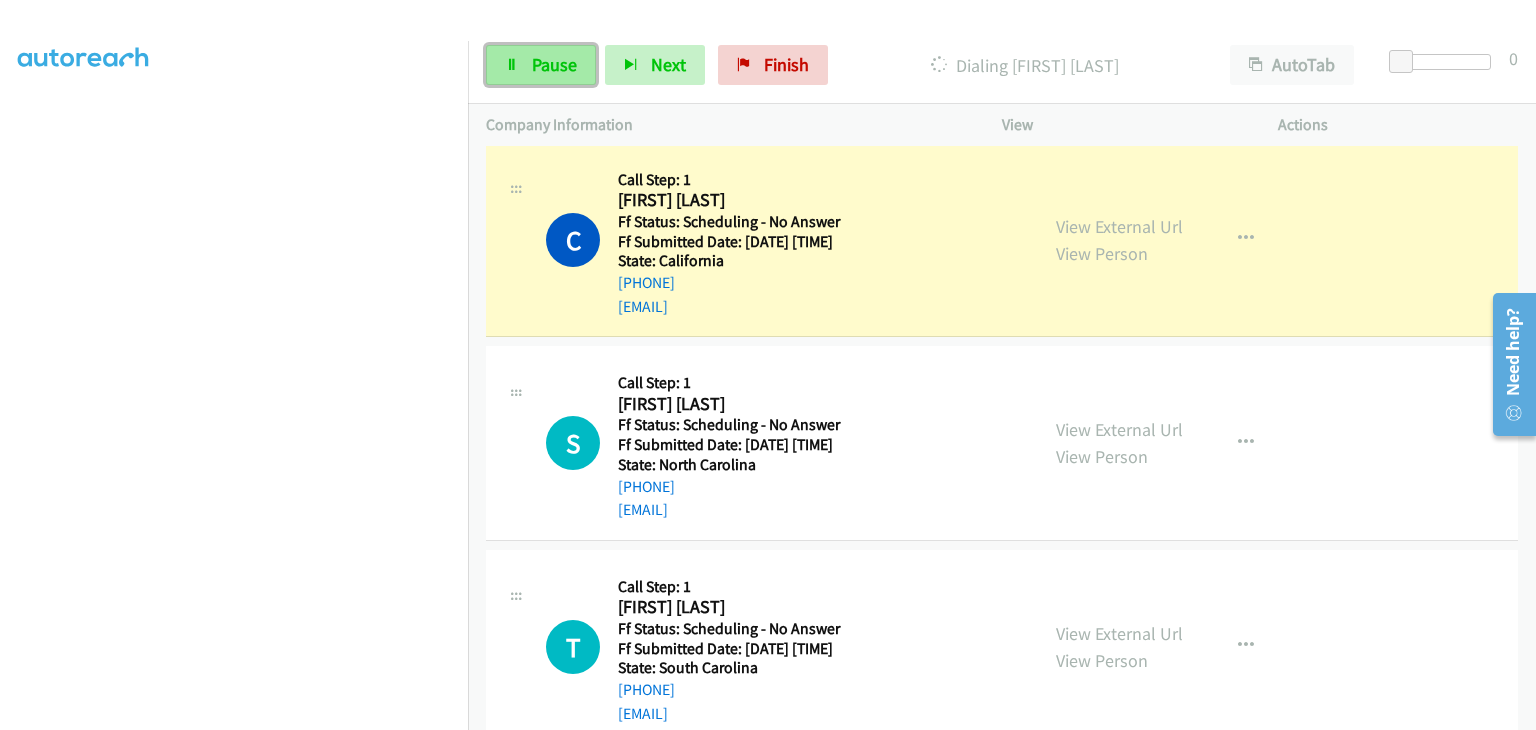 click on "Pause" at bounding box center [541, 65] 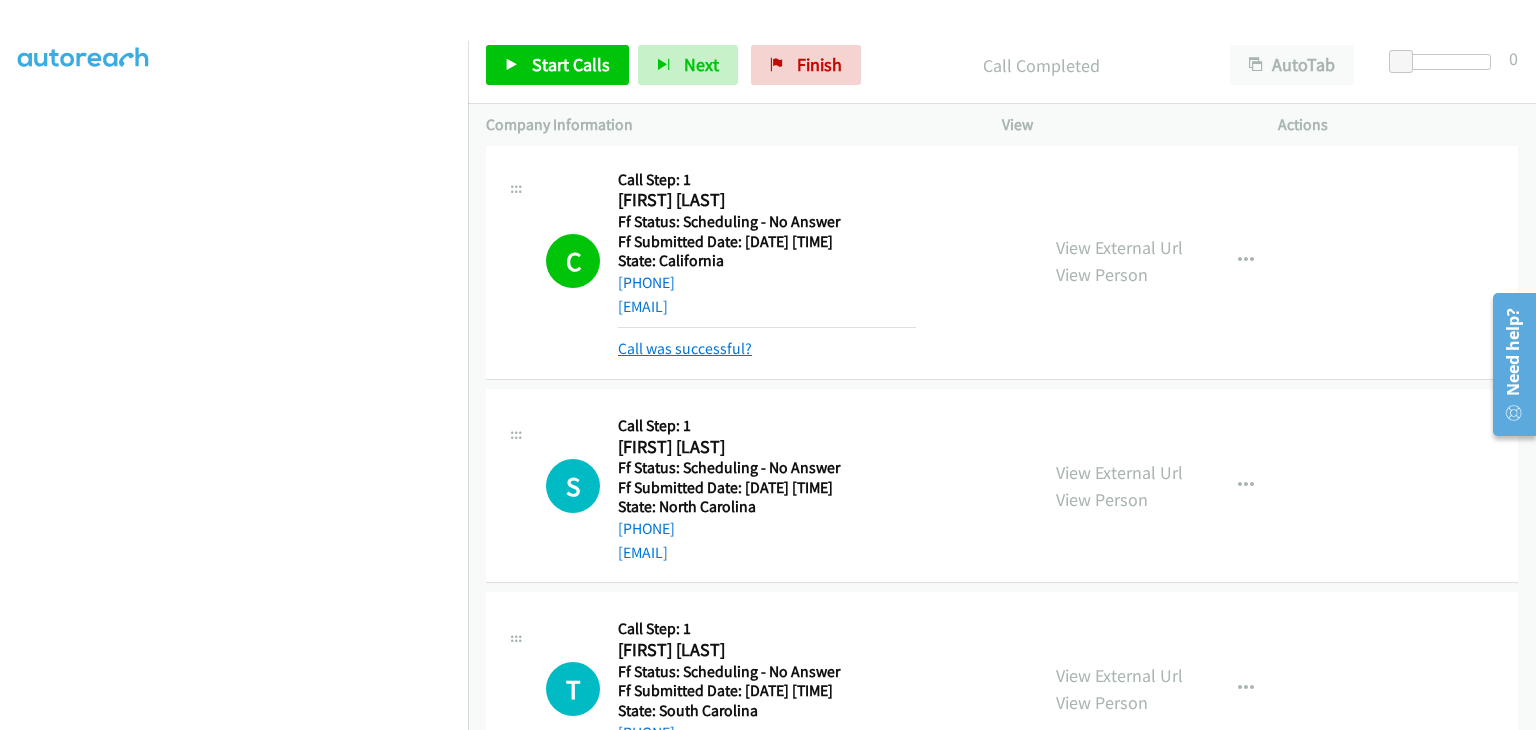 click on "Call was successful?" at bounding box center (685, 348) 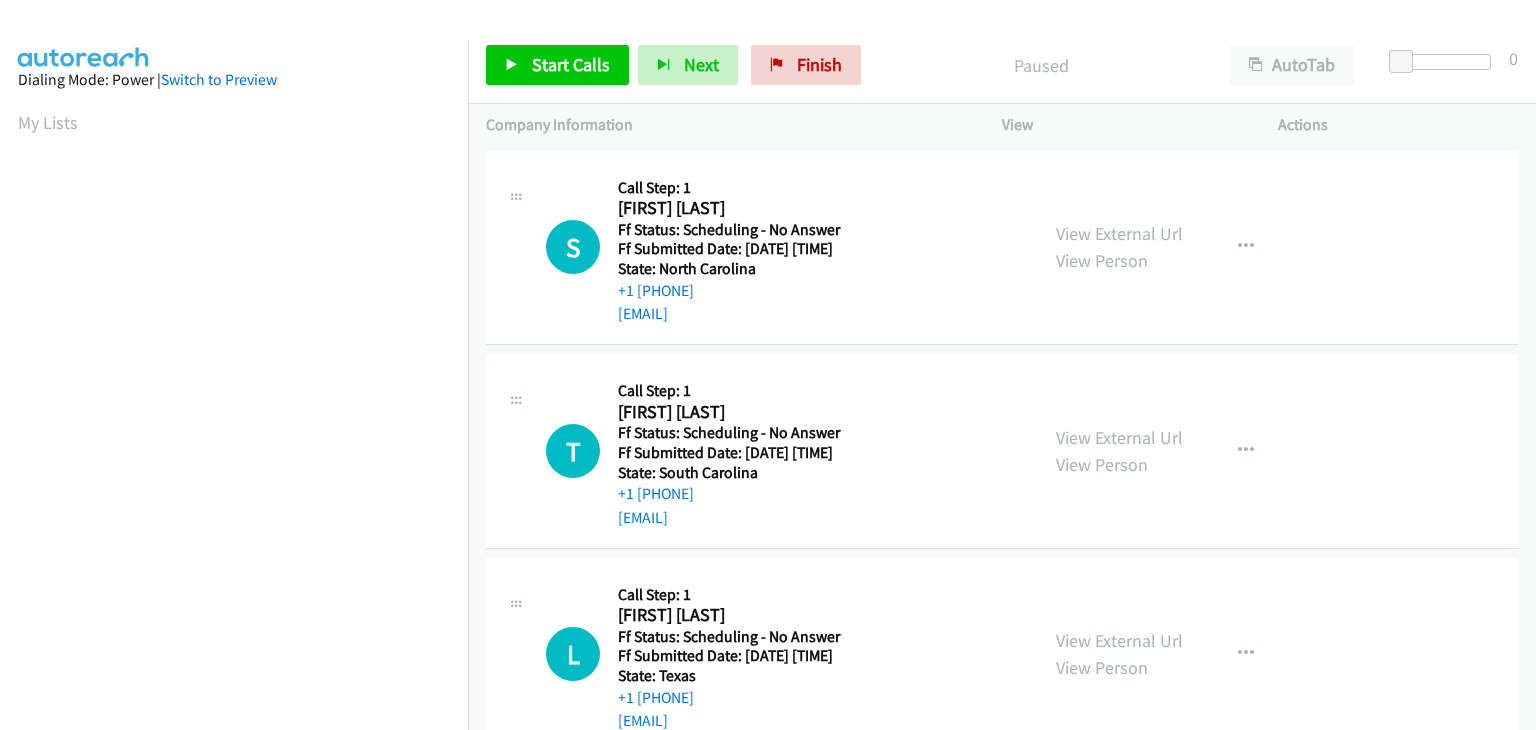 scroll, scrollTop: 0, scrollLeft: 0, axis: both 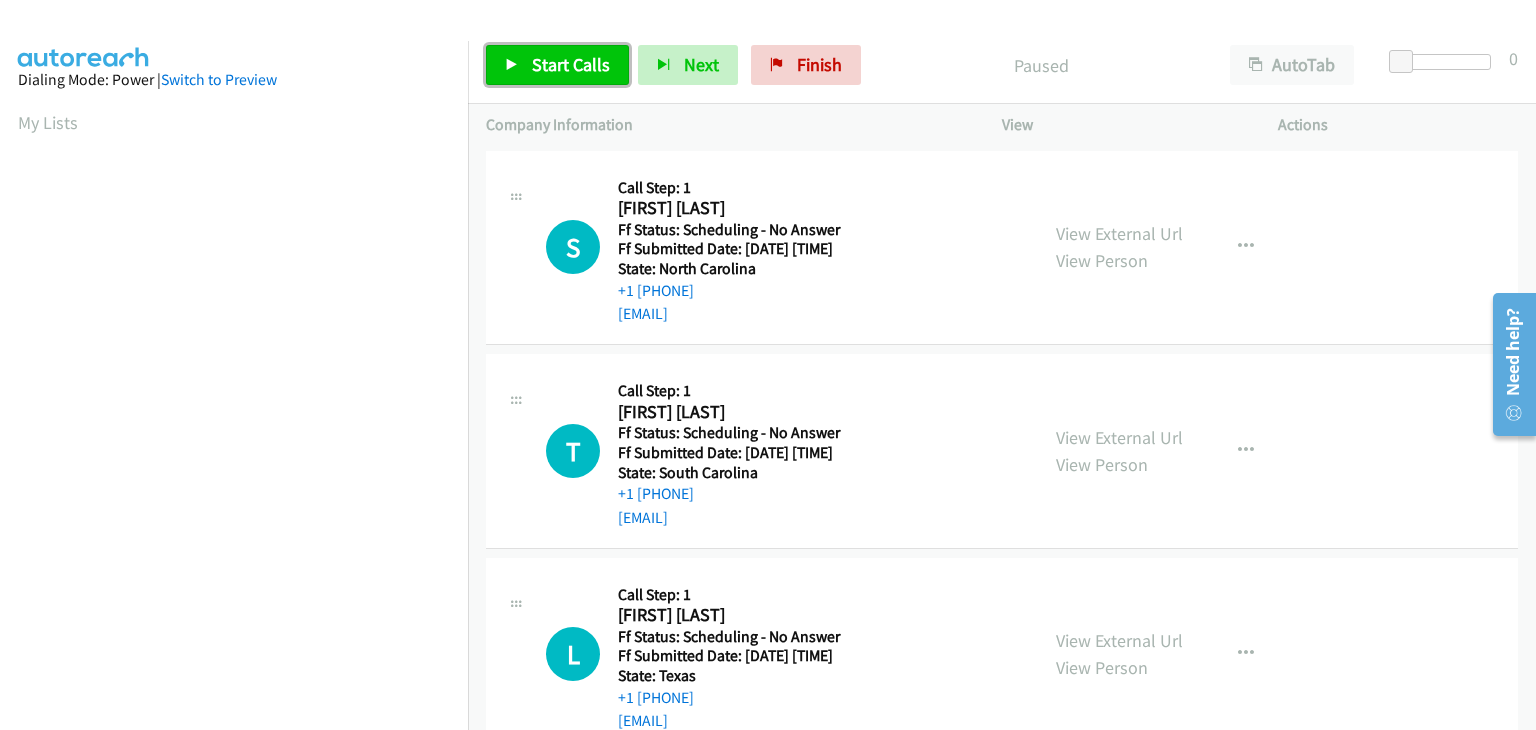 click on "Start Calls" at bounding box center (557, 65) 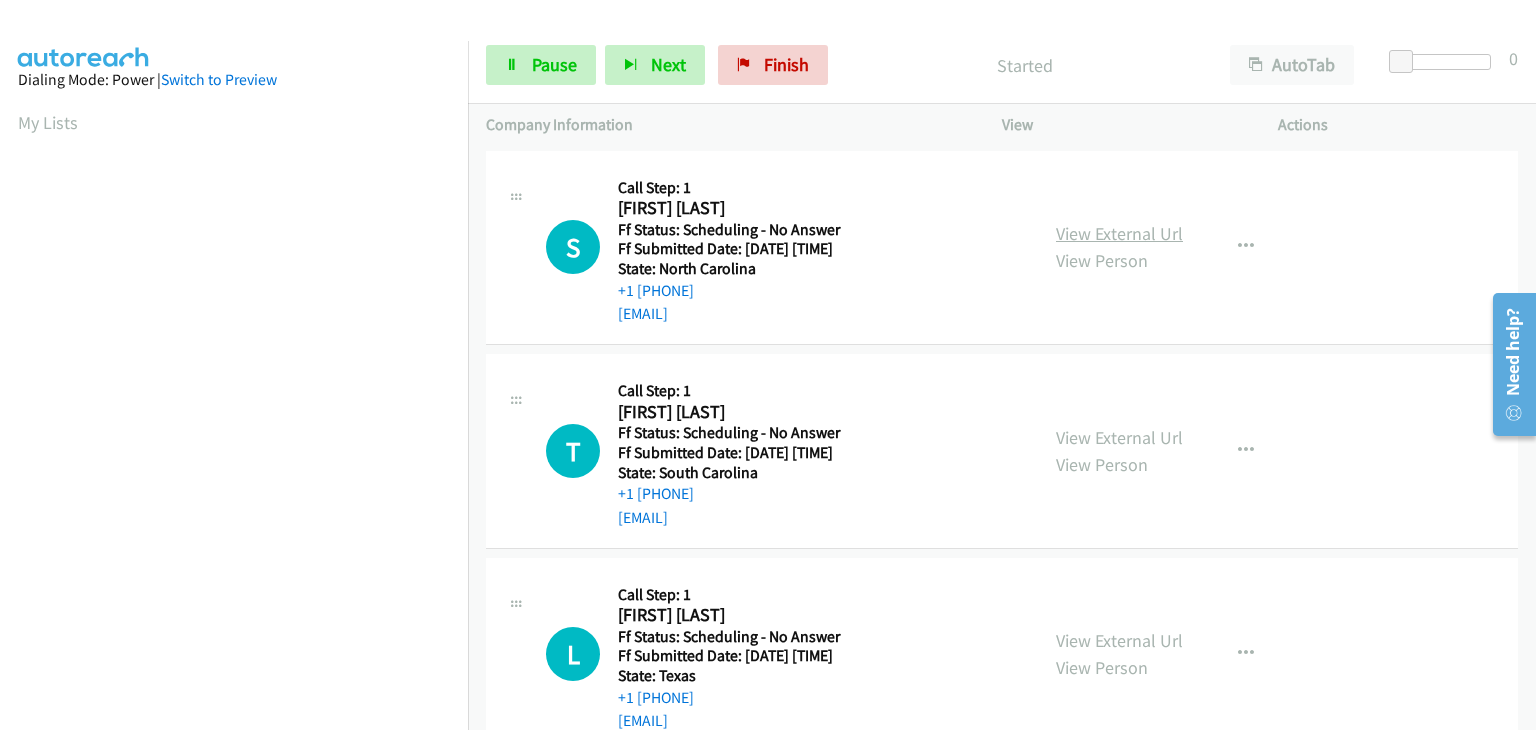 click on "View External Url" at bounding box center [1119, 233] 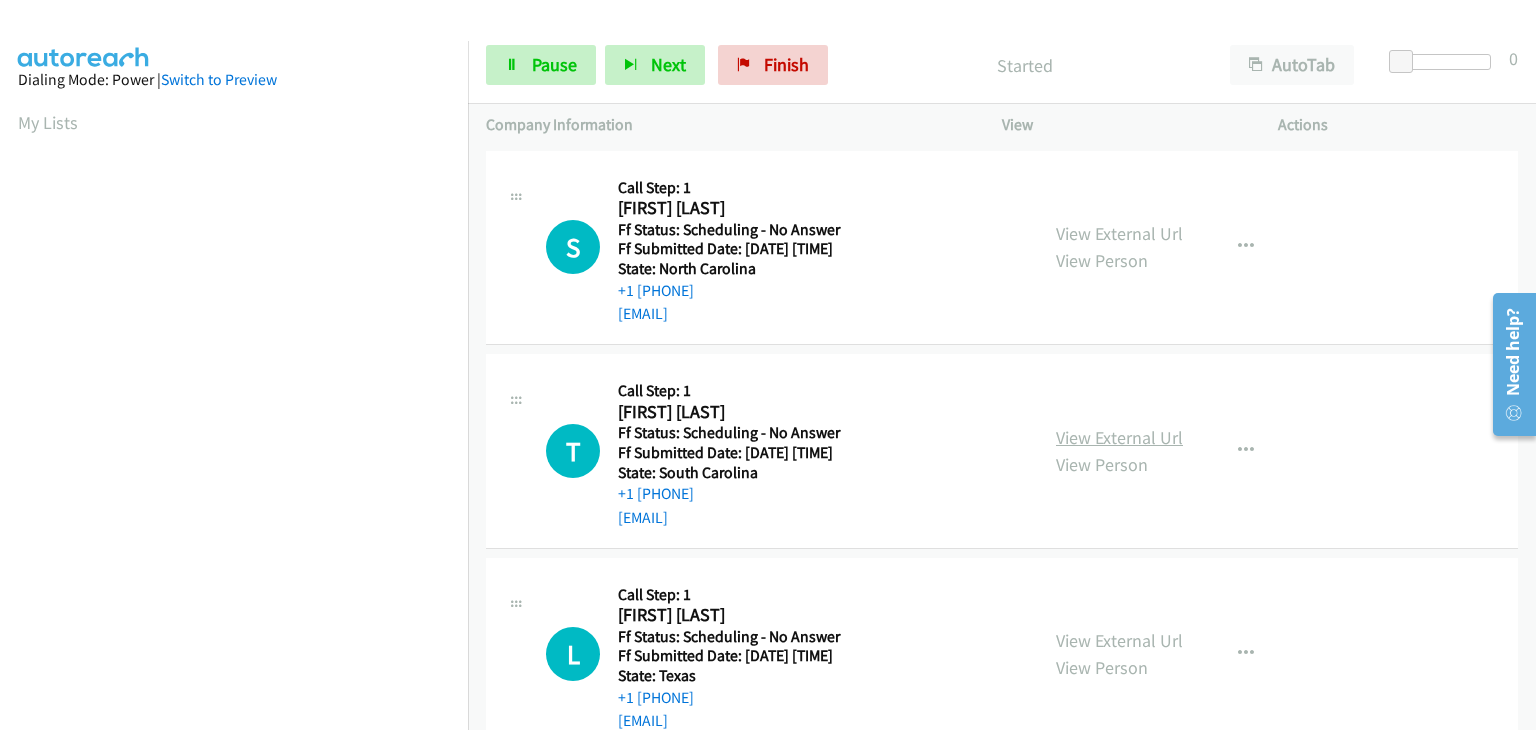 click on "View External Url" at bounding box center (1119, 437) 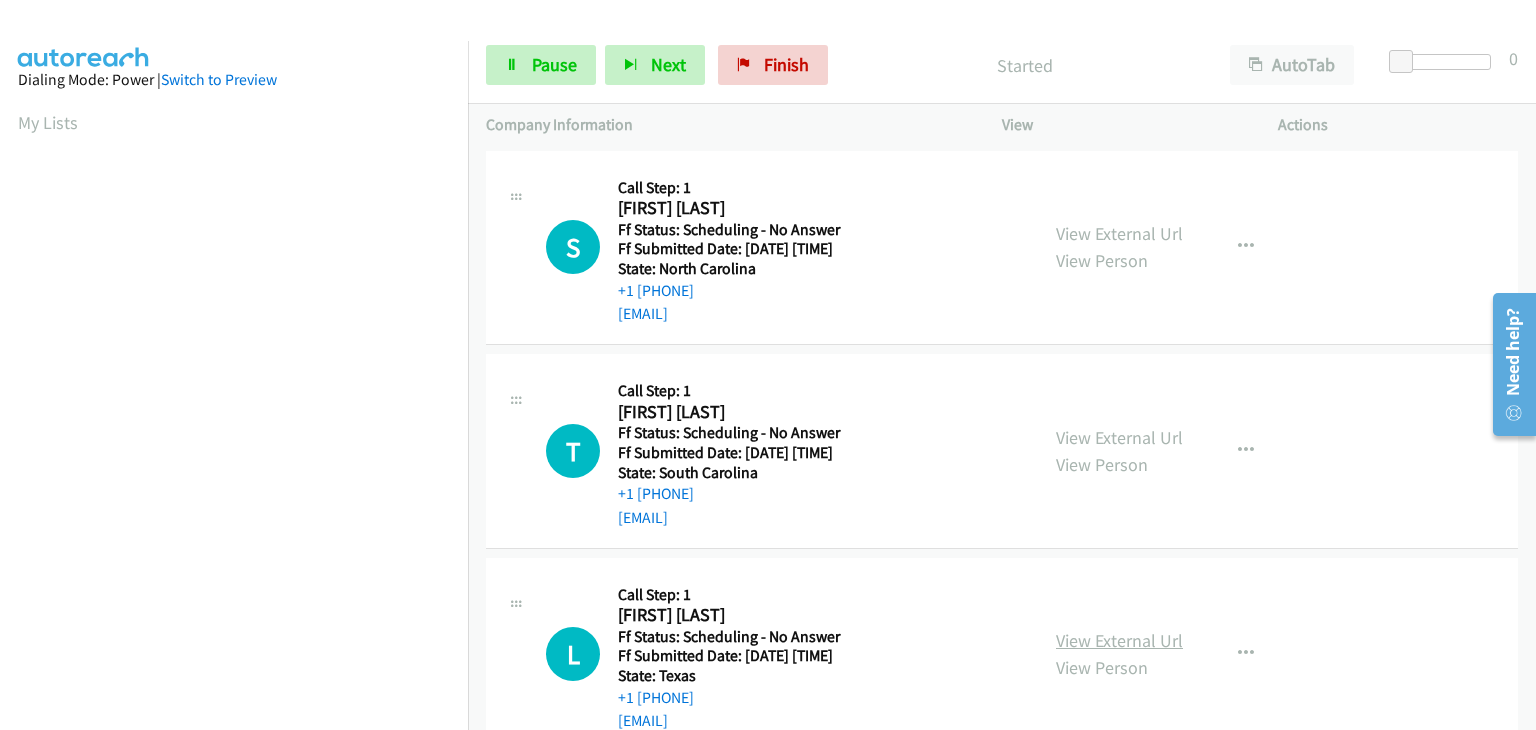 click on "View External Url" at bounding box center [1119, 640] 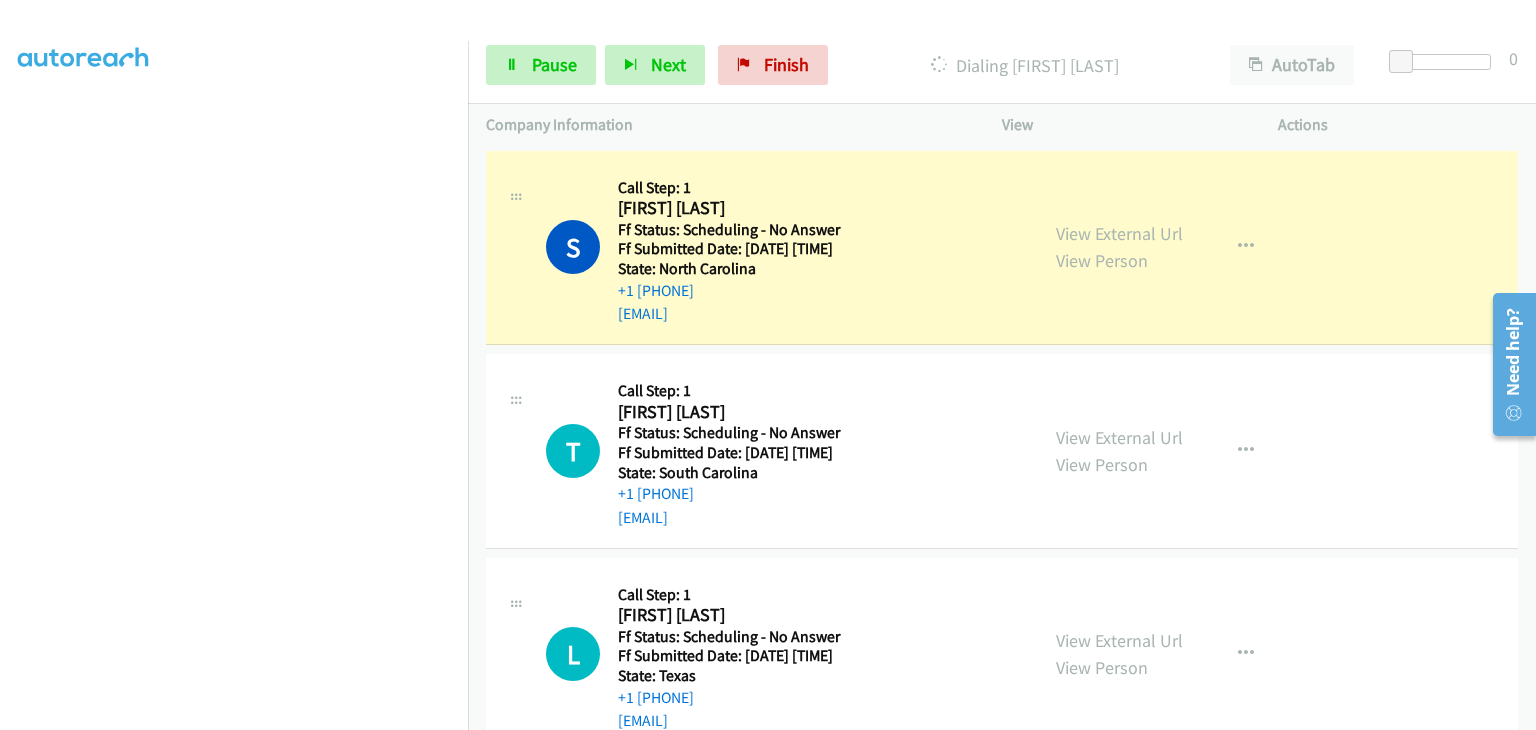 scroll, scrollTop: 392, scrollLeft: 0, axis: vertical 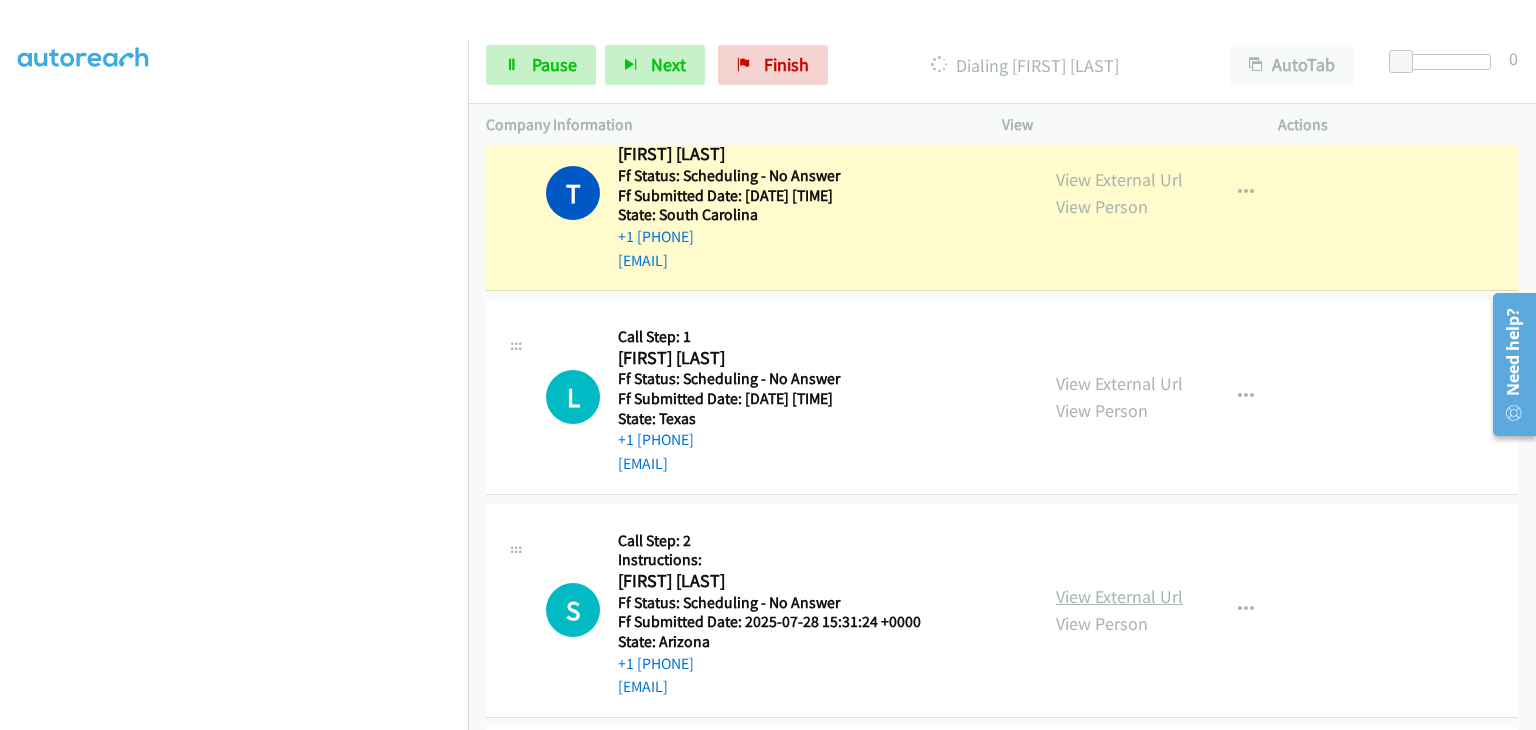 click on "View External Url" at bounding box center [1119, 596] 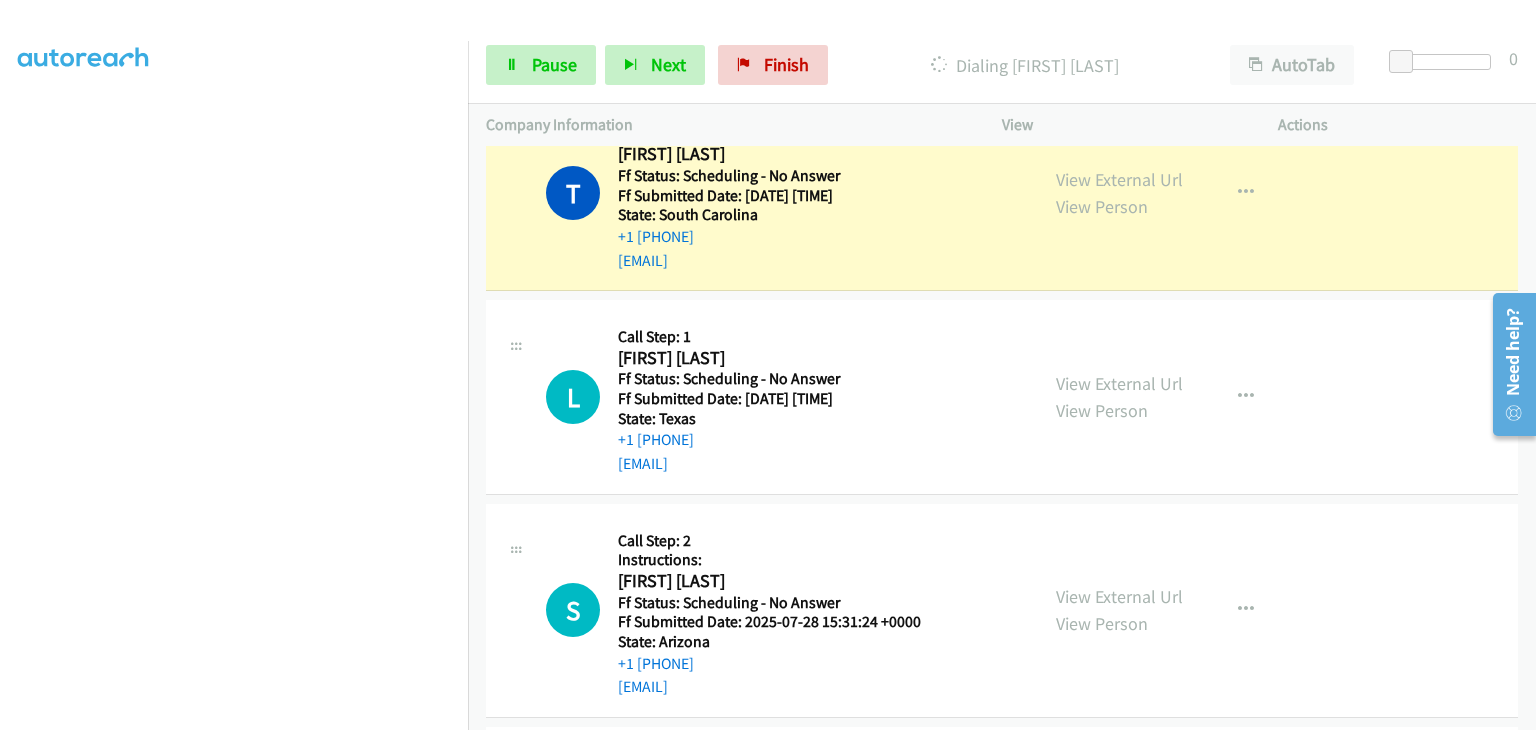 scroll, scrollTop: 392, scrollLeft: 0, axis: vertical 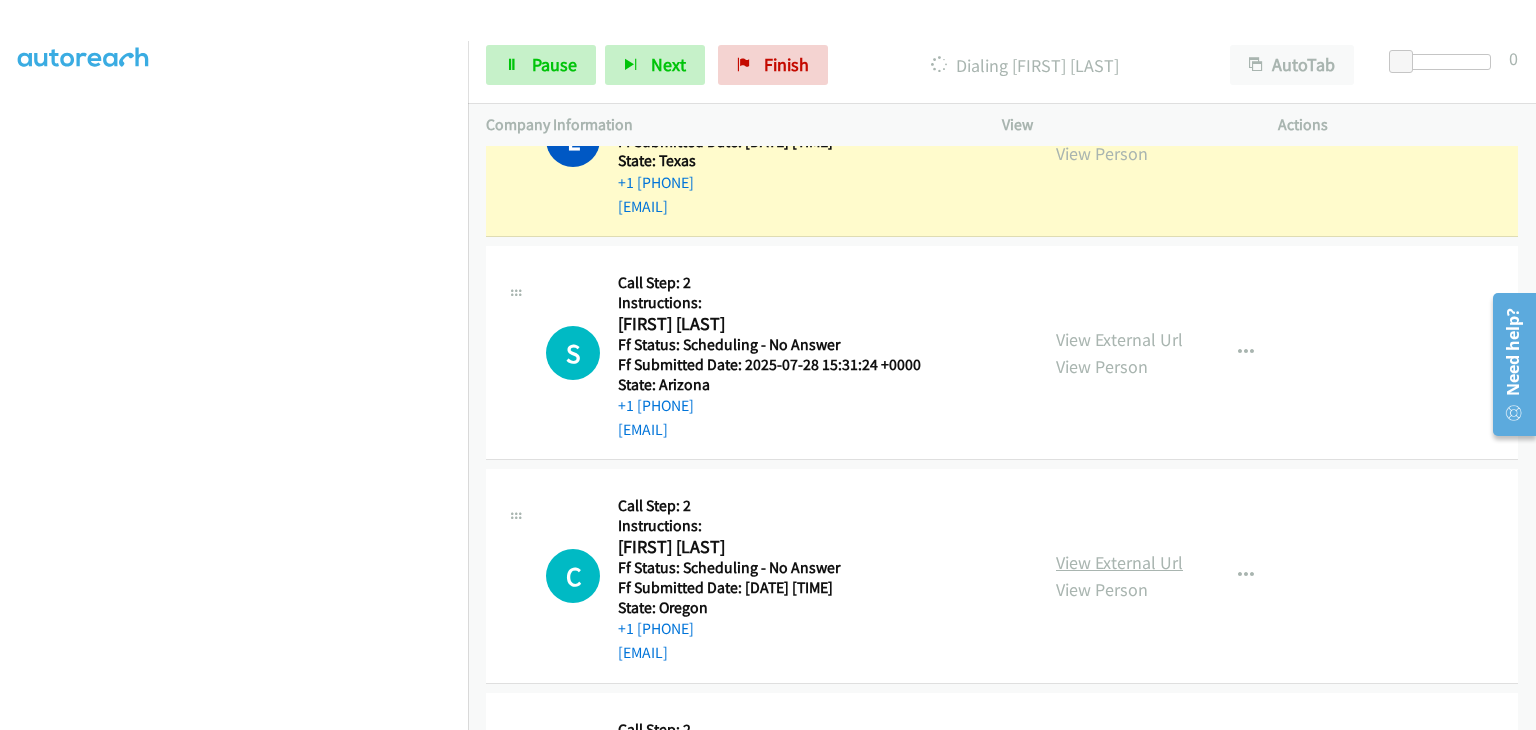 click on "View External Url" at bounding box center [1119, 562] 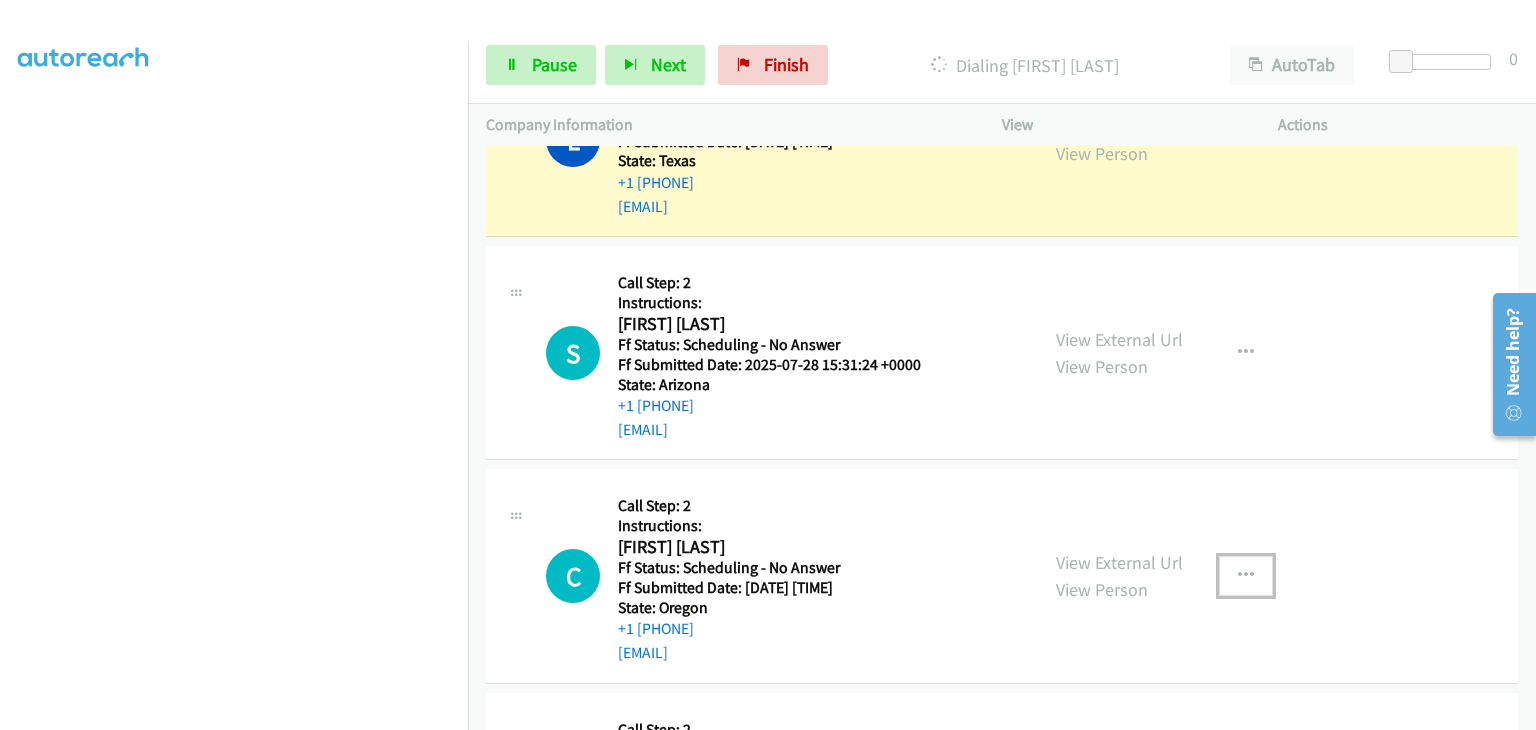 click at bounding box center (1246, 576) 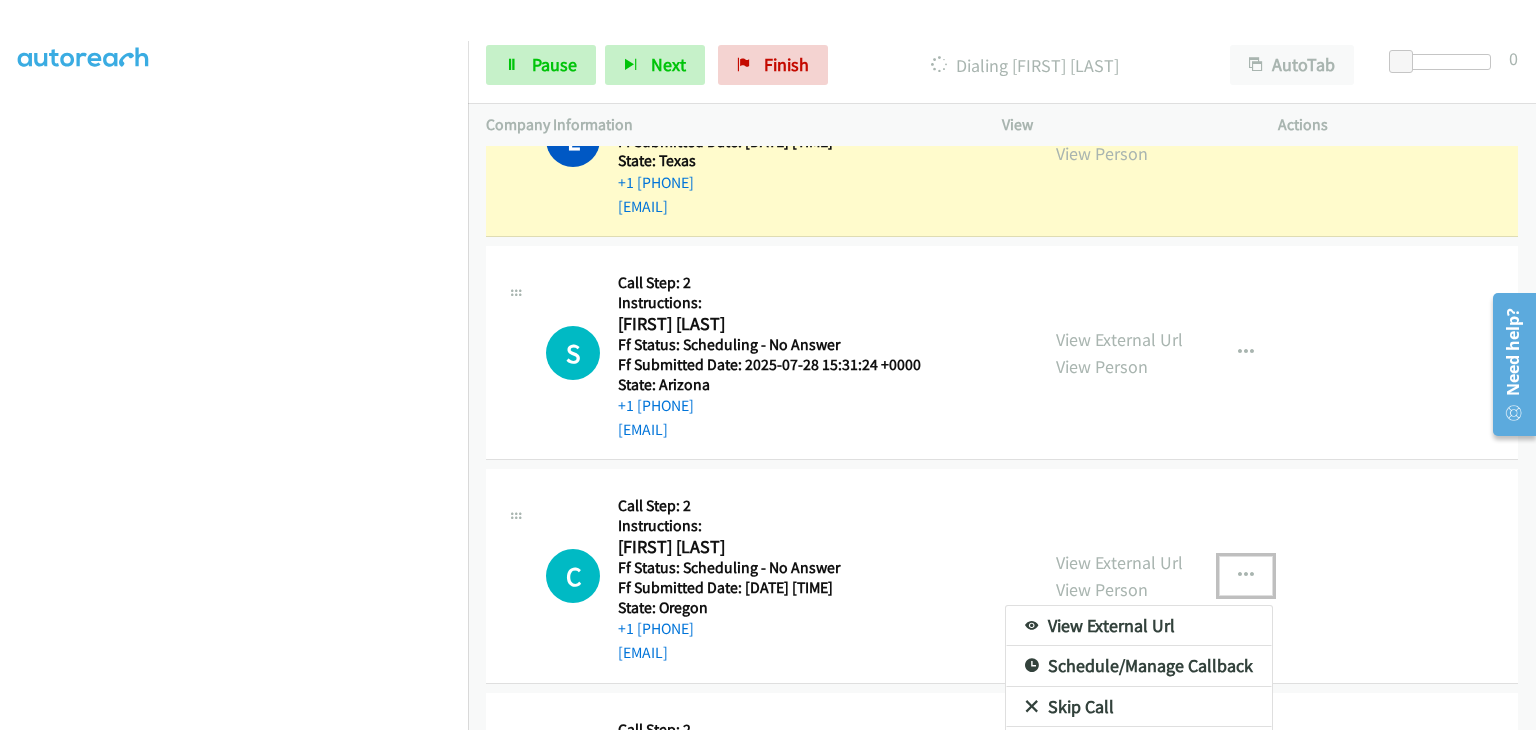 click on "Skip Call" at bounding box center [1139, 707] 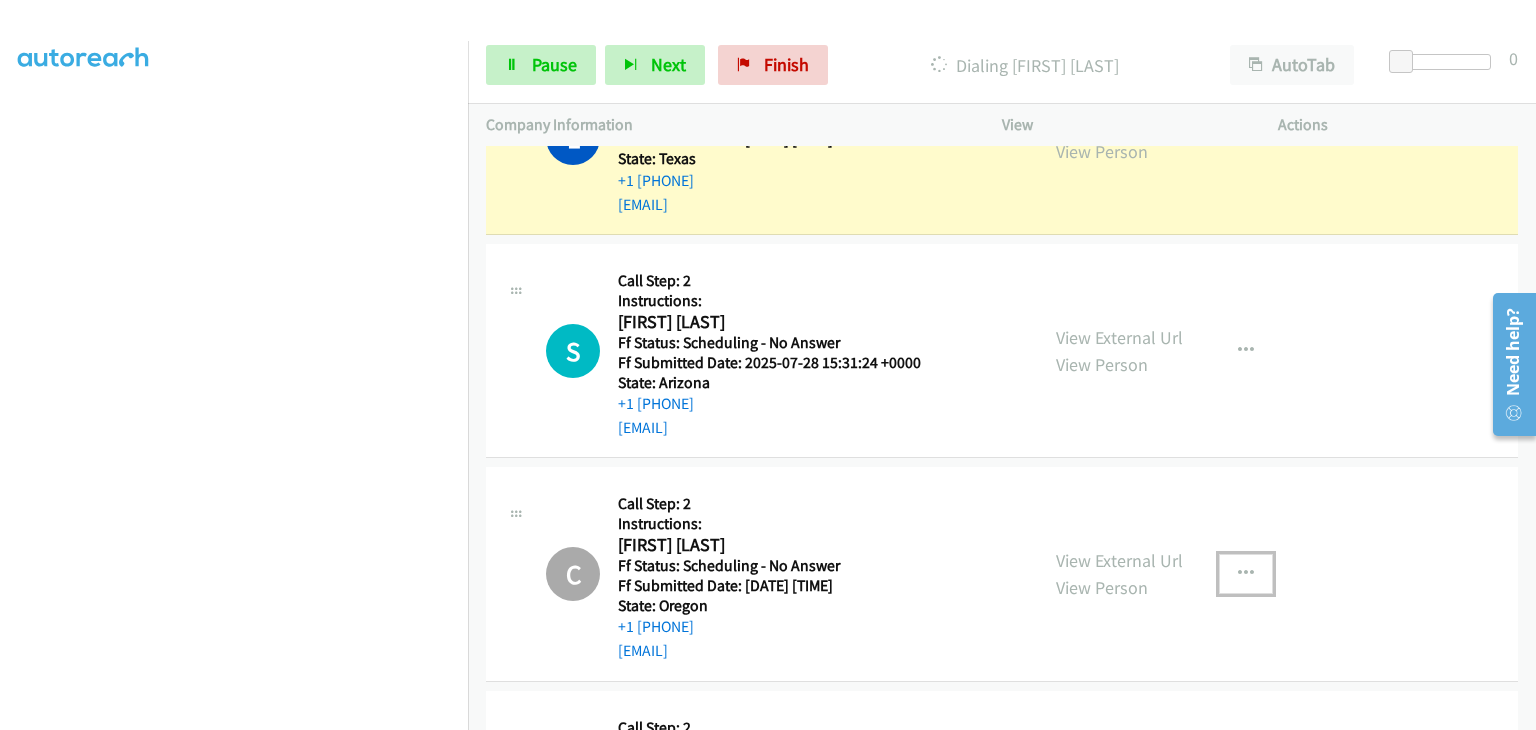 scroll, scrollTop: 600, scrollLeft: 0, axis: vertical 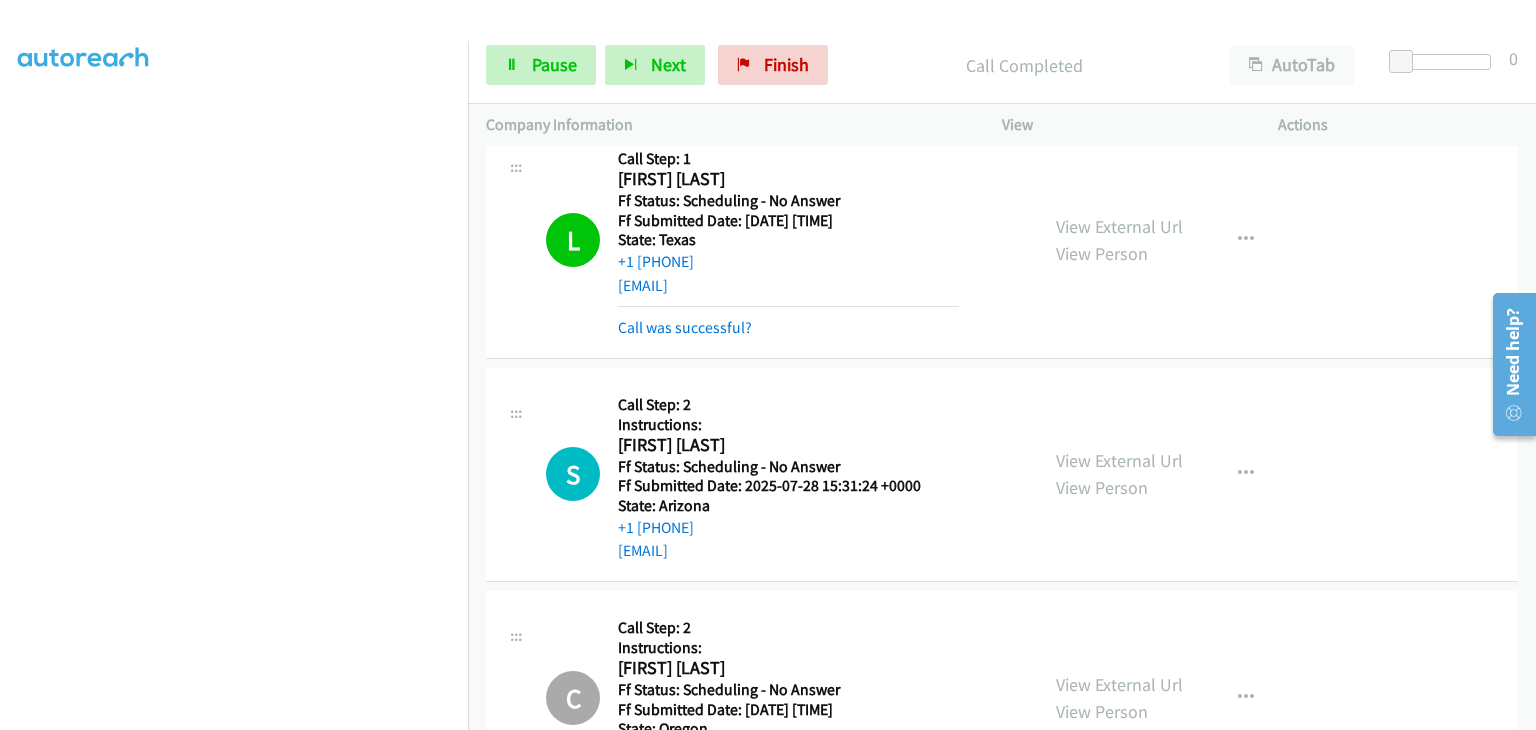 click on "Start Calls
Pause
Next
Finish
Call Completed
AutoTab
AutoTab
0" at bounding box center [1002, 65] 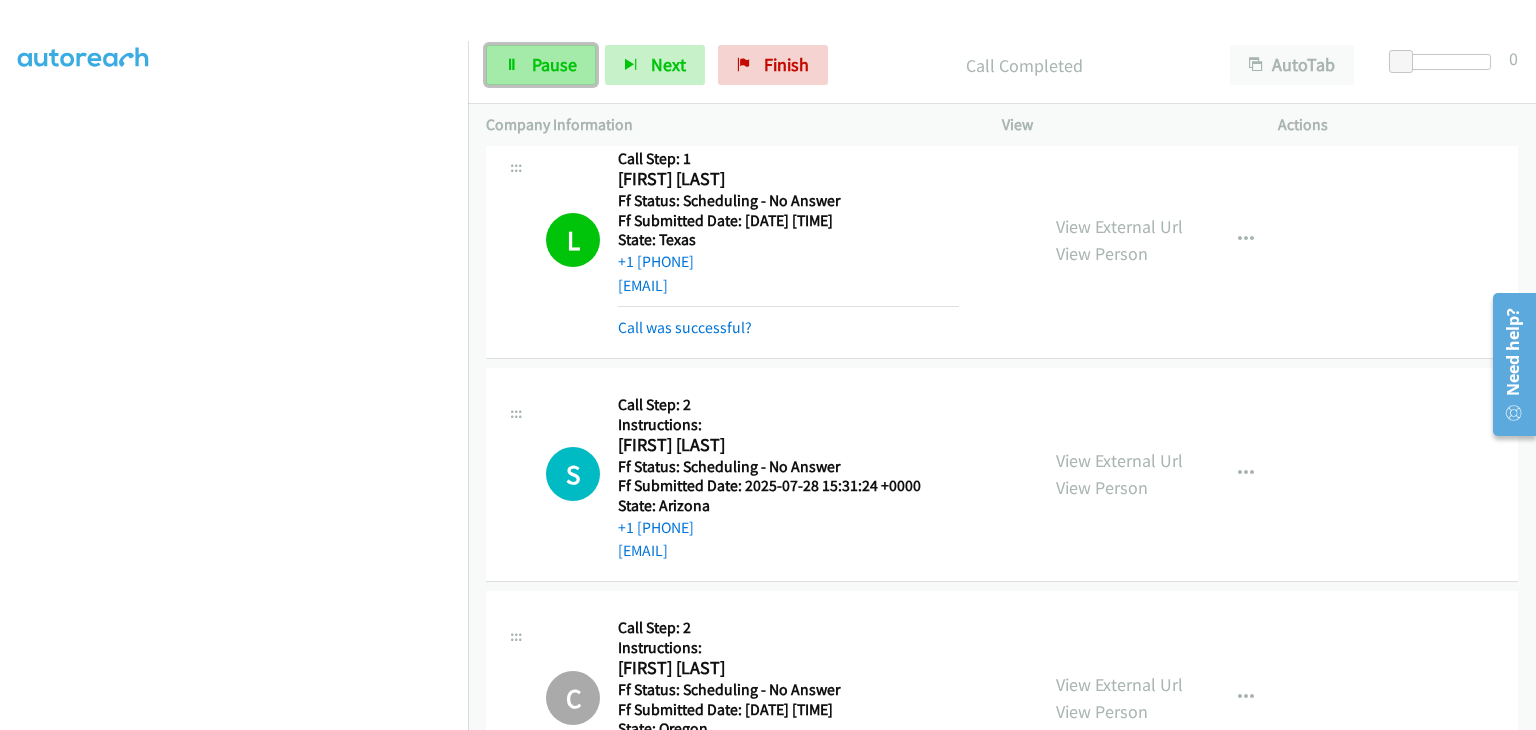 click on "Pause" at bounding box center [541, 65] 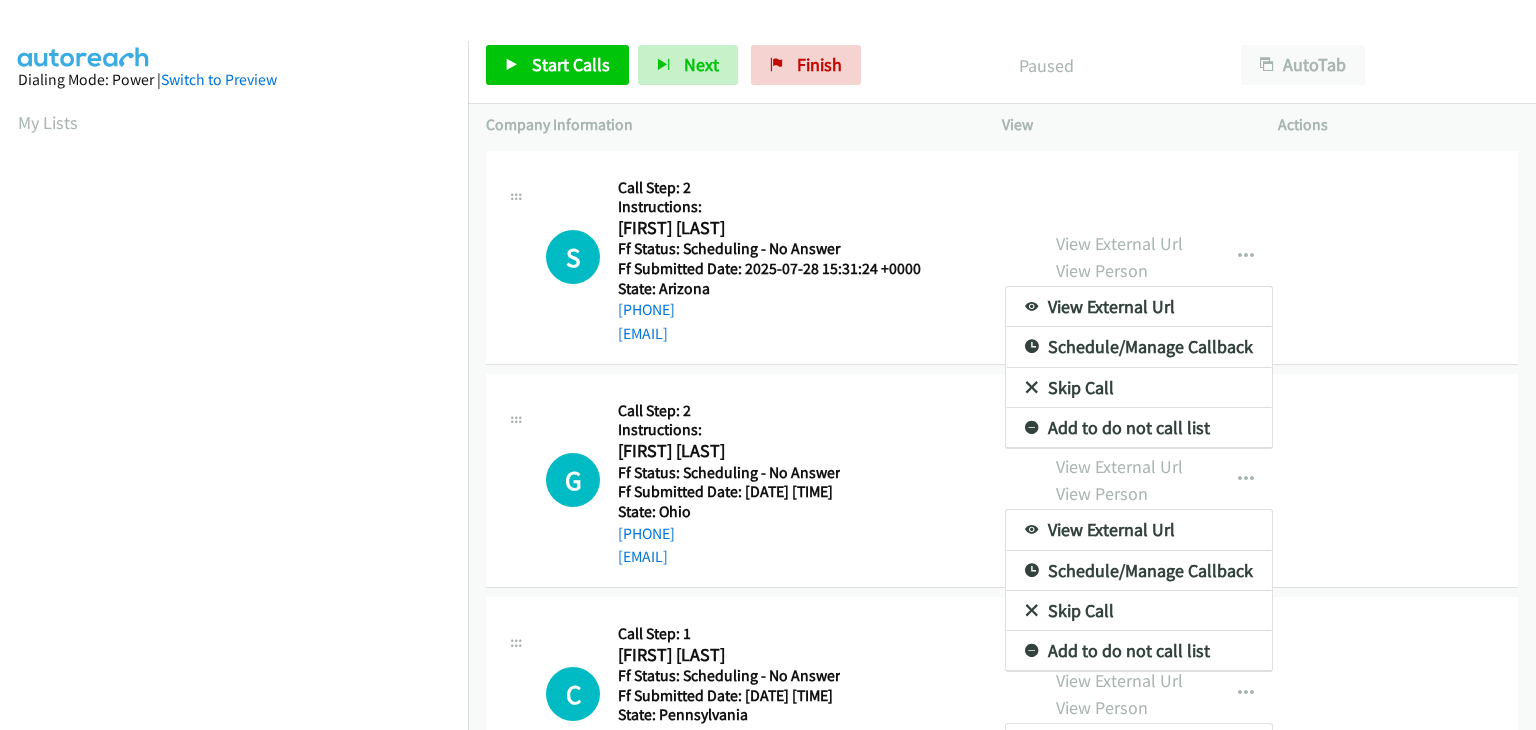 scroll, scrollTop: 0, scrollLeft: 0, axis: both 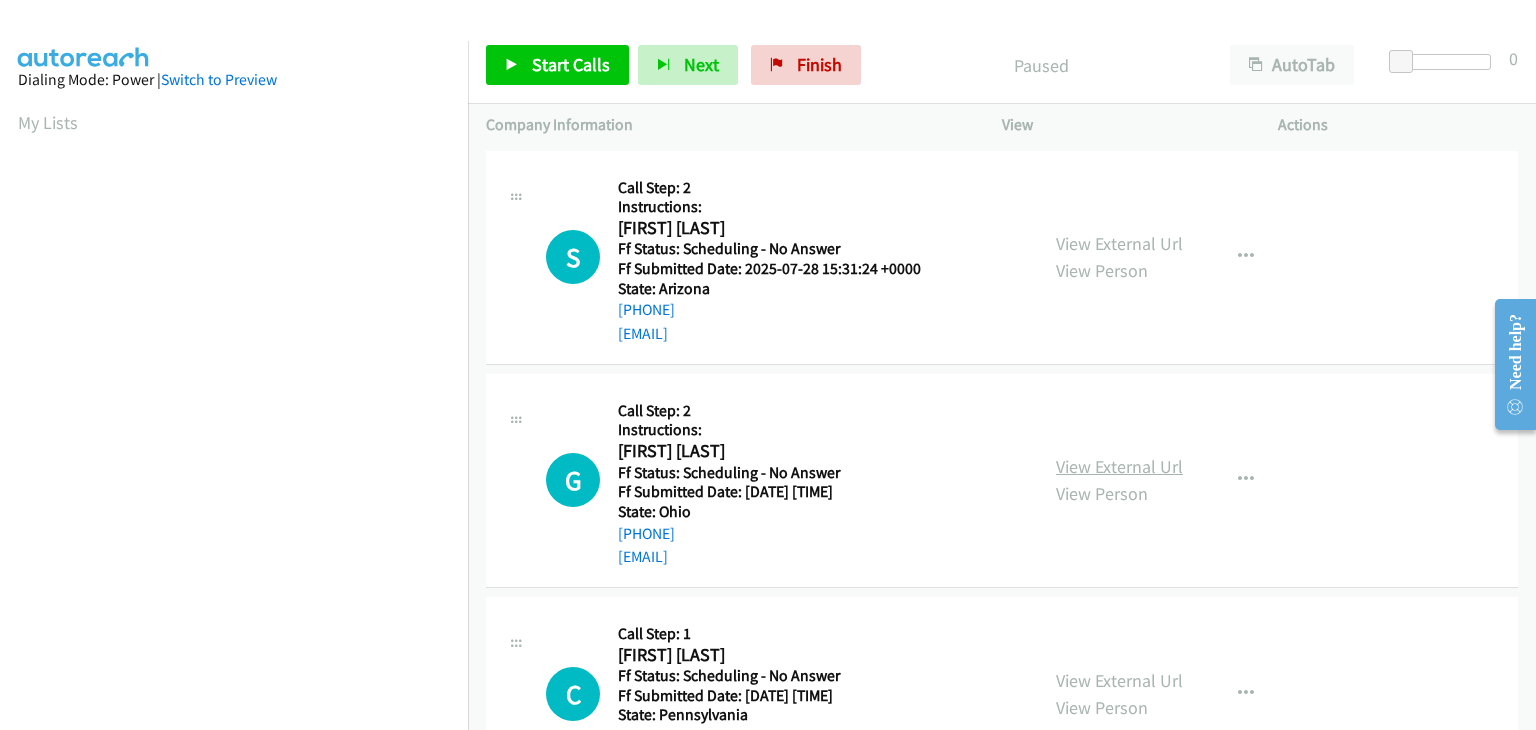 click on "View External Url" at bounding box center (1119, 466) 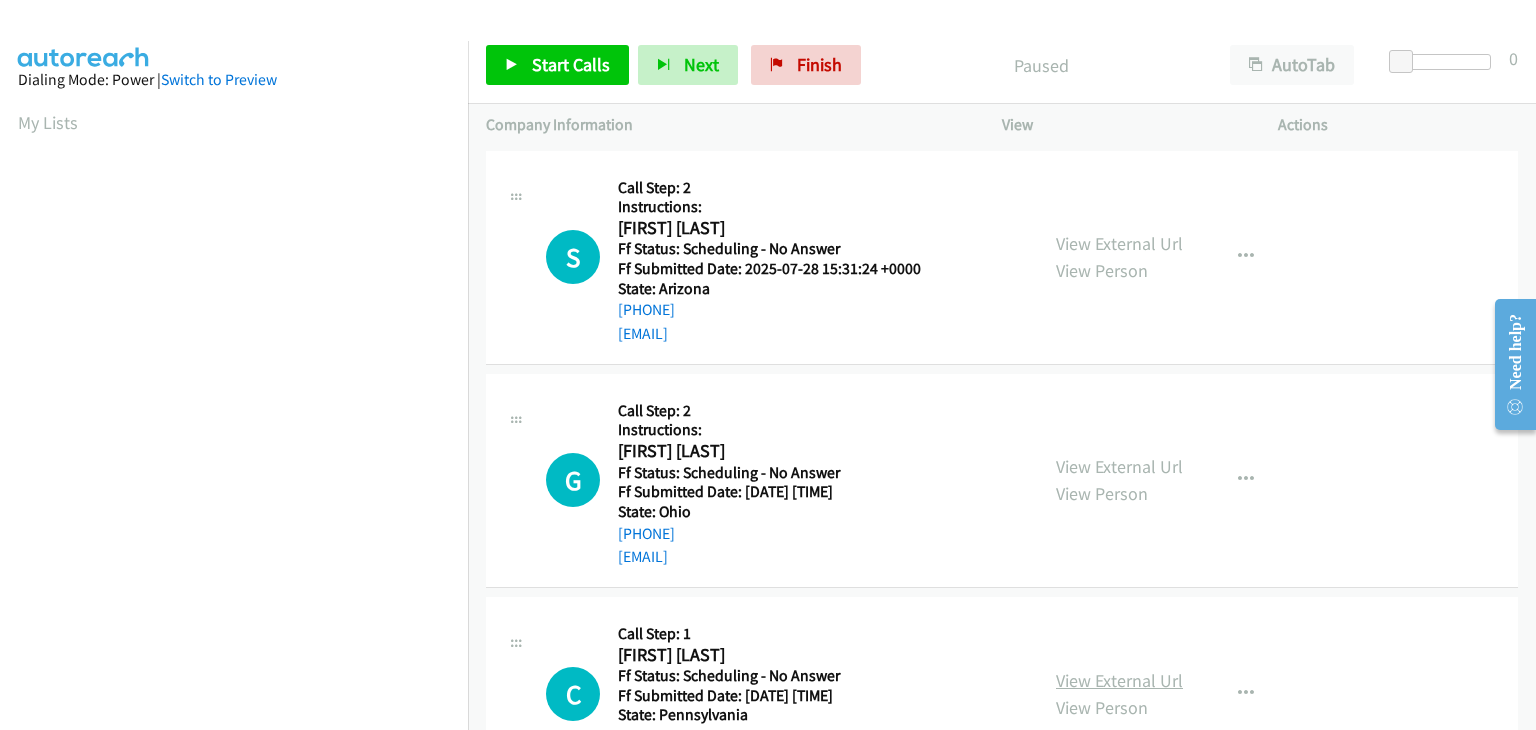click on "View External Url" at bounding box center (1119, 680) 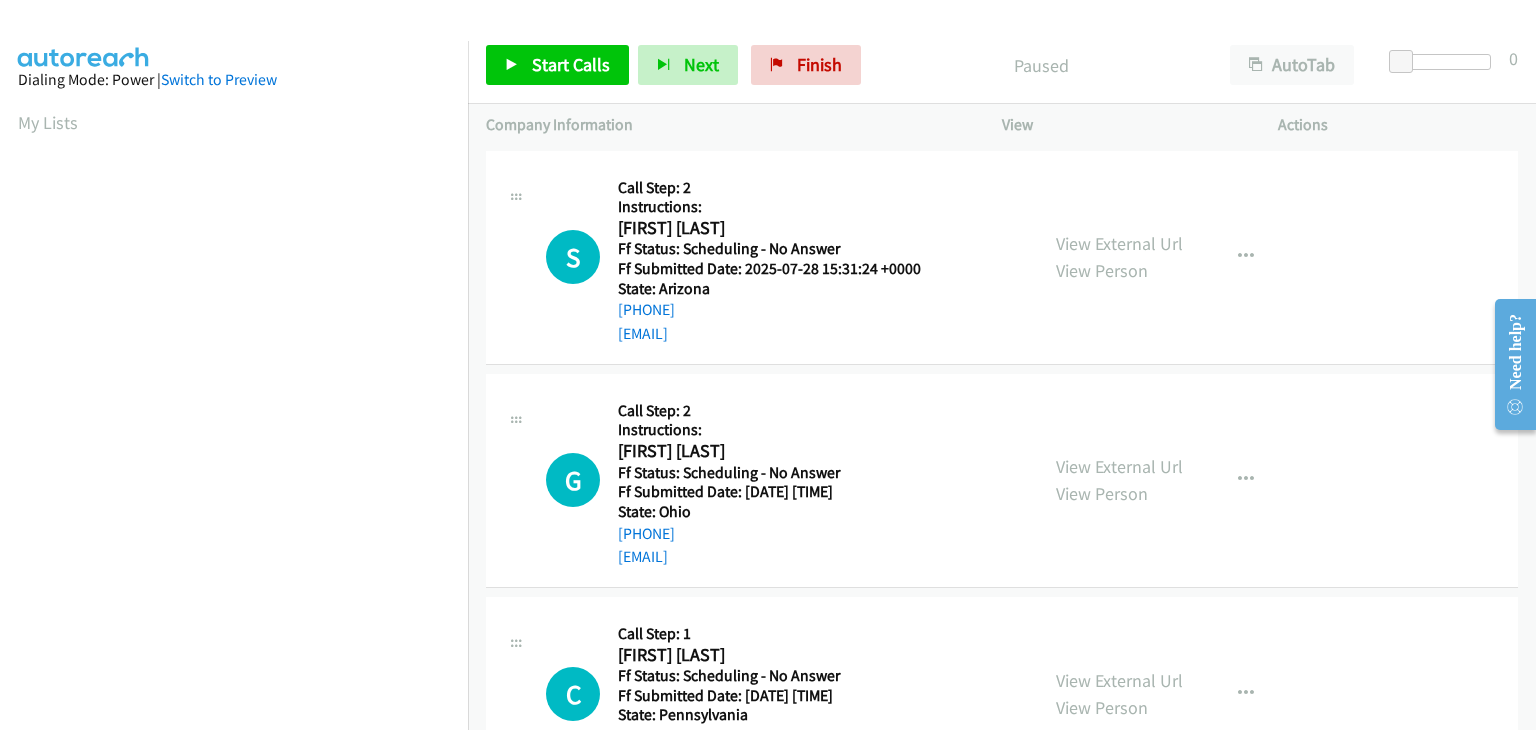 click on "Start Calls
Pause
Next
Finish" at bounding box center (678, 65) 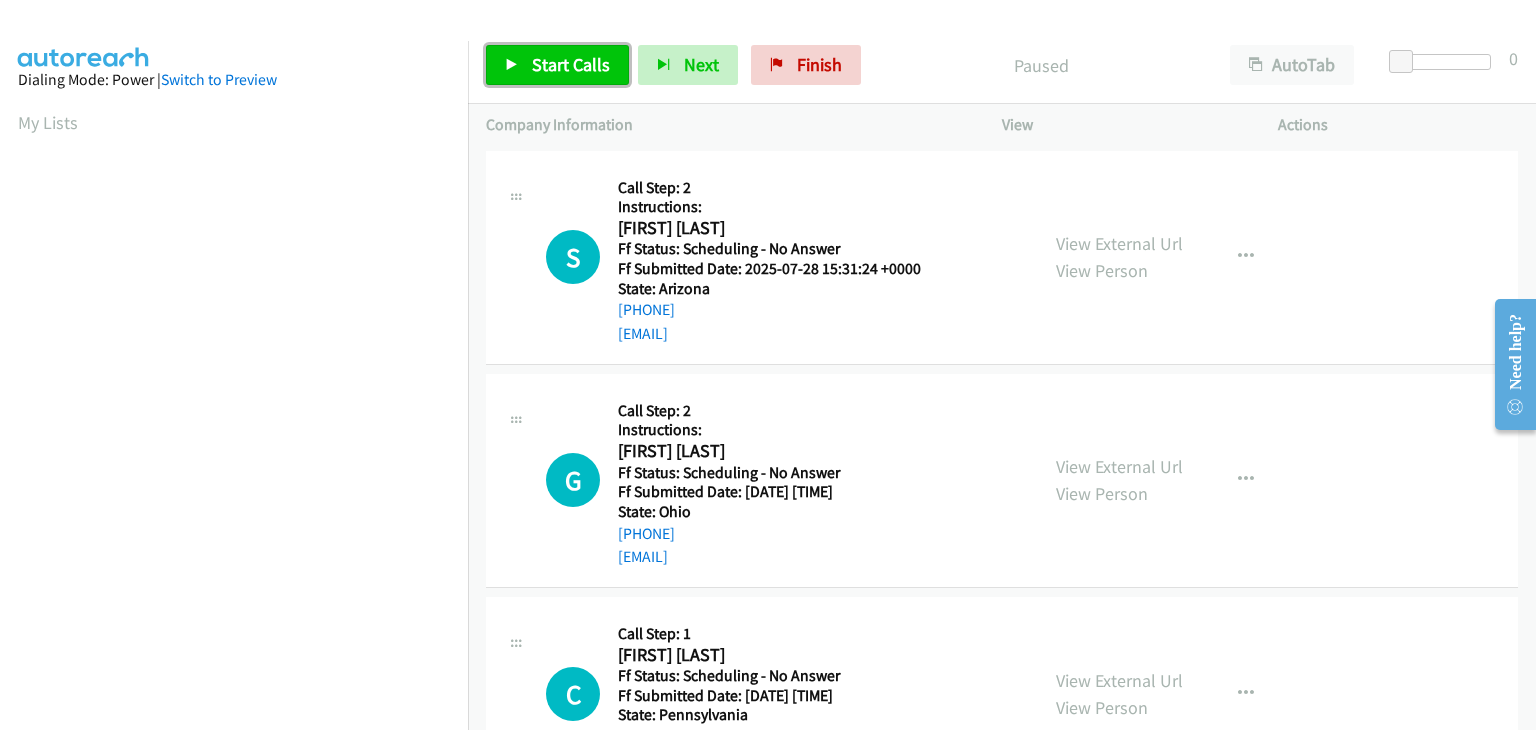 click on "Start Calls" at bounding box center (571, 64) 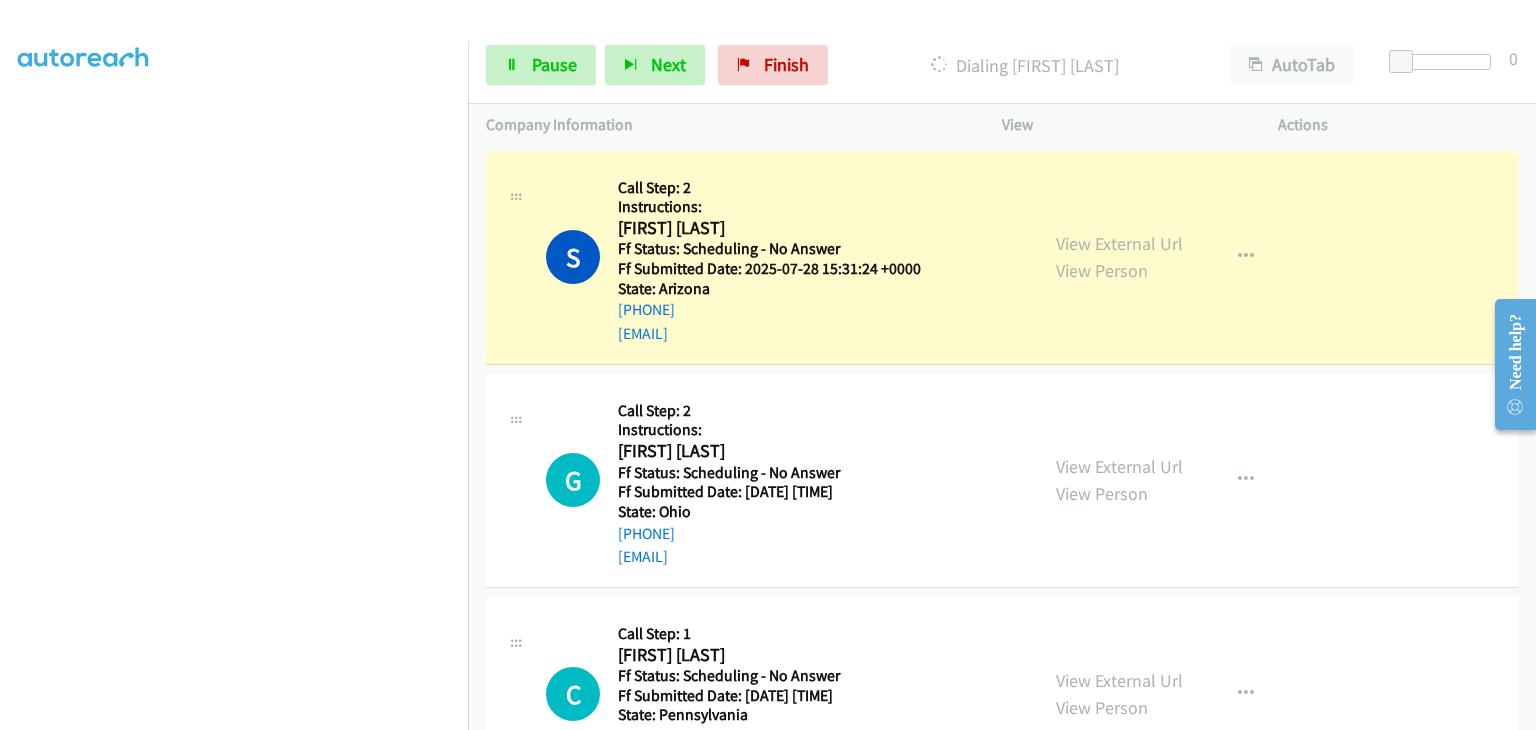 scroll, scrollTop: 392, scrollLeft: 0, axis: vertical 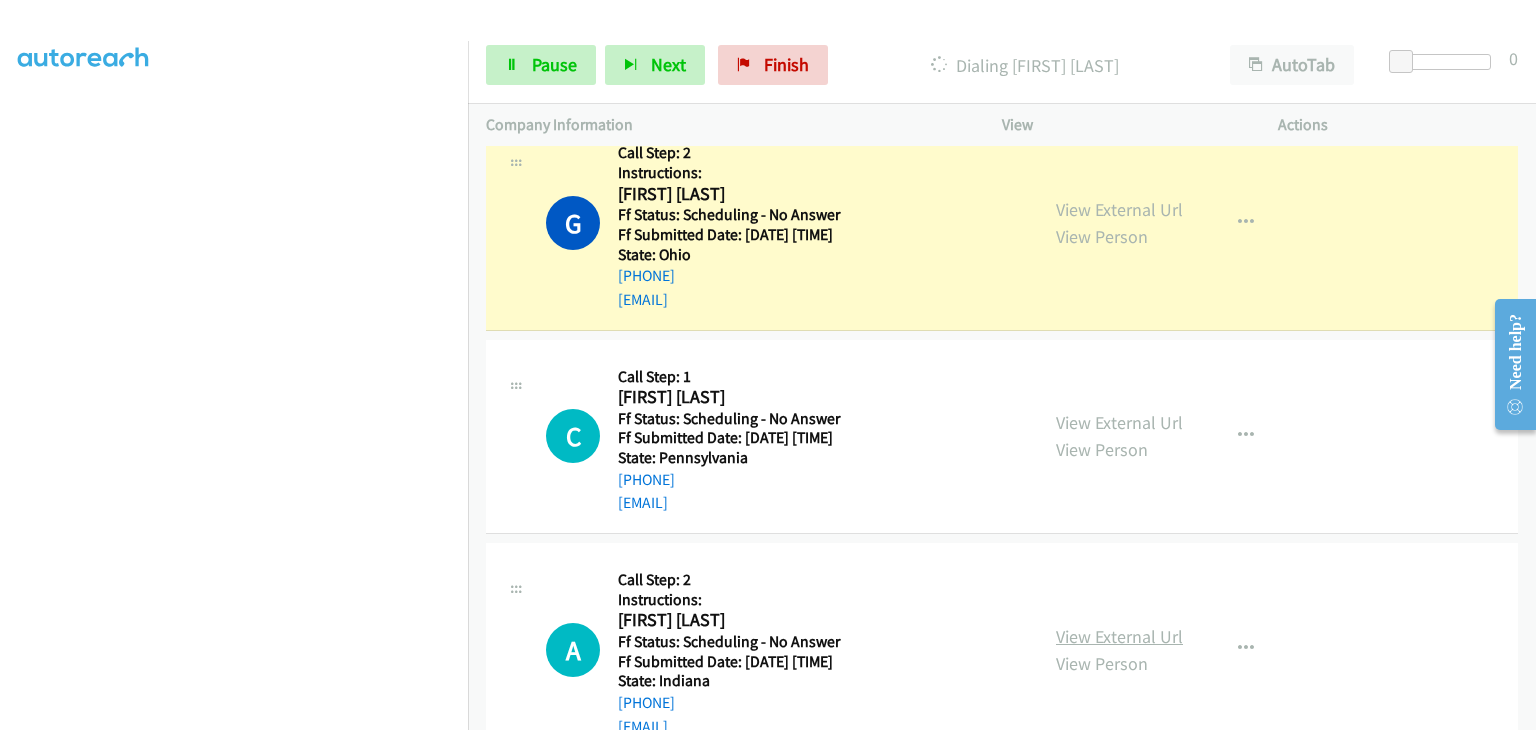 click on "View External Url" at bounding box center (1119, 636) 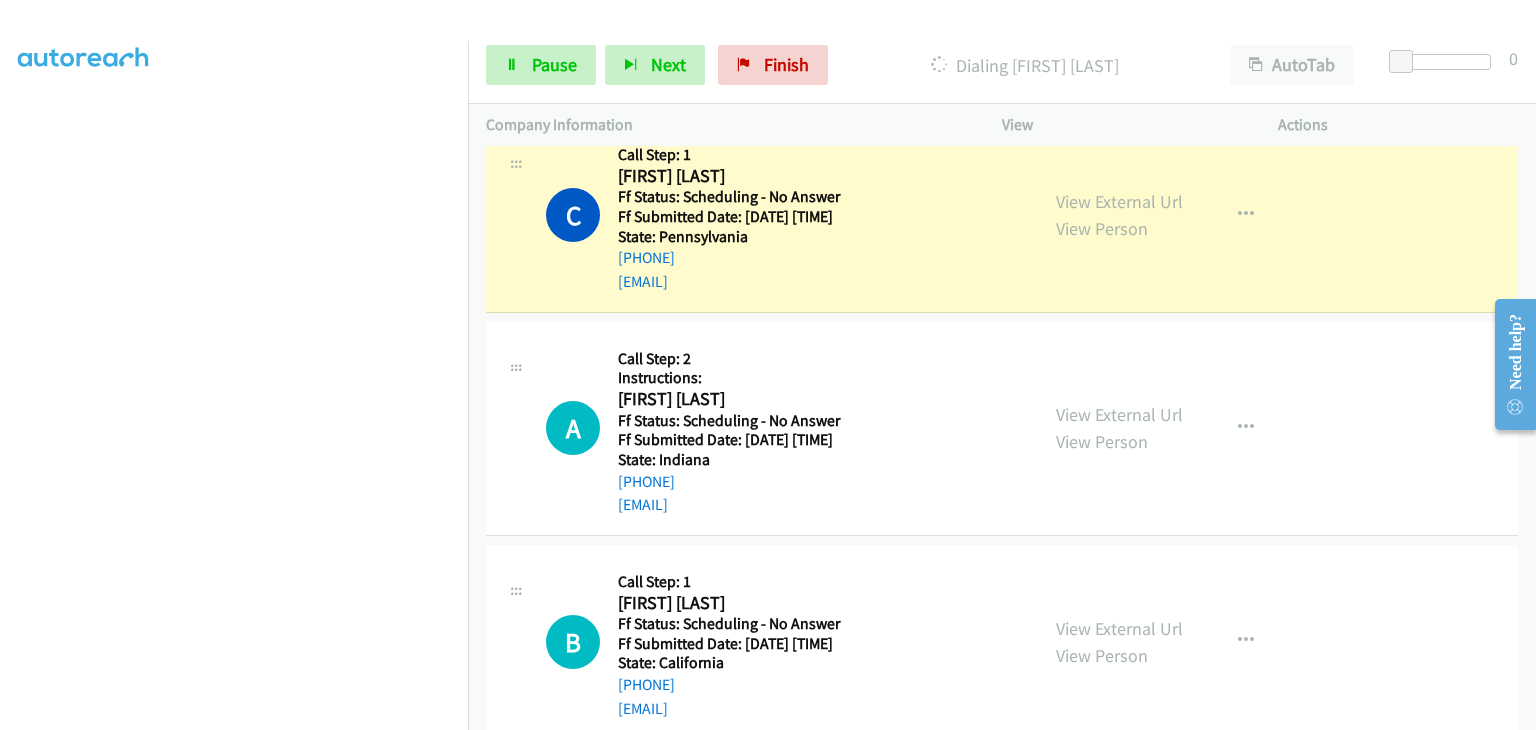 scroll, scrollTop: 600, scrollLeft: 0, axis: vertical 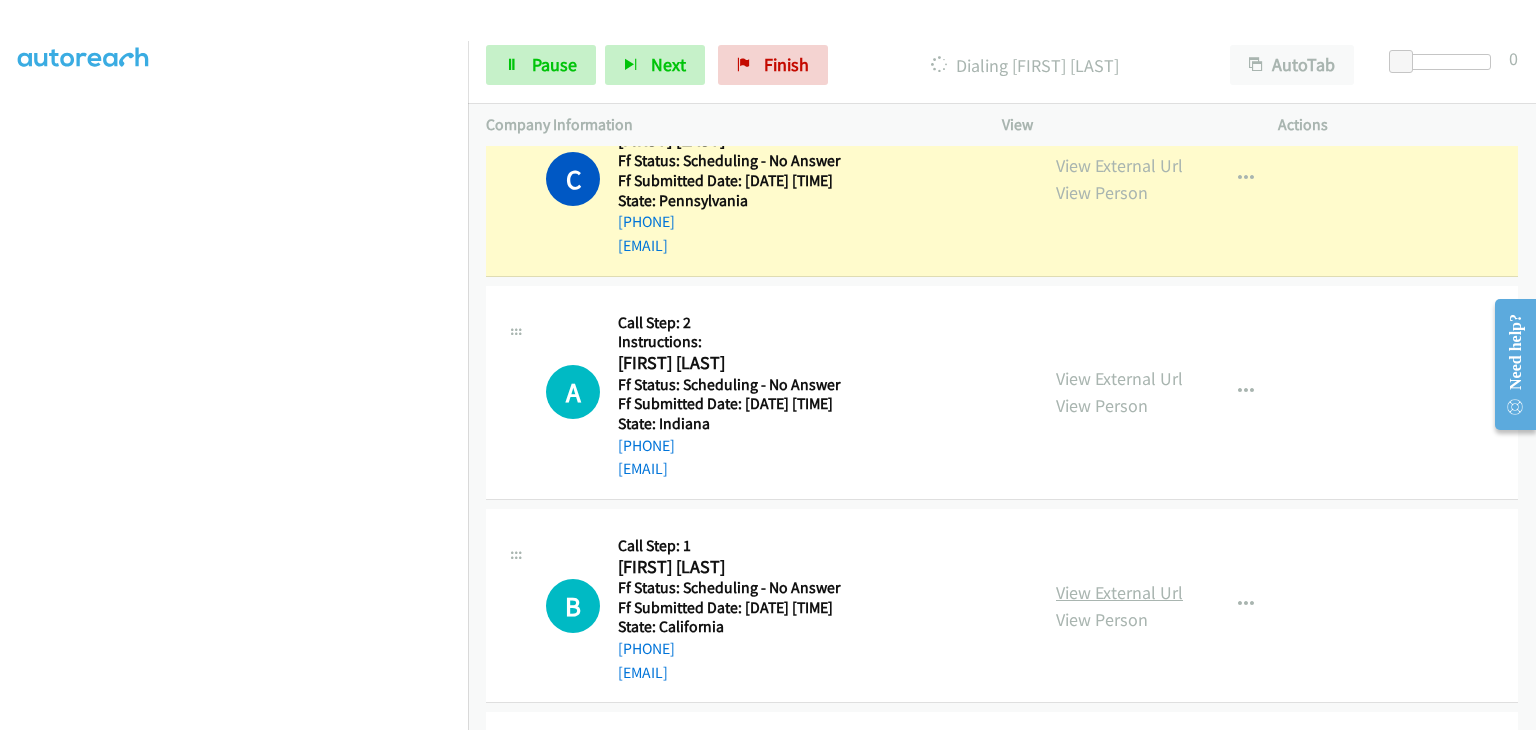 click on "View External Url" at bounding box center [1119, 592] 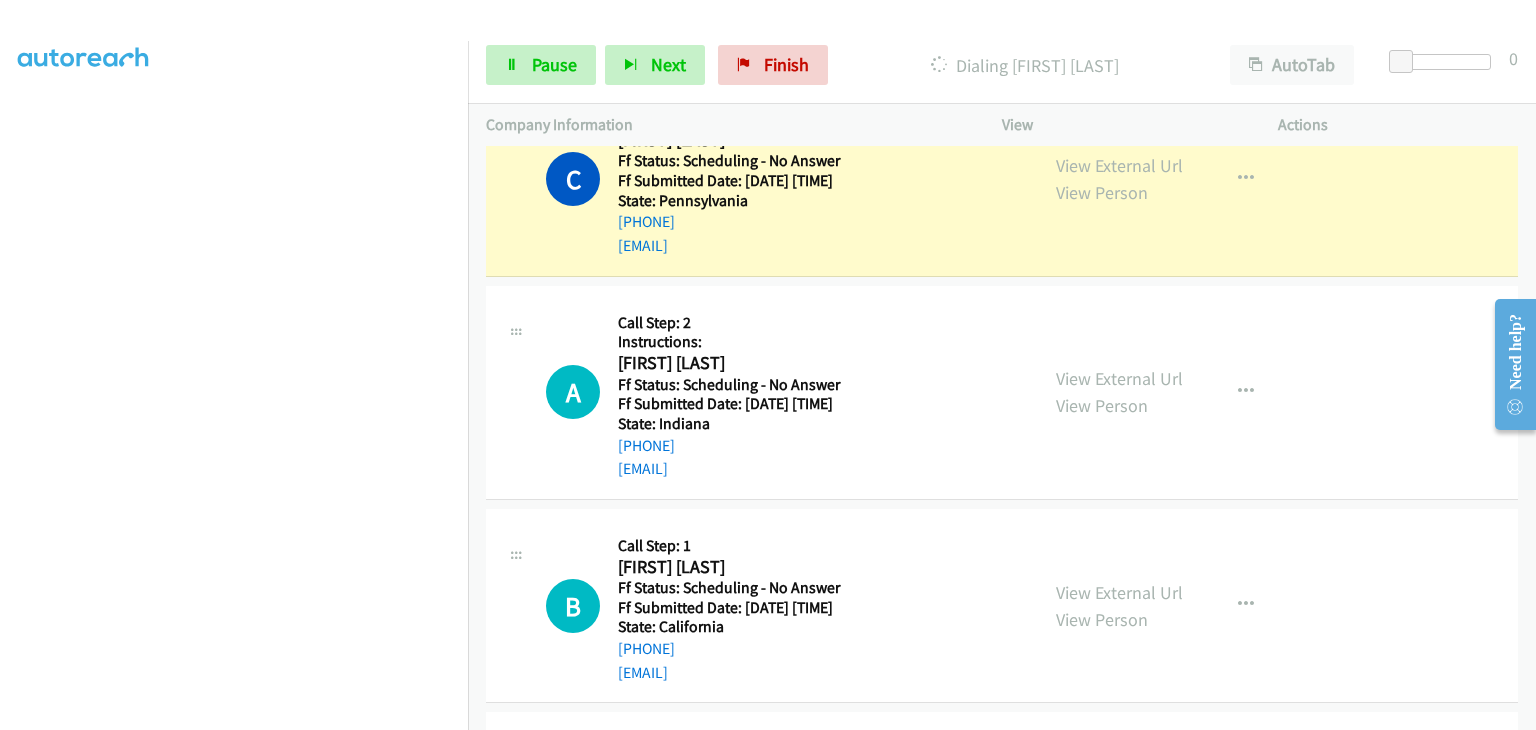 scroll, scrollTop: 392, scrollLeft: 0, axis: vertical 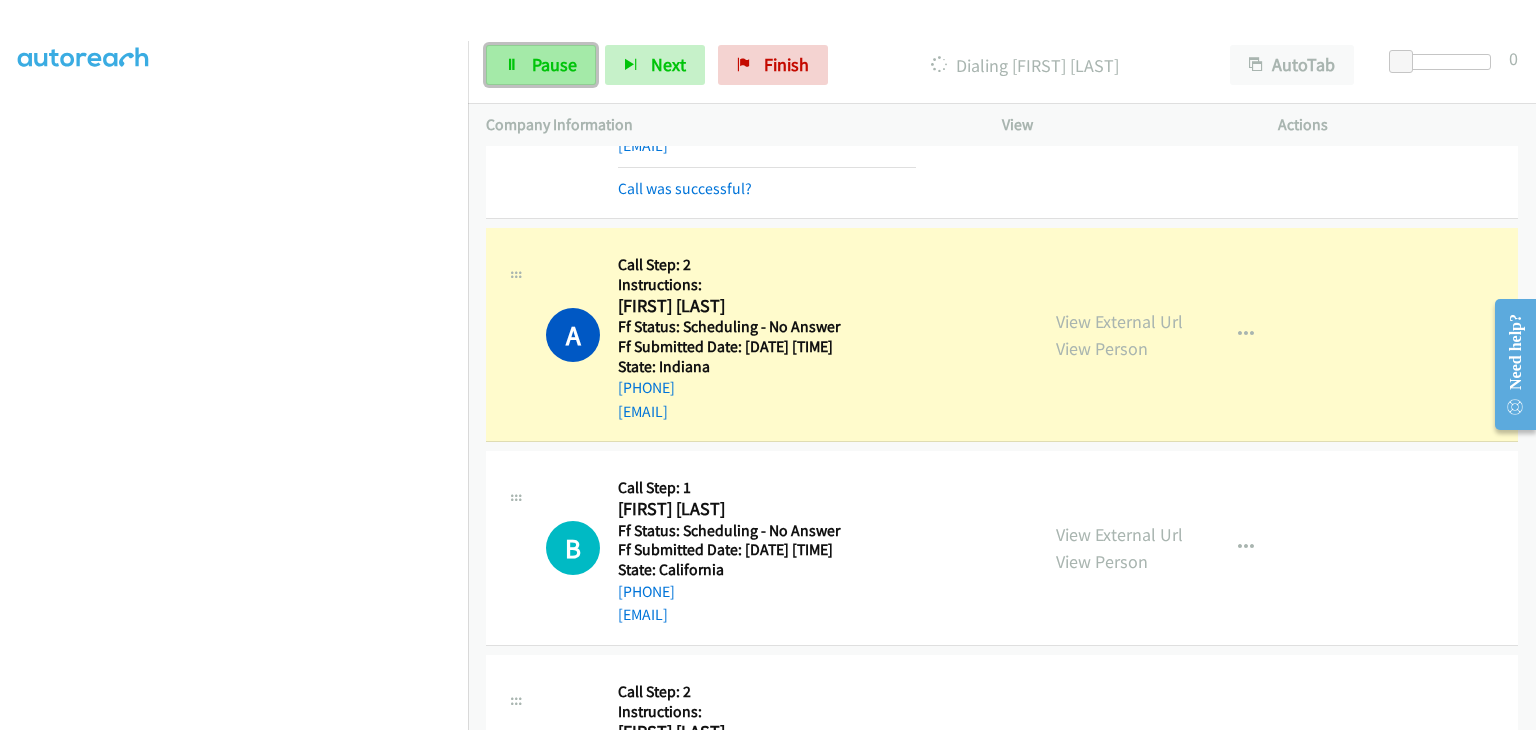 click on "Pause" at bounding box center [554, 64] 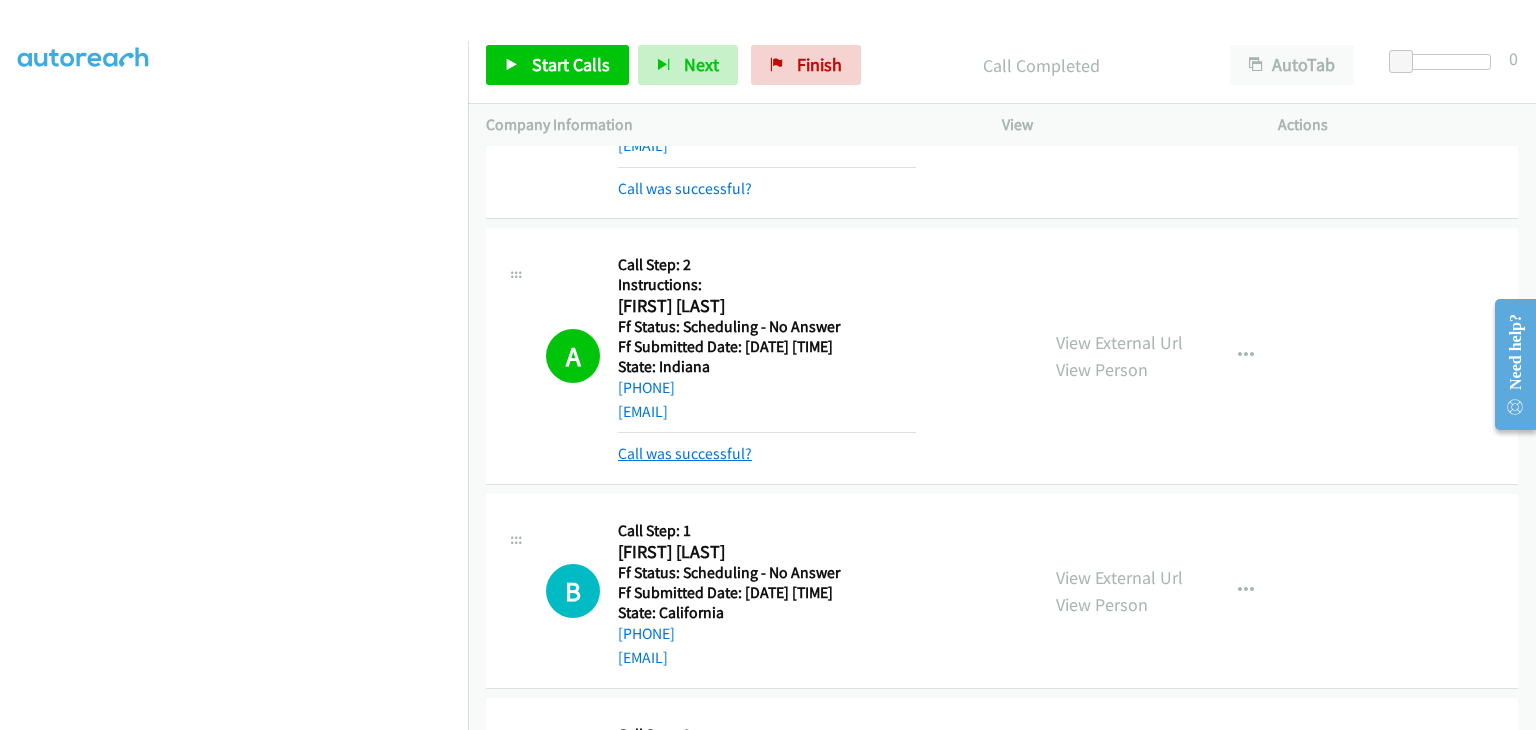 click on "Call was successful?" at bounding box center (685, 453) 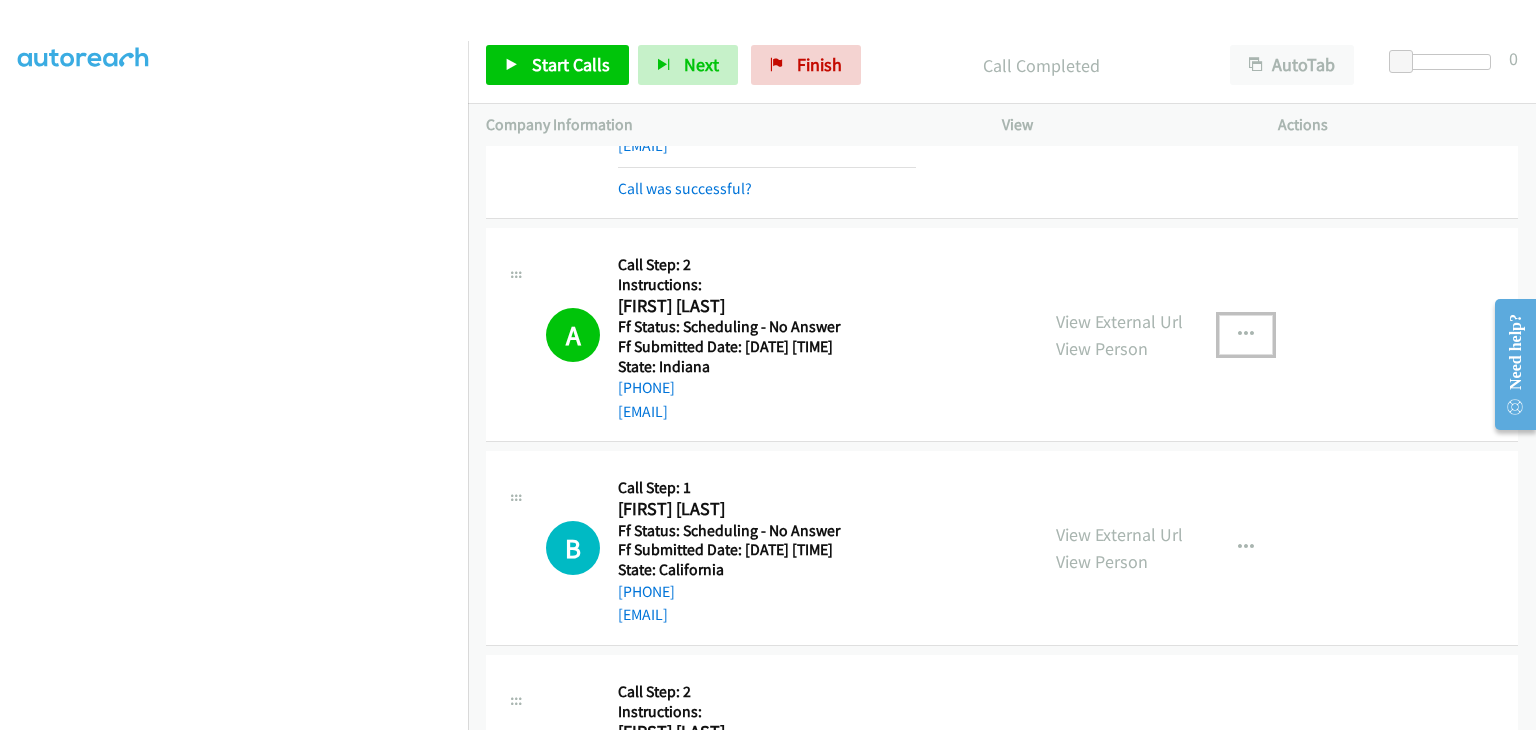 click at bounding box center (1246, 335) 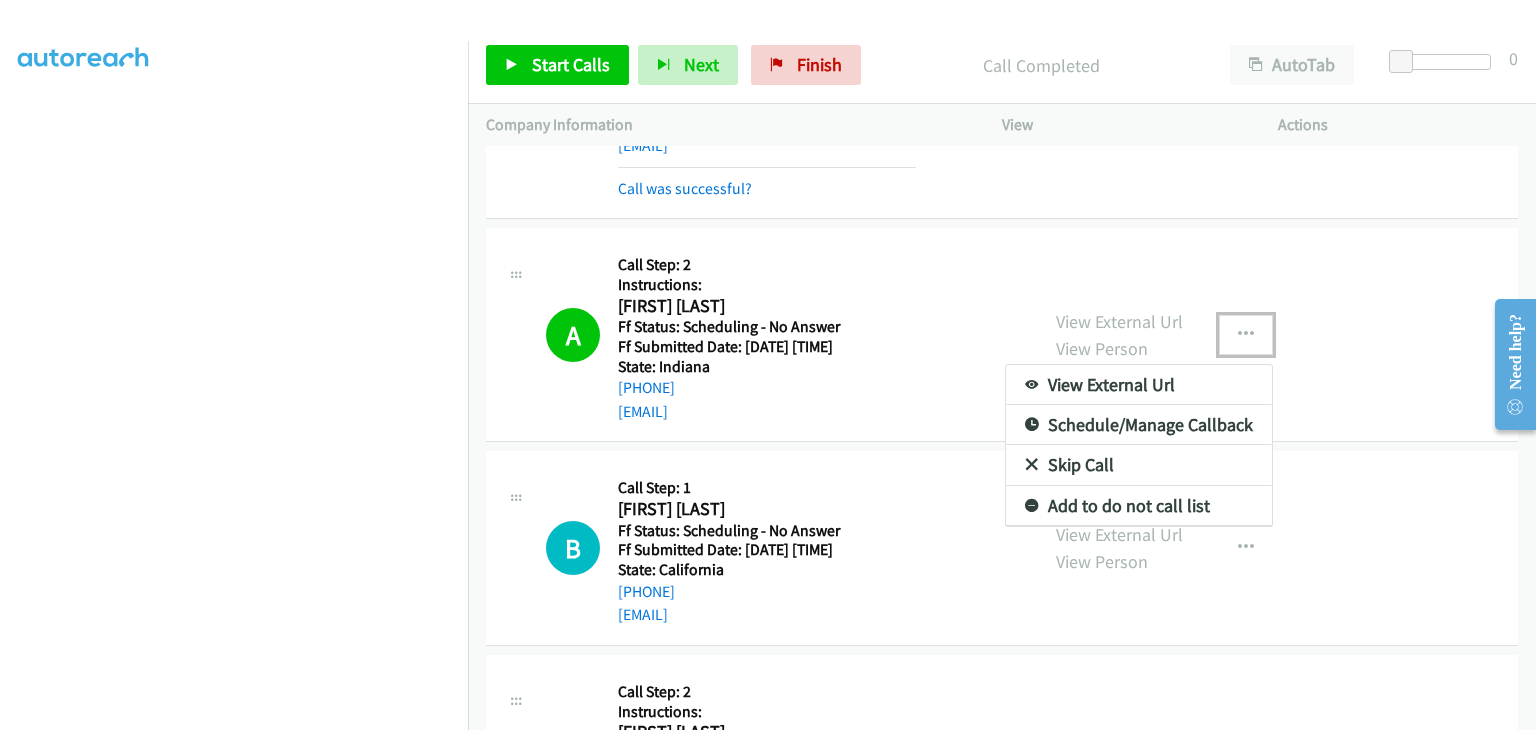 click on "Add to do not call list" at bounding box center [1139, 506] 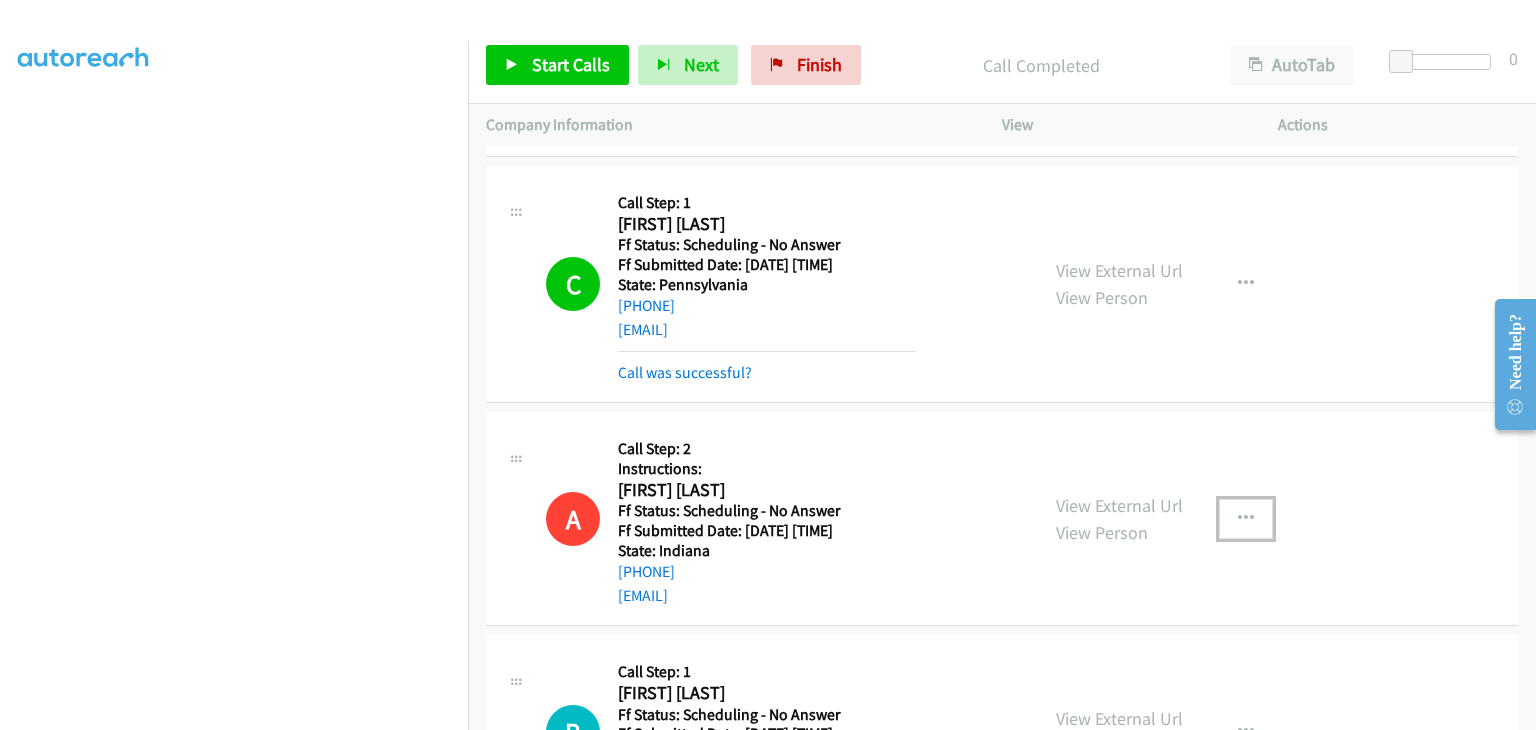 scroll, scrollTop: 500, scrollLeft: 0, axis: vertical 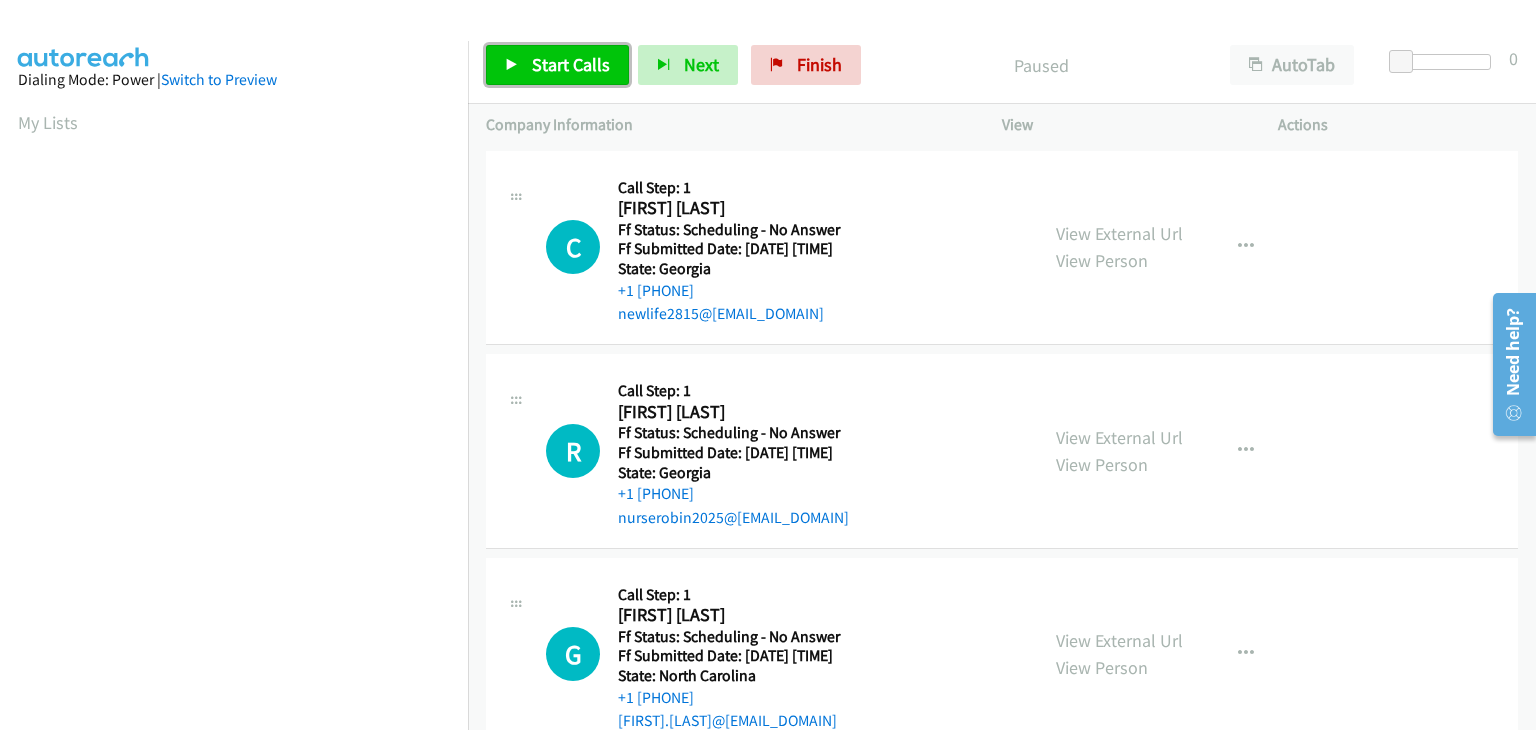 click on "Start Calls" at bounding box center [557, 65] 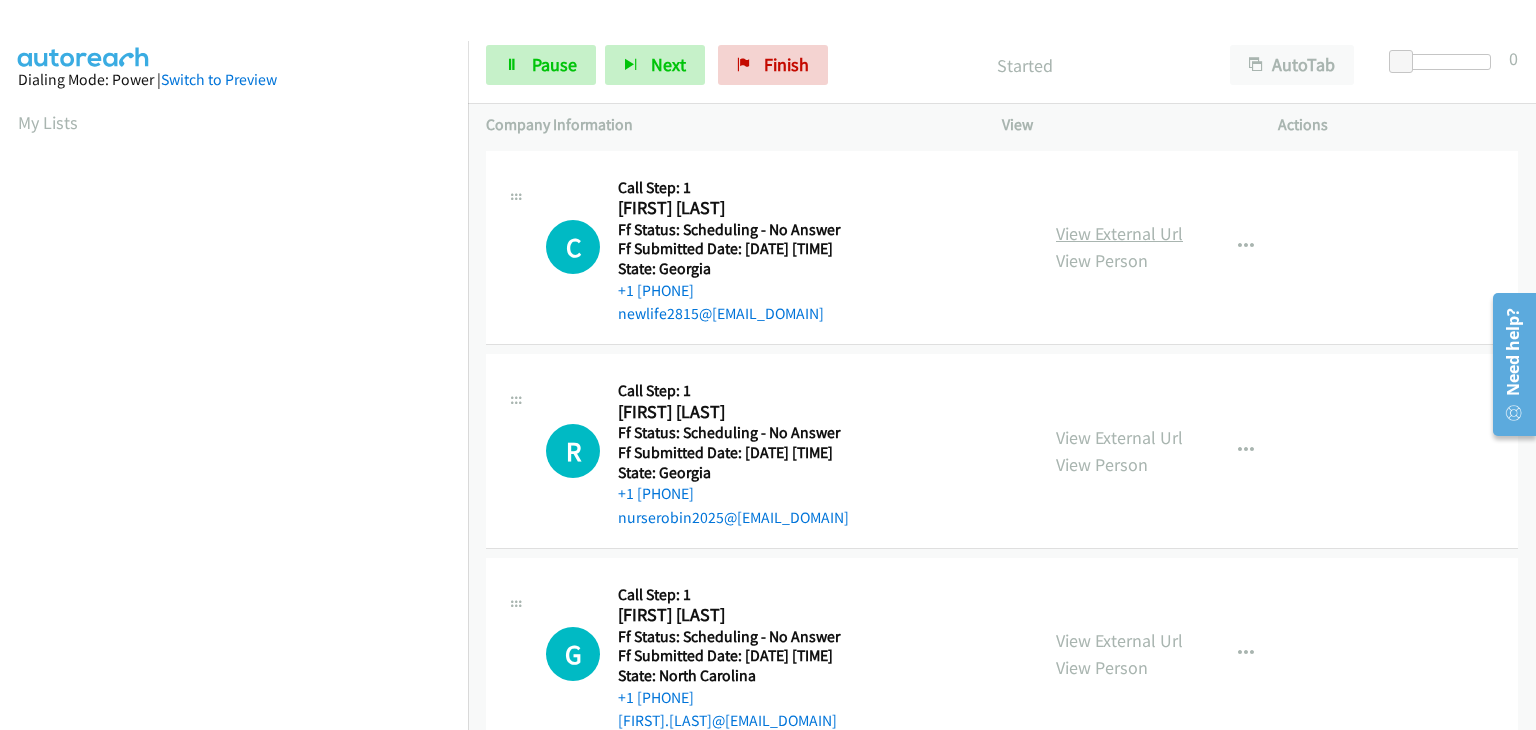 click on "View External Url" at bounding box center (1119, 233) 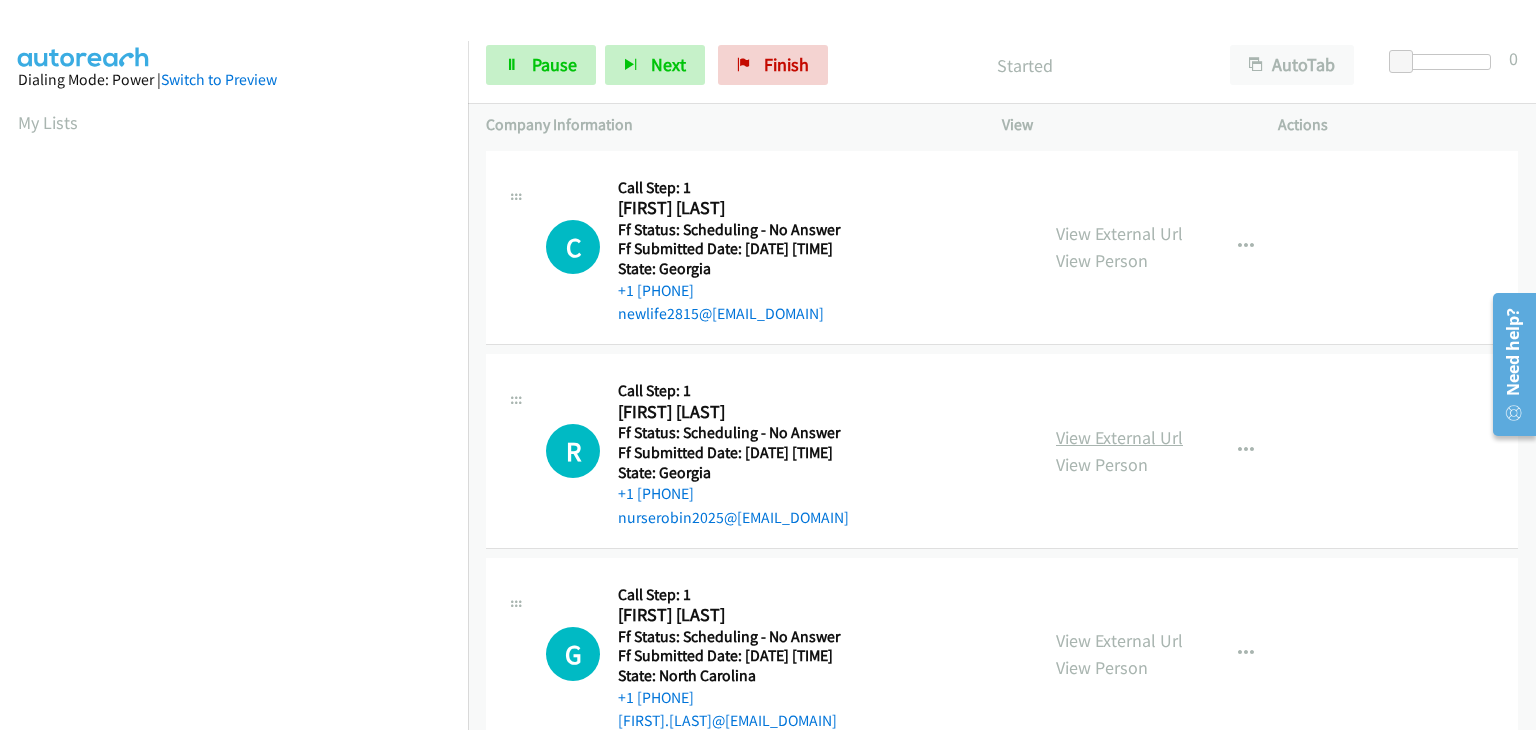 click on "View External Url" at bounding box center (1119, 437) 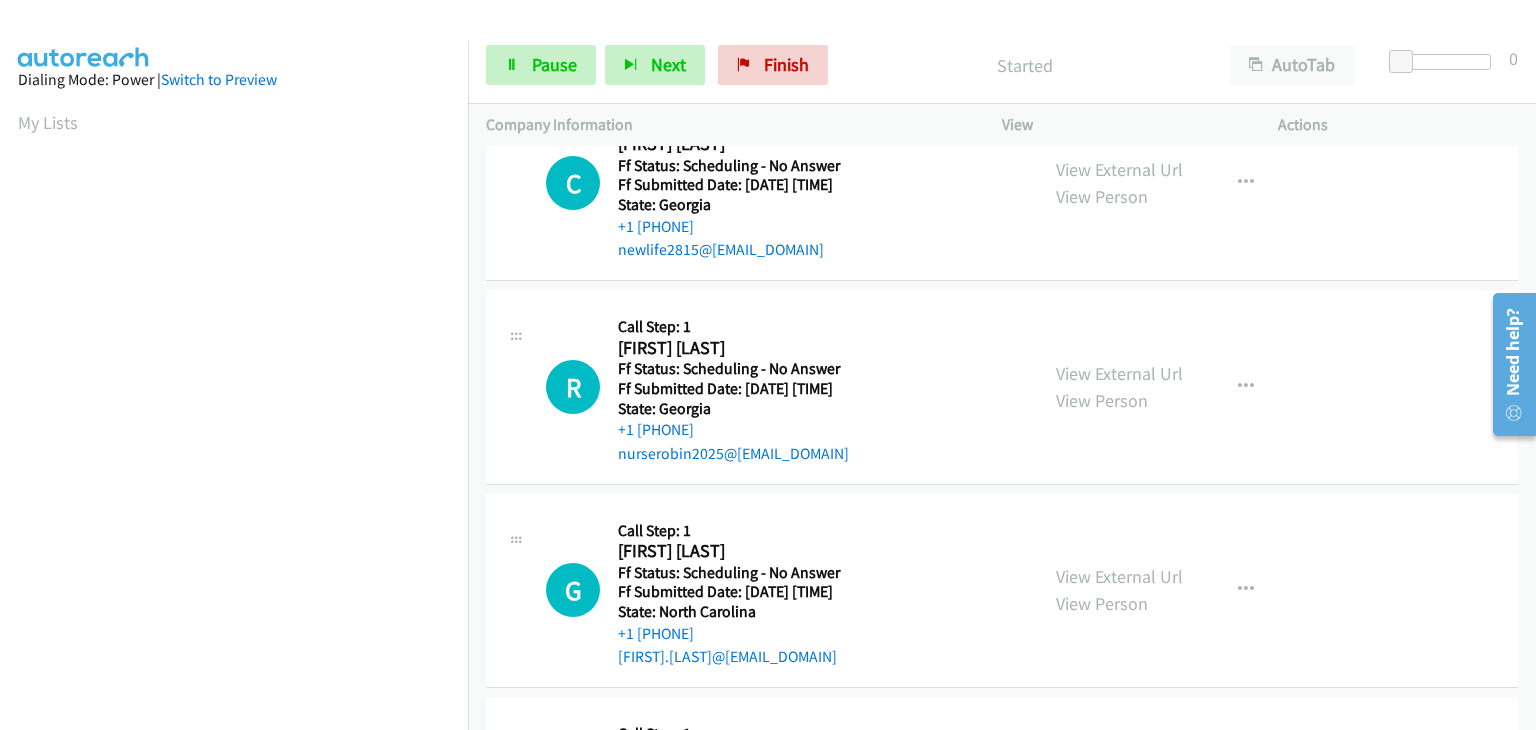 scroll, scrollTop: 100, scrollLeft: 0, axis: vertical 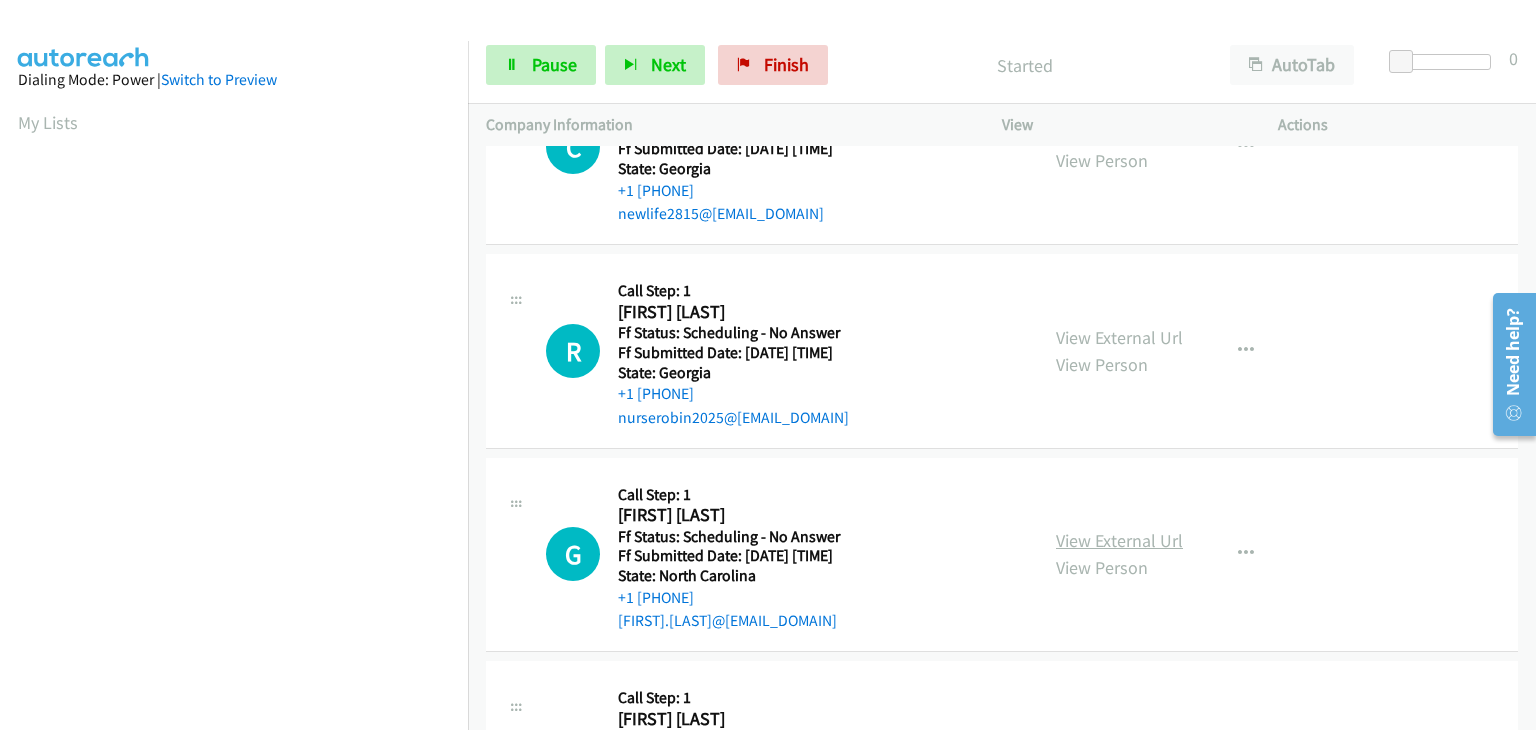 click on "View External Url" at bounding box center [1119, 540] 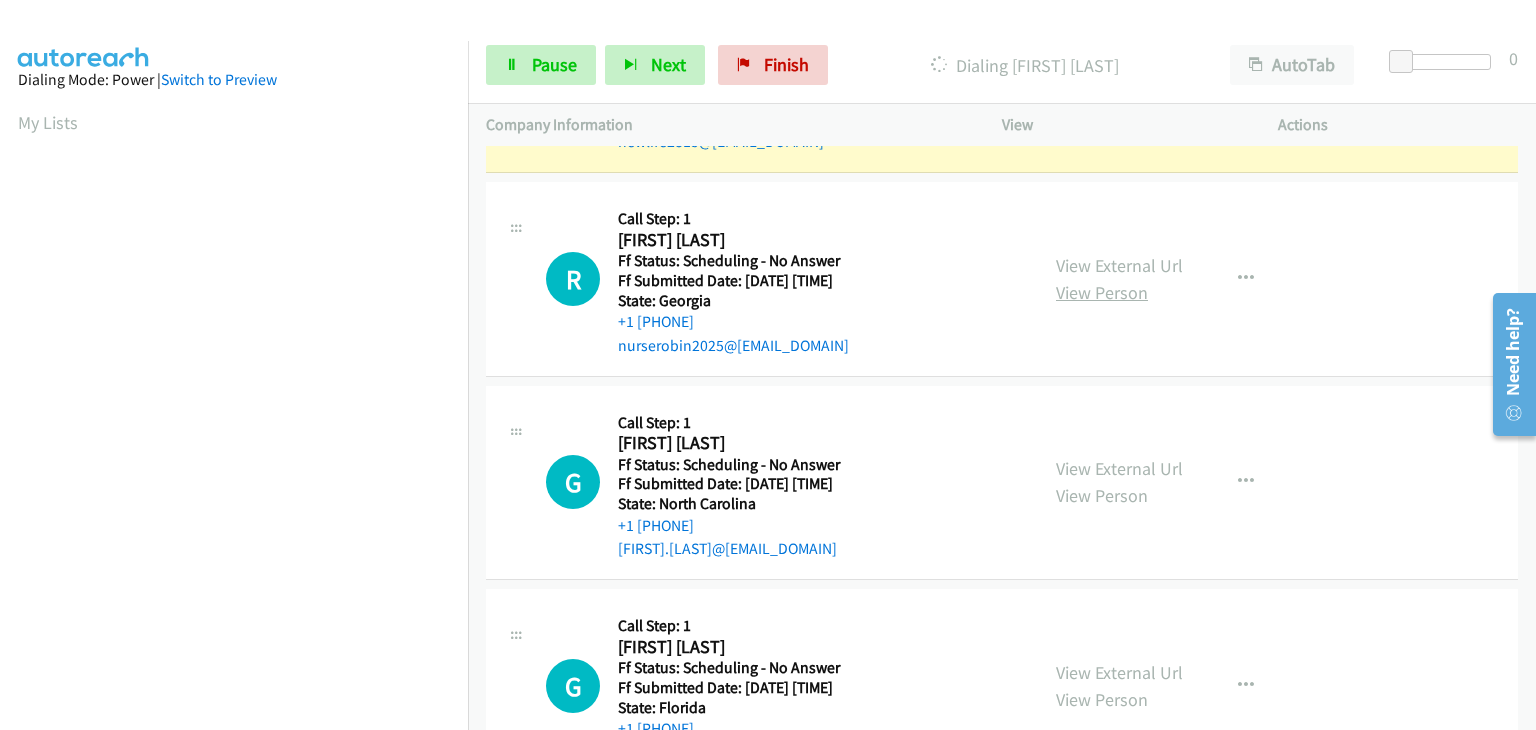 scroll, scrollTop: 200, scrollLeft: 0, axis: vertical 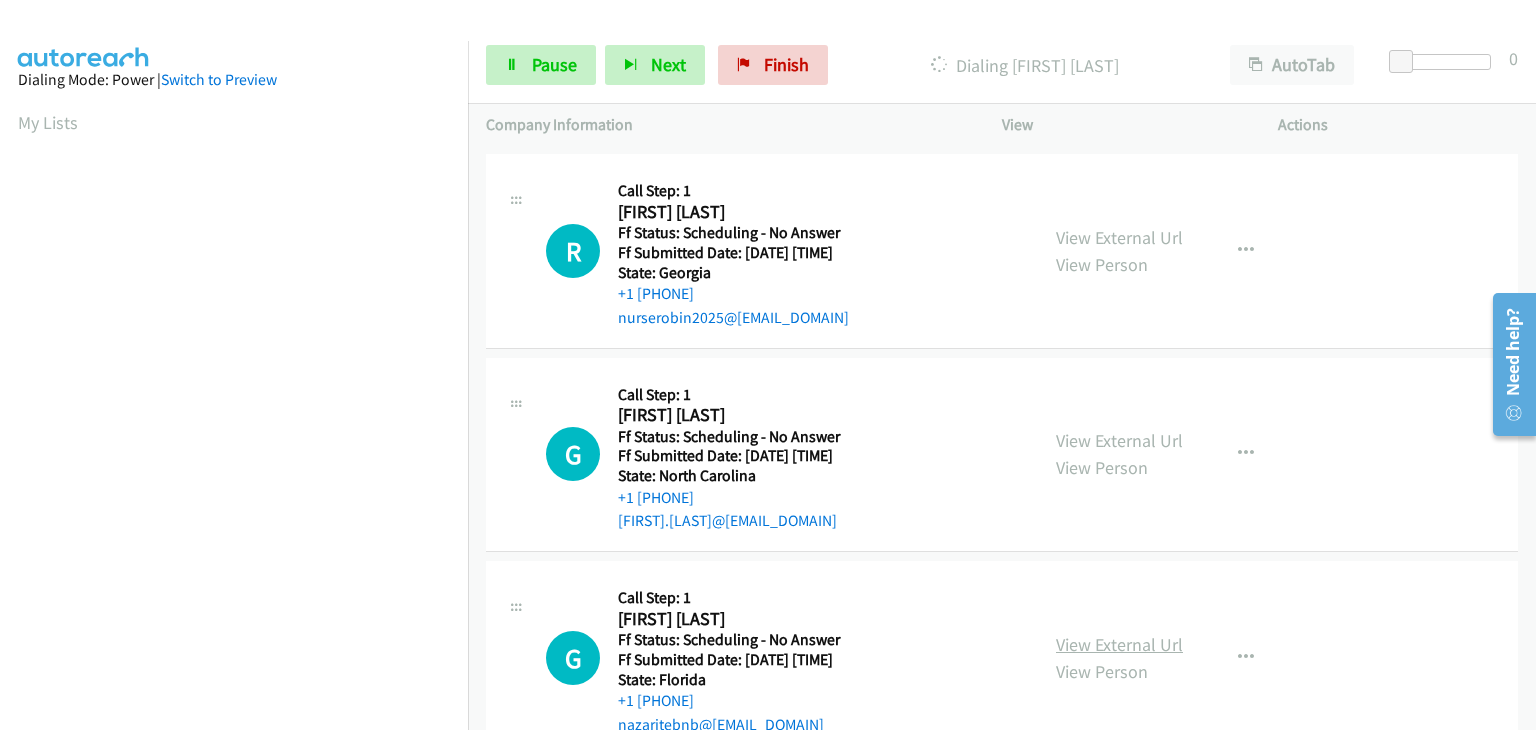 click on "View External Url" at bounding box center [1119, 644] 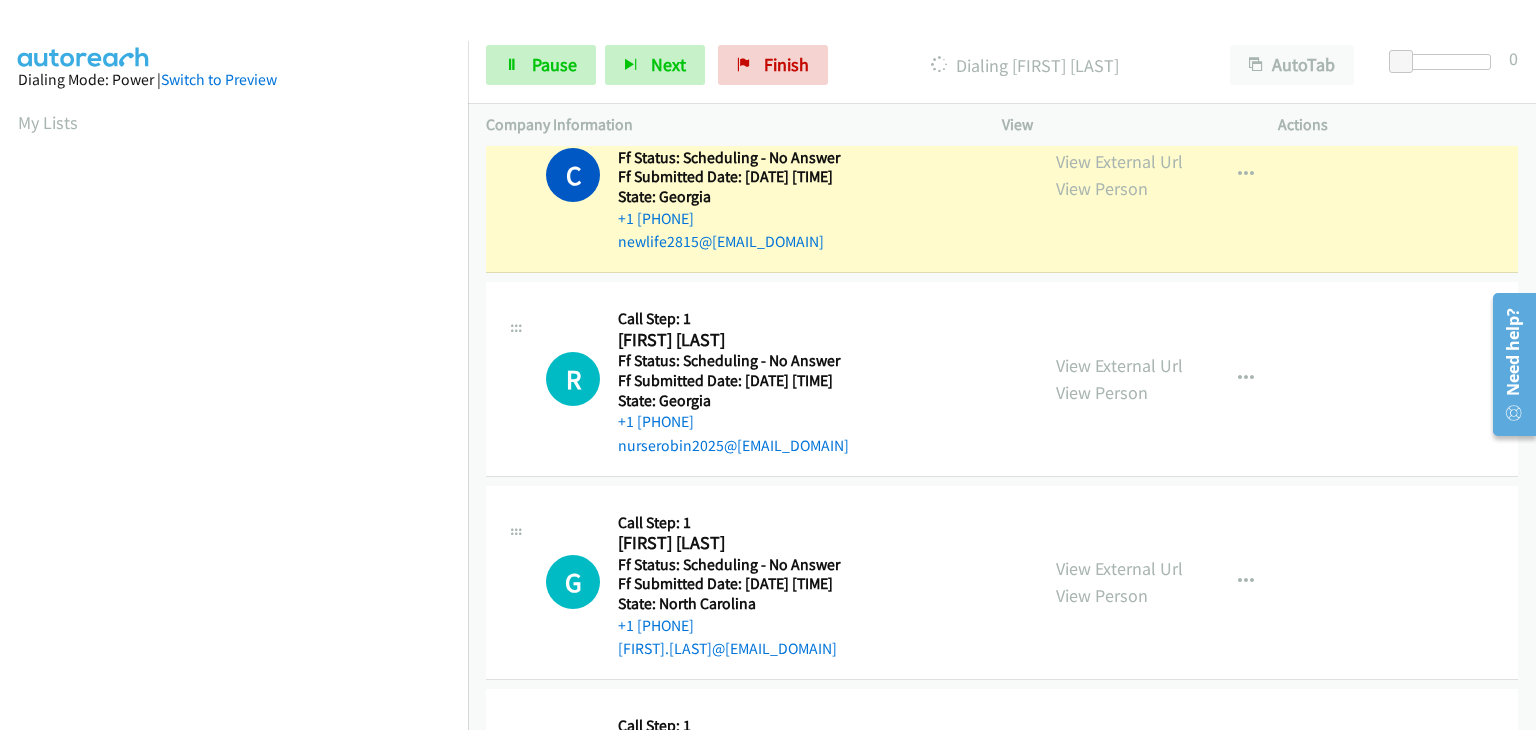 scroll, scrollTop: 0, scrollLeft: 0, axis: both 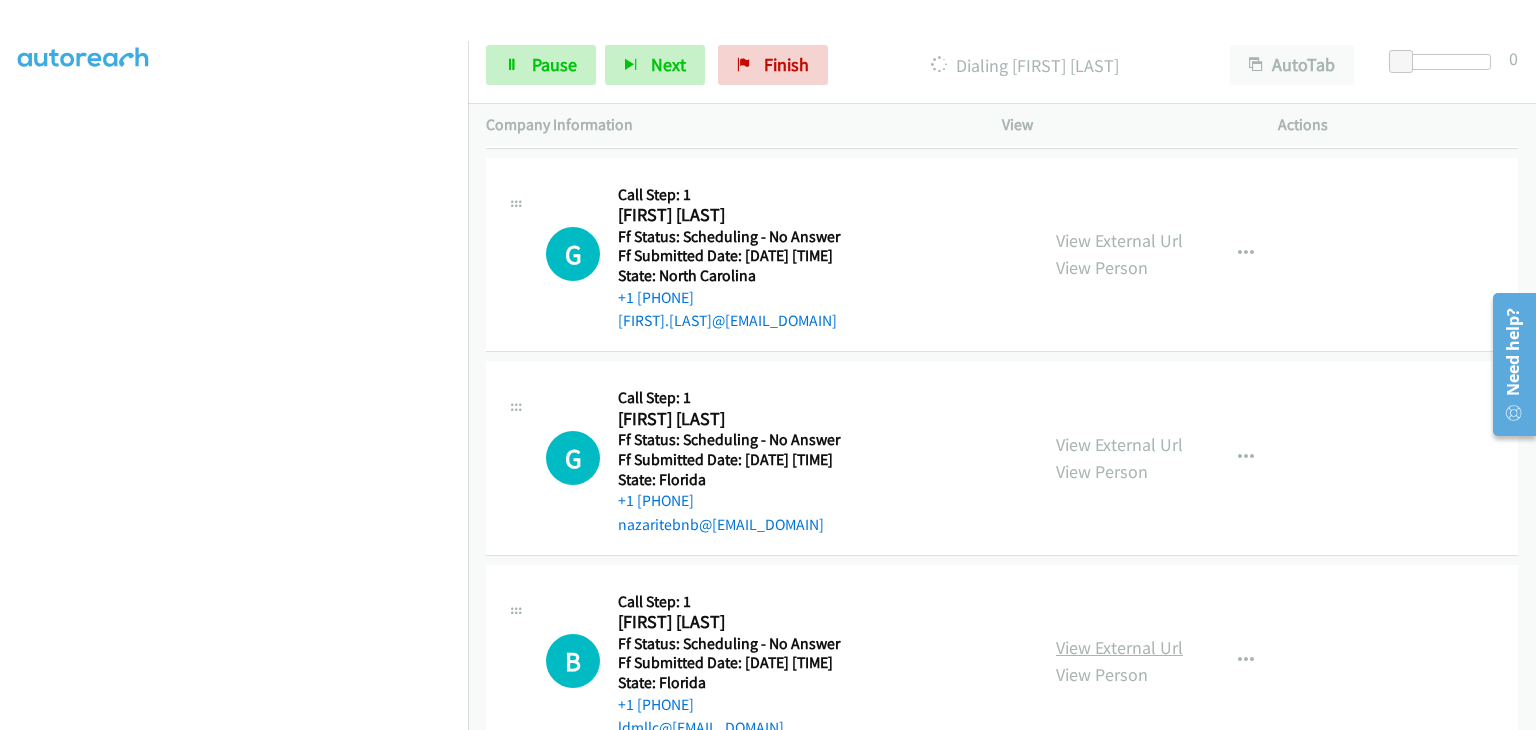 click on "View External Url" at bounding box center [1119, 647] 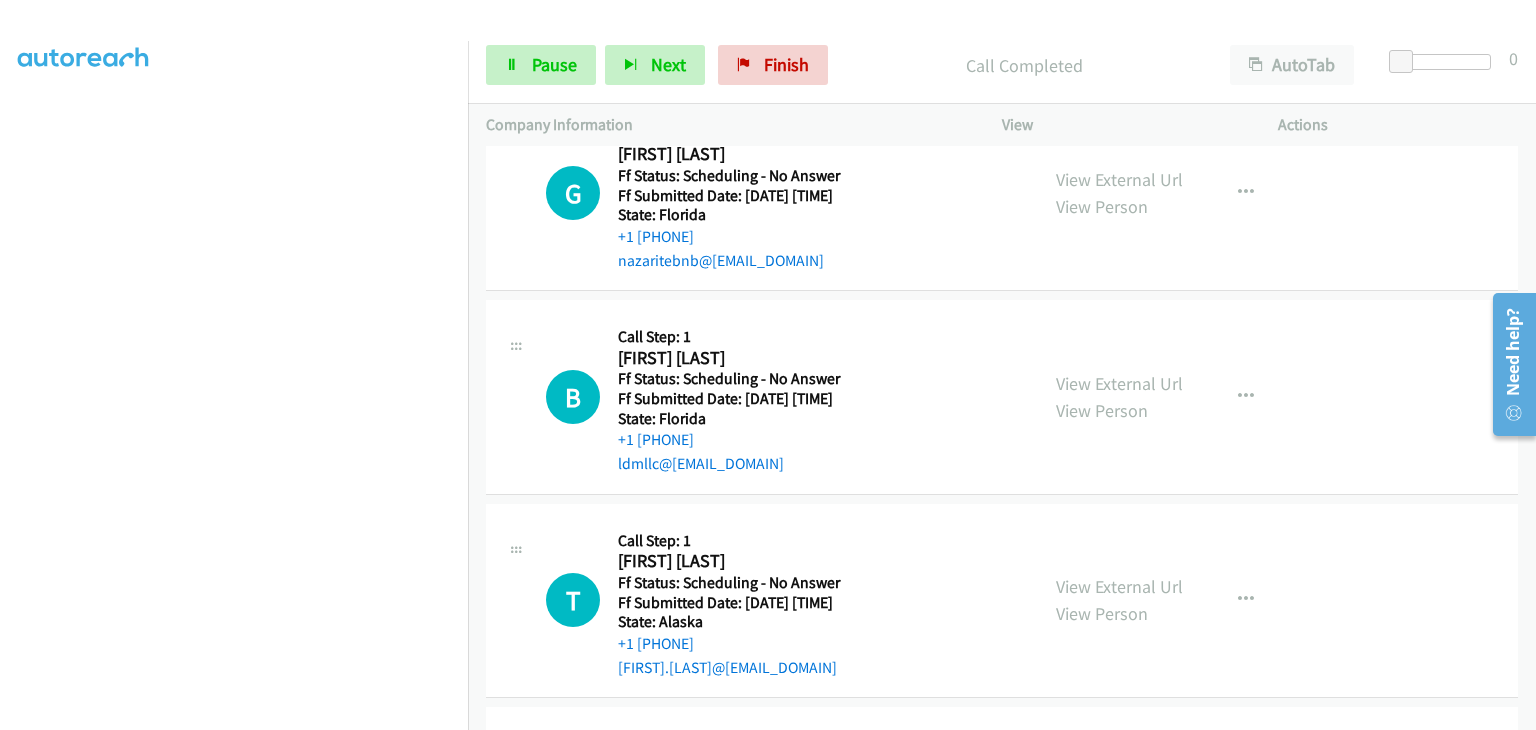 scroll, scrollTop: 742, scrollLeft: 0, axis: vertical 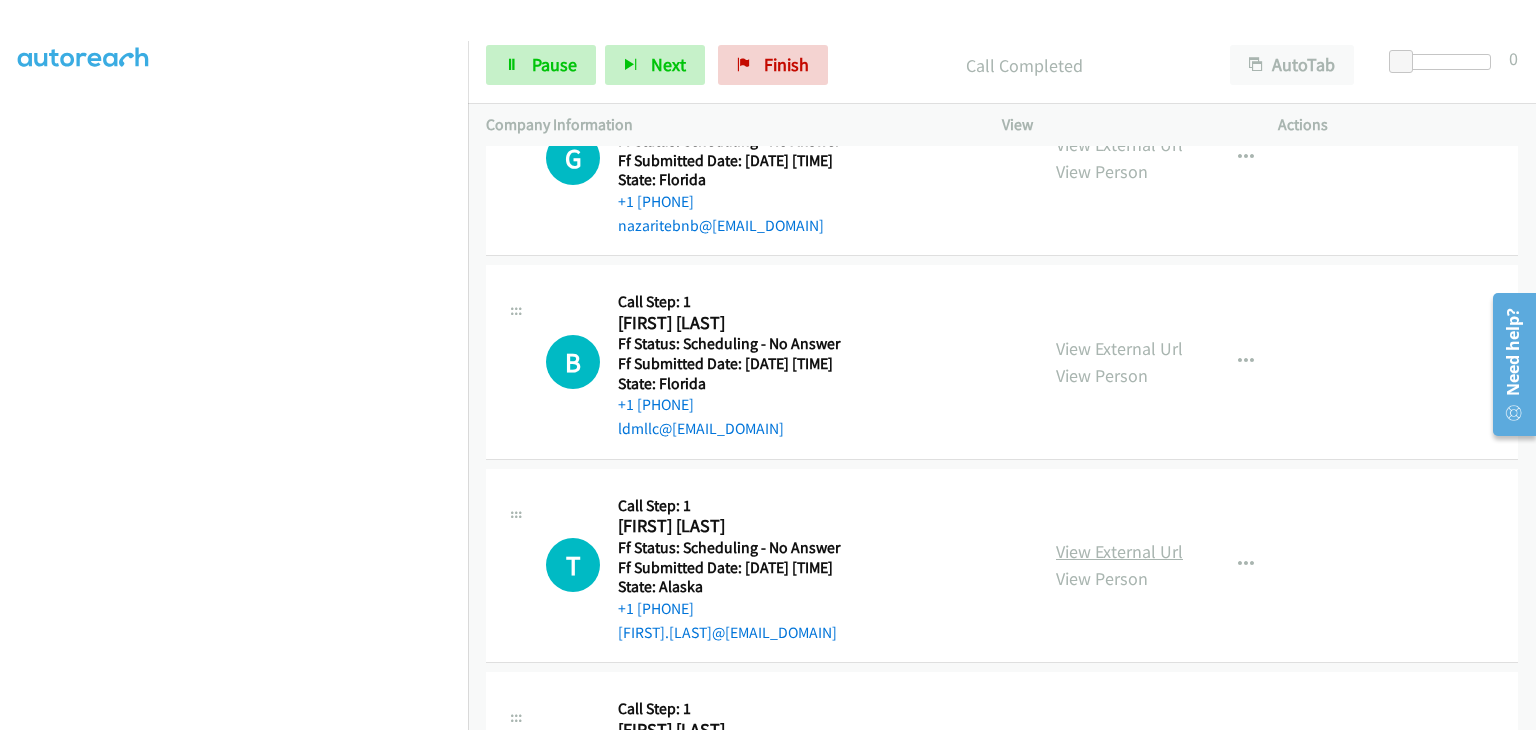 click on "View External Url" at bounding box center (1119, 551) 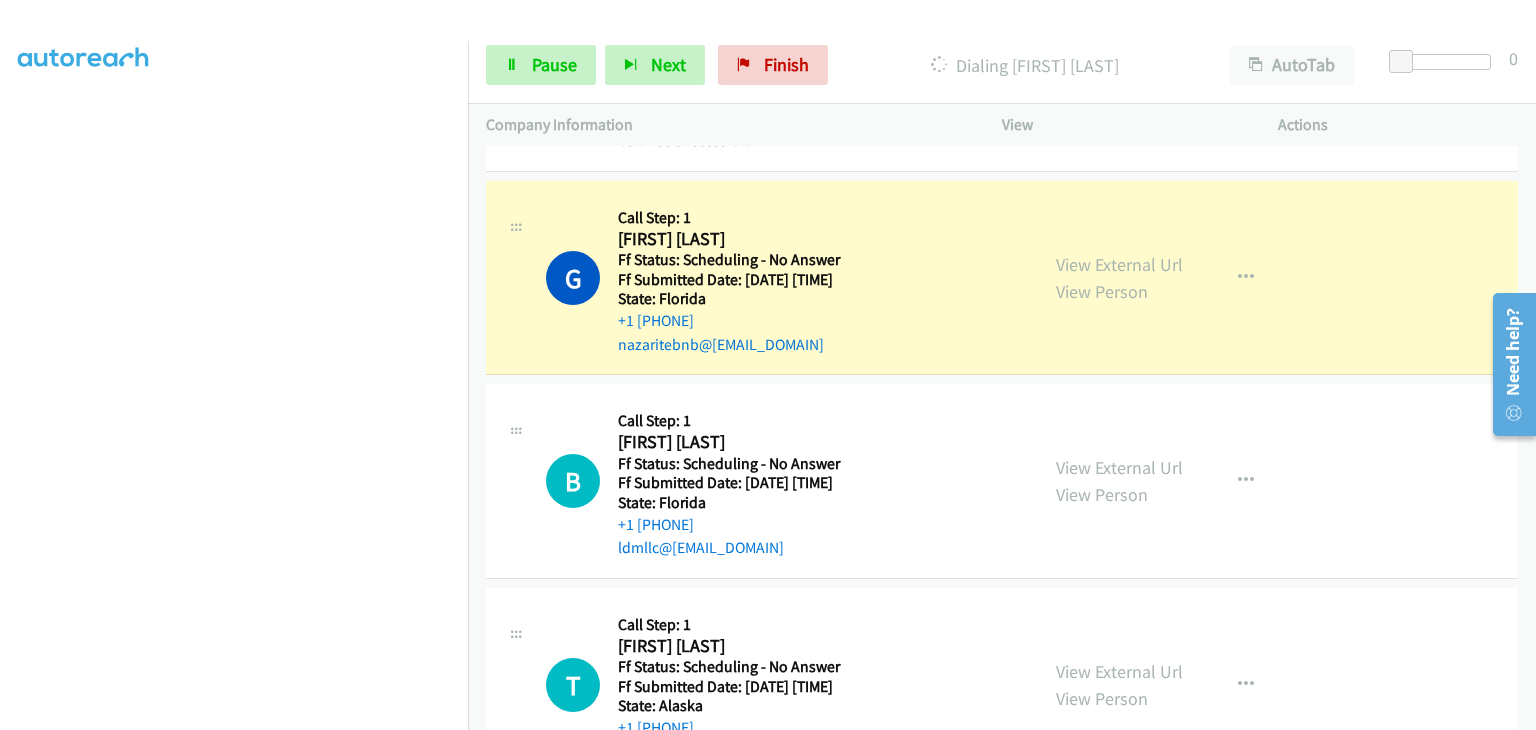 scroll, scrollTop: 742, scrollLeft: 0, axis: vertical 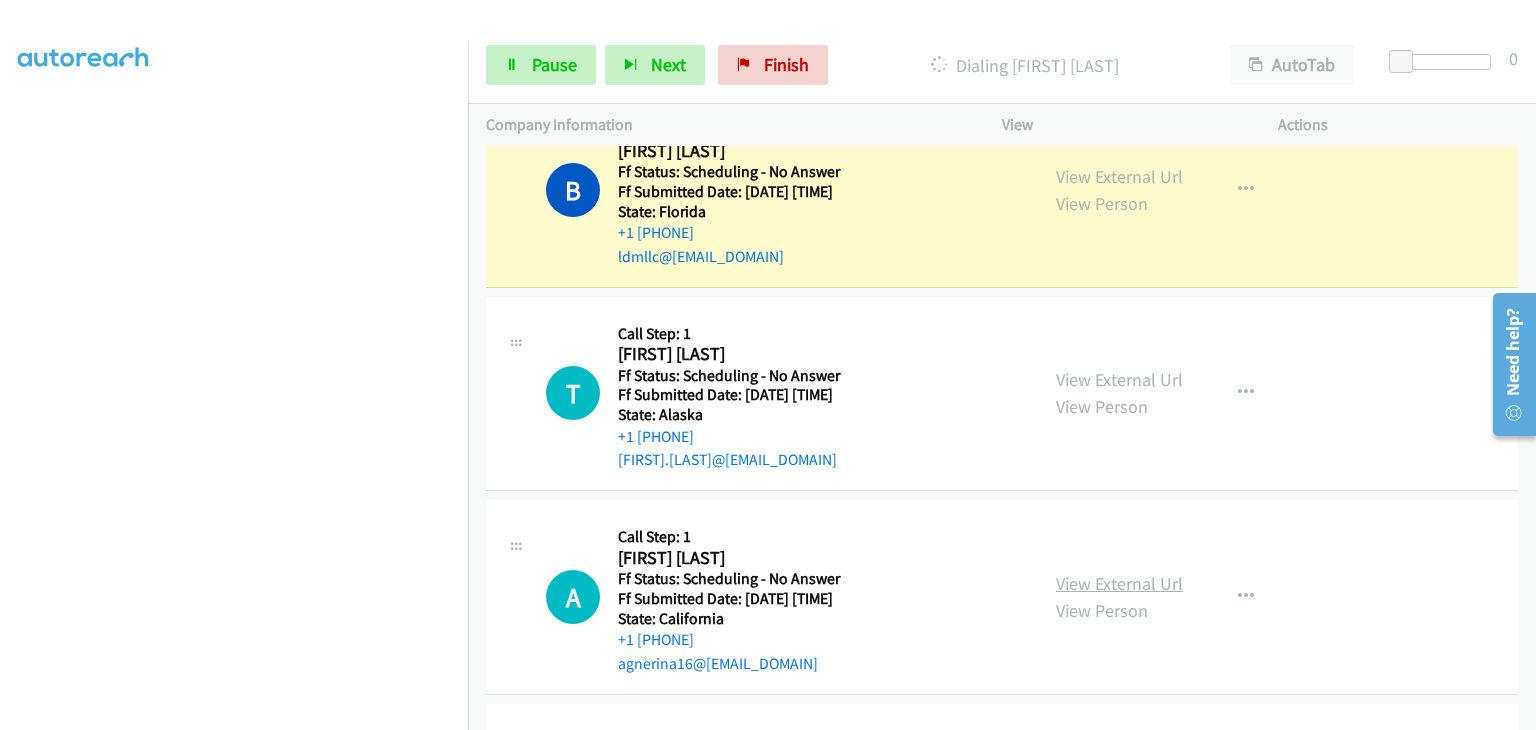click on "View External Url" at bounding box center [1119, 583] 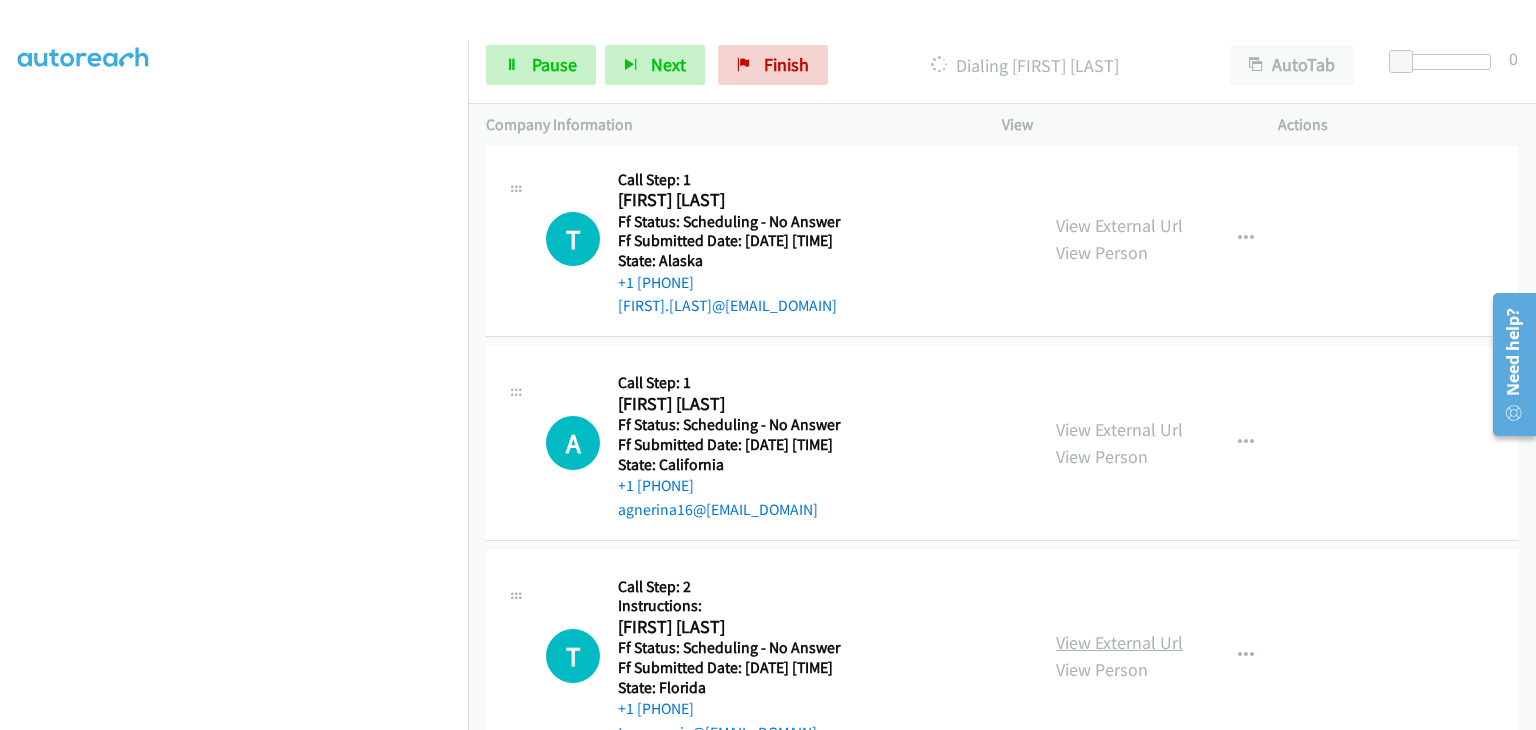 scroll, scrollTop: 1242, scrollLeft: 0, axis: vertical 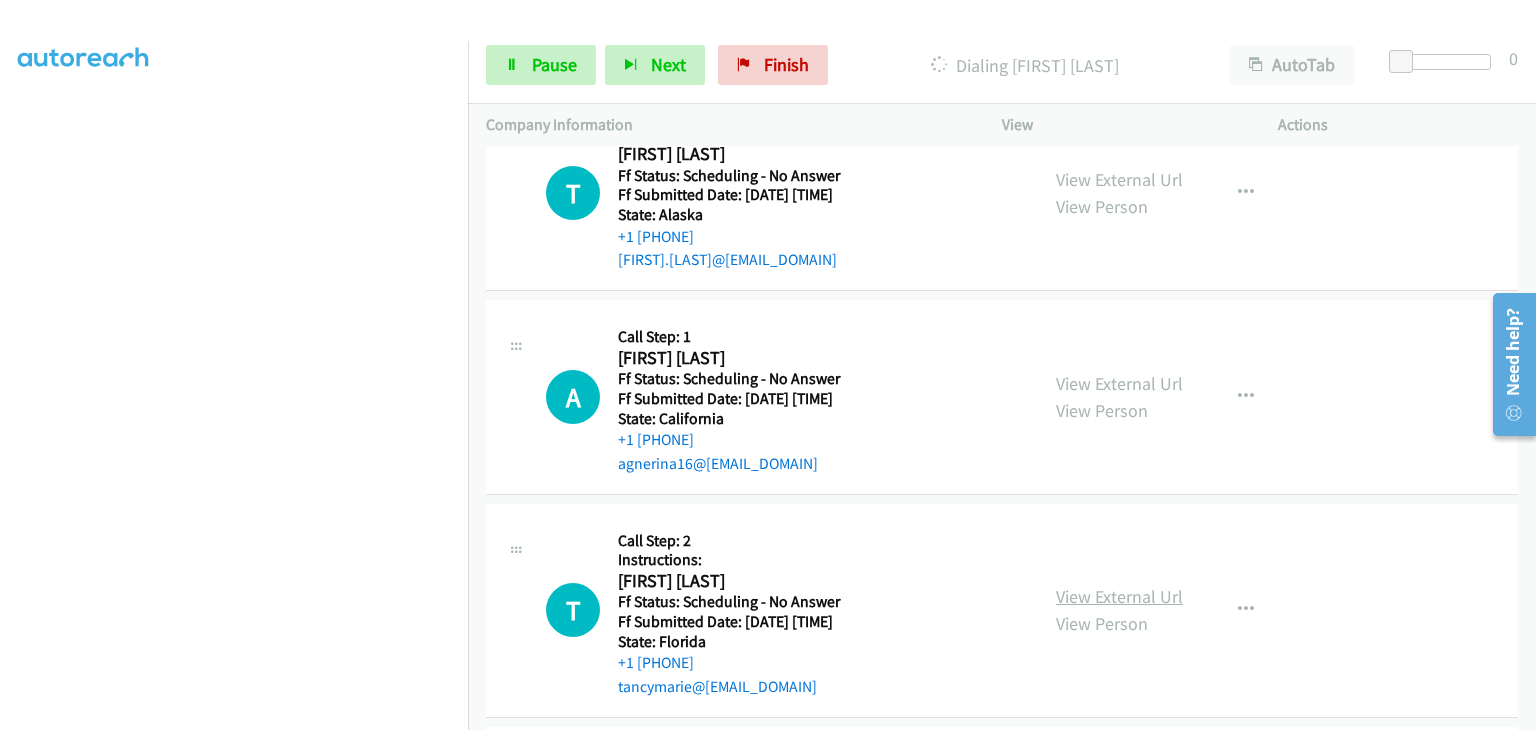 click on "View External Url" at bounding box center (1119, 596) 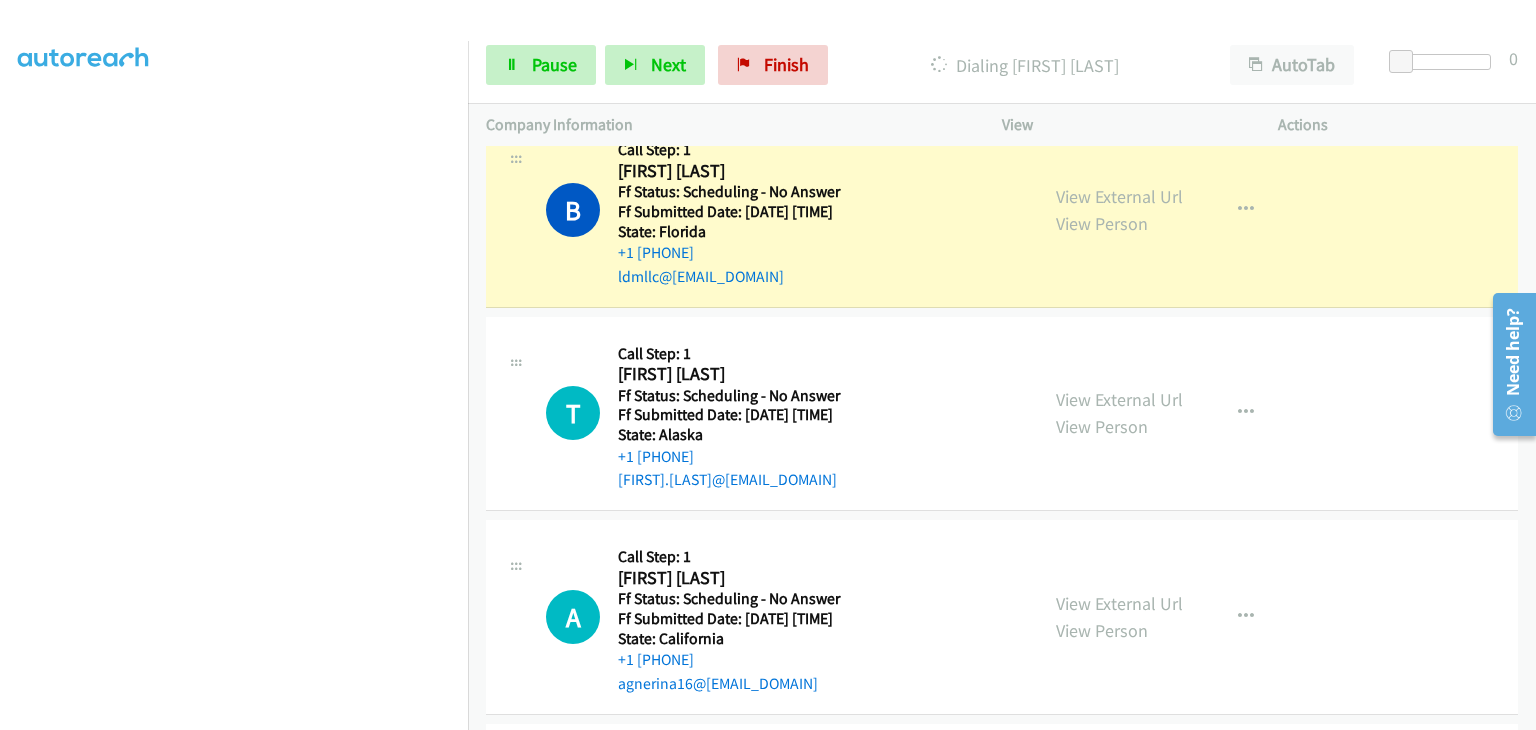 scroll, scrollTop: 942, scrollLeft: 0, axis: vertical 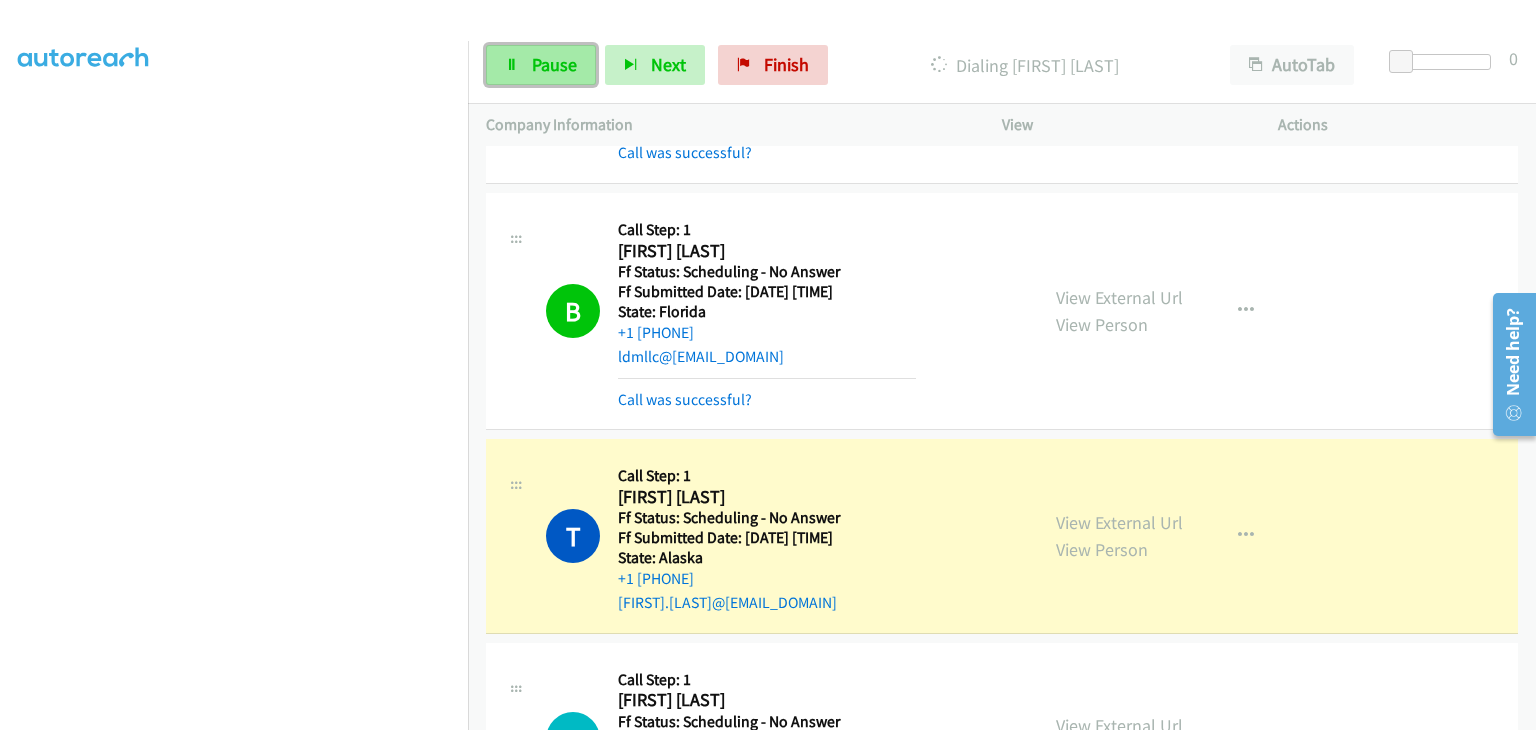 click on "Pause" at bounding box center [541, 65] 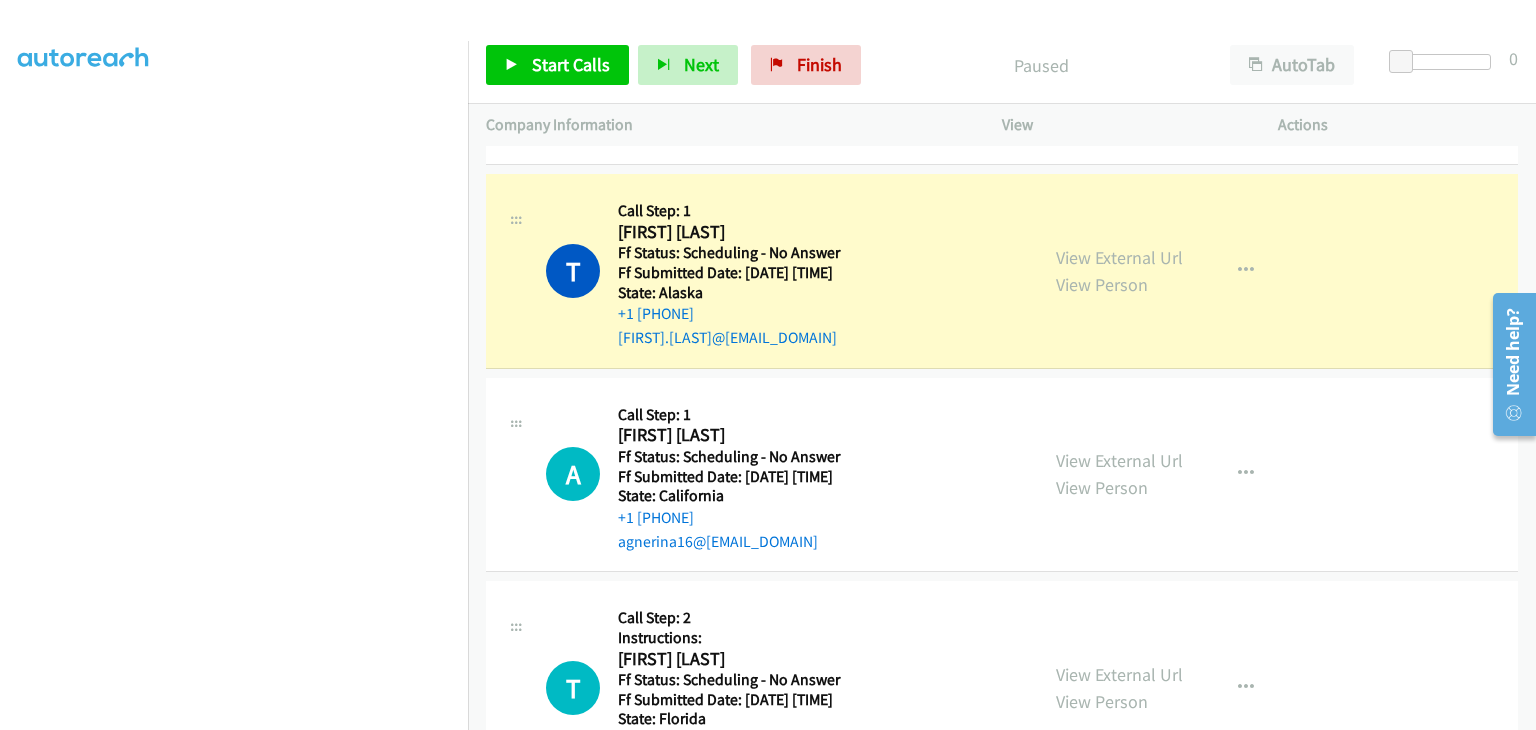 scroll, scrollTop: 1242, scrollLeft: 0, axis: vertical 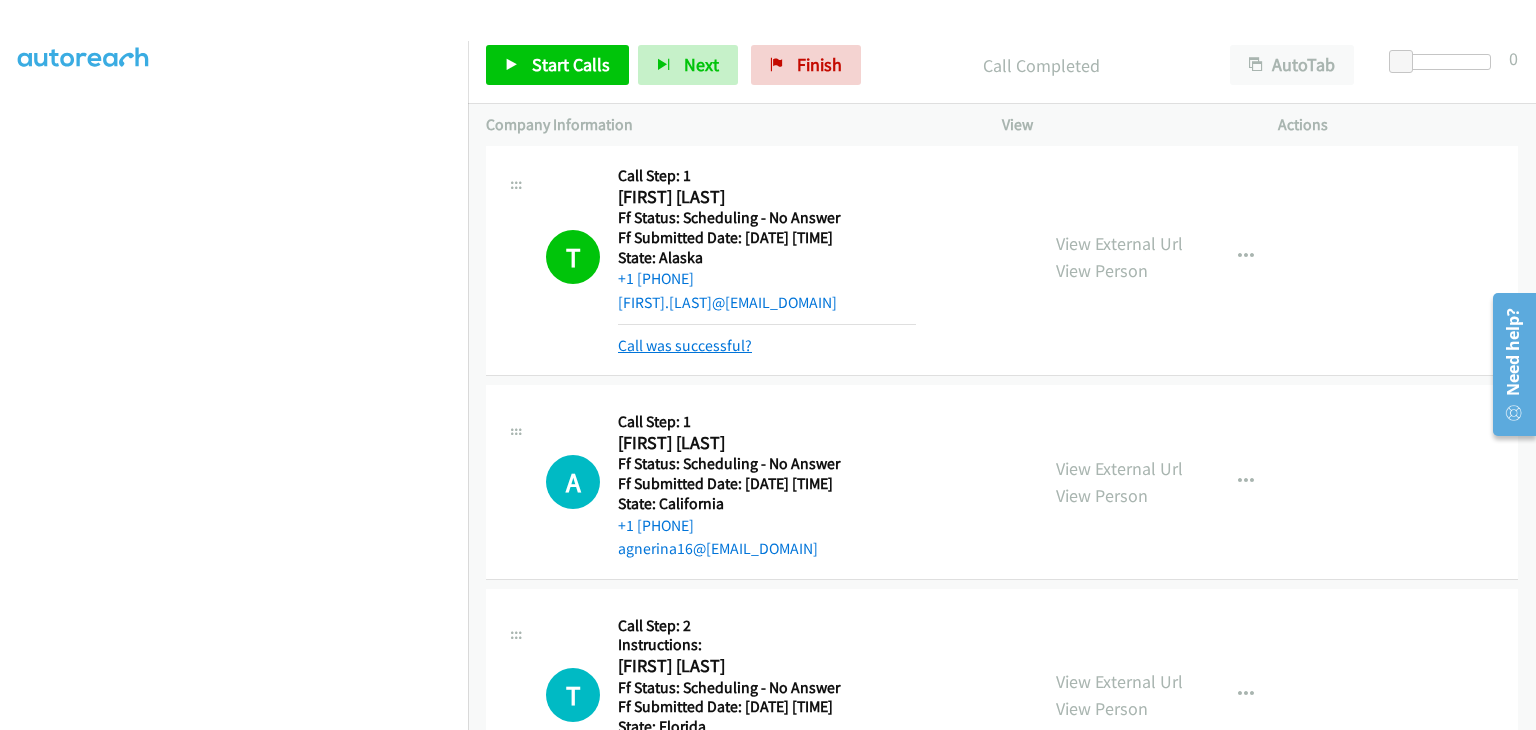 click on "Call was successful?" at bounding box center (685, 345) 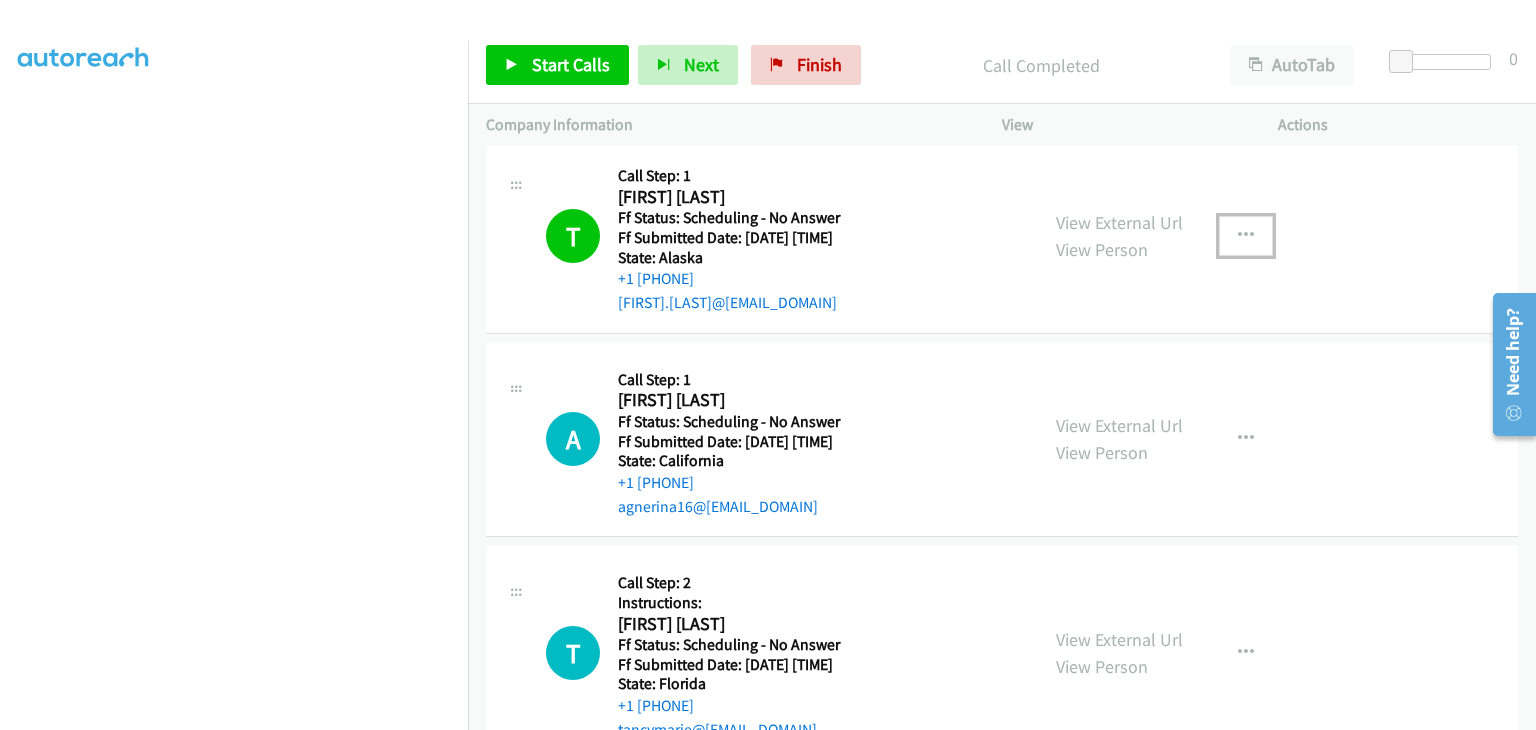click at bounding box center [1246, 236] 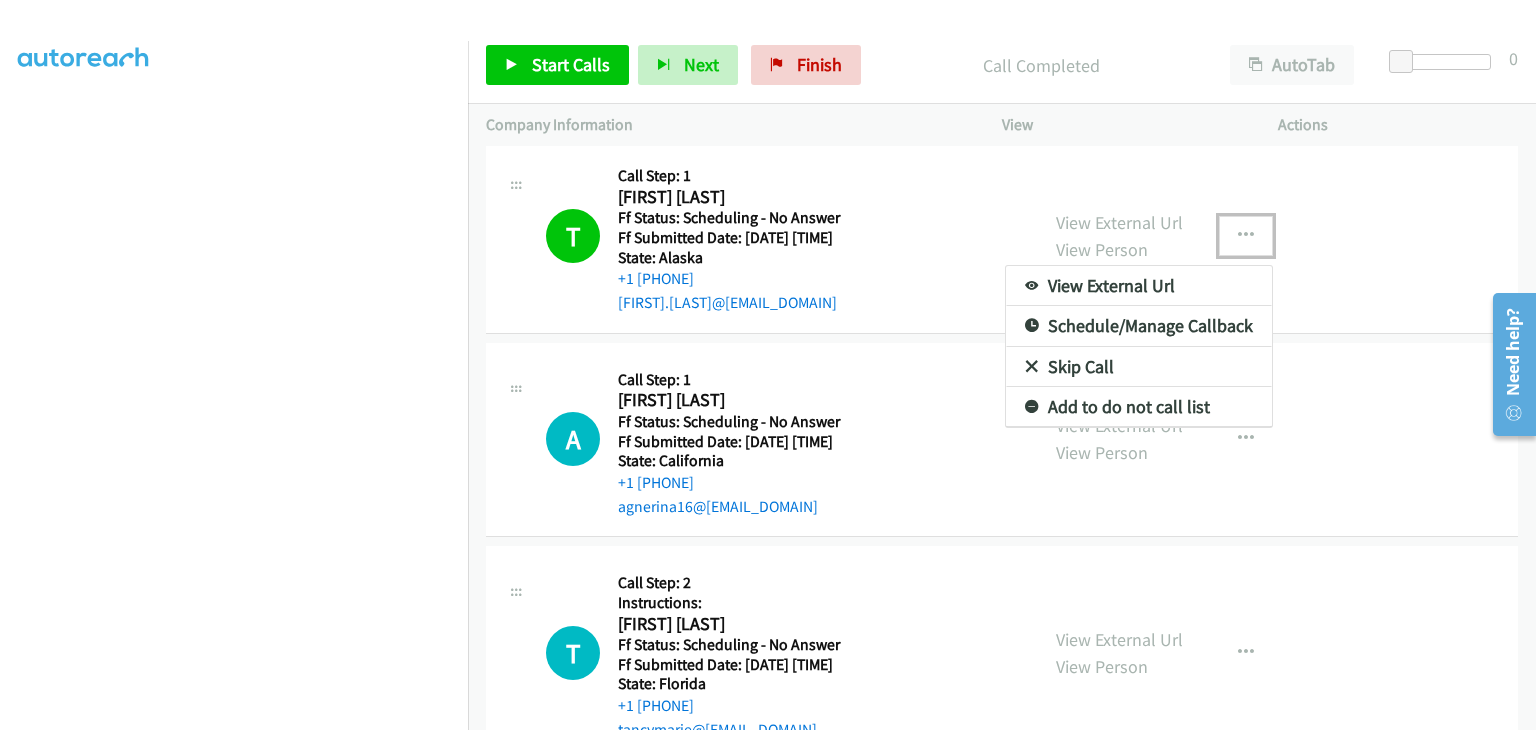 click on "Add to do not call list" at bounding box center (1139, 407) 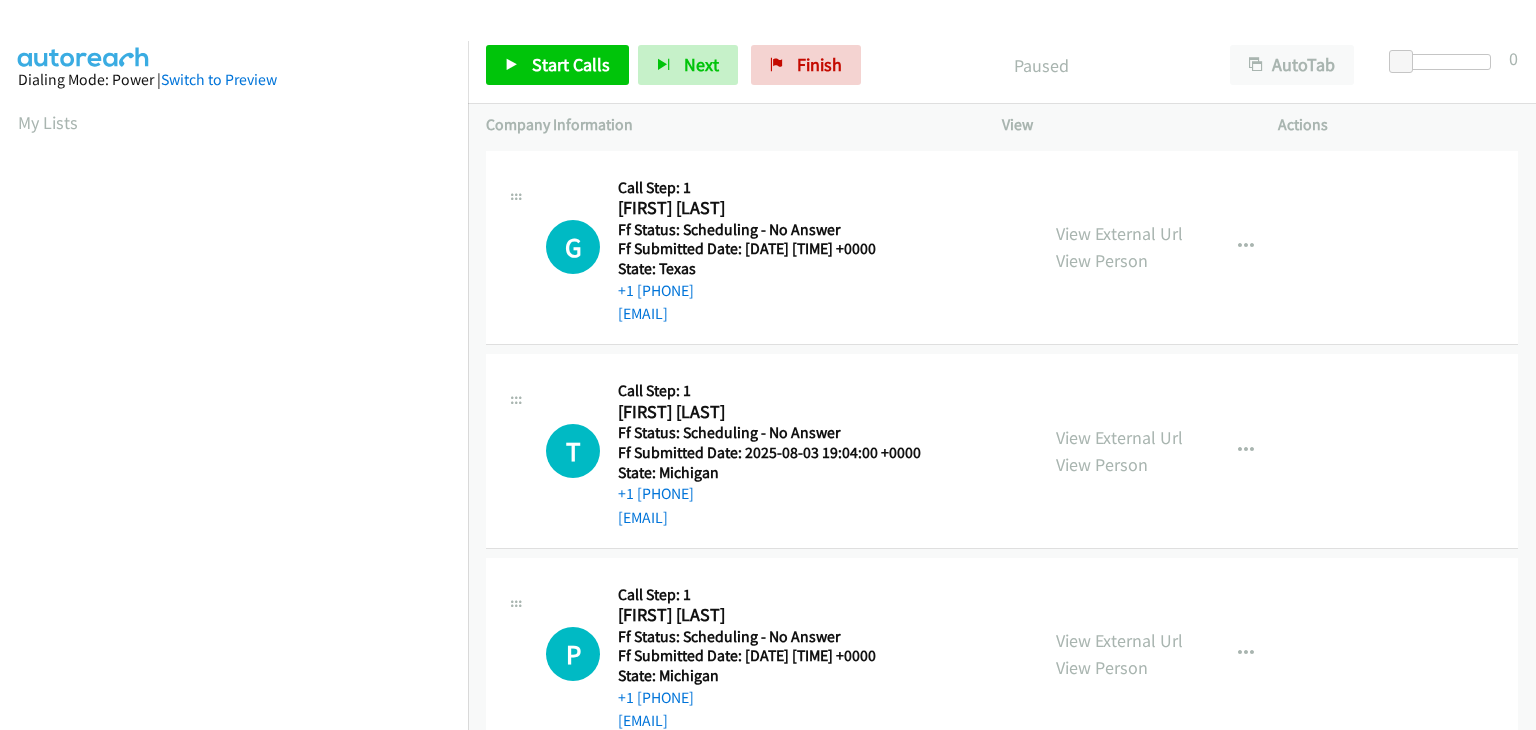 scroll, scrollTop: 0, scrollLeft: 0, axis: both 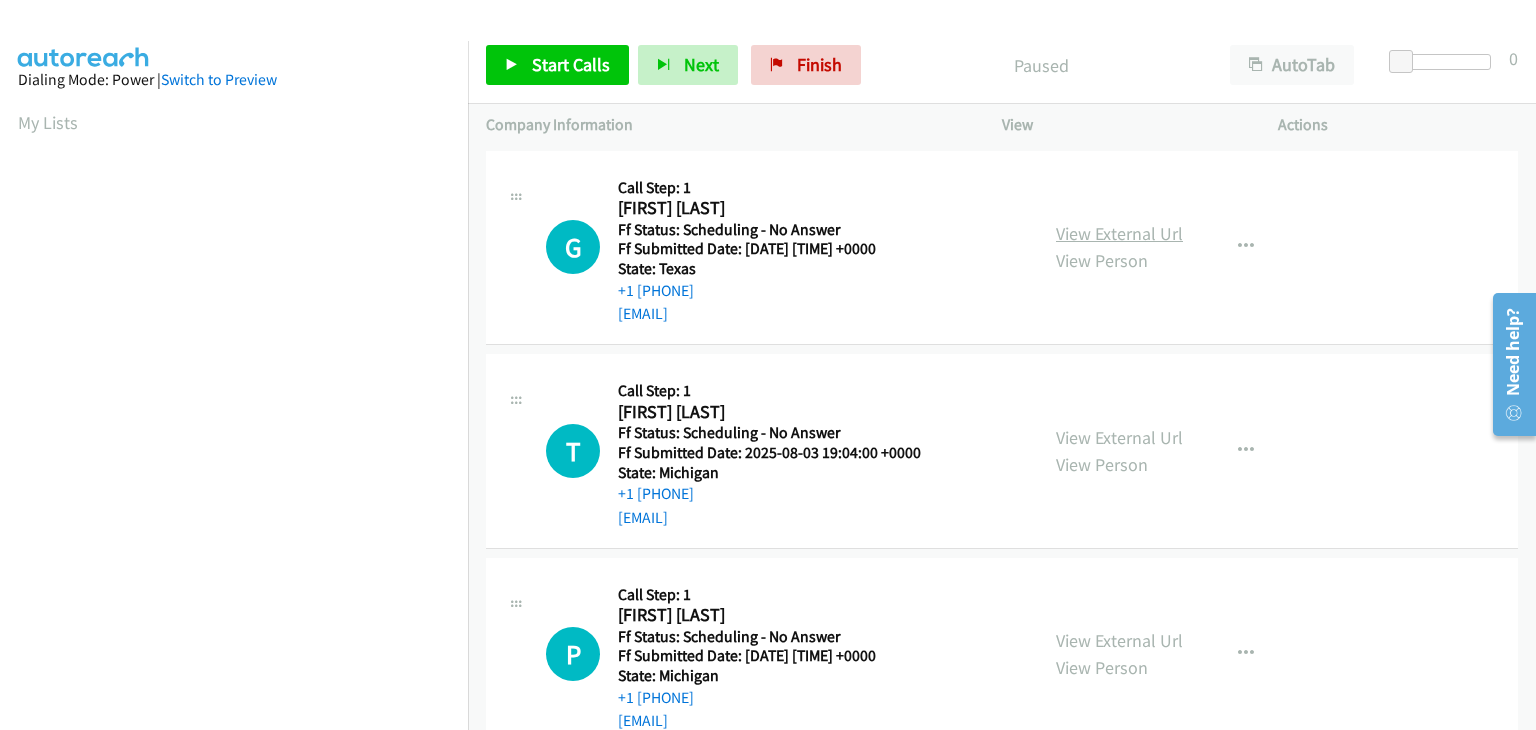 click on "View External Url" at bounding box center [1119, 233] 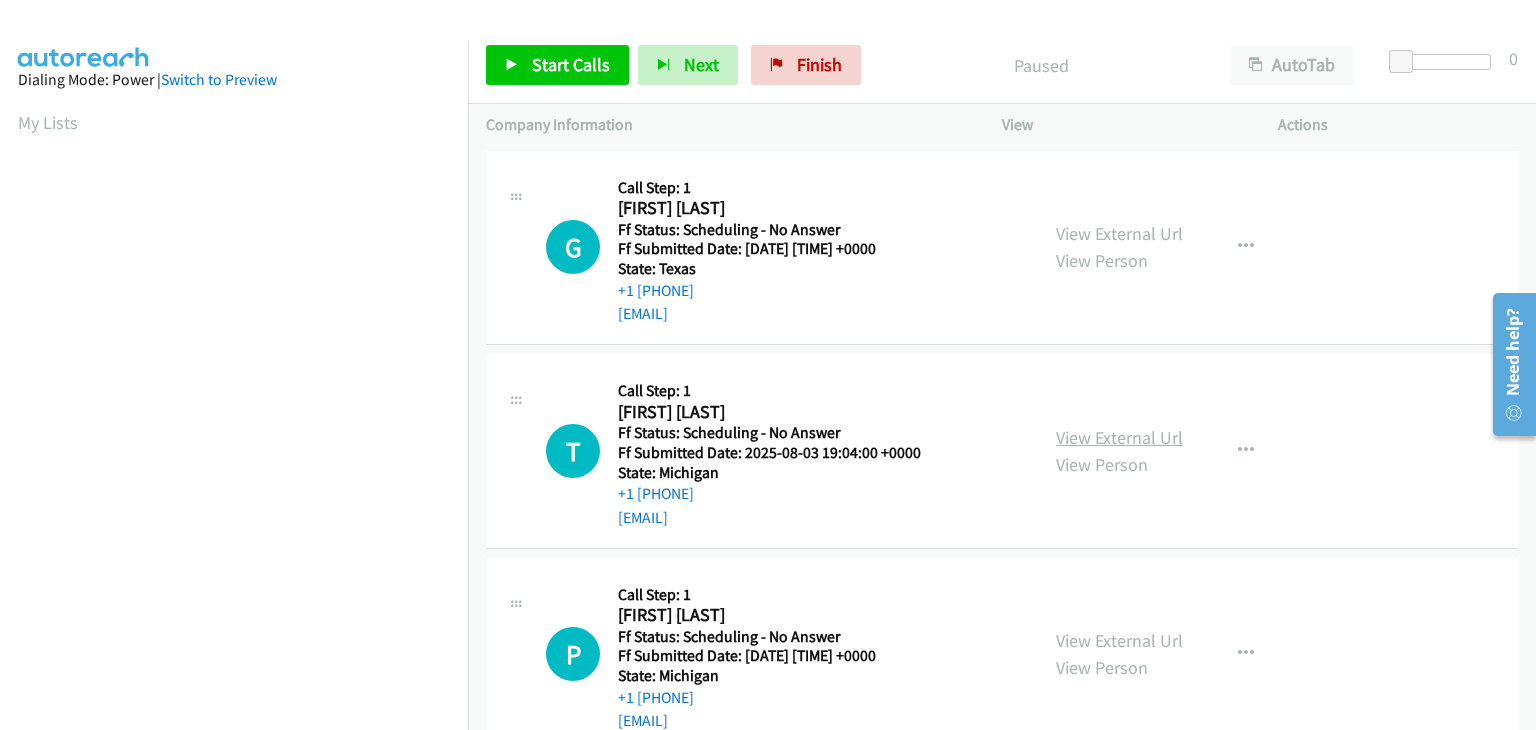 click on "View External Url" at bounding box center (1119, 437) 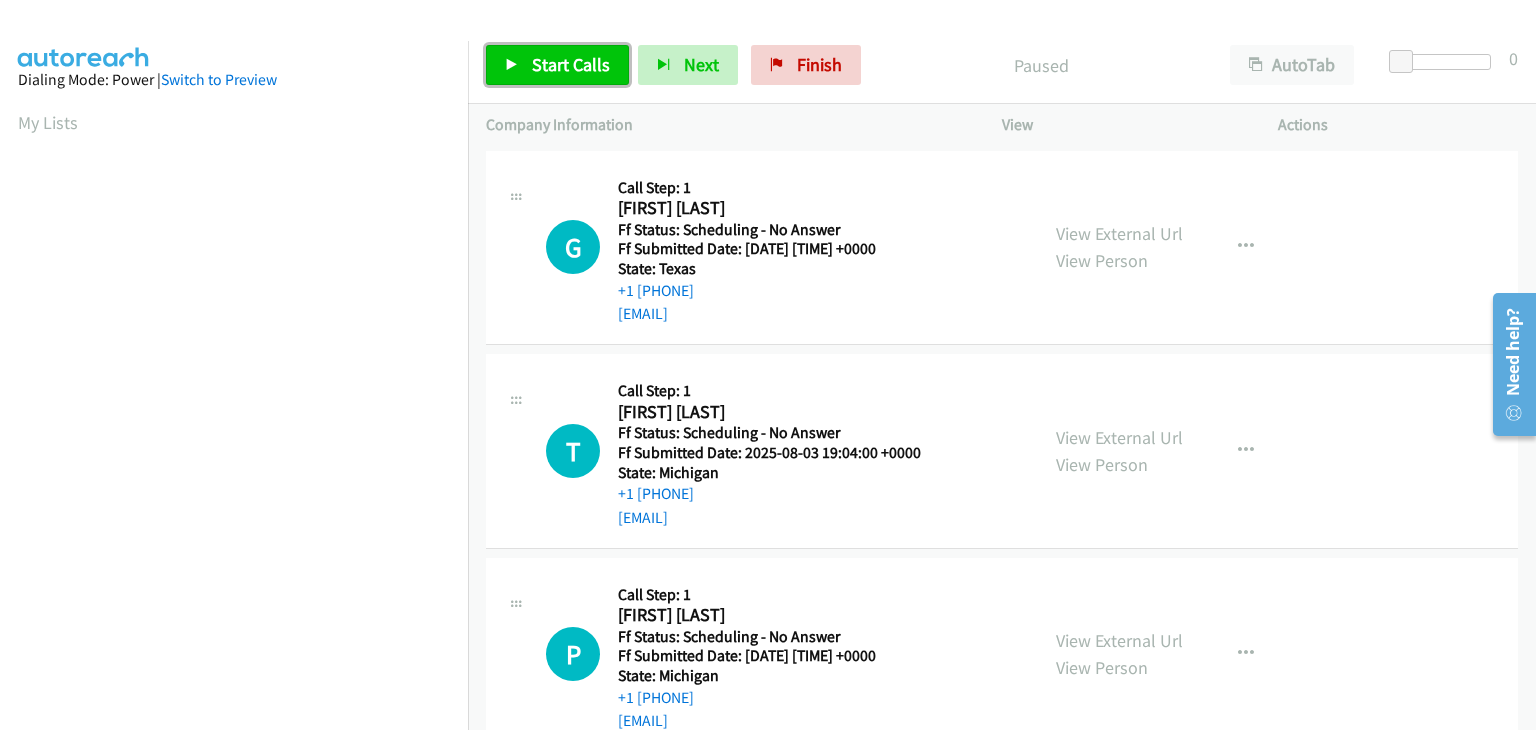 click on "Start Calls" at bounding box center [571, 64] 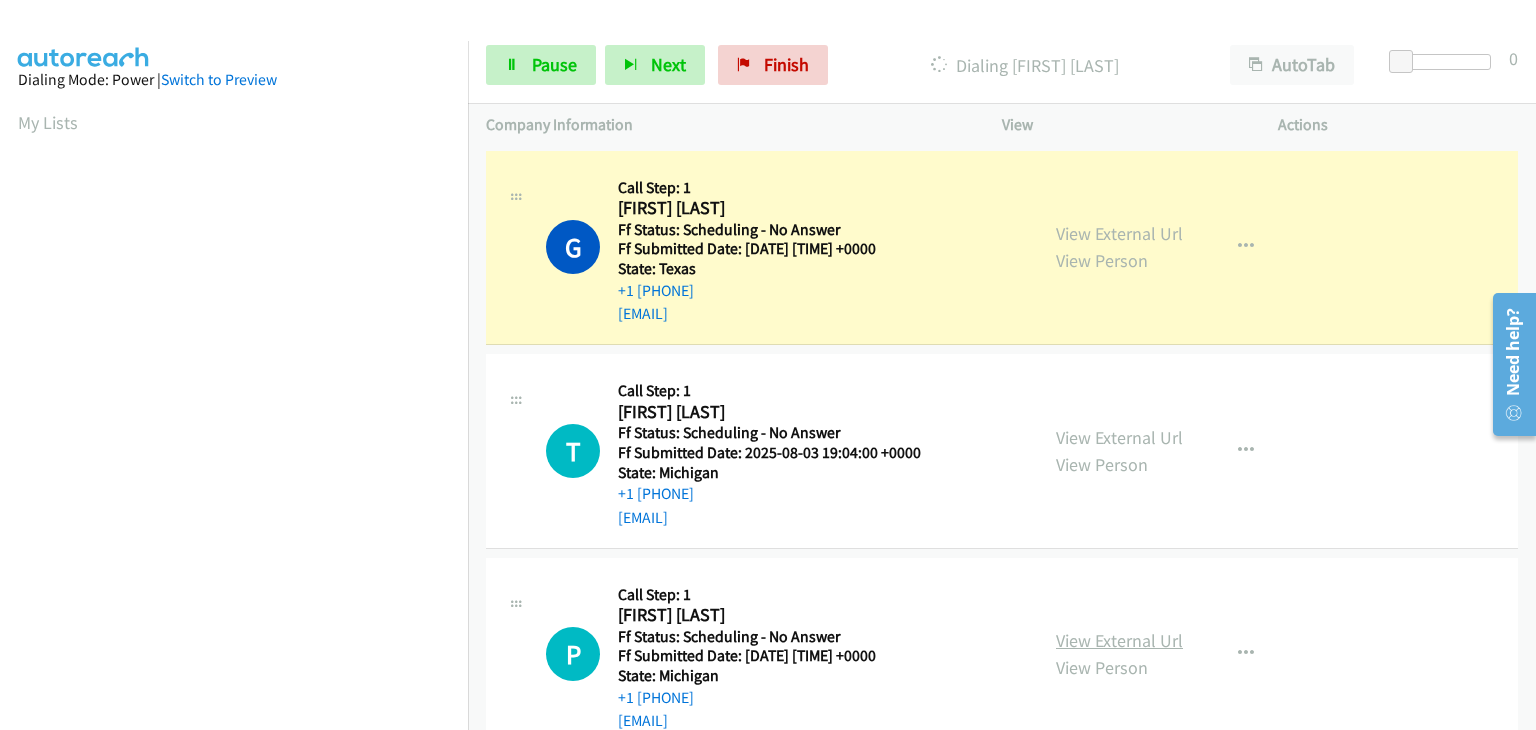 click on "View External Url" at bounding box center (1119, 640) 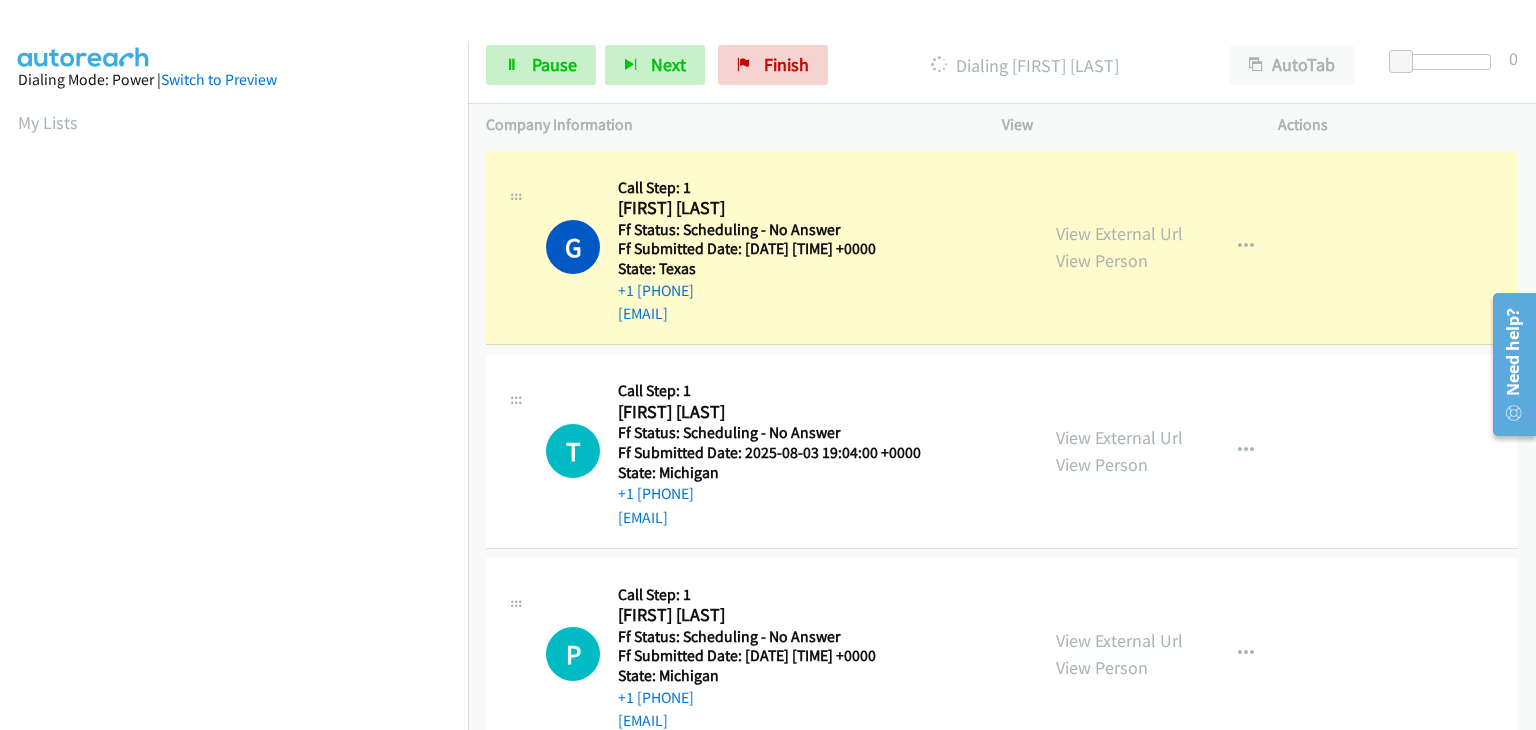 scroll, scrollTop: 392, scrollLeft: 0, axis: vertical 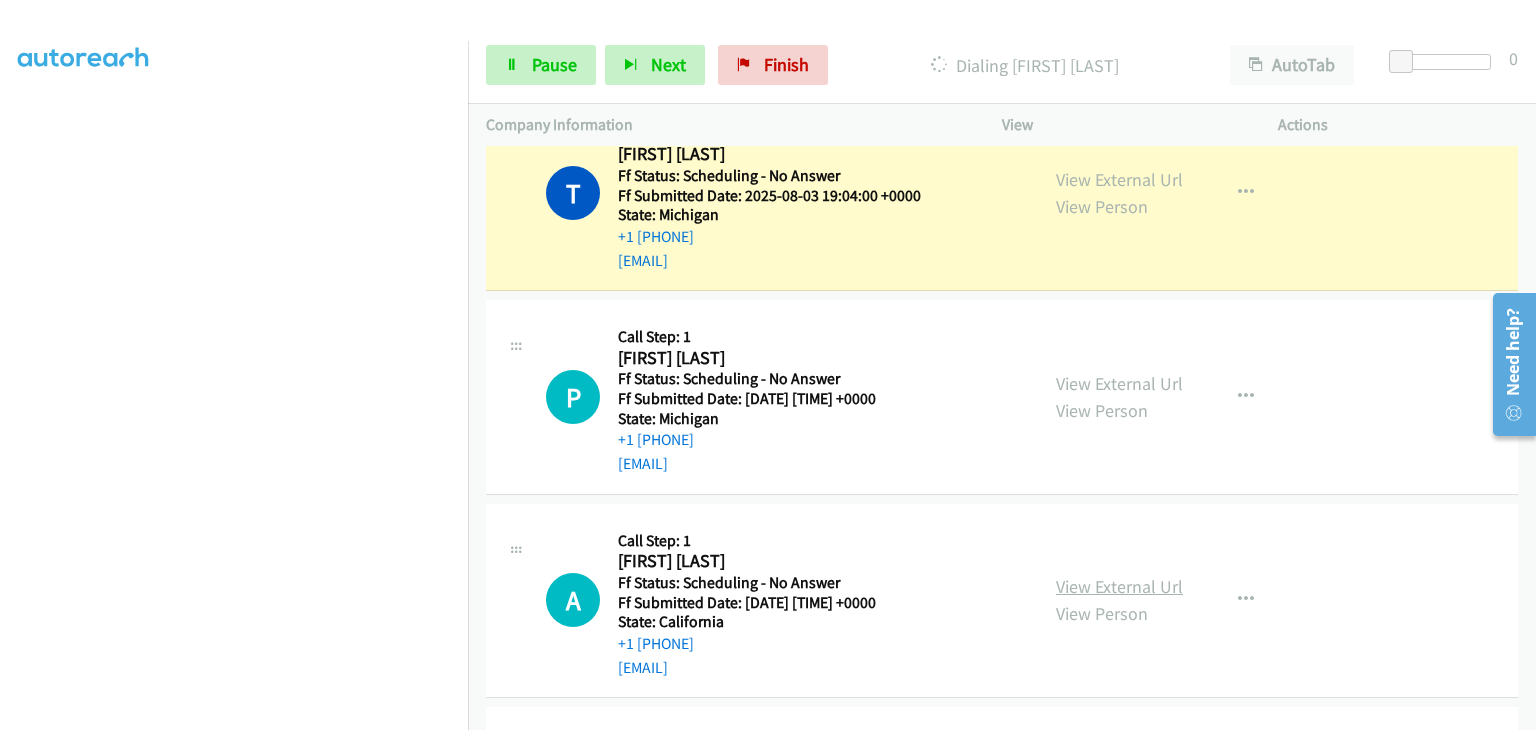 click on "View External Url" at bounding box center [1119, 586] 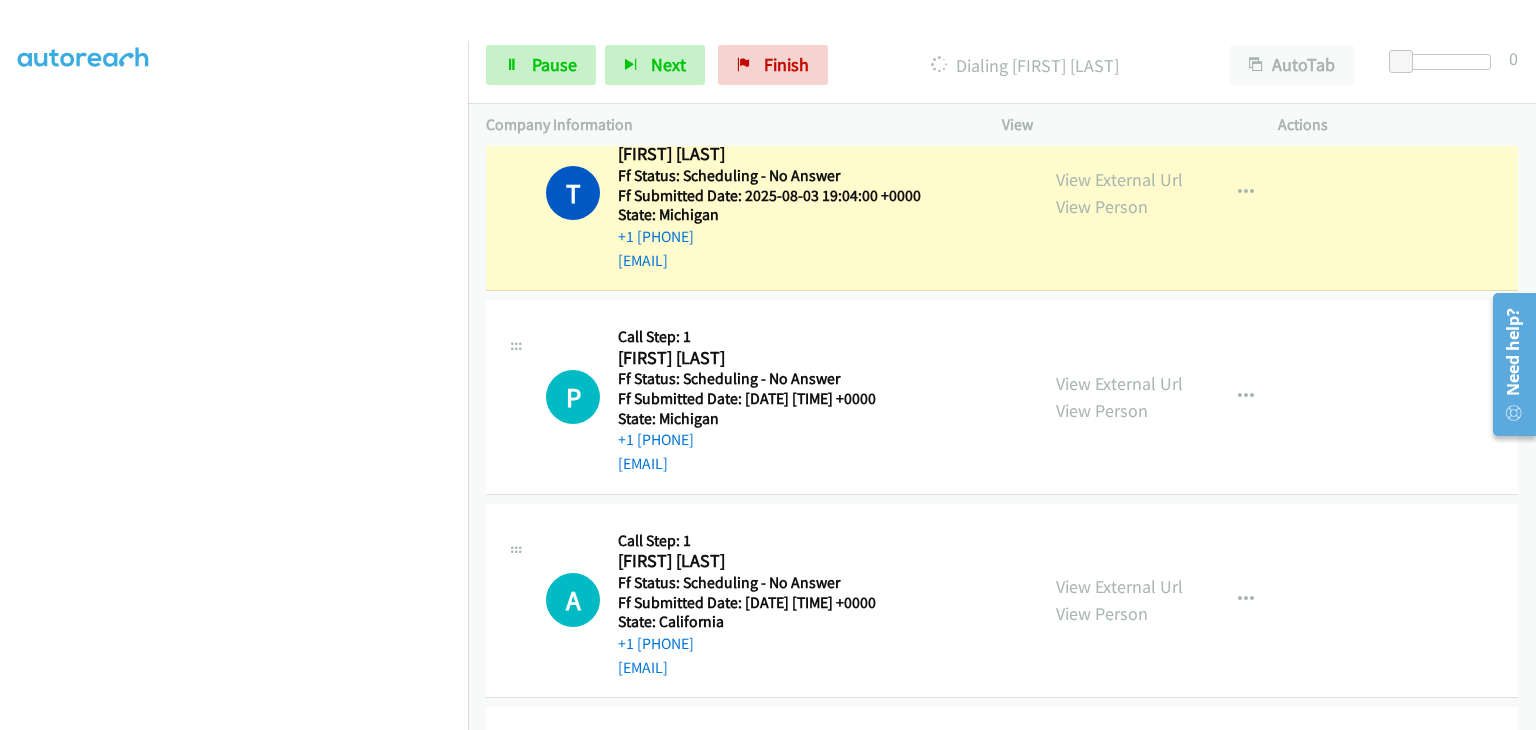 scroll, scrollTop: 392, scrollLeft: 0, axis: vertical 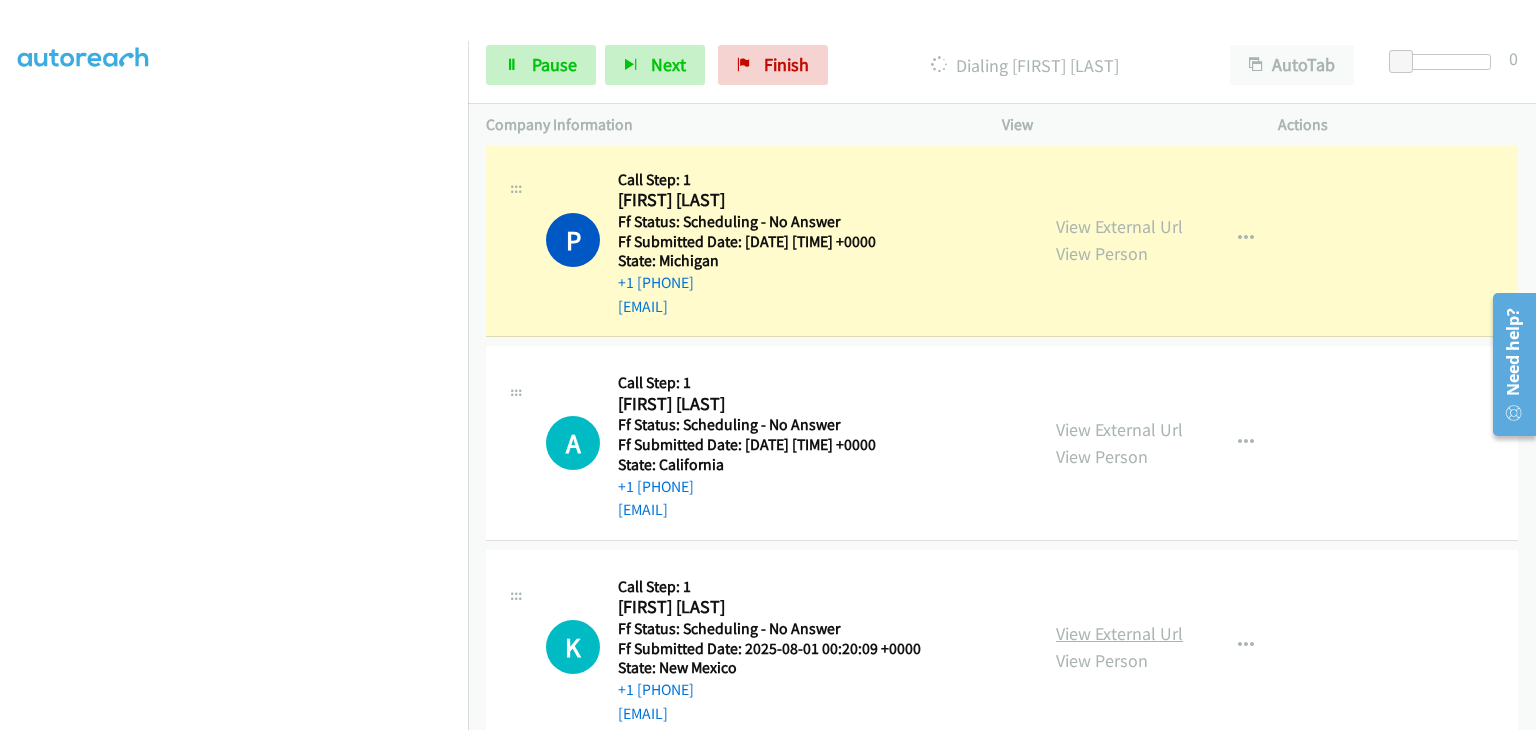 click on "View External Url" at bounding box center (1119, 633) 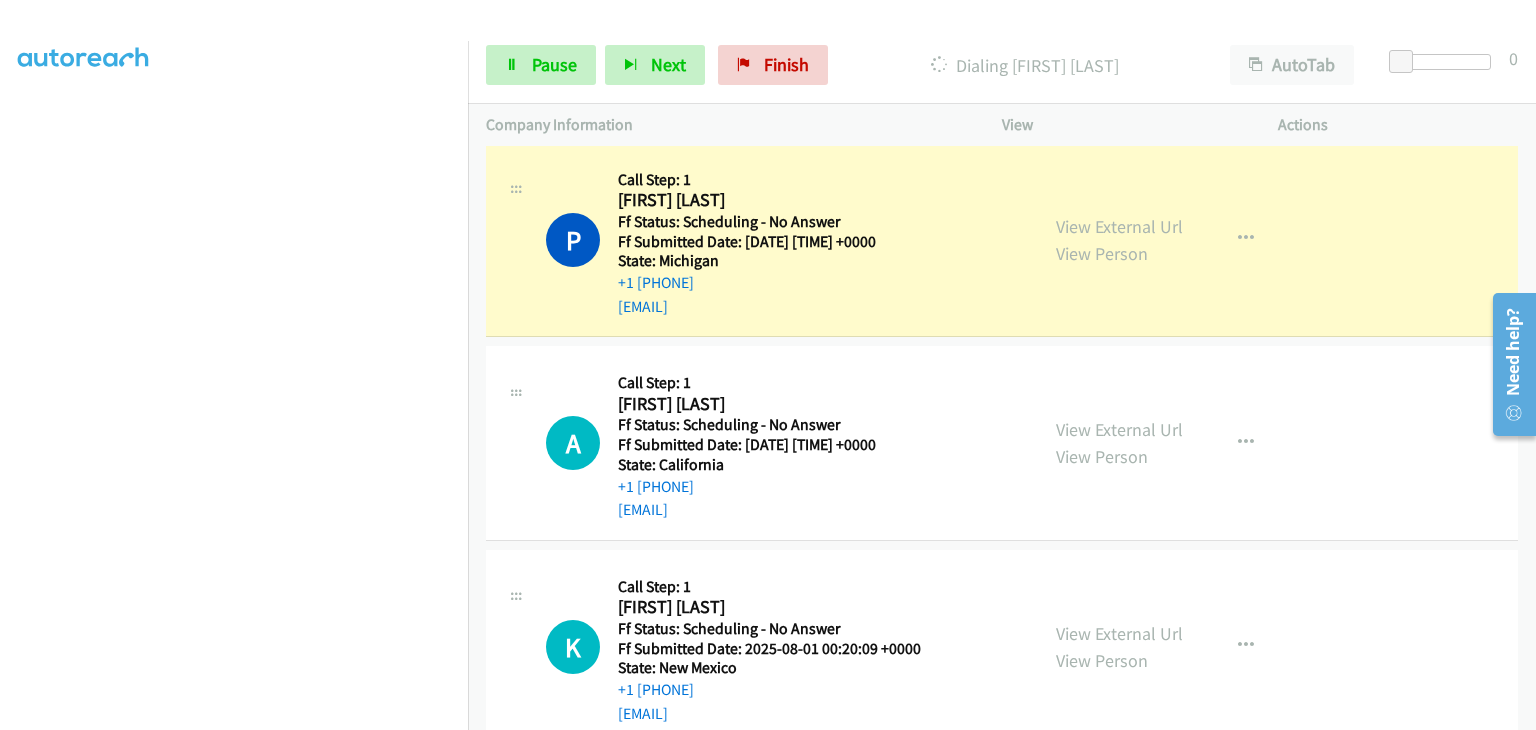 scroll, scrollTop: 0, scrollLeft: 0, axis: both 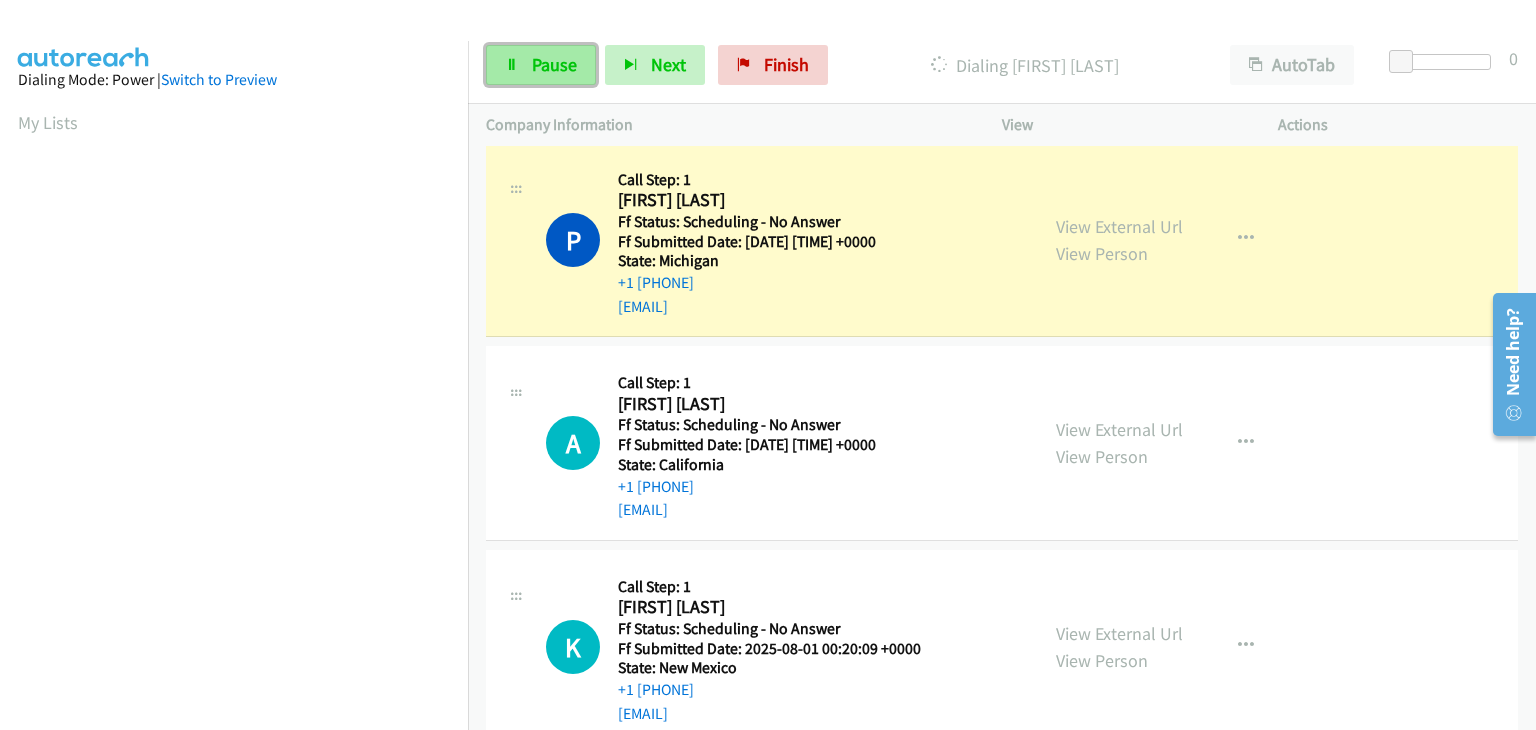click on "Pause" at bounding box center (541, 65) 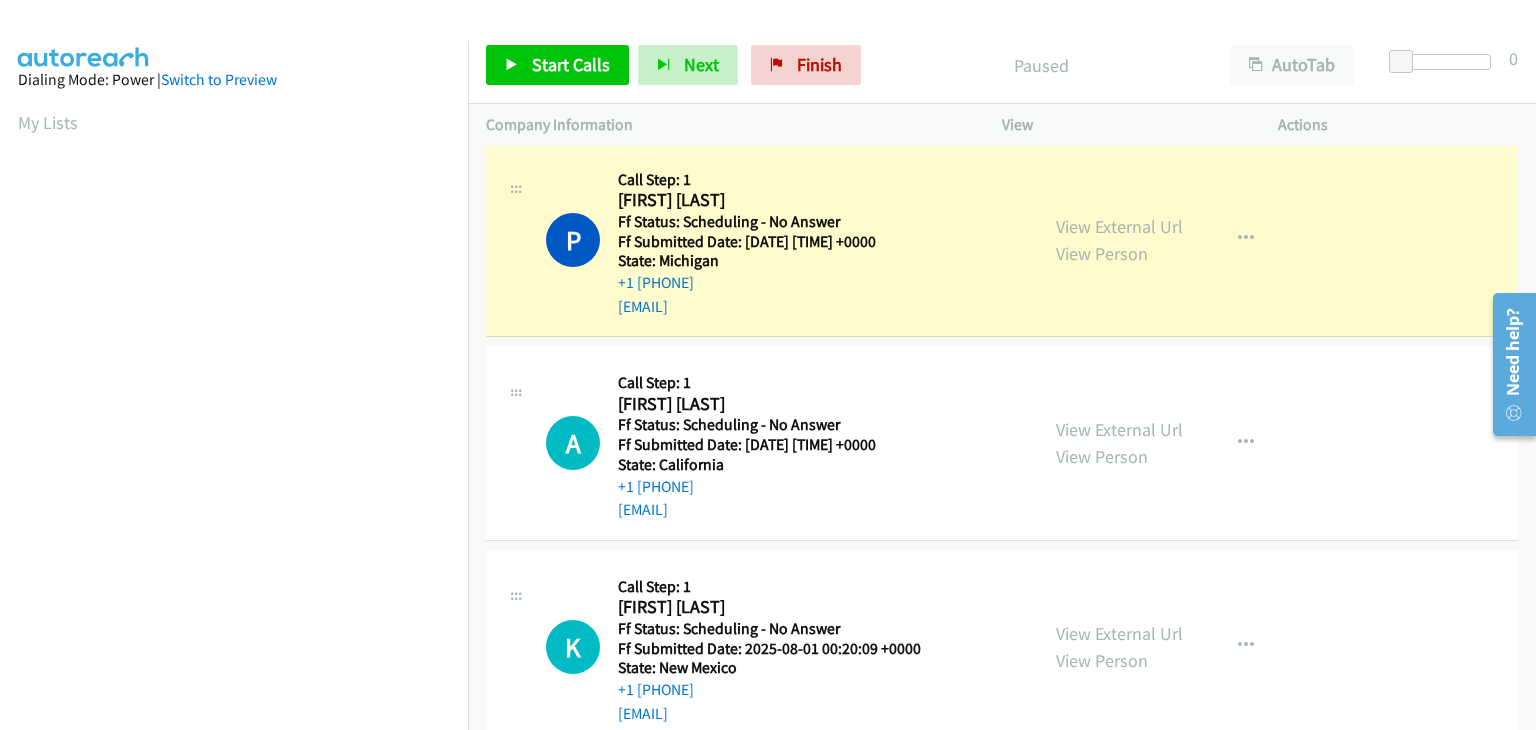 scroll, scrollTop: 392, scrollLeft: 0, axis: vertical 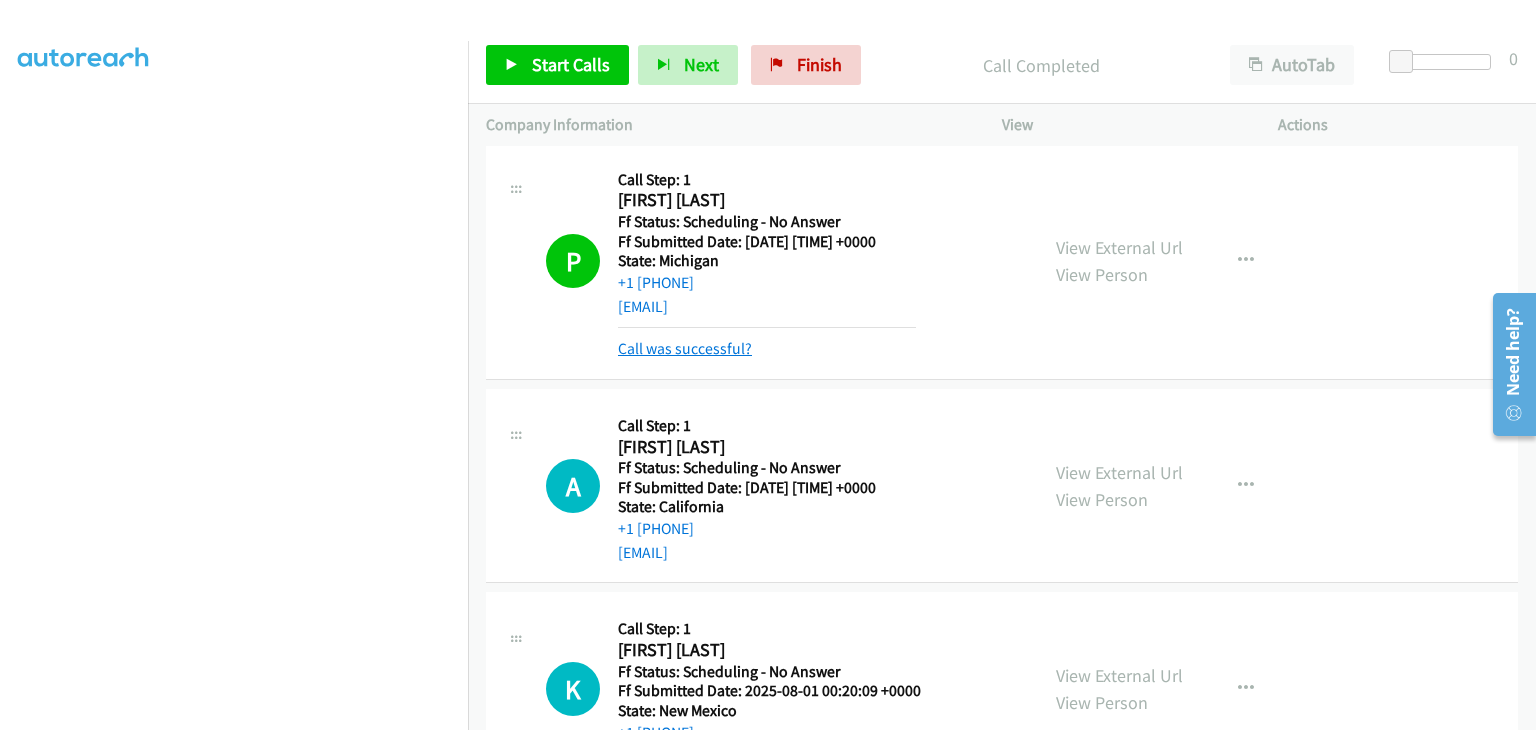 click on "Call was successful?" at bounding box center (685, 348) 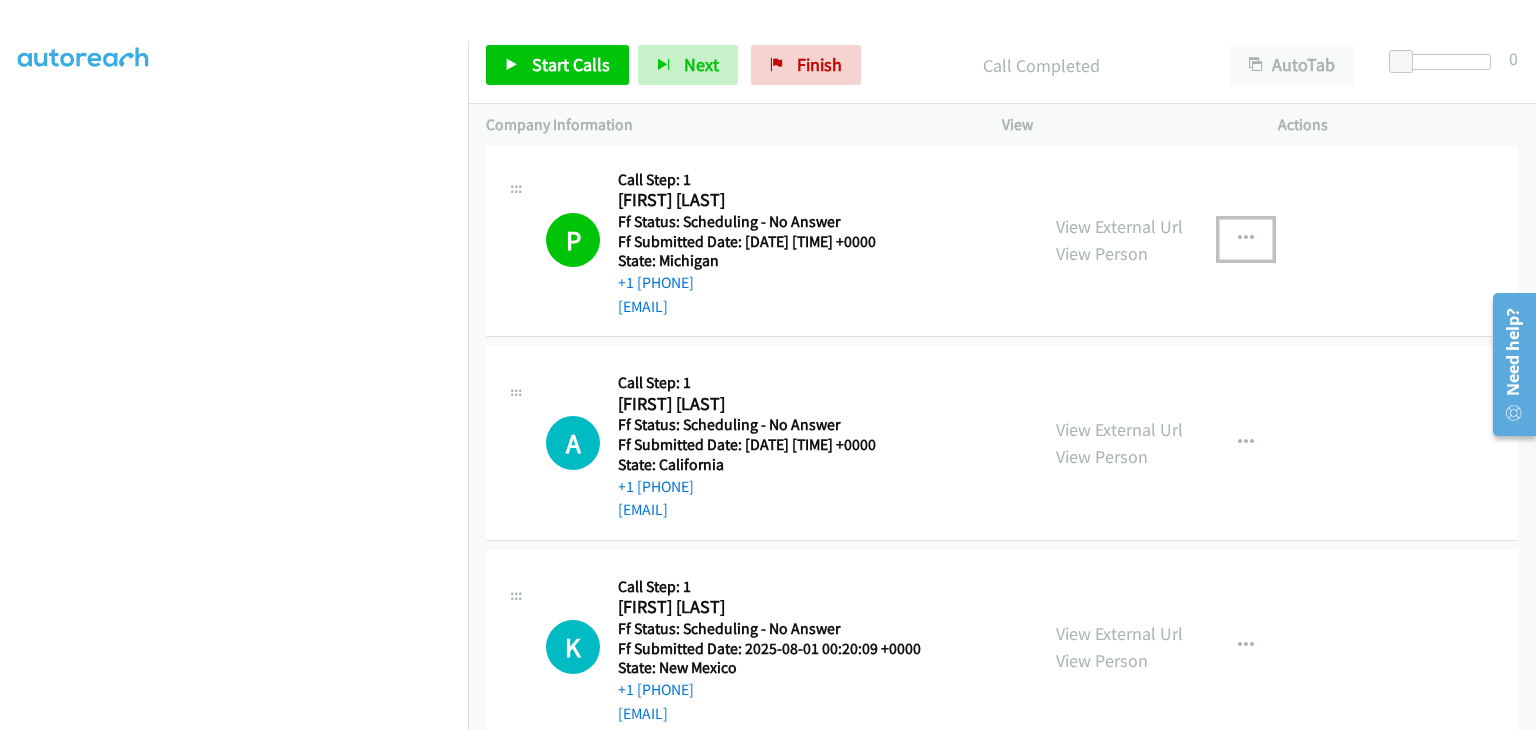 click at bounding box center [1246, 239] 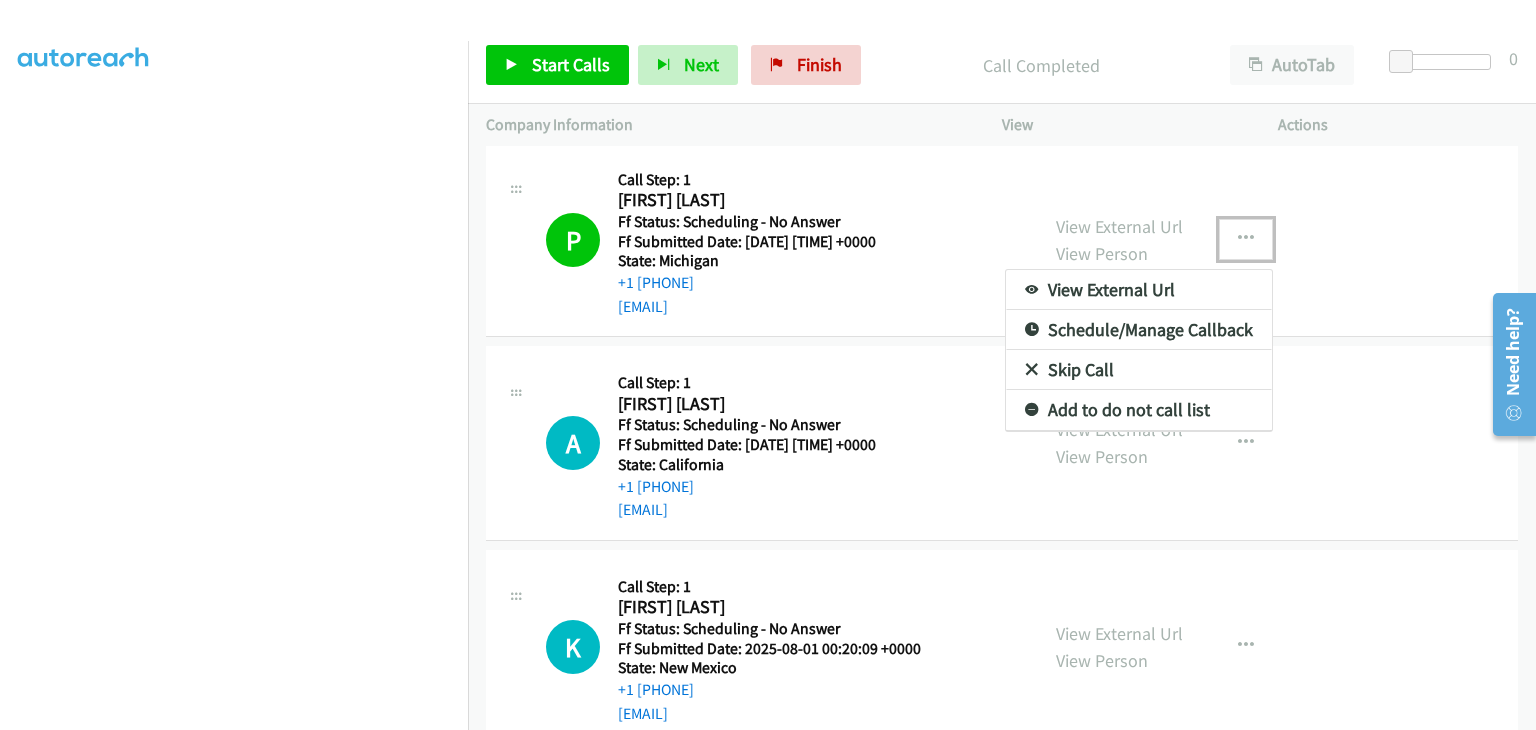 click on "Add to do not call list" at bounding box center (1139, 410) 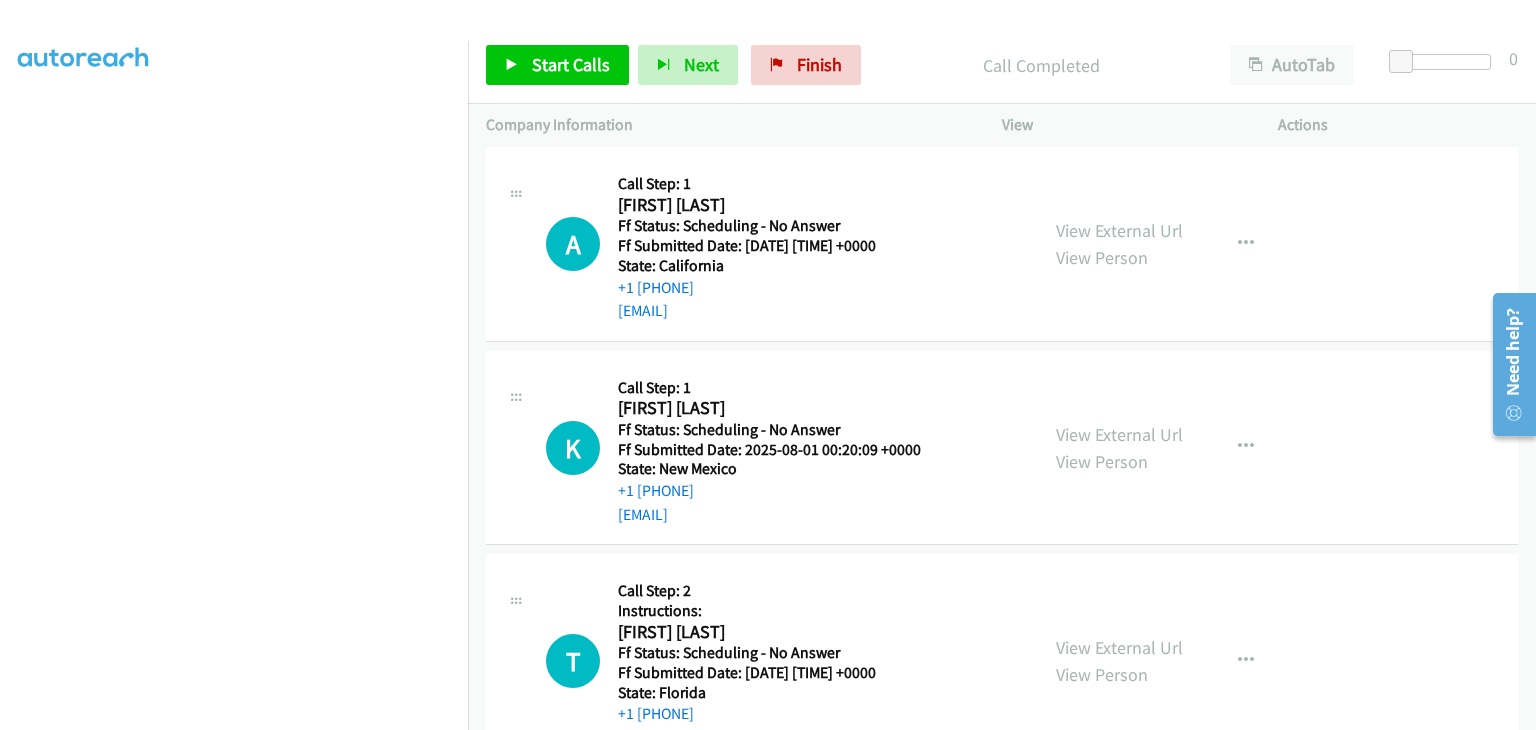 scroll, scrollTop: 700, scrollLeft: 0, axis: vertical 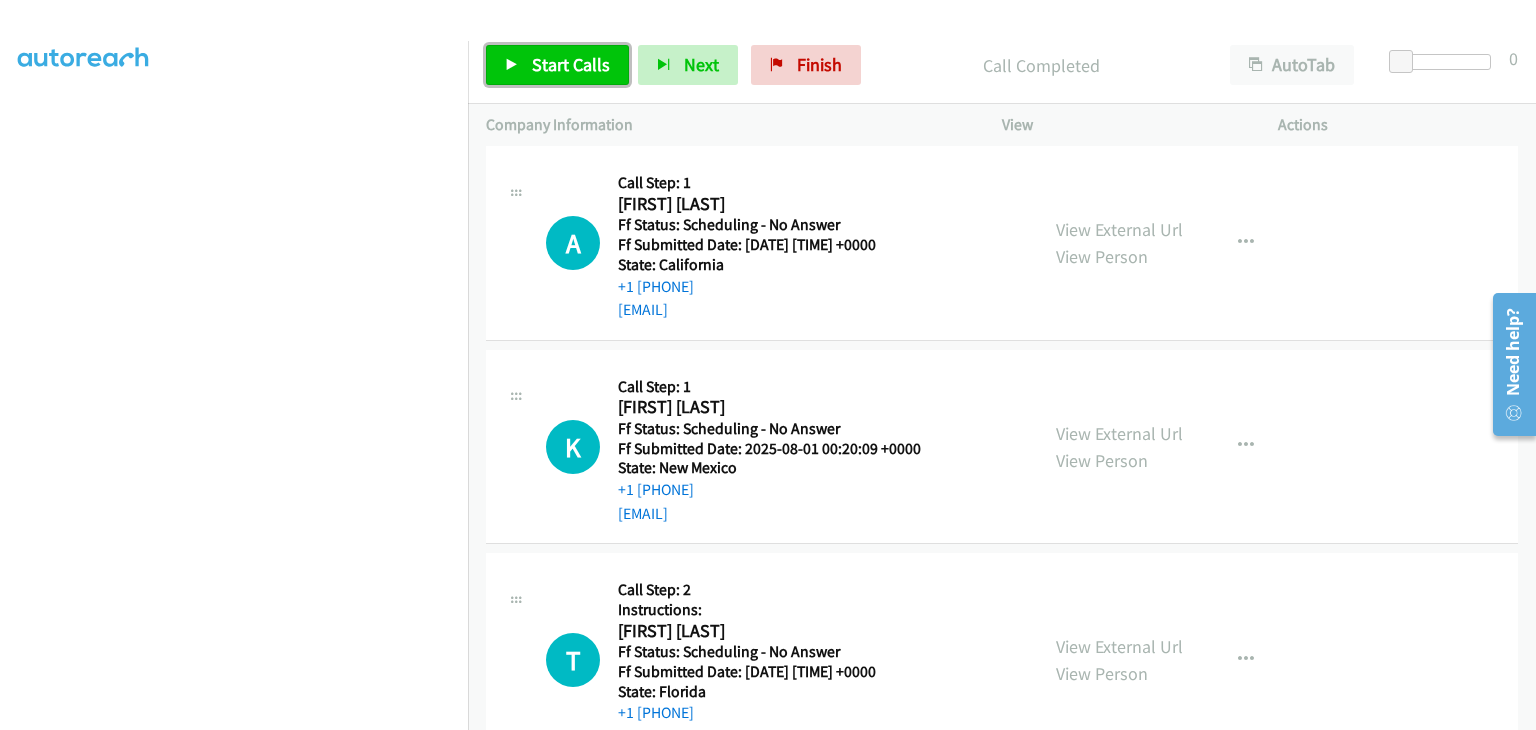 click on "Start Calls" at bounding box center [571, 64] 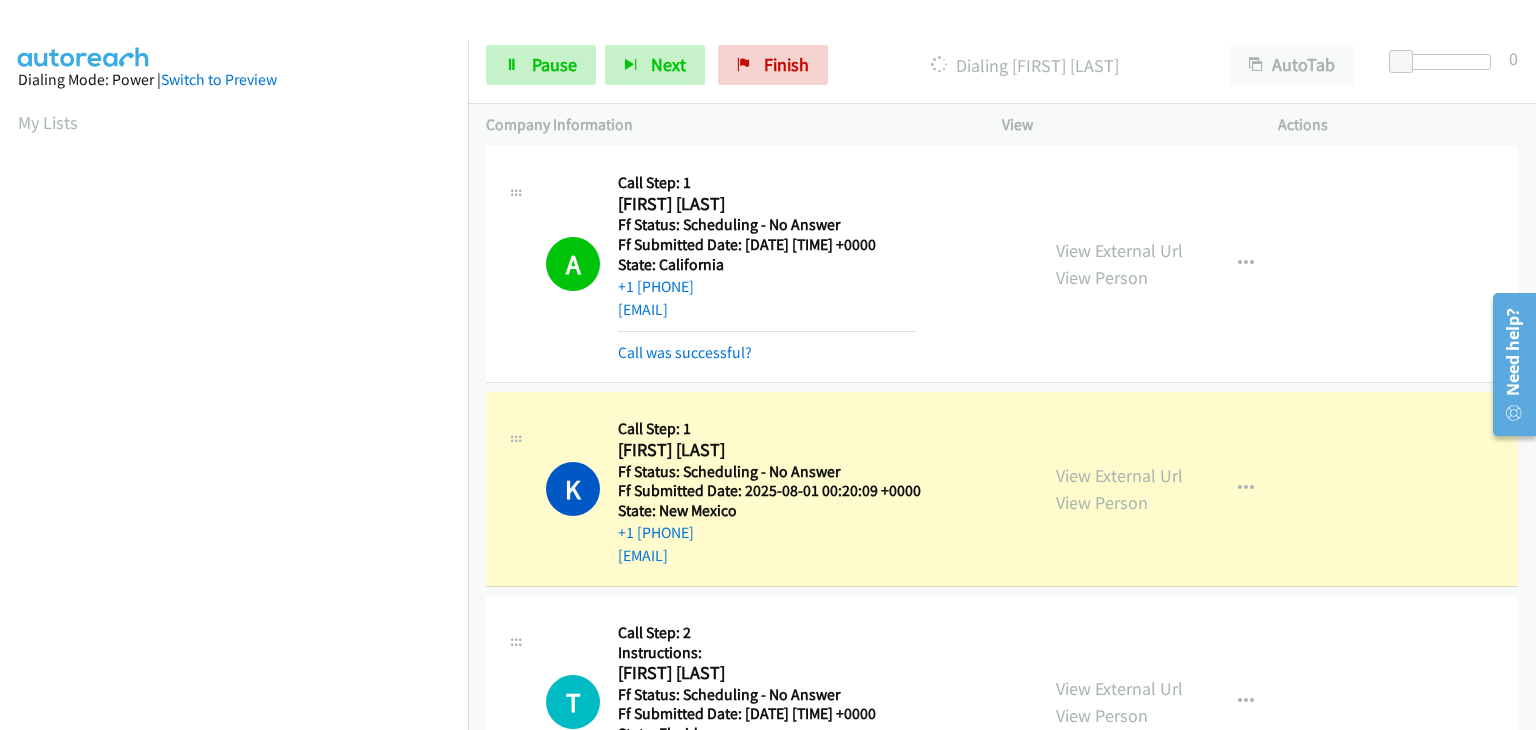 scroll, scrollTop: 392, scrollLeft: 0, axis: vertical 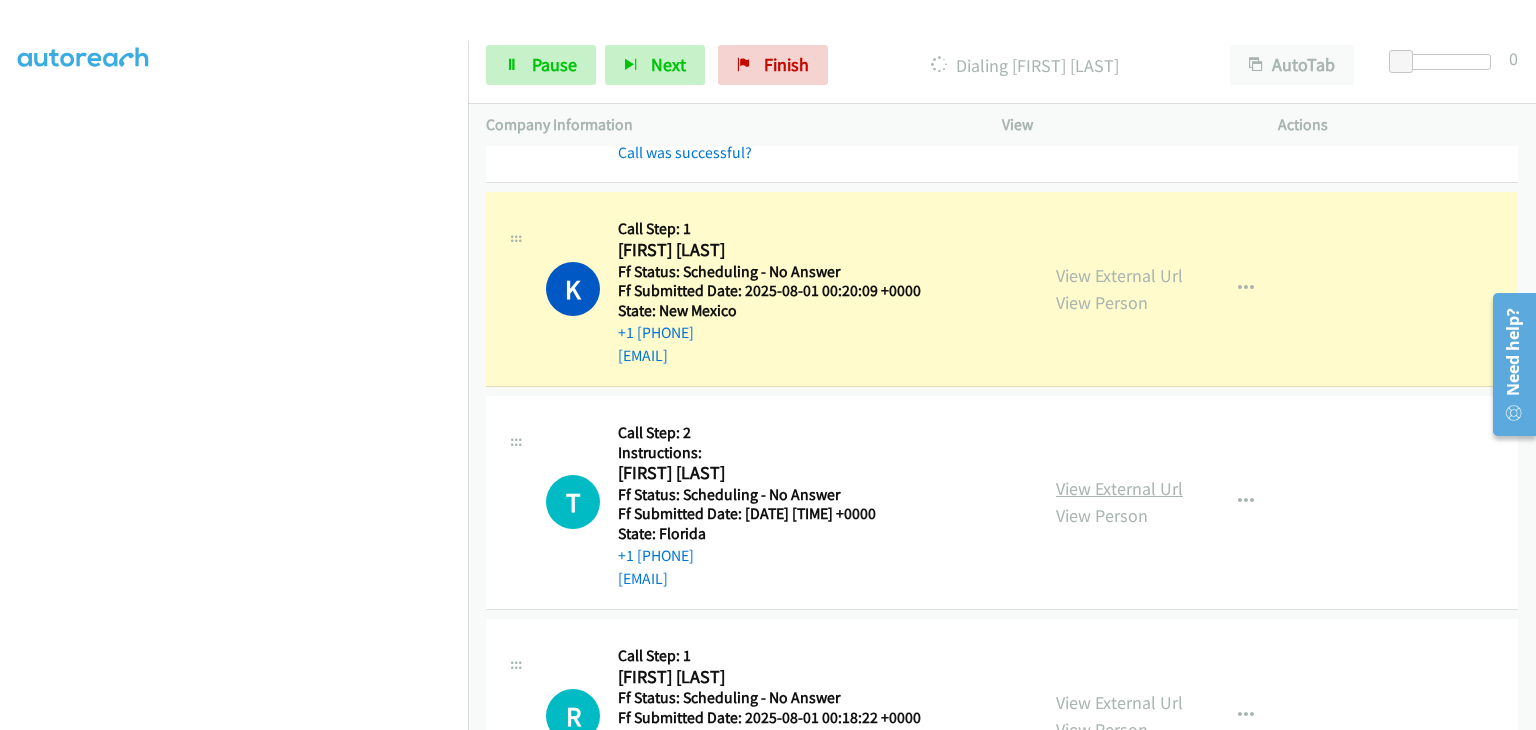 click on "View External Url" at bounding box center [1119, 488] 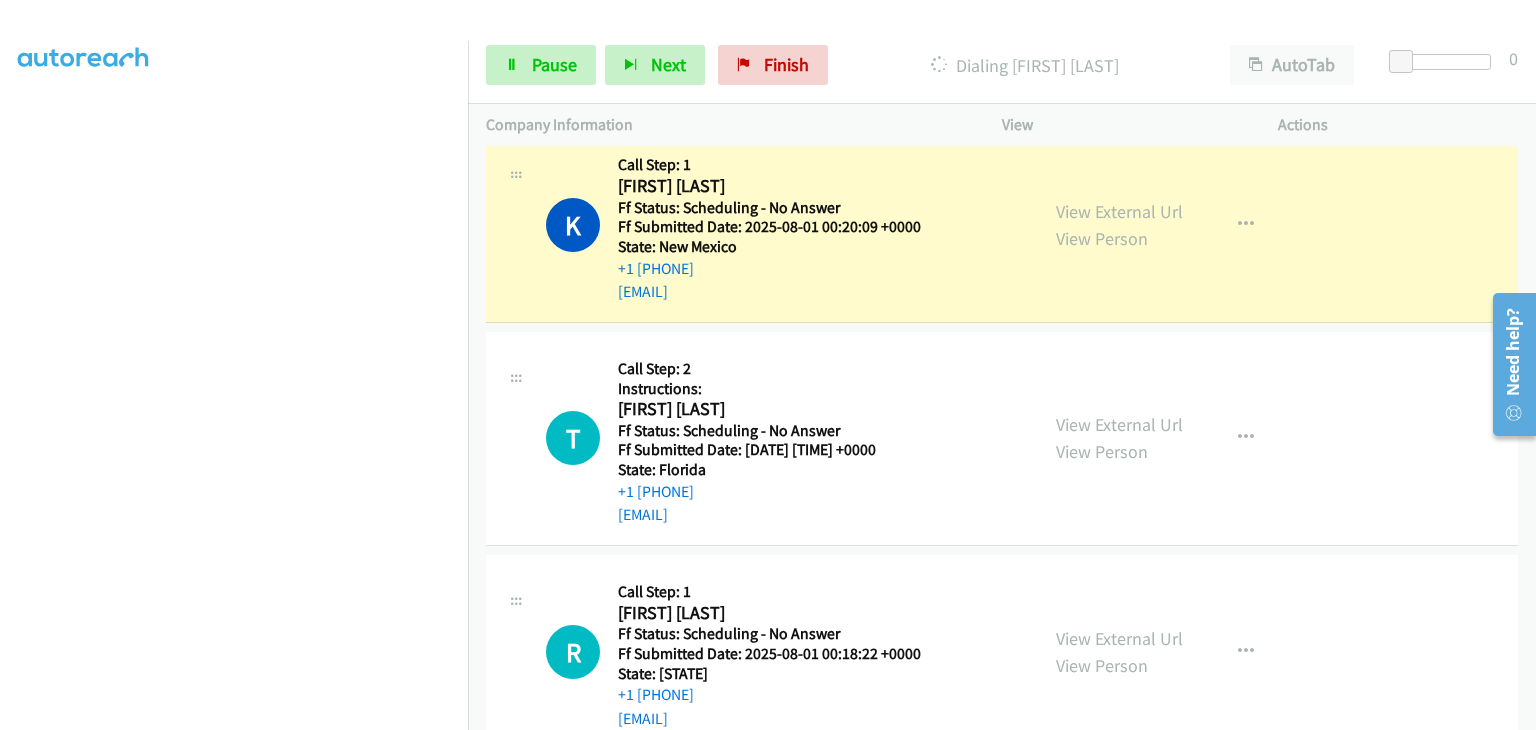 scroll, scrollTop: 1000, scrollLeft: 0, axis: vertical 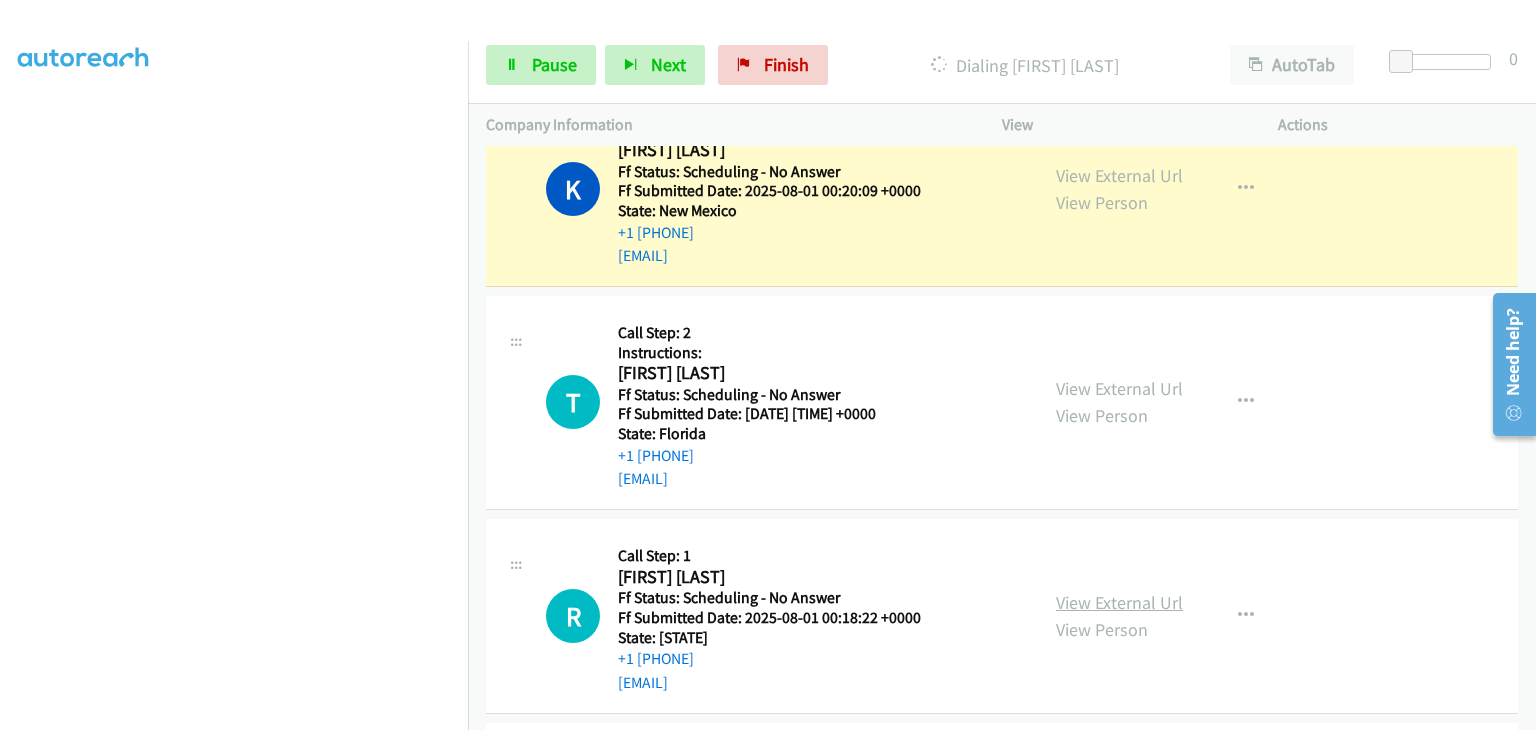 click on "View External Url" at bounding box center [1119, 602] 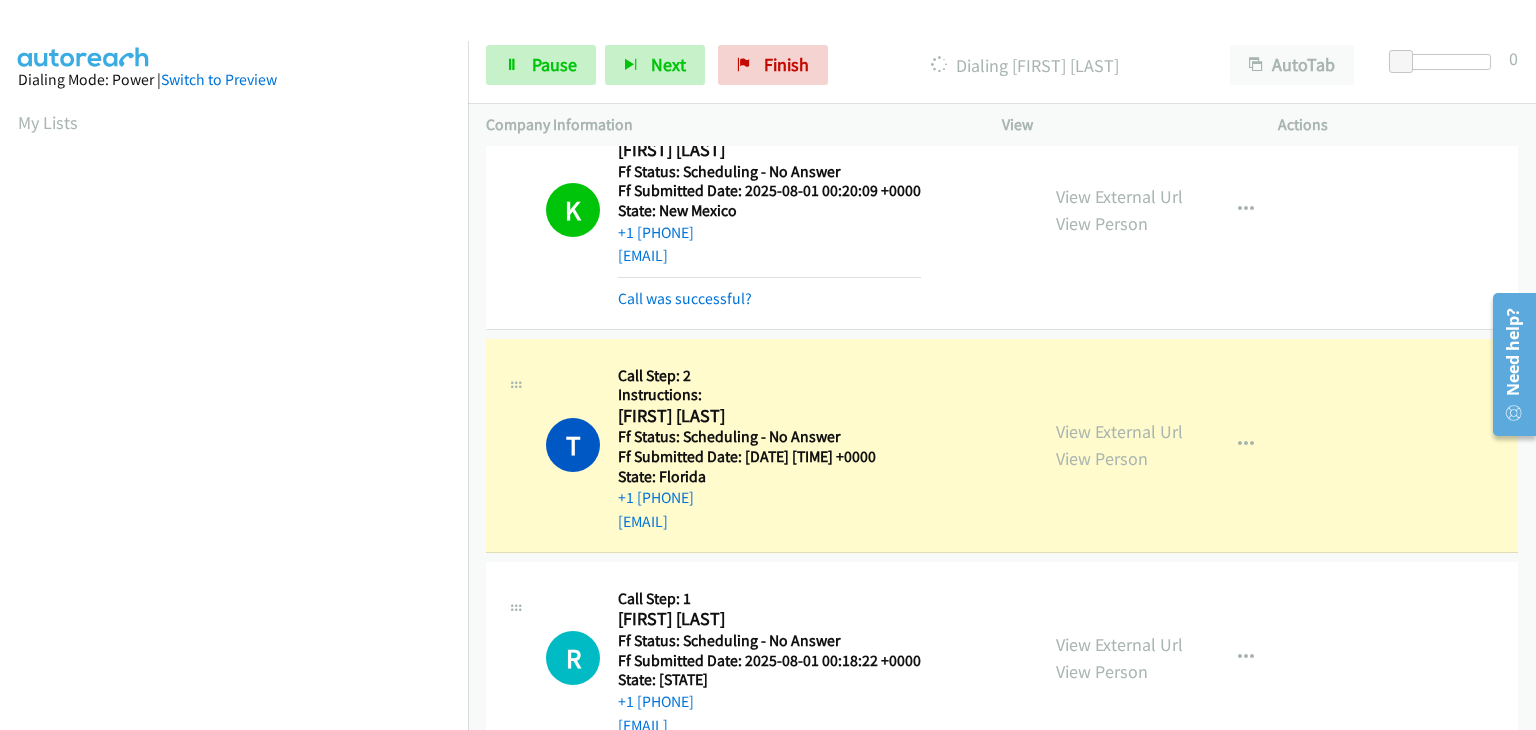 scroll, scrollTop: 392, scrollLeft: 0, axis: vertical 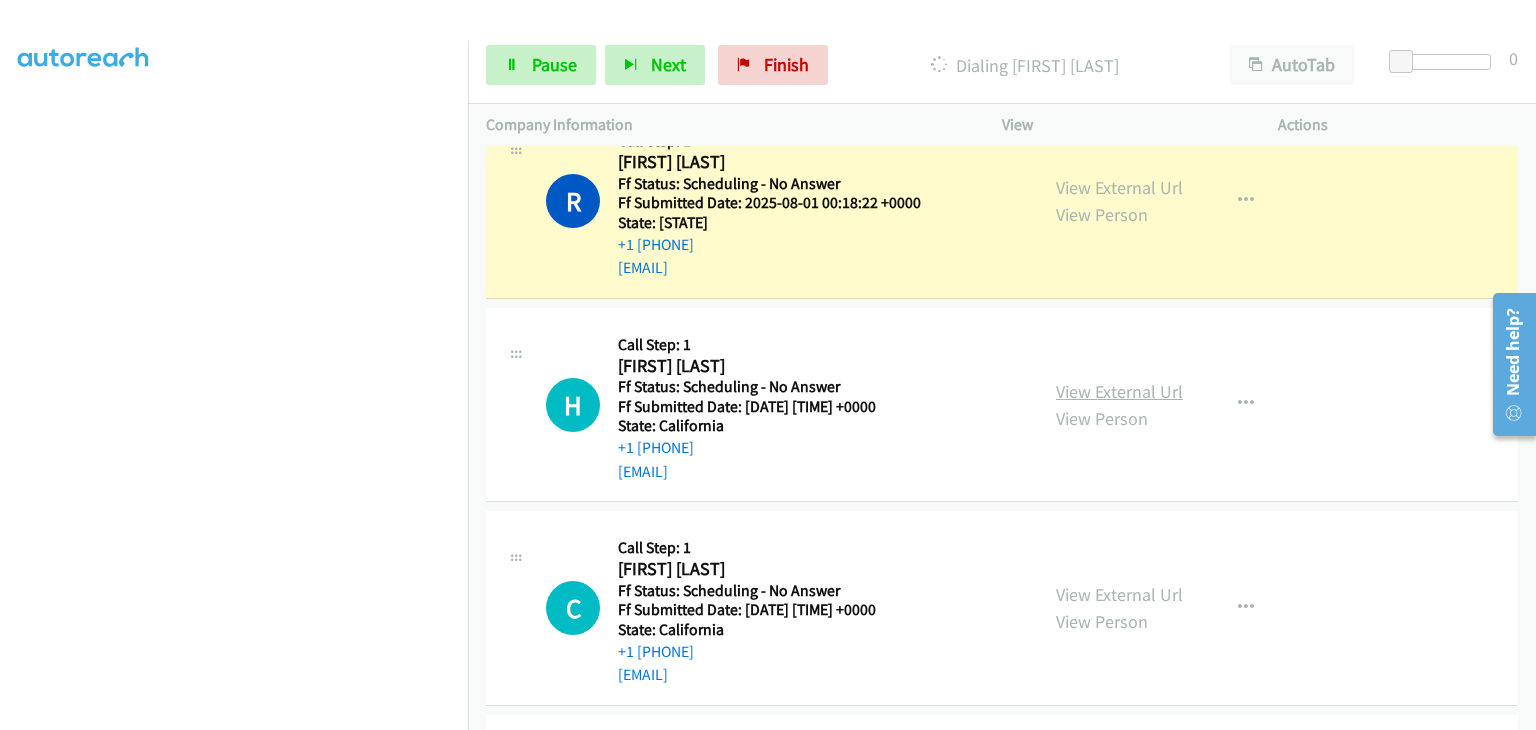 click on "View External Url" at bounding box center (1119, 391) 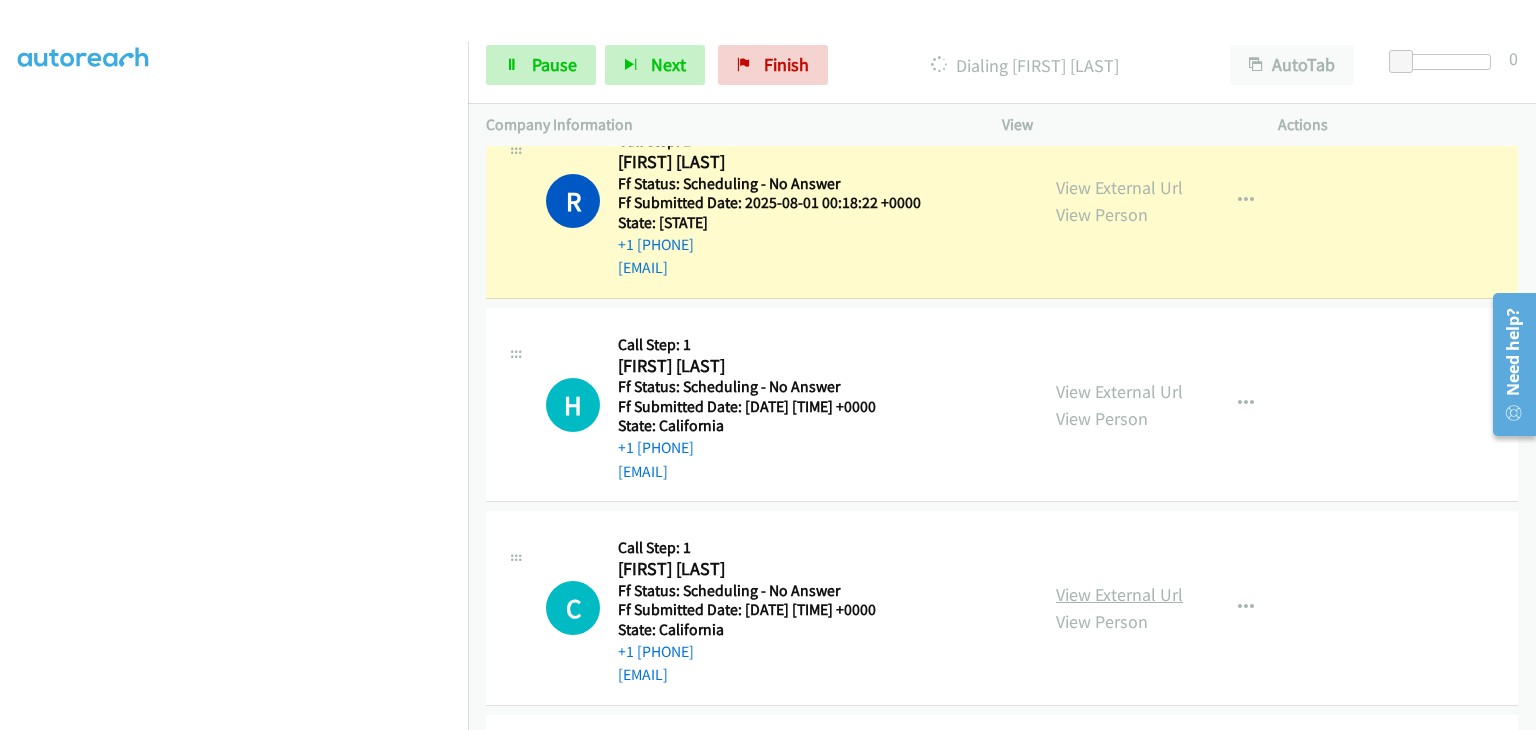 click on "View External Url" at bounding box center (1119, 594) 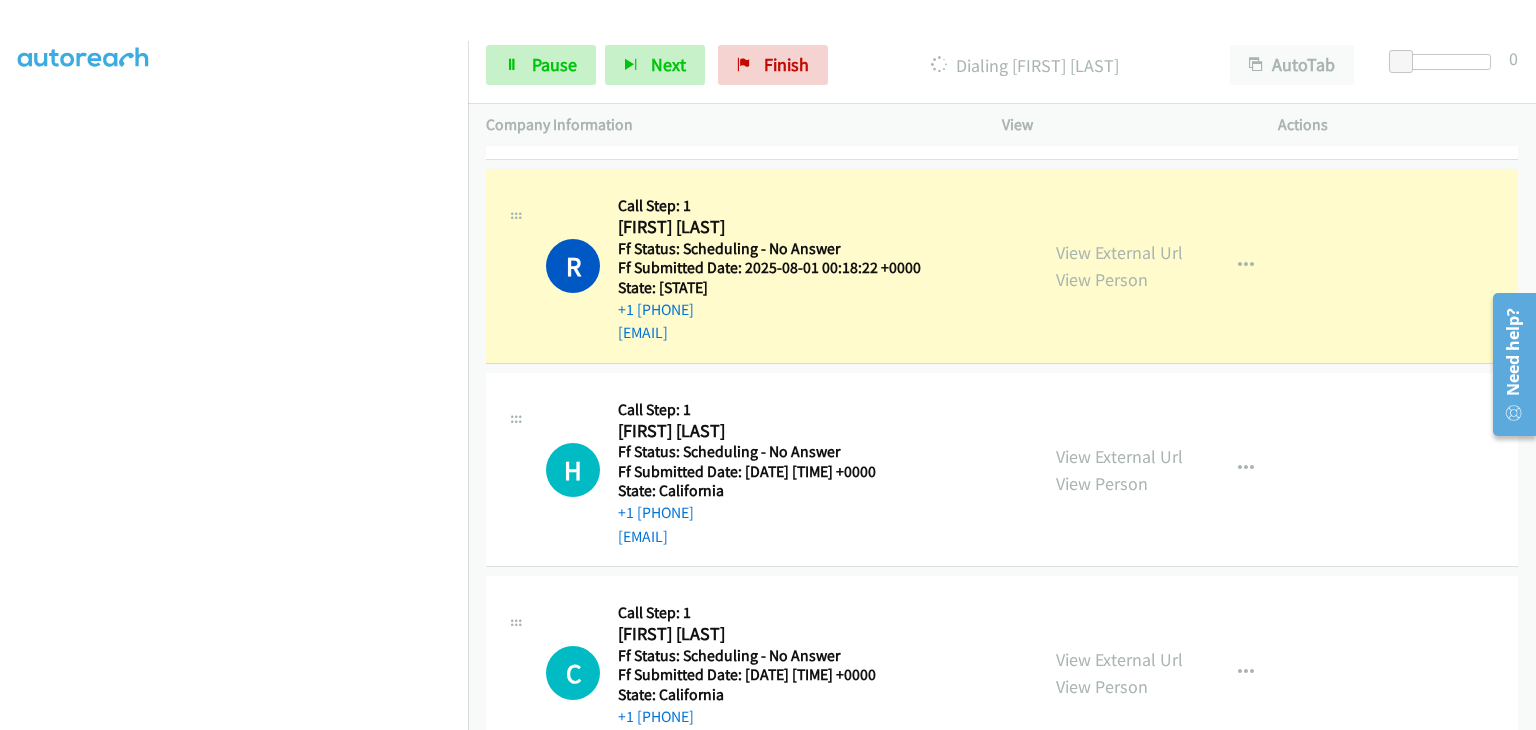 scroll, scrollTop: 1400, scrollLeft: 0, axis: vertical 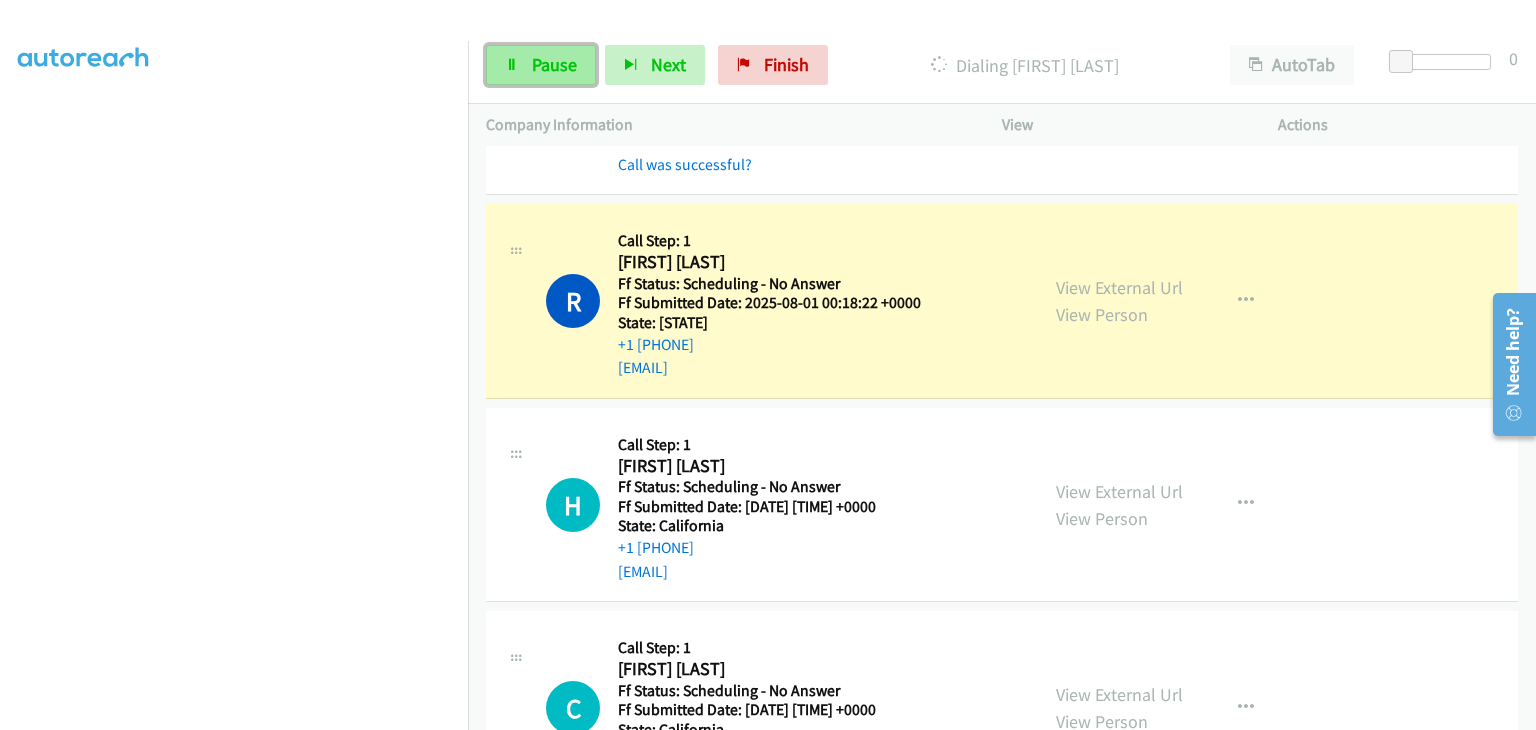 click on "Pause" at bounding box center [554, 64] 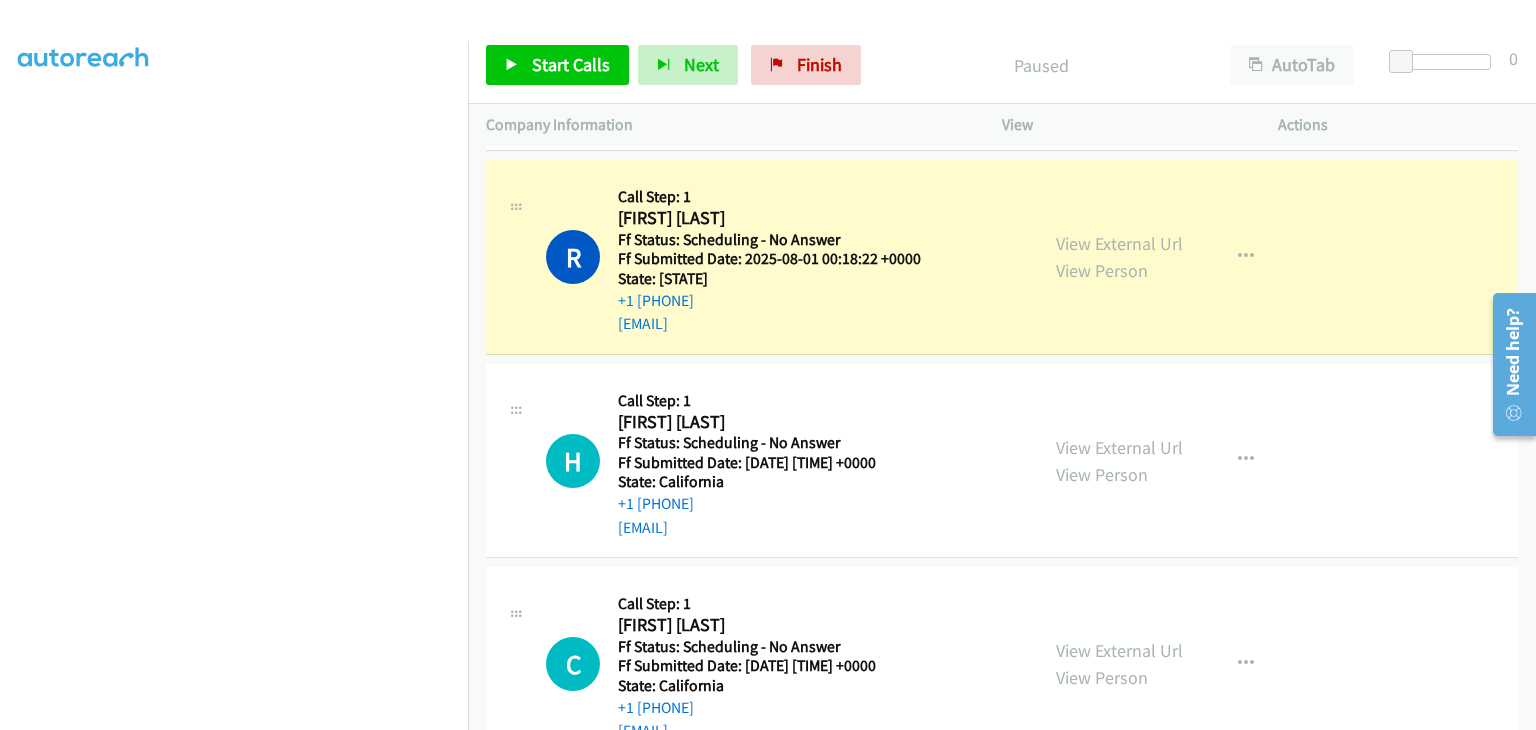 scroll, scrollTop: 1400, scrollLeft: 0, axis: vertical 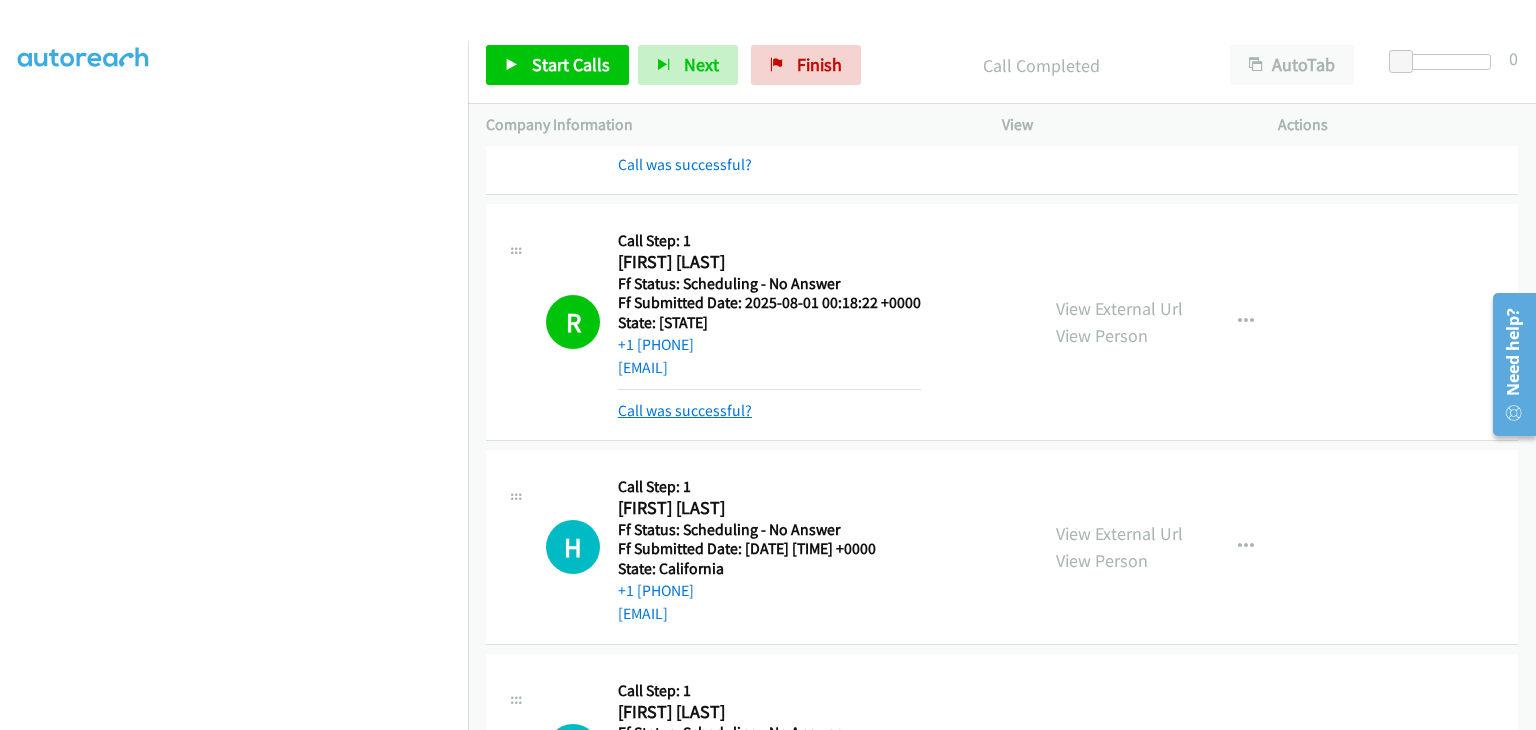 click on "Call was successful?" at bounding box center [685, 410] 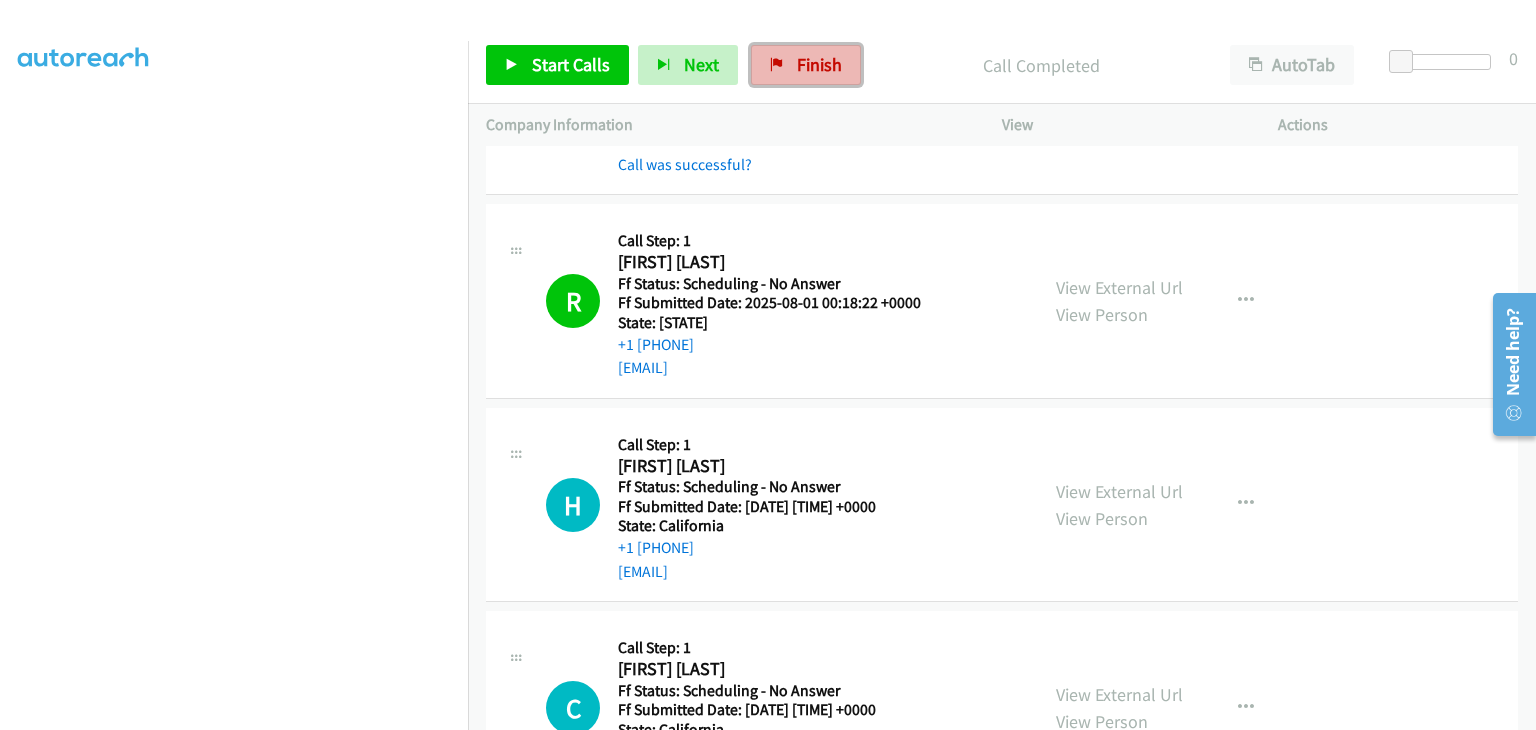 click on "Finish" at bounding box center [819, 64] 